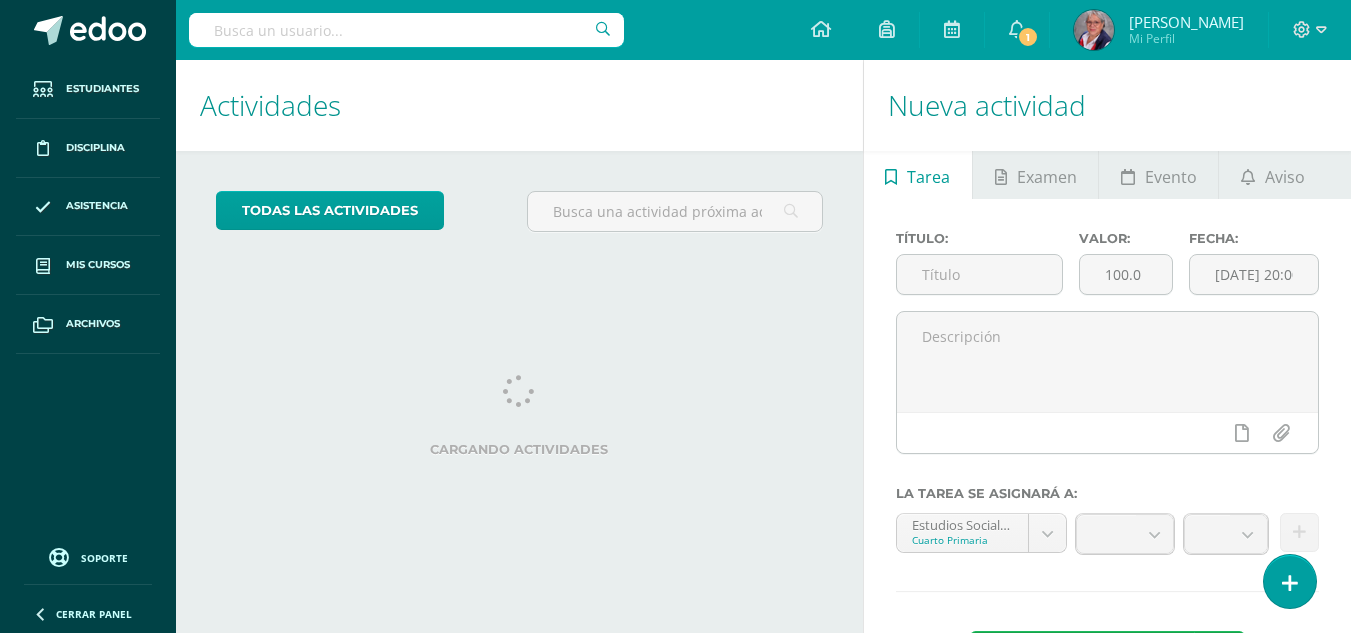 scroll, scrollTop: 0, scrollLeft: 0, axis: both 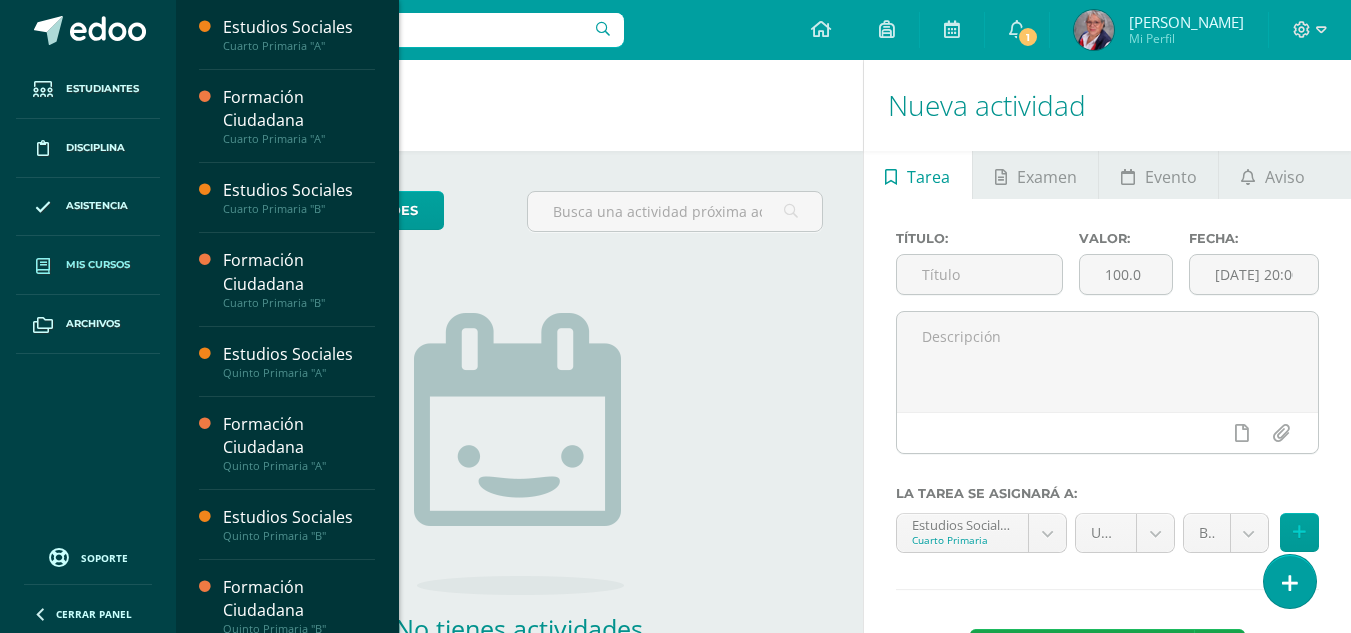 click on "Mis cursos" at bounding box center [98, 265] 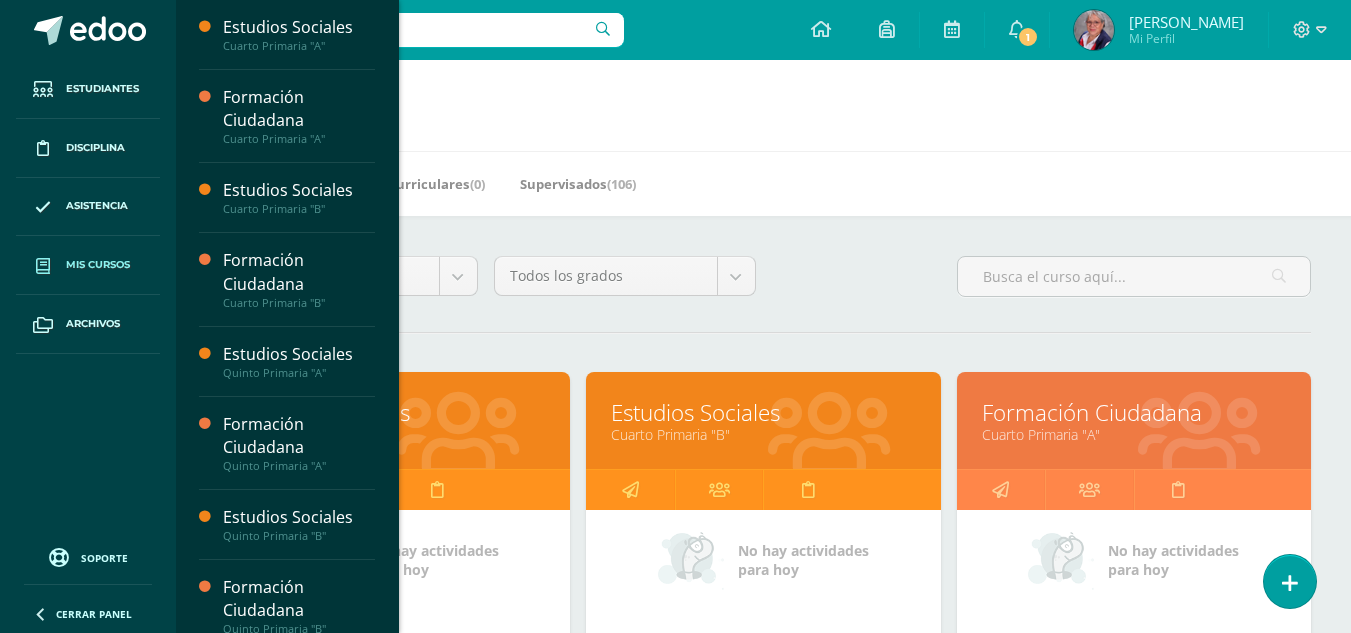 scroll, scrollTop: 0, scrollLeft: 0, axis: both 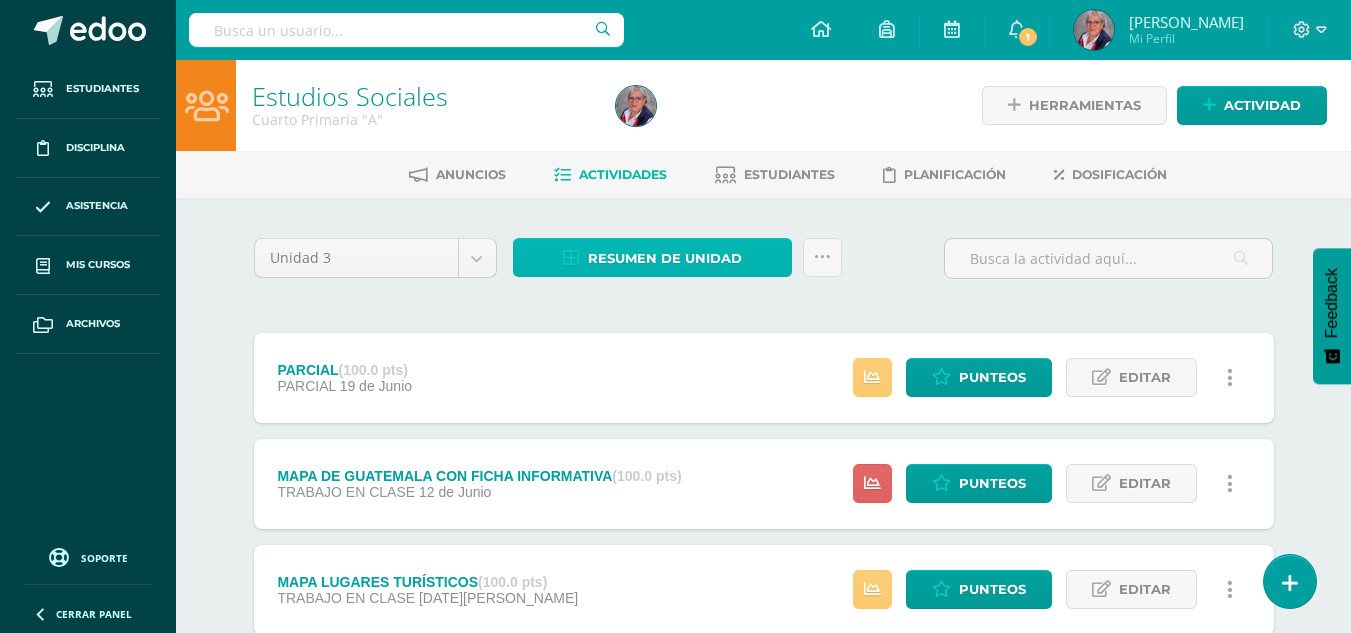 click on "Resumen de unidad" at bounding box center (665, 258) 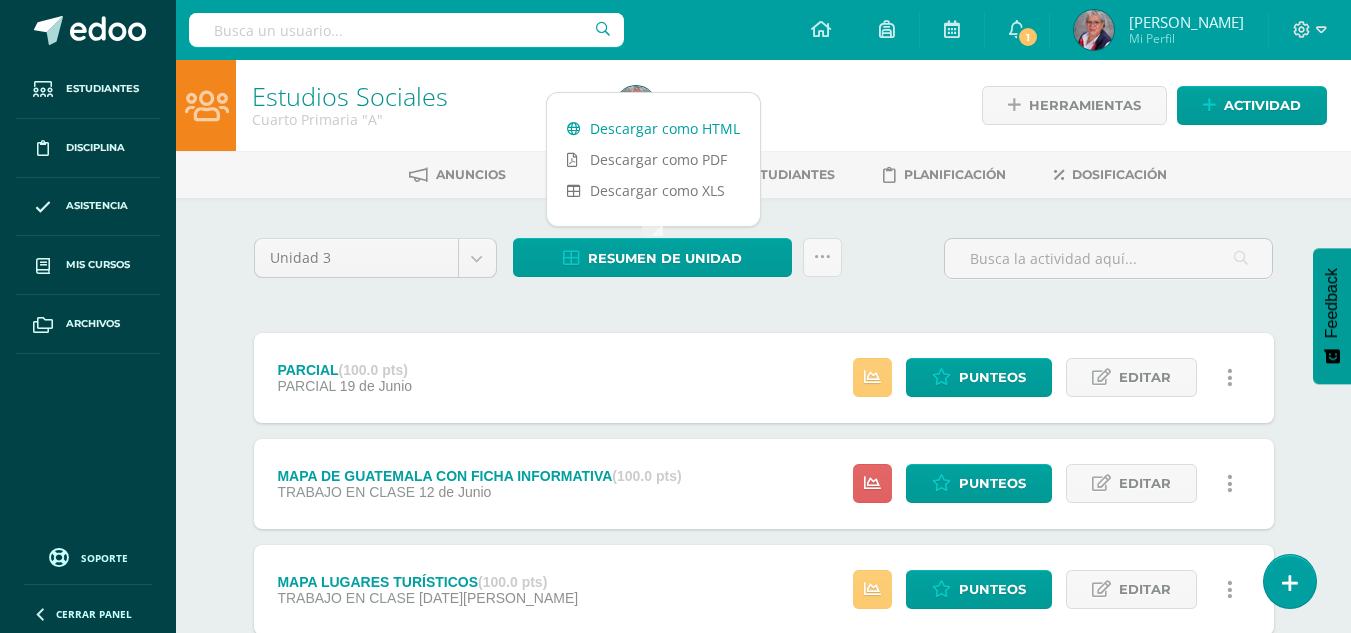click on "Descargar como HTML" at bounding box center (653, 128) 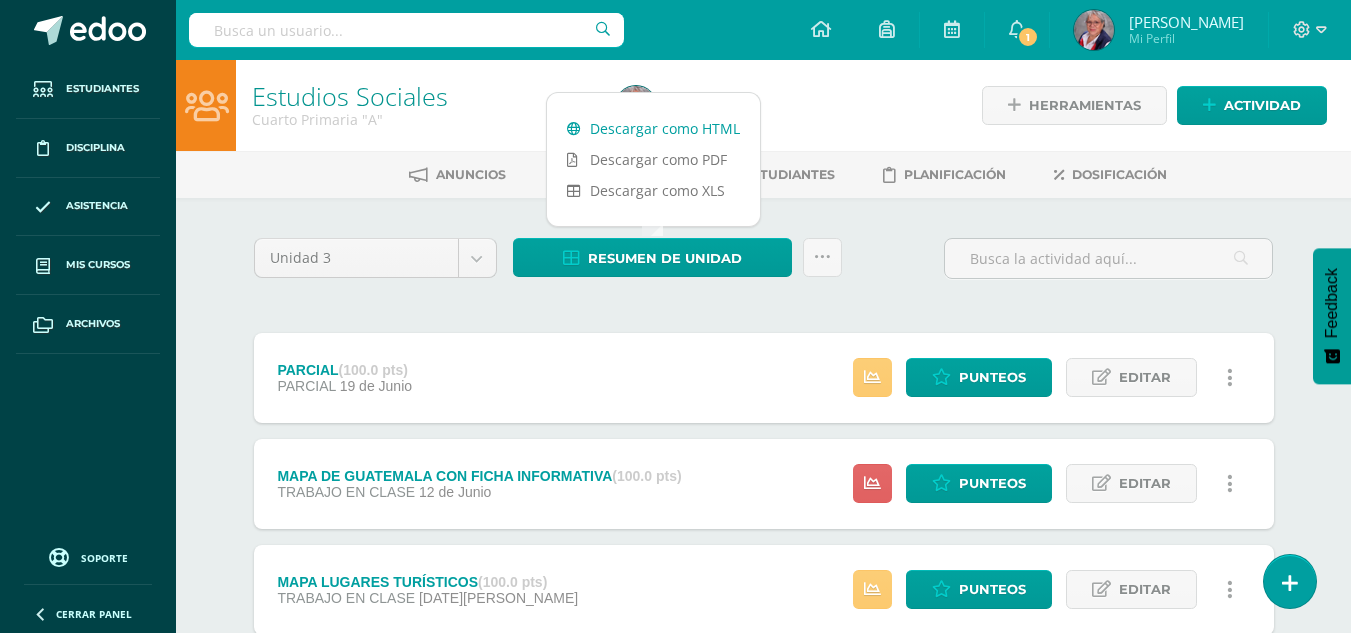 click on "Descargar como HTML" at bounding box center [653, 128] 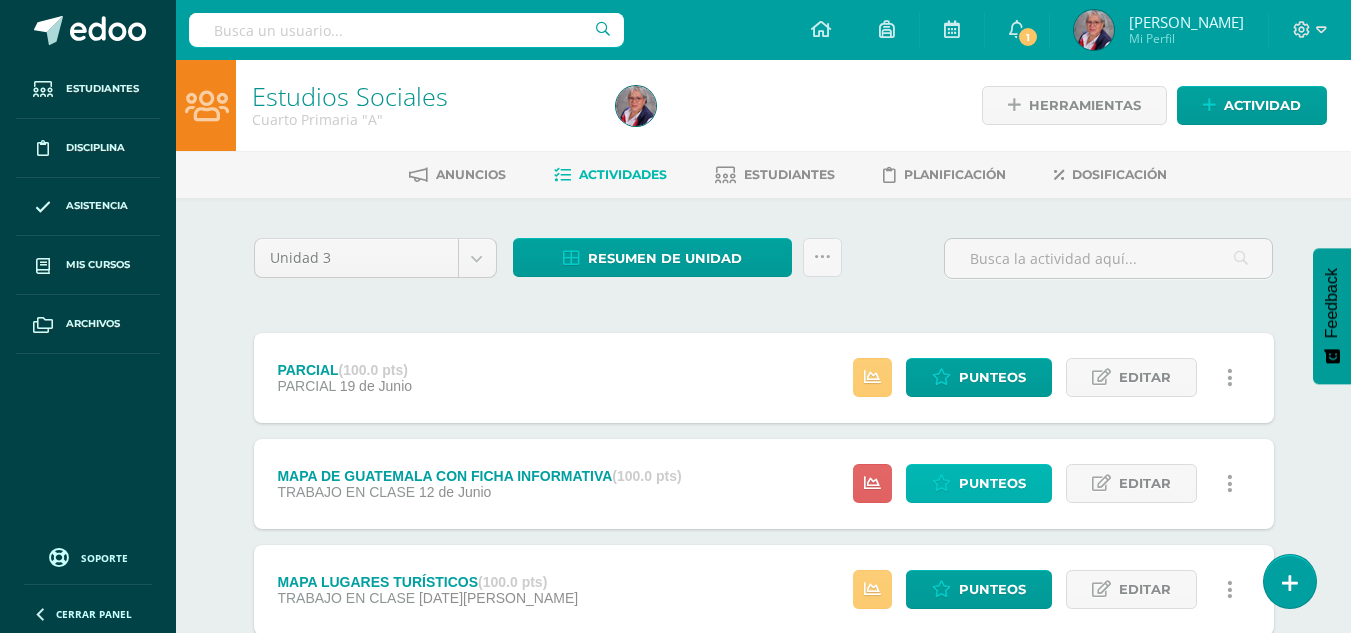 click on "Punteos" at bounding box center (979, 483) 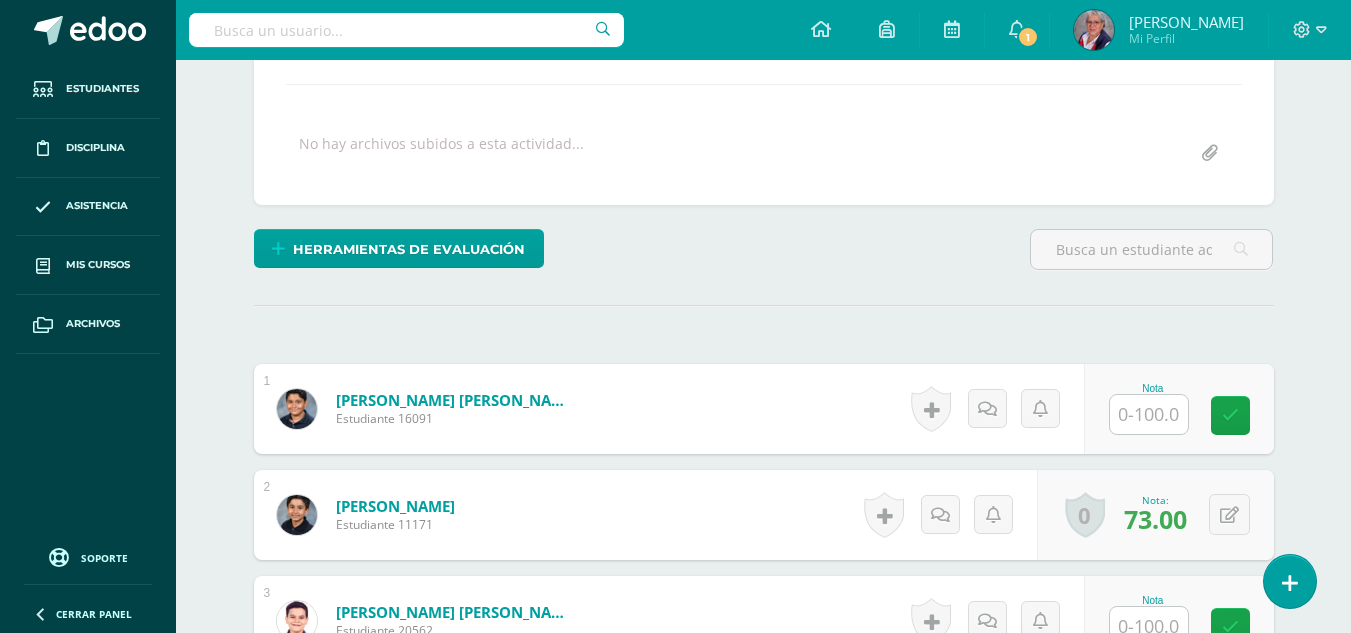 scroll, scrollTop: 329, scrollLeft: 0, axis: vertical 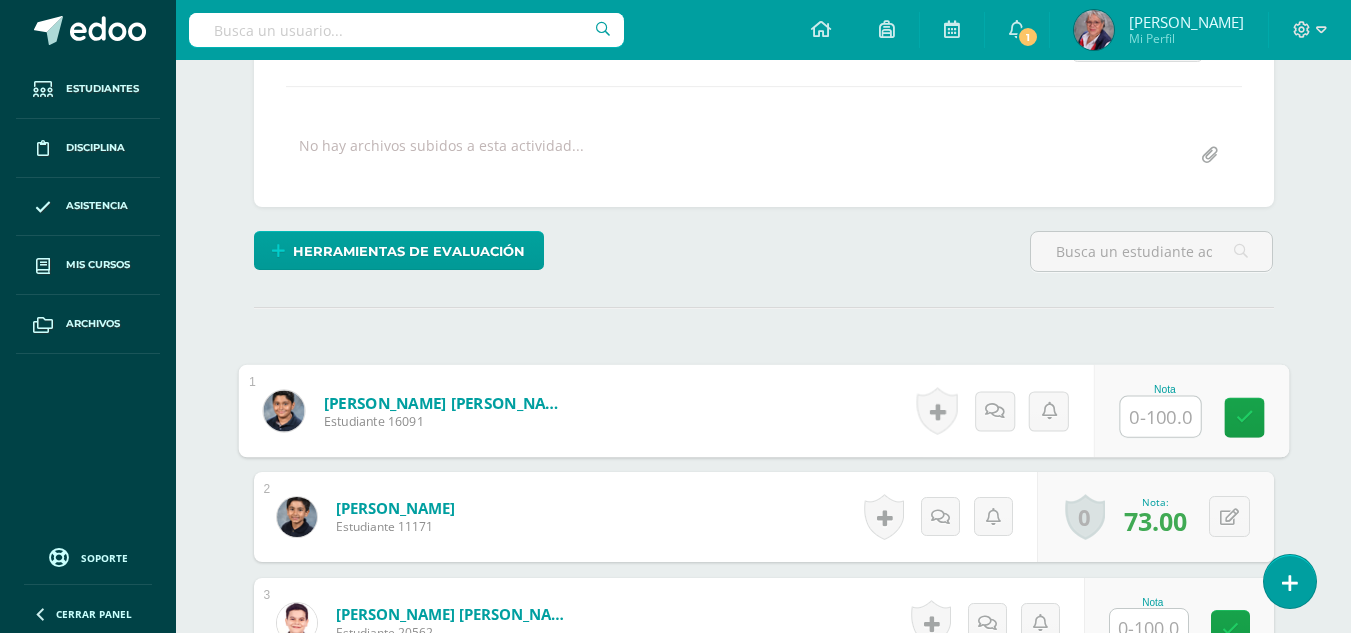 click at bounding box center [1160, 417] 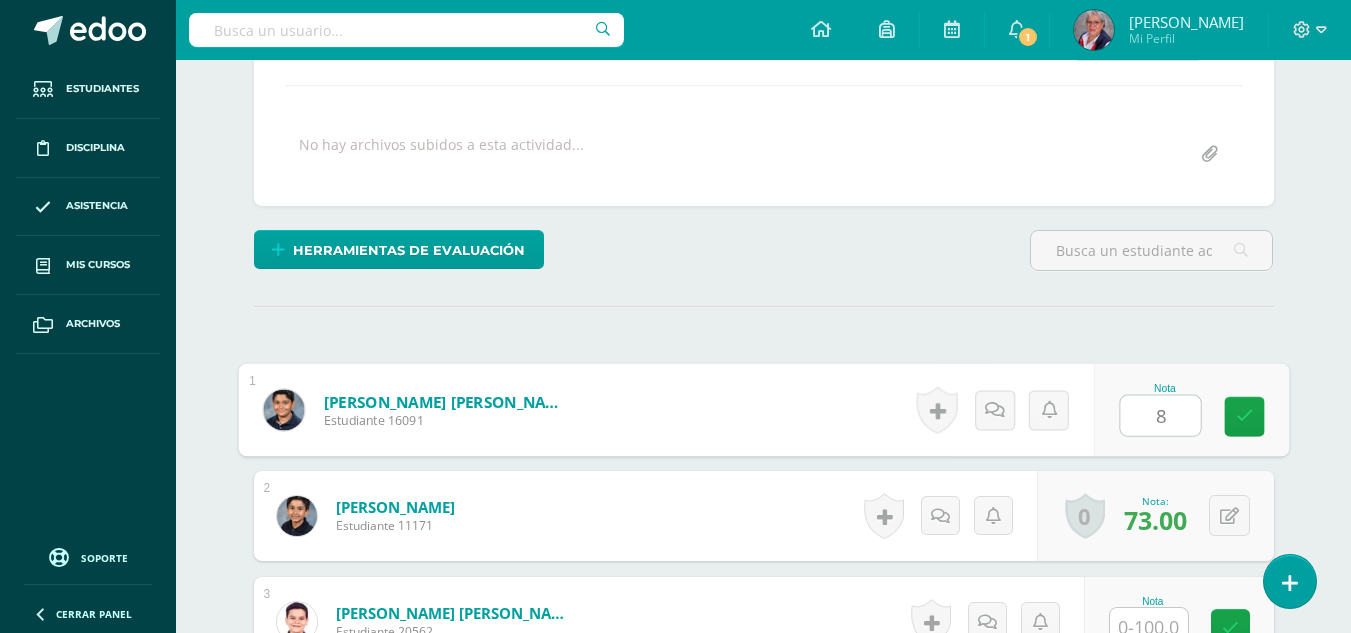 scroll, scrollTop: 331, scrollLeft: 0, axis: vertical 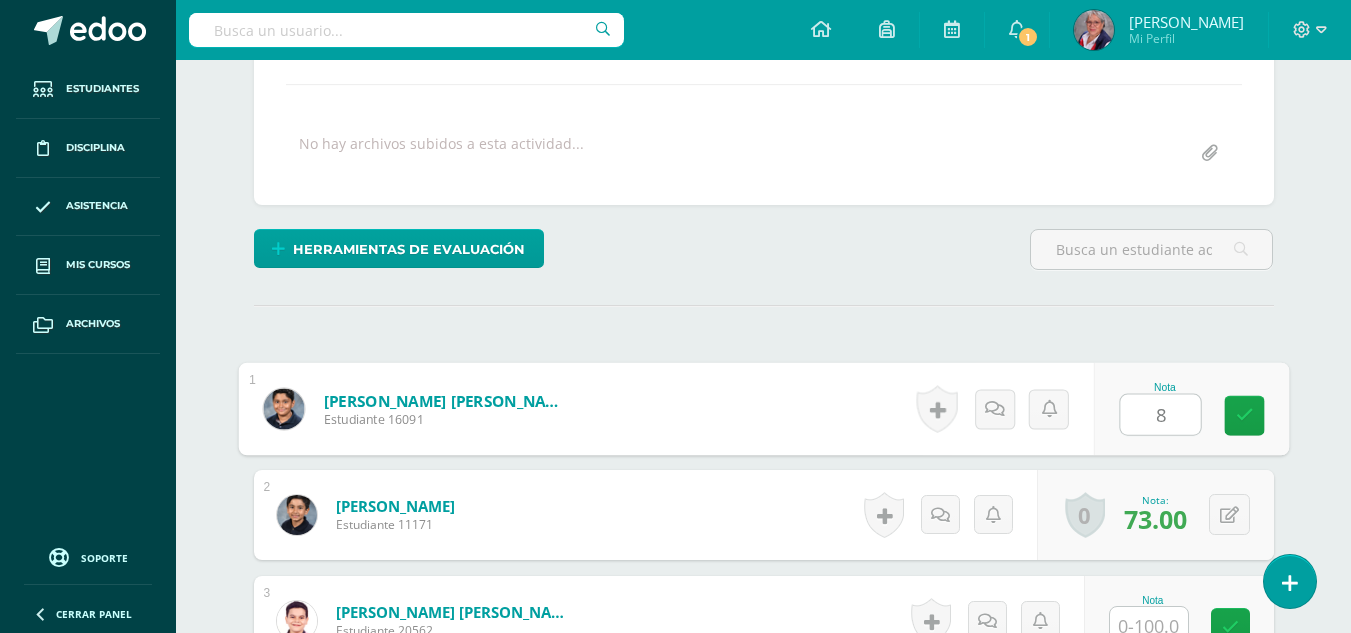 type on "81" 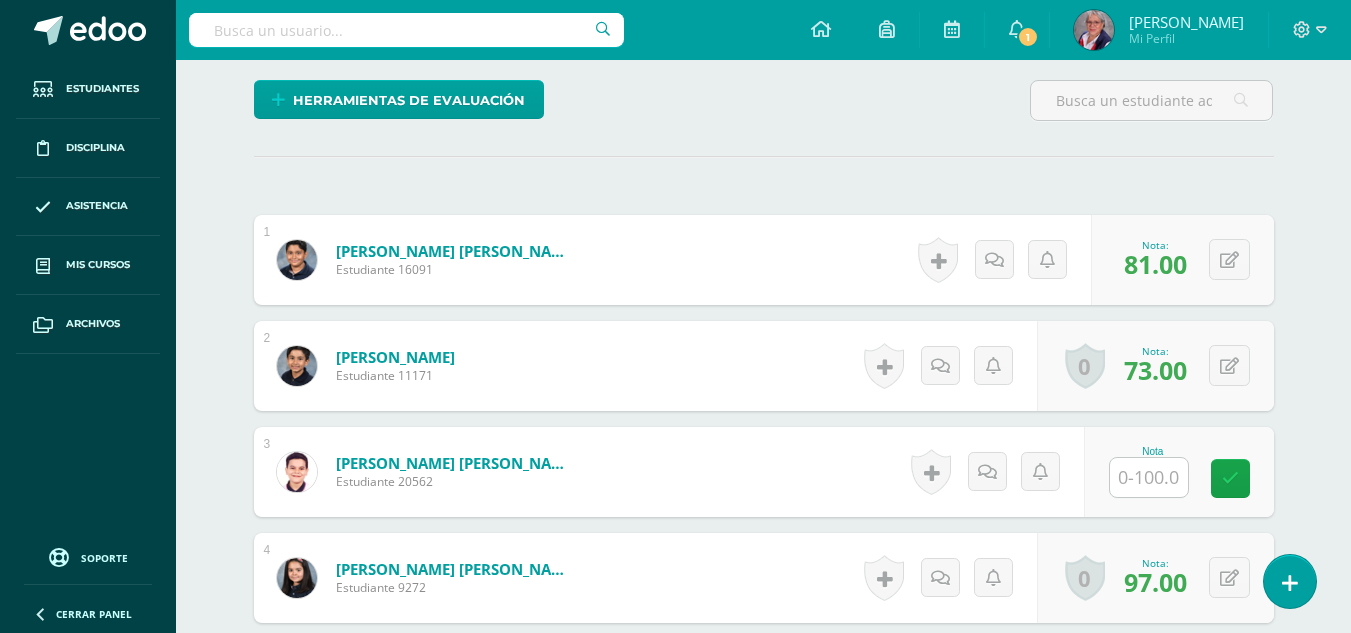 scroll, scrollTop: 531, scrollLeft: 0, axis: vertical 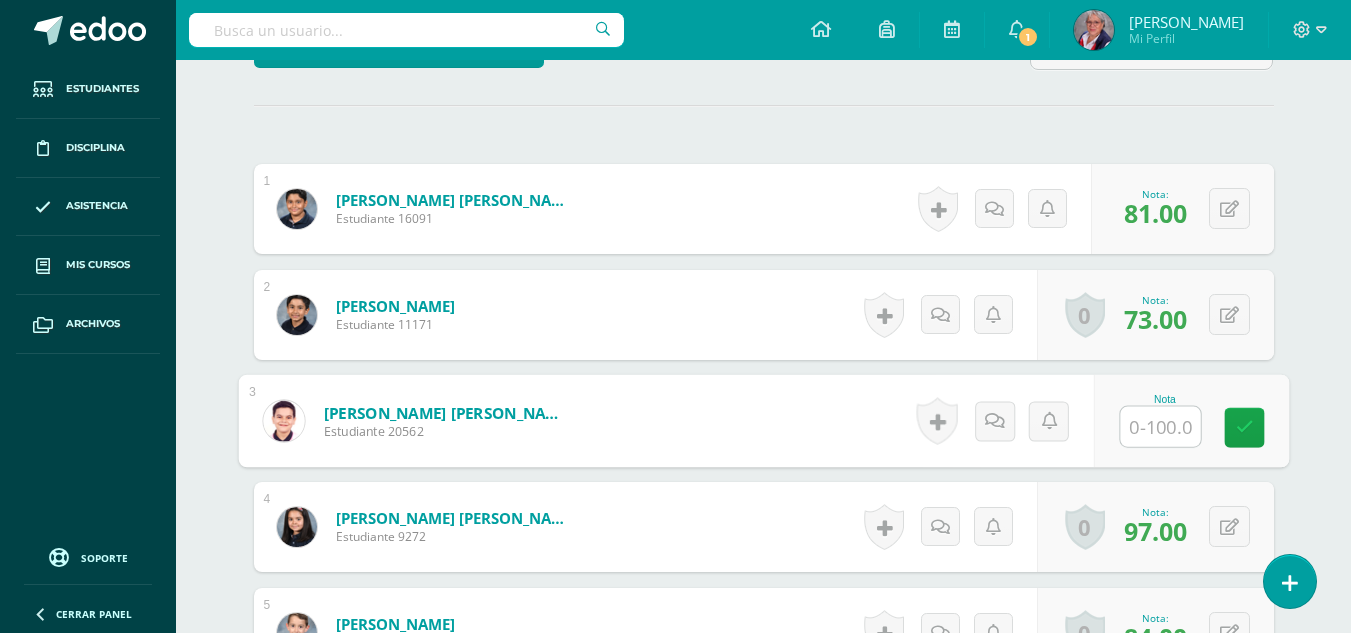 click at bounding box center (1160, 427) 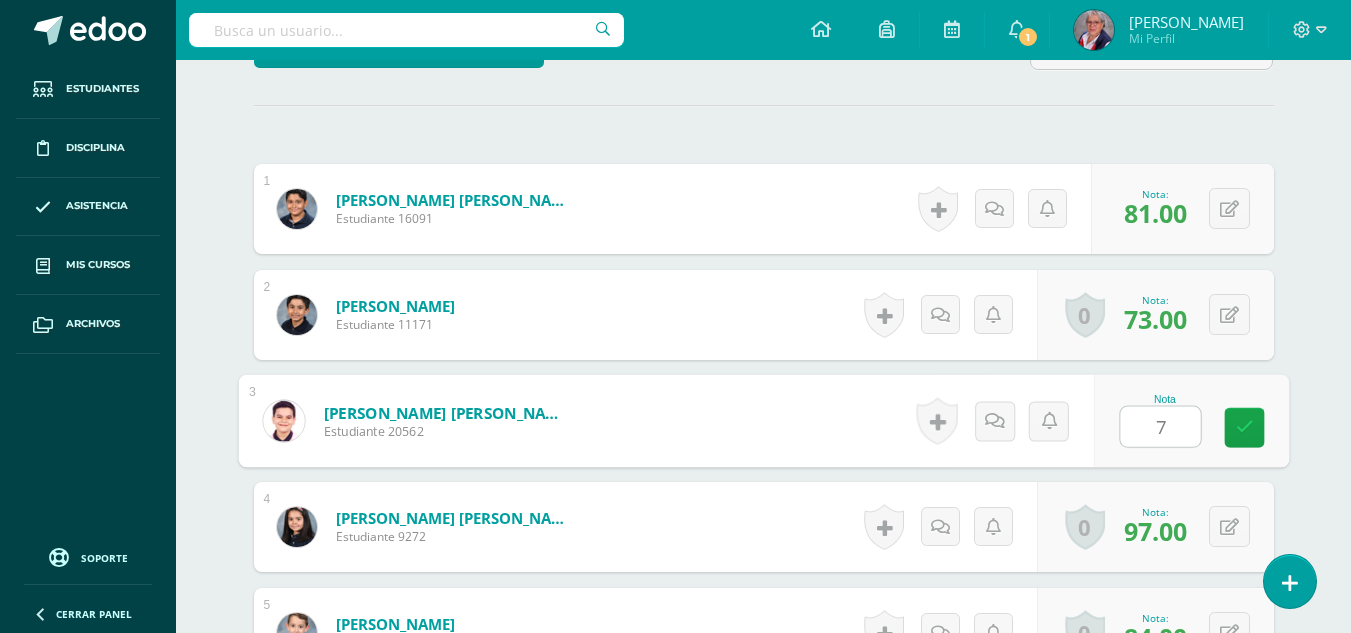 type on "70" 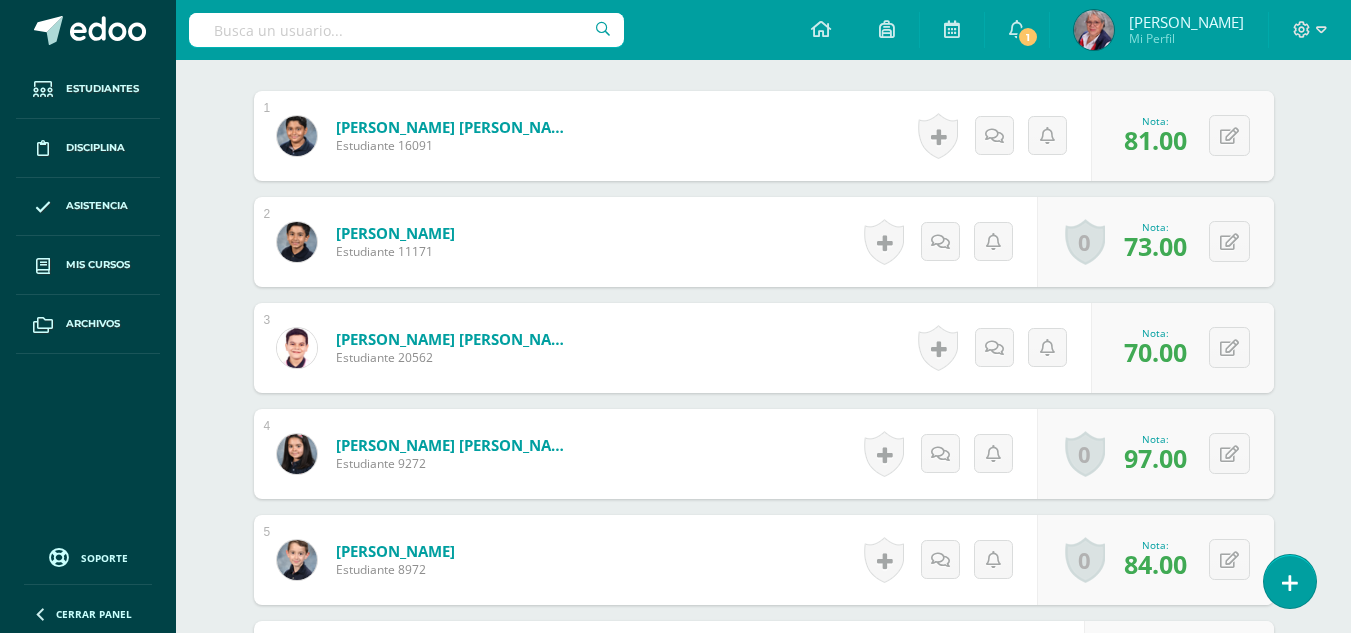scroll, scrollTop: 931, scrollLeft: 0, axis: vertical 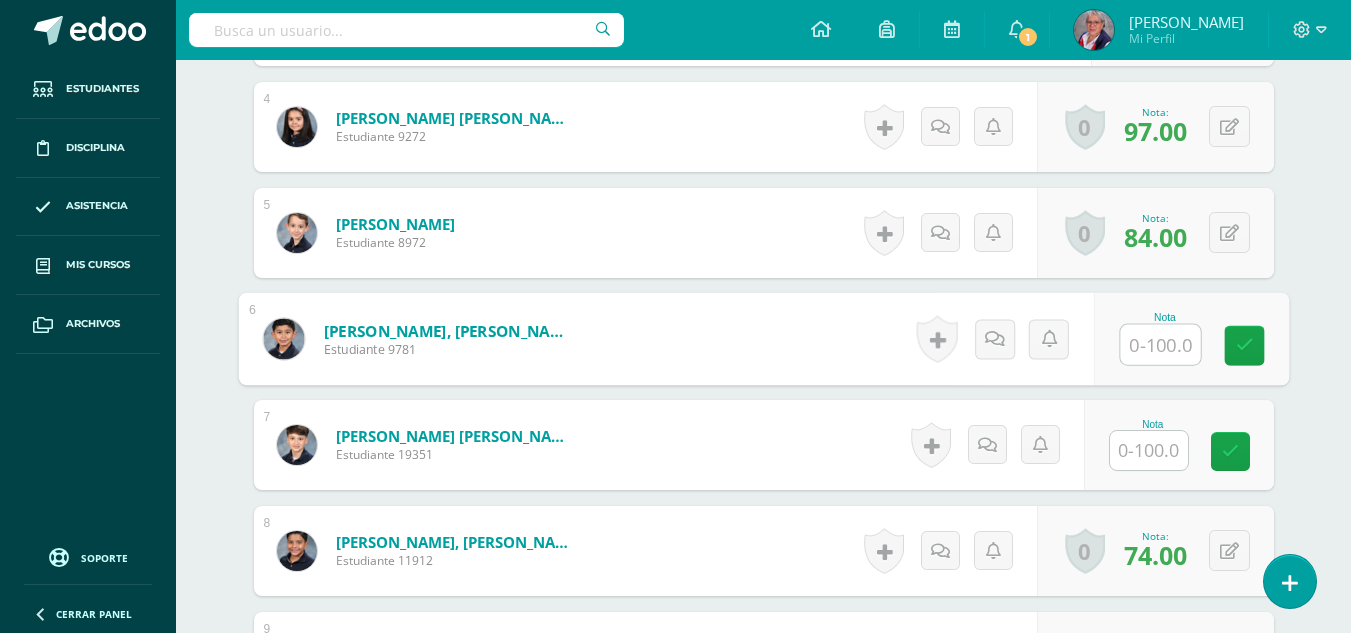 click at bounding box center (1160, 345) 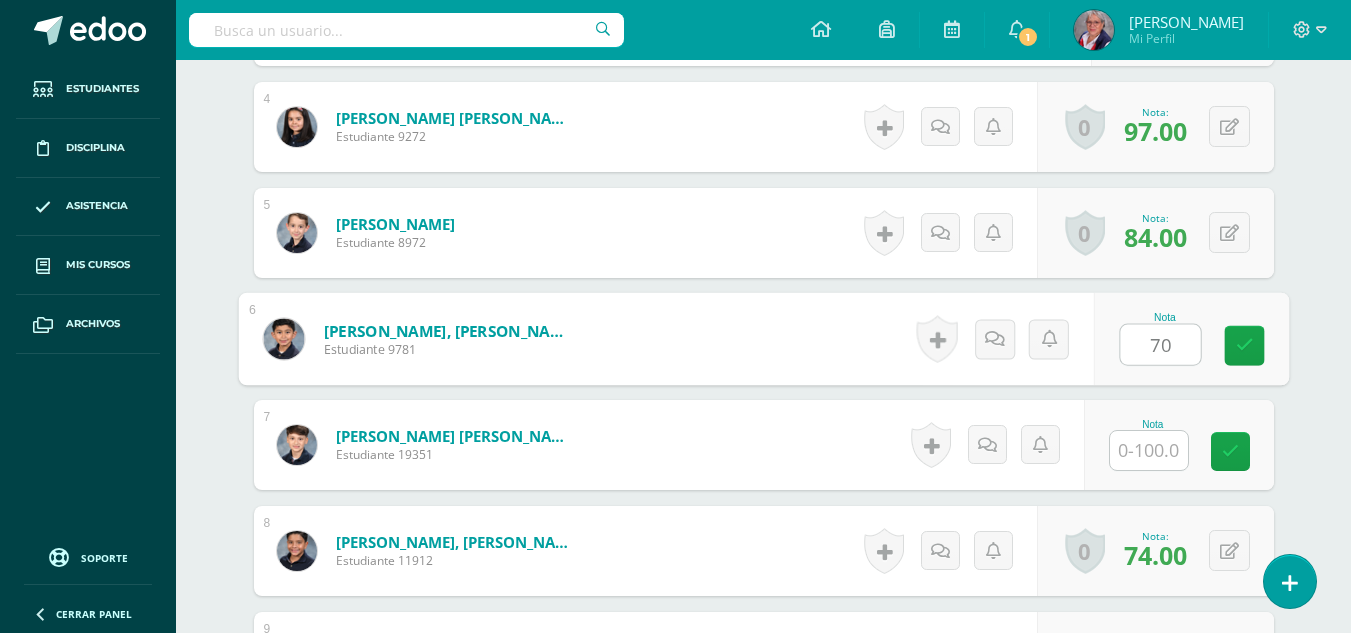 type on "70" 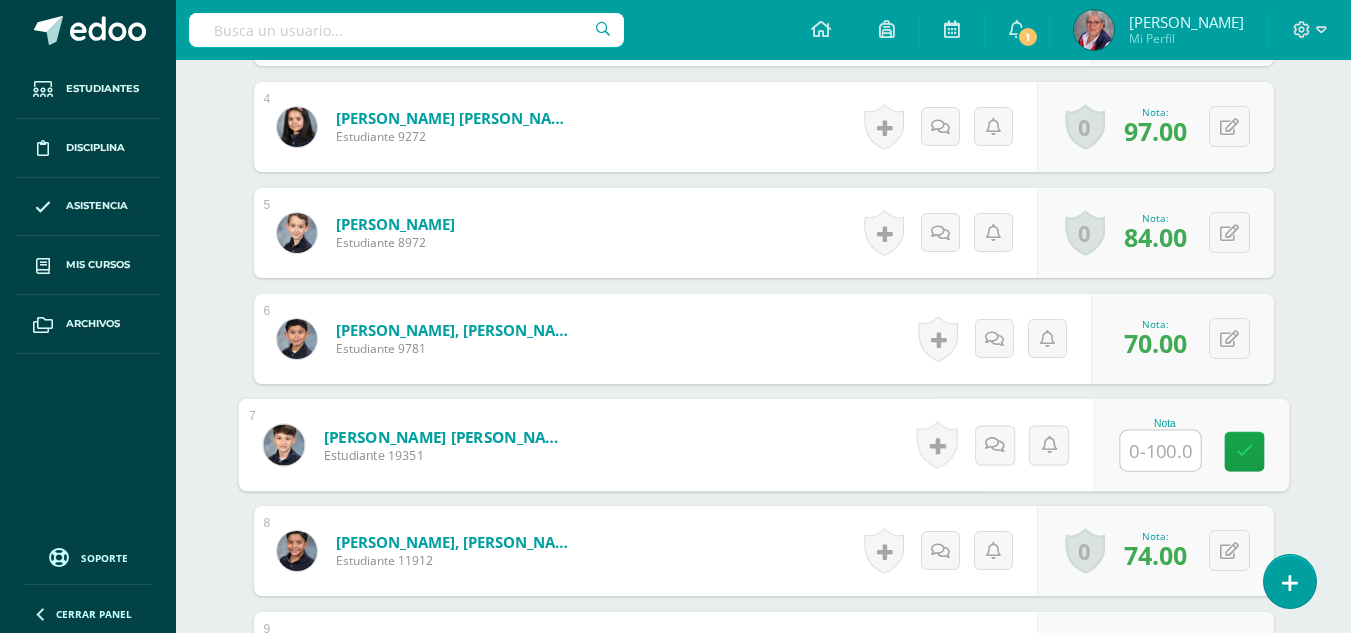 click at bounding box center (1160, 451) 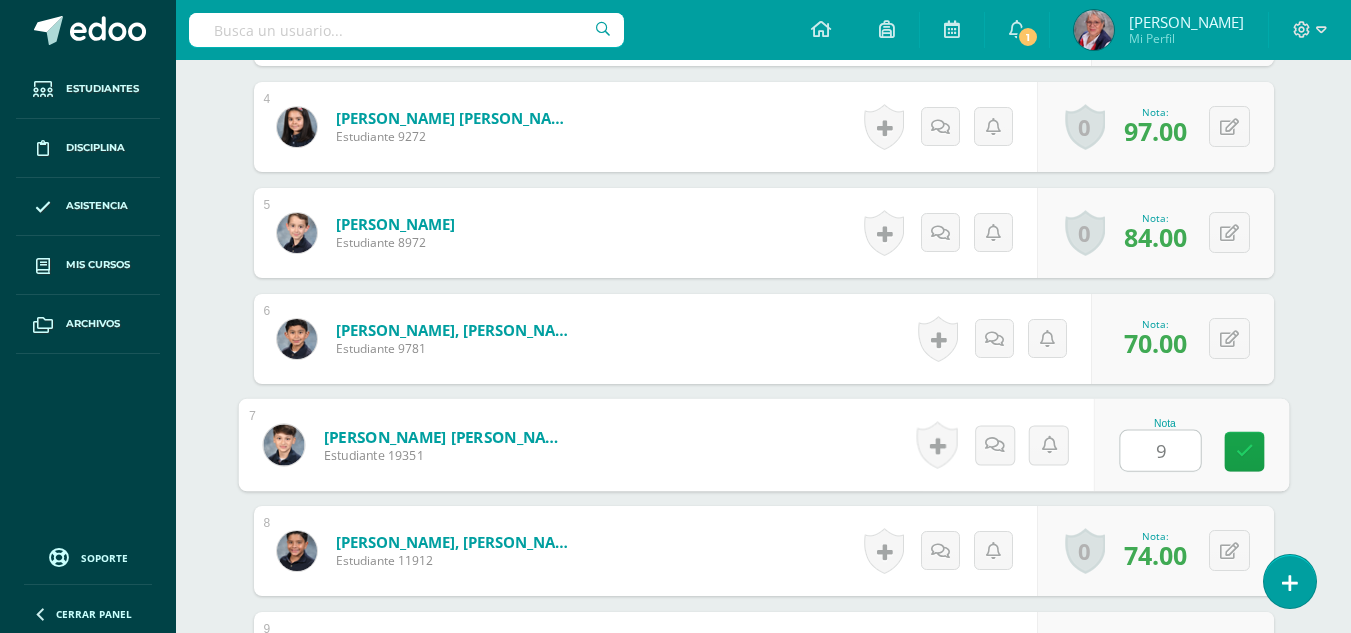 type on "90" 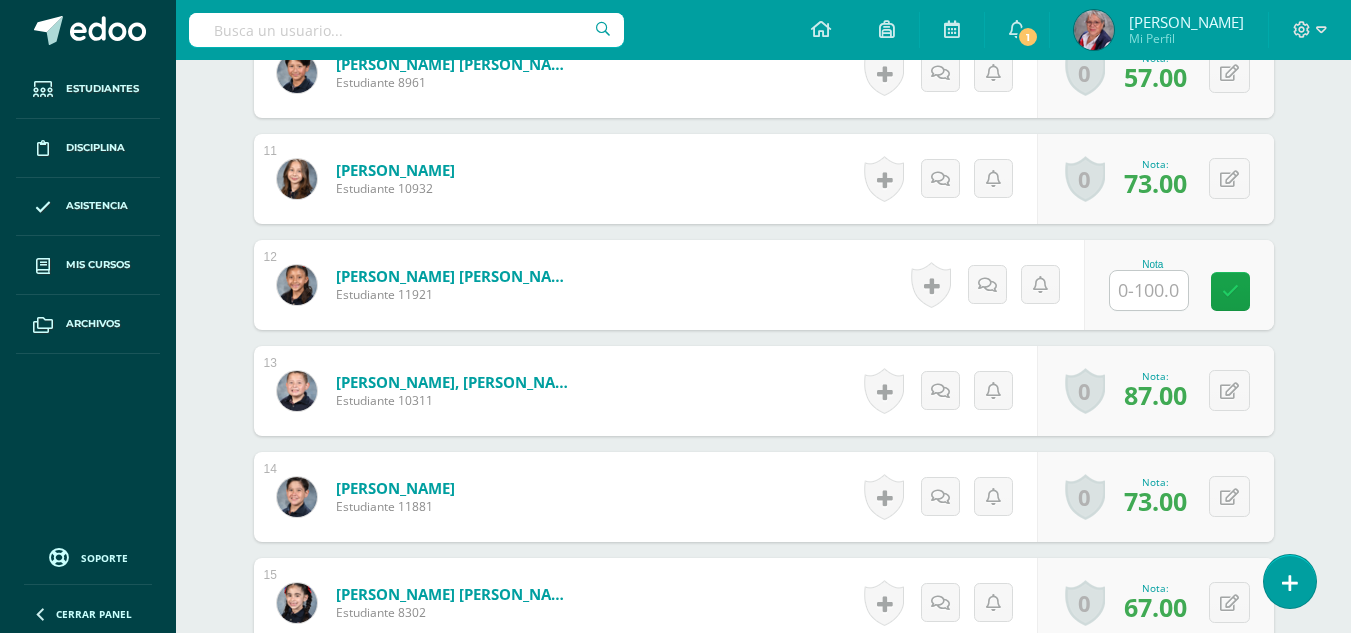 scroll, scrollTop: 1631, scrollLeft: 0, axis: vertical 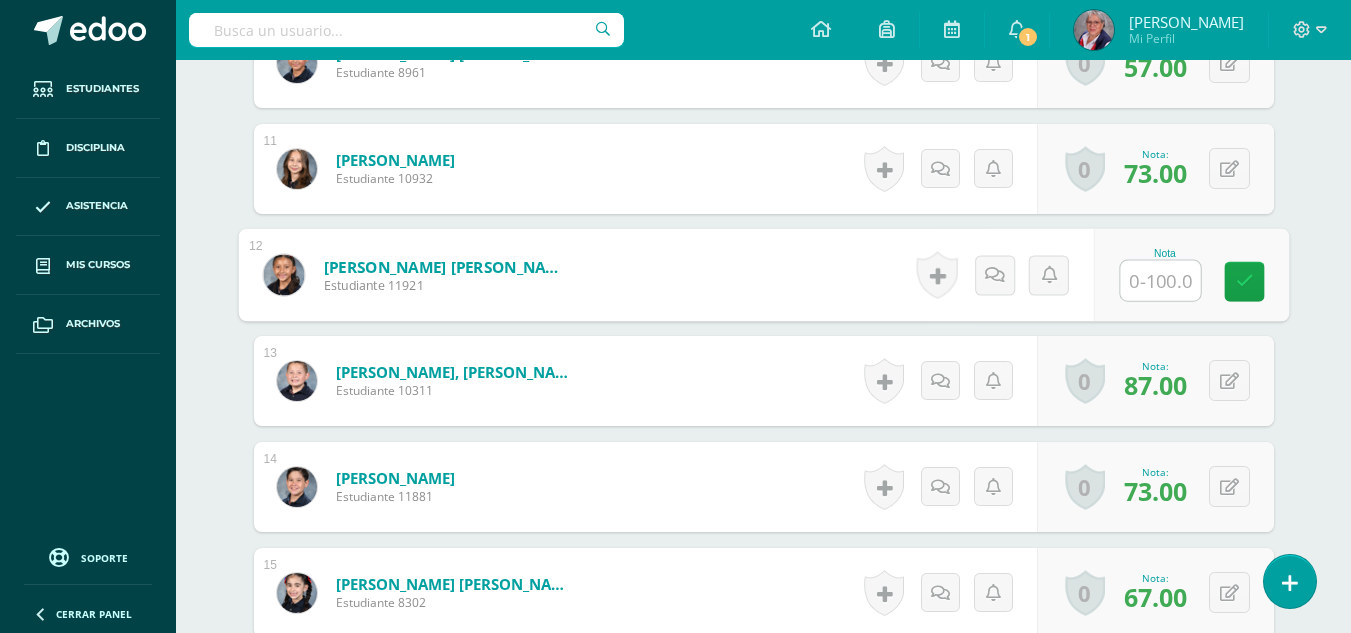 click at bounding box center (1160, 281) 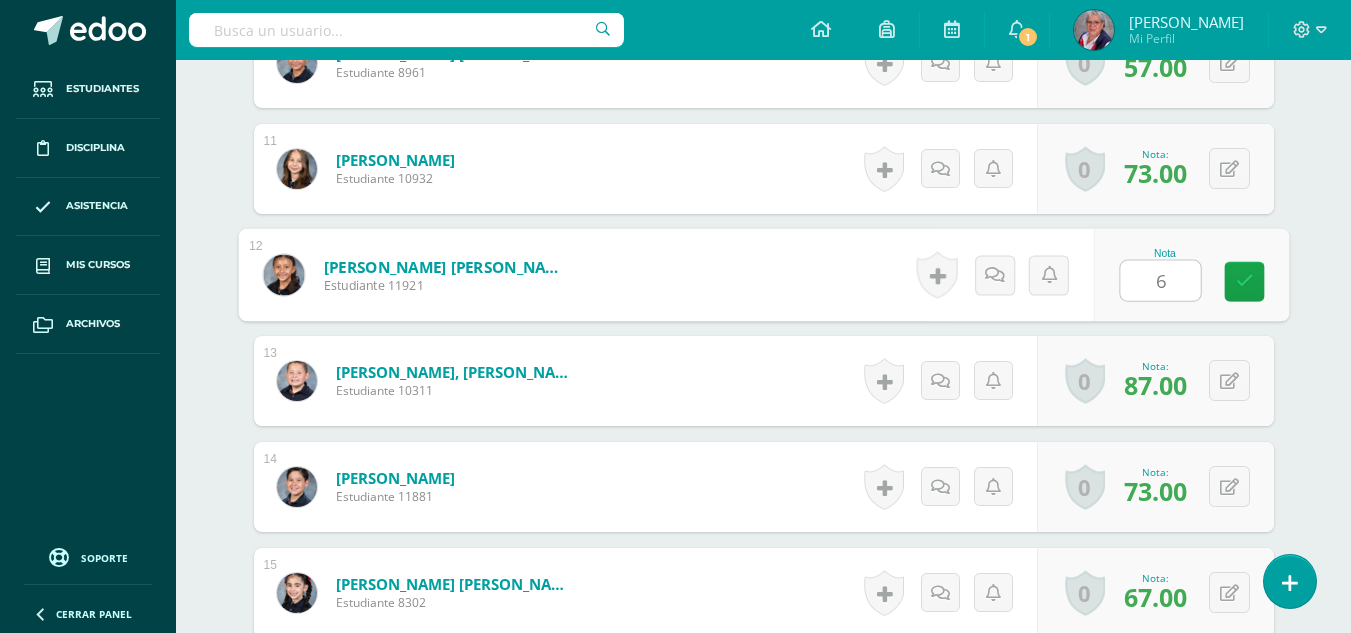 type on "63" 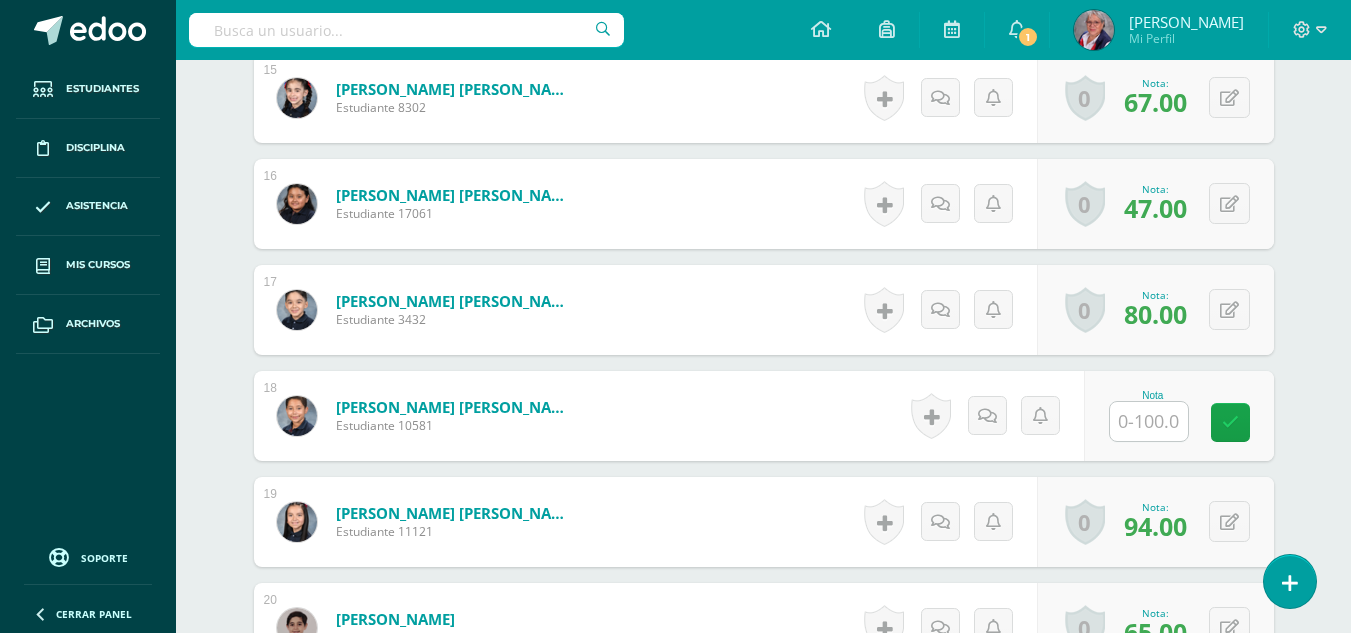 scroll, scrollTop: 2131, scrollLeft: 0, axis: vertical 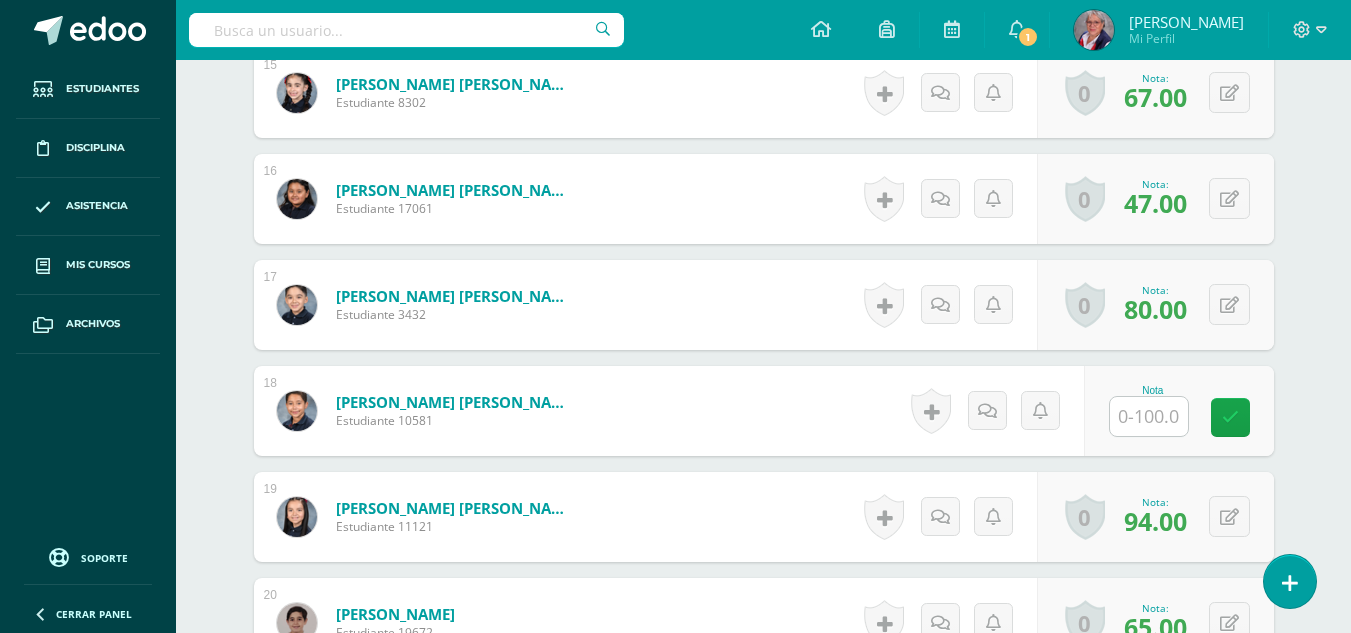 click at bounding box center [1149, 416] 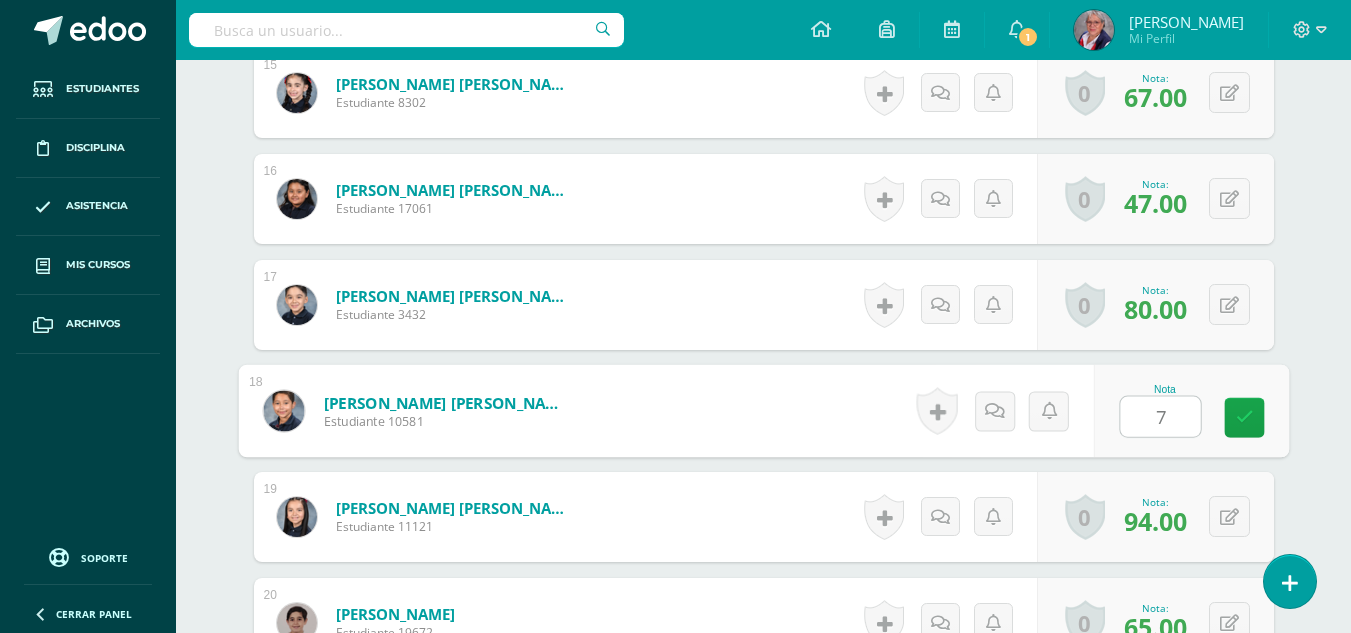 type on "73" 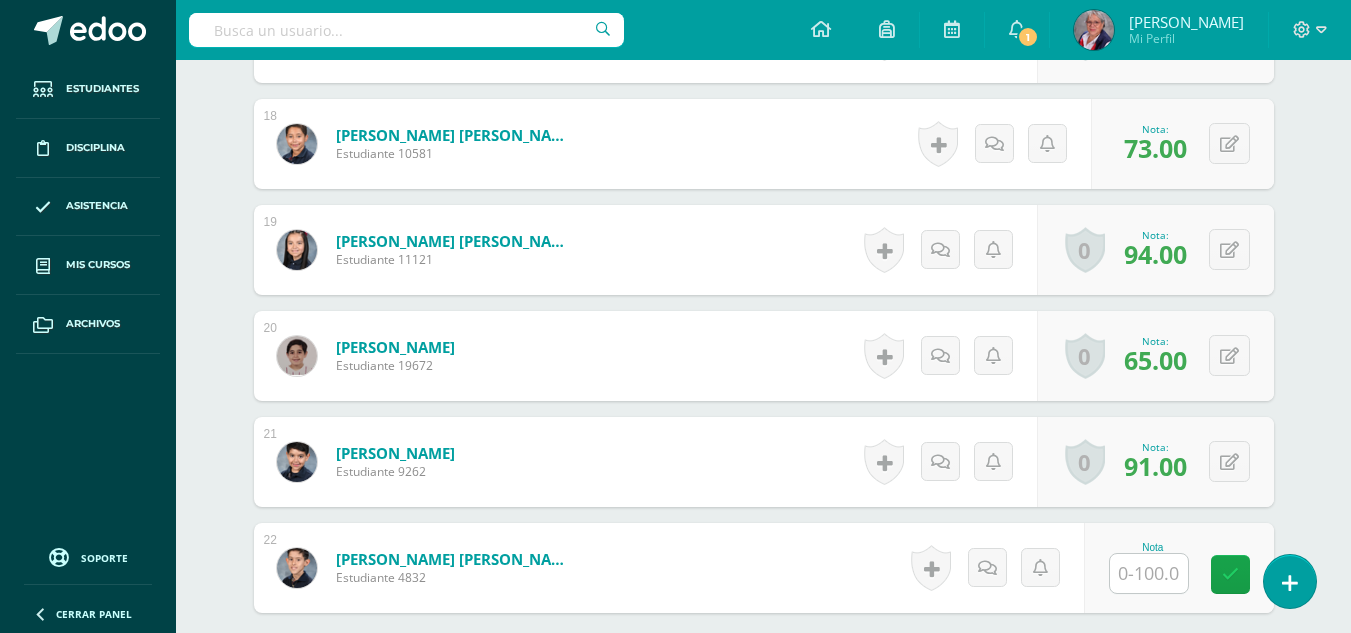 scroll, scrollTop: 2531, scrollLeft: 0, axis: vertical 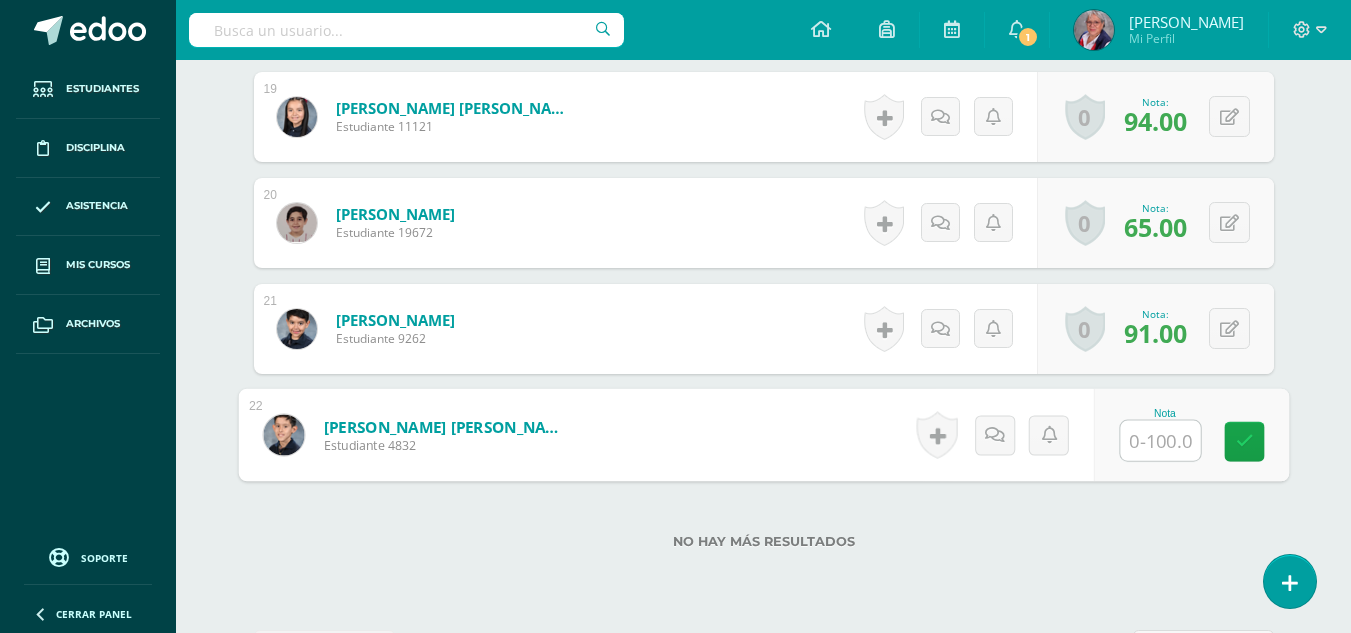 click at bounding box center (1160, 441) 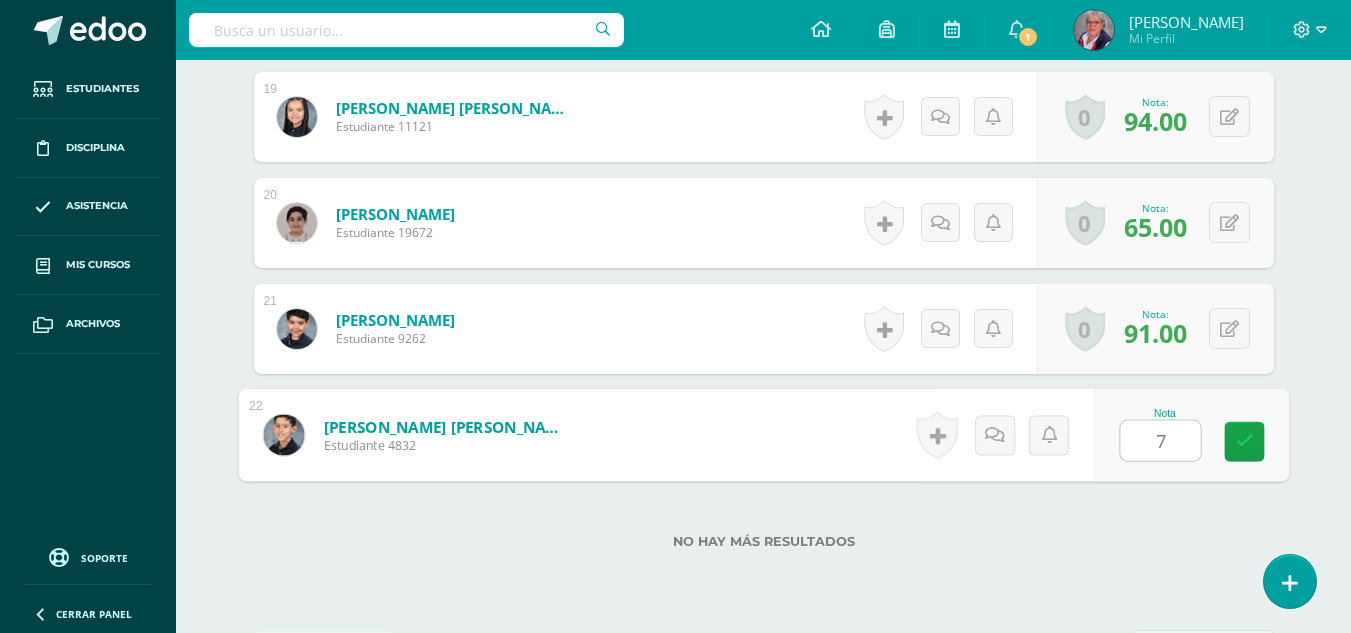 type on "75" 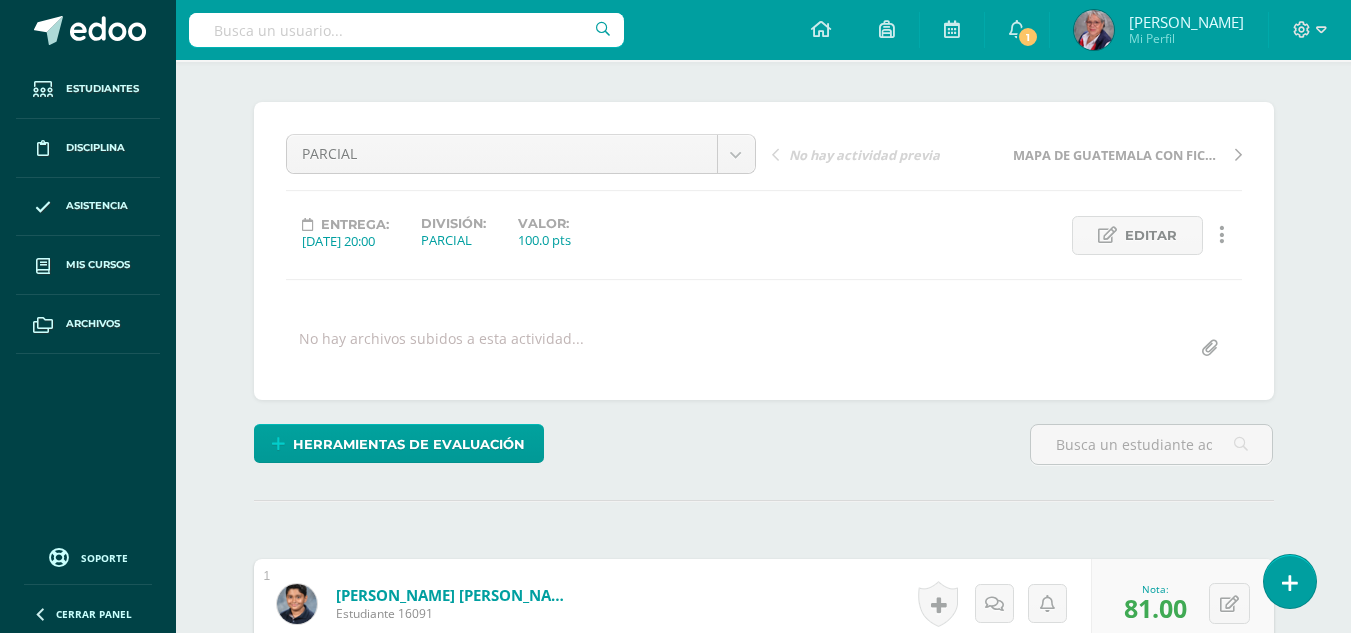 scroll, scrollTop: 131, scrollLeft: 0, axis: vertical 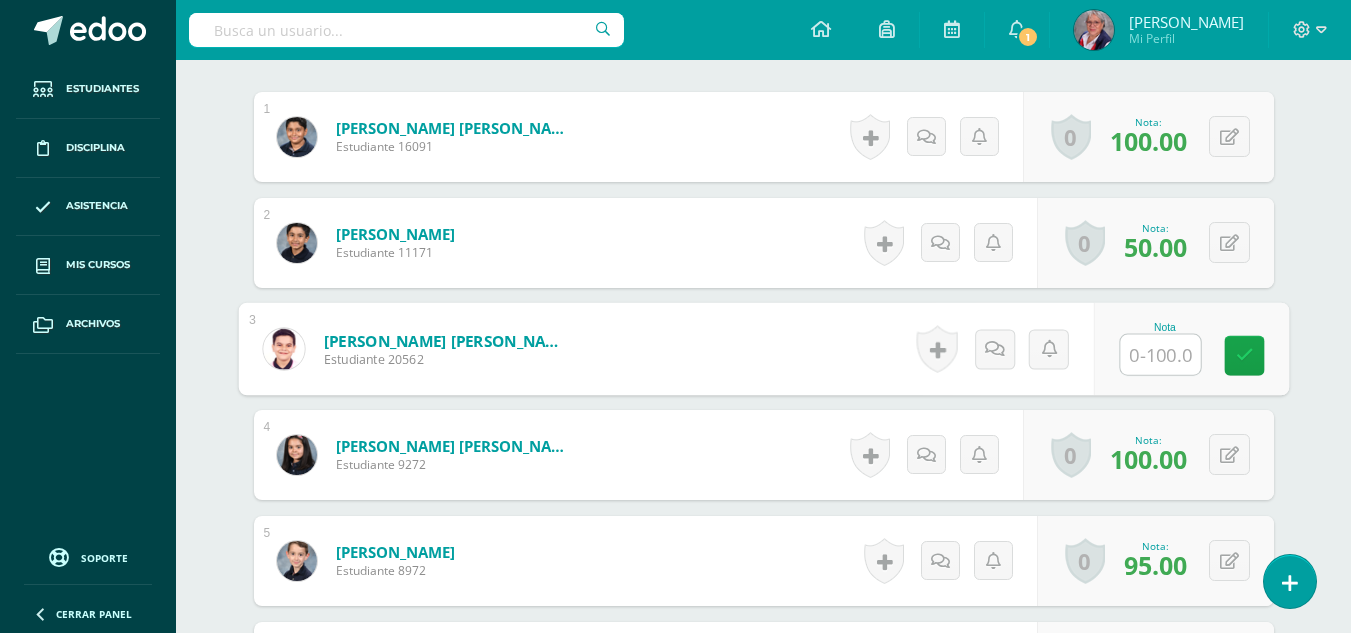 click at bounding box center [1160, 355] 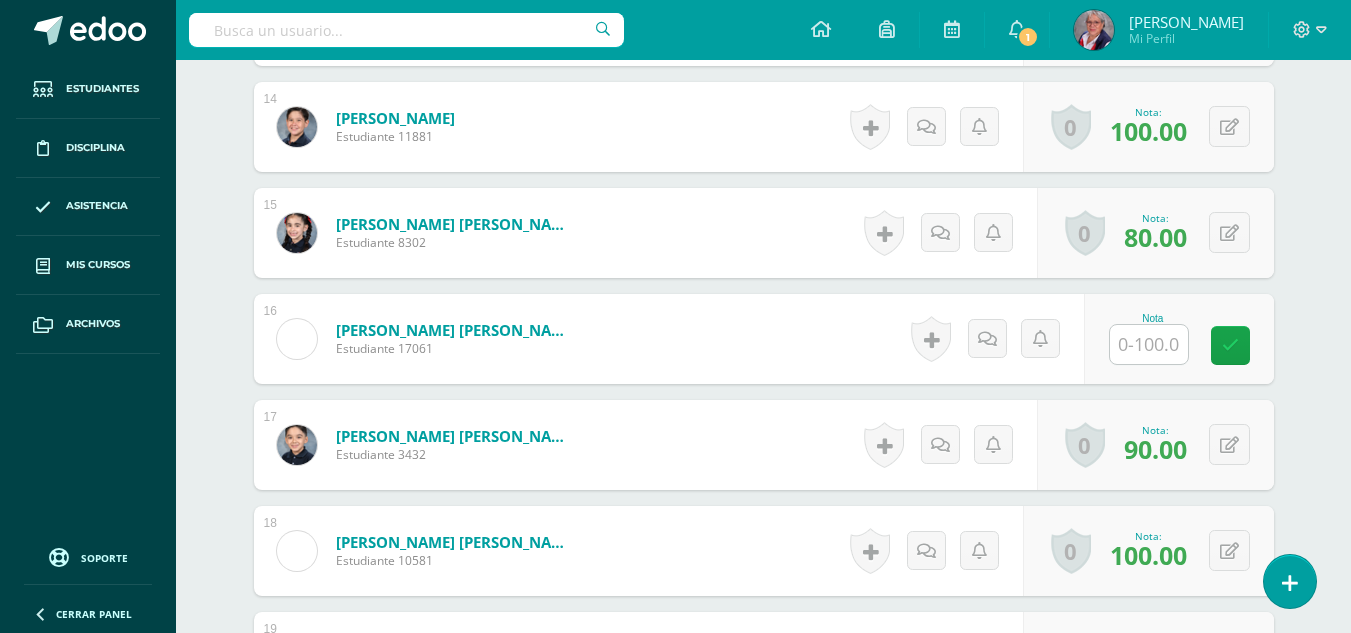 scroll, scrollTop: 2003, scrollLeft: 0, axis: vertical 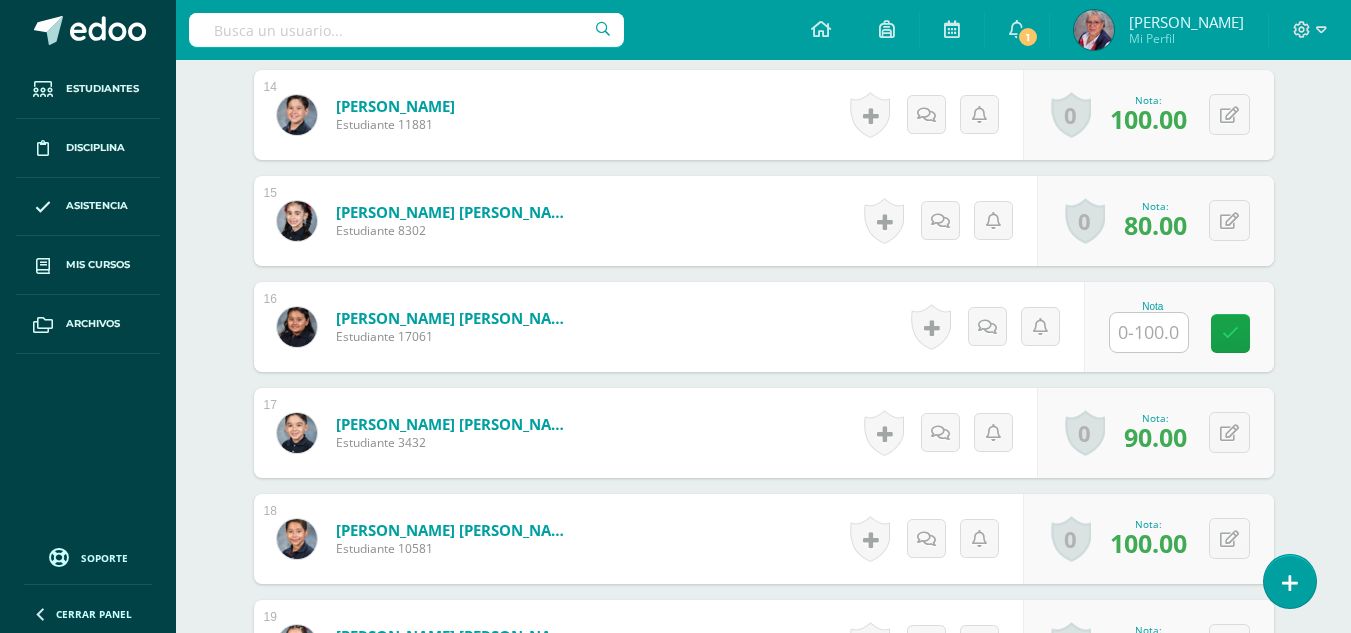 click at bounding box center (1149, 332) 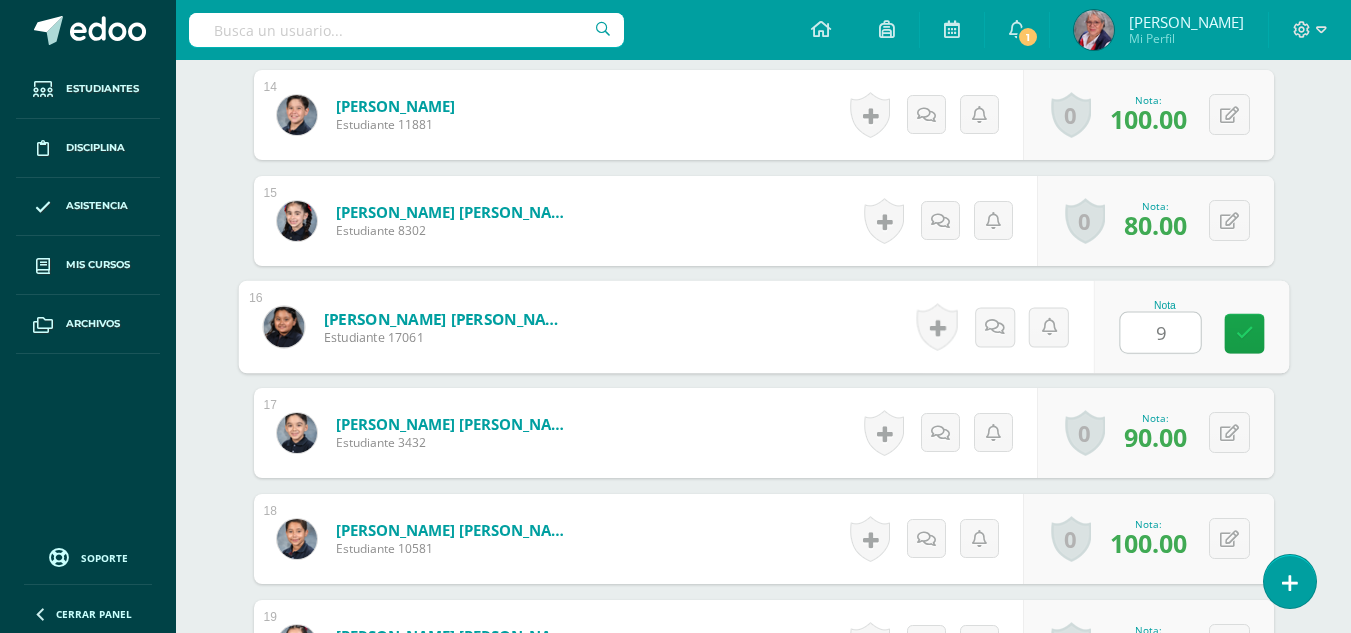 type on "90" 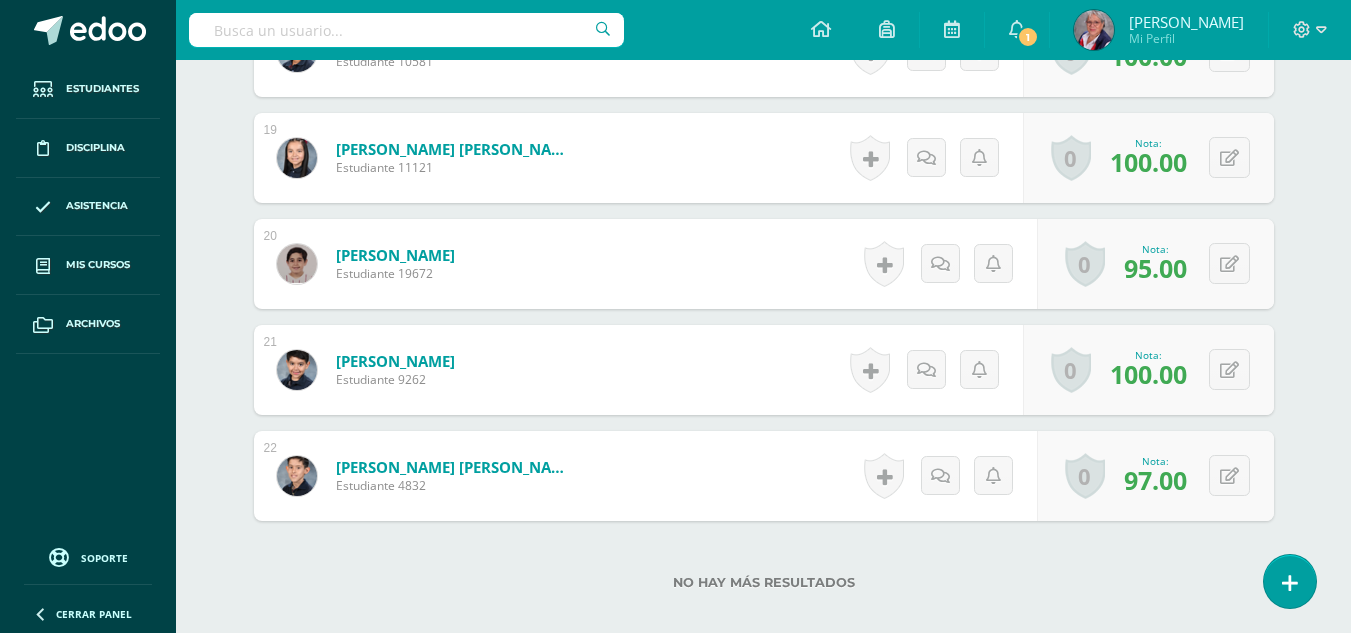 scroll, scrollTop: 2607, scrollLeft: 0, axis: vertical 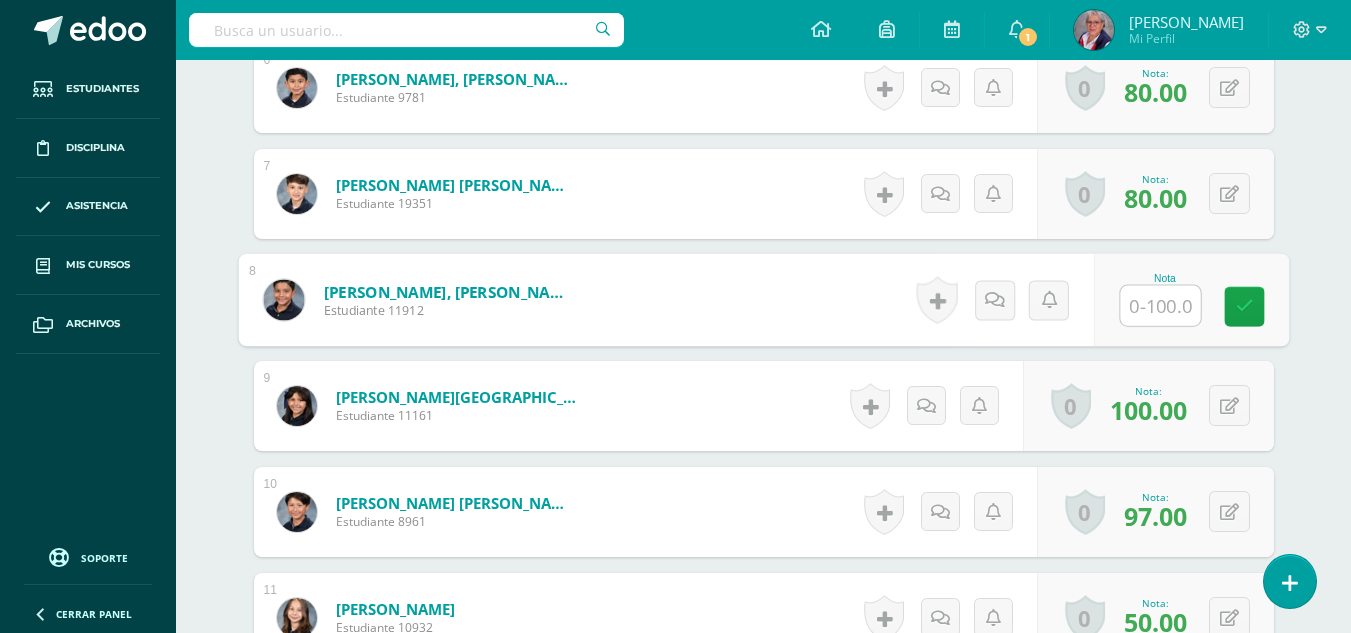 click at bounding box center (1160, 306) 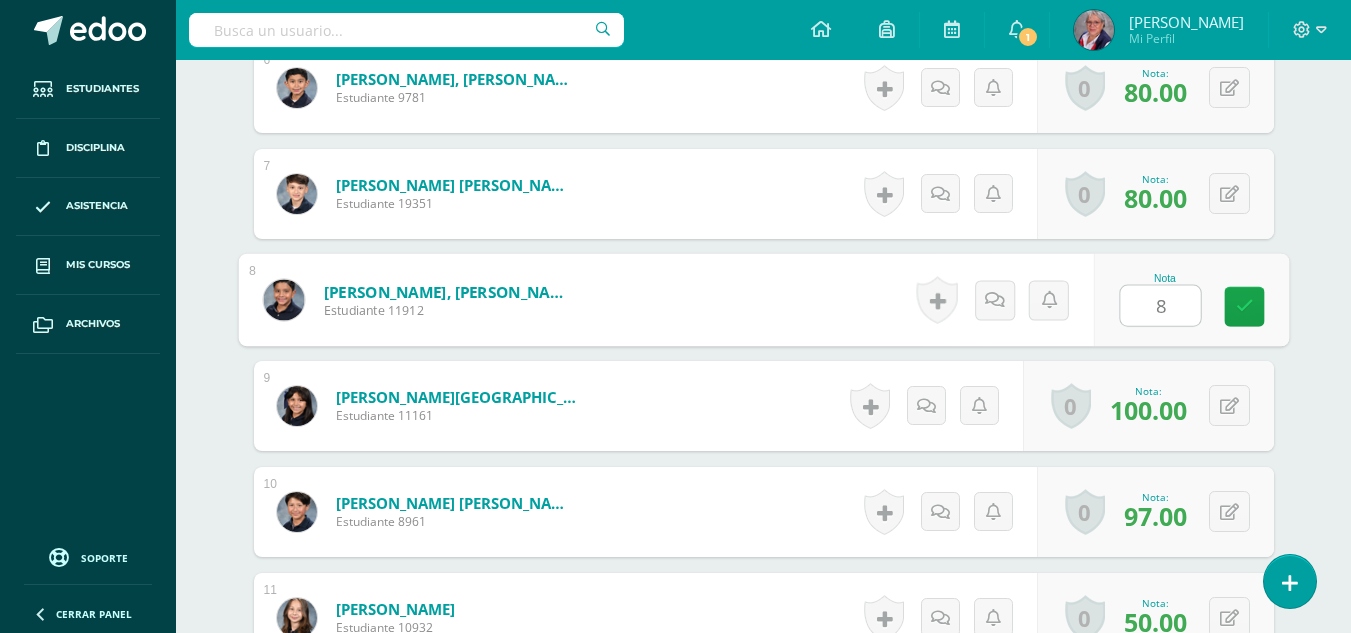 type on "80" 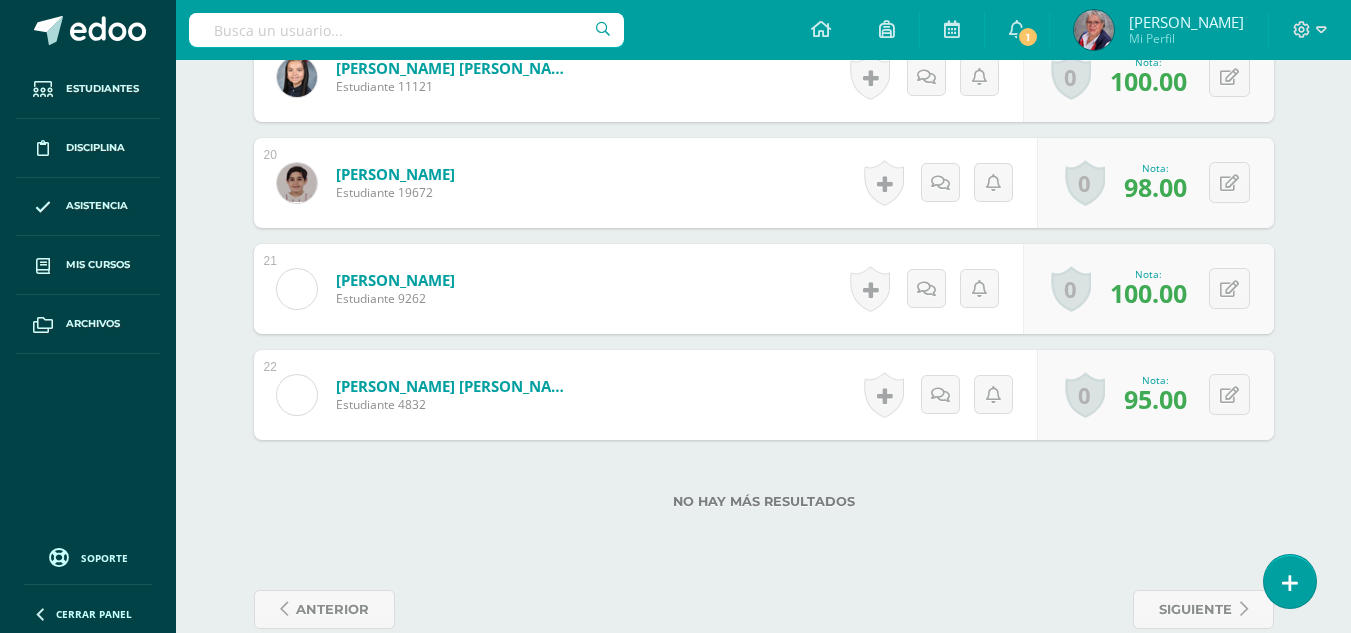 scroll, scrollTop: 2607, scrollLeft: 0, axis: vertical 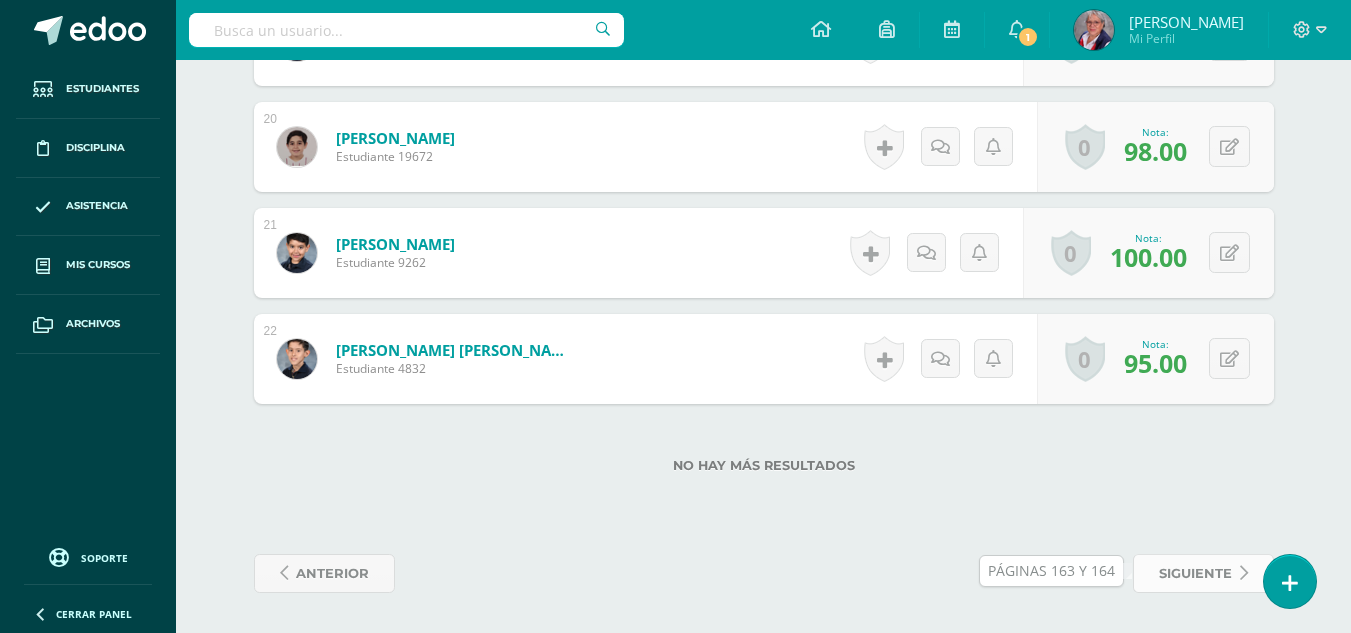 click on "siguiente" at bounding box center [1195, 573] 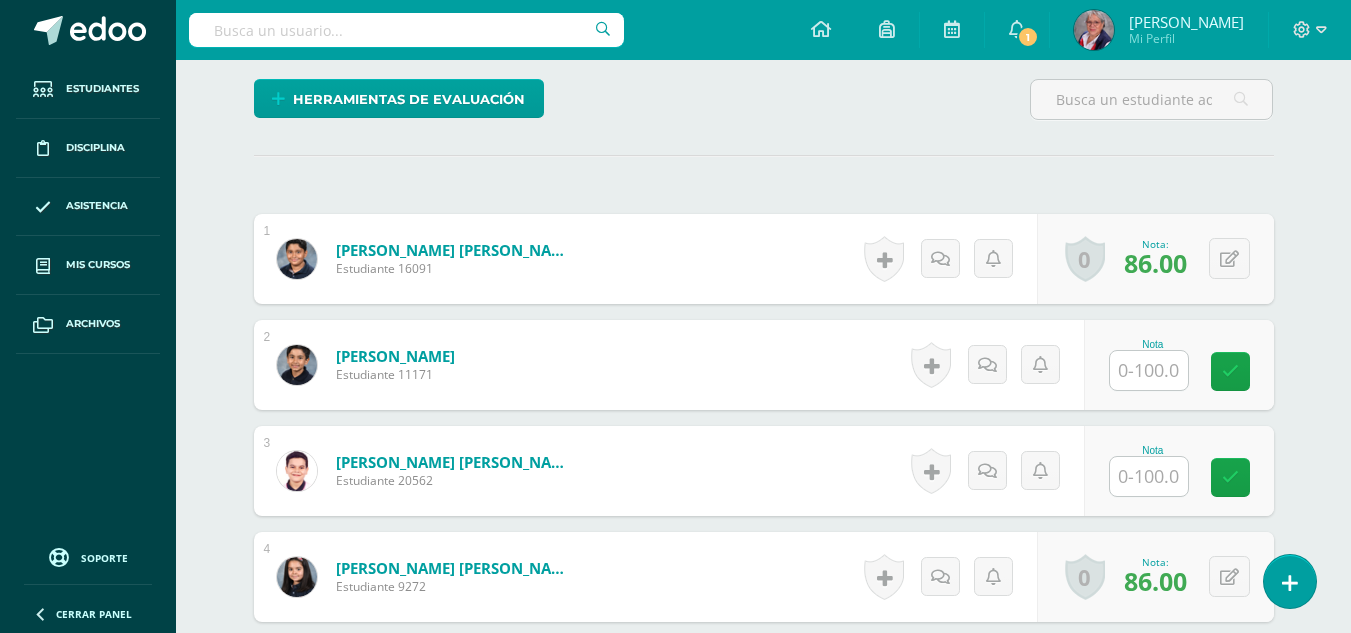 scroll, scrollTop: 482, scrollLeft: 0, axis: vertical 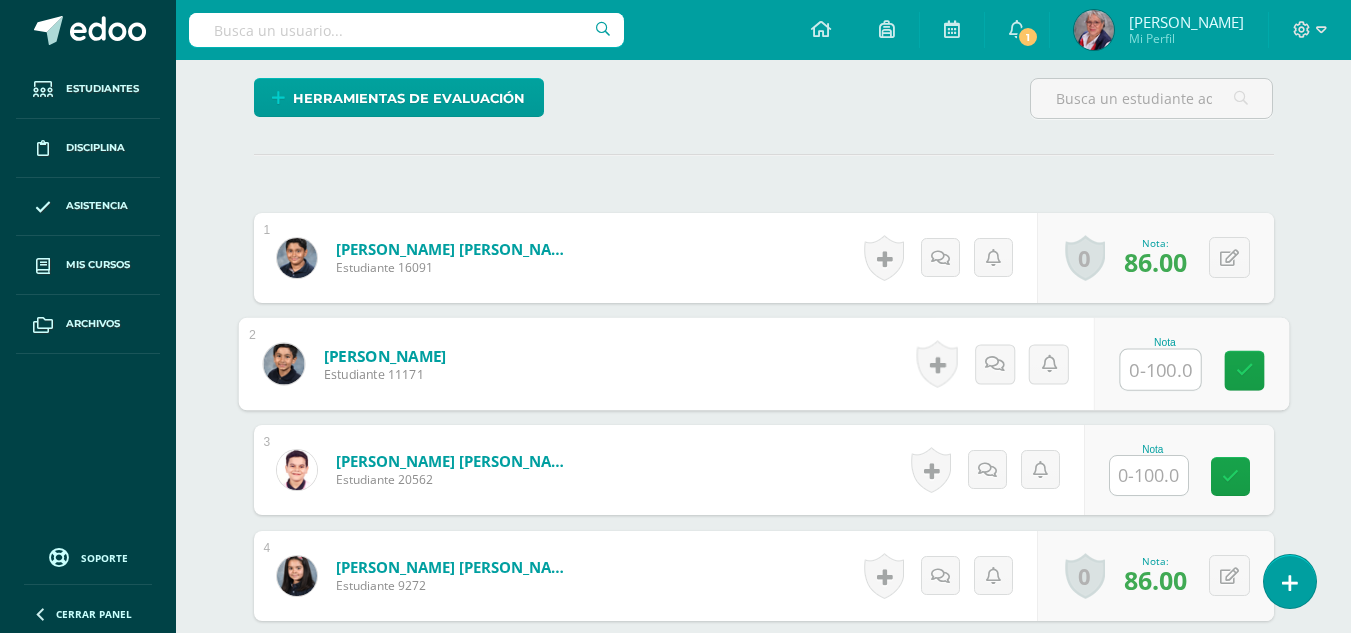 click at bounding box center (1160, 370) 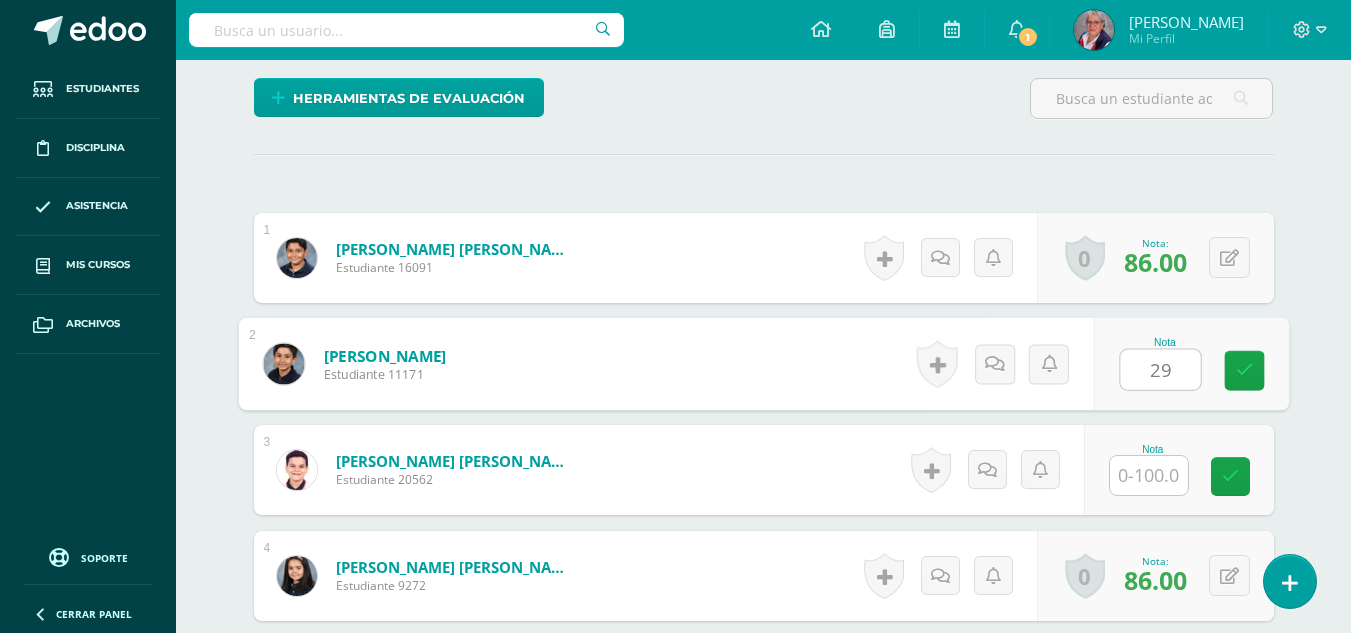 type on "29" 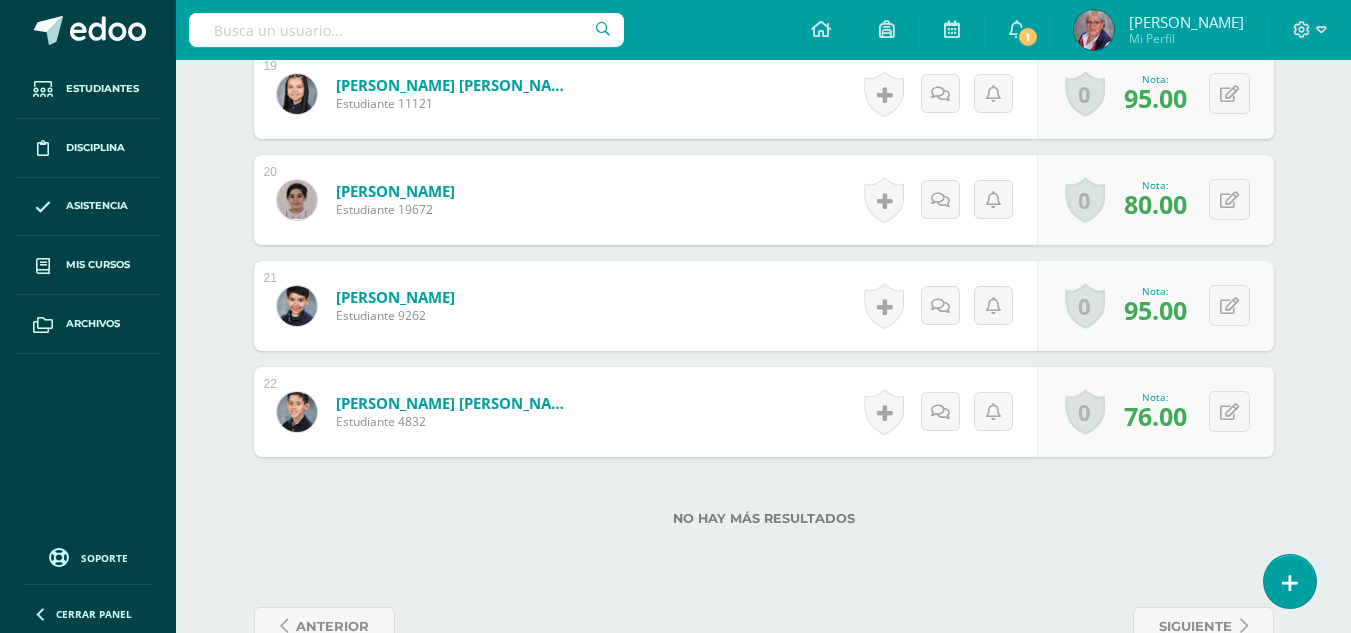 scroll, scrollTop: 2607, scrollLeft: 0, axis: vertical 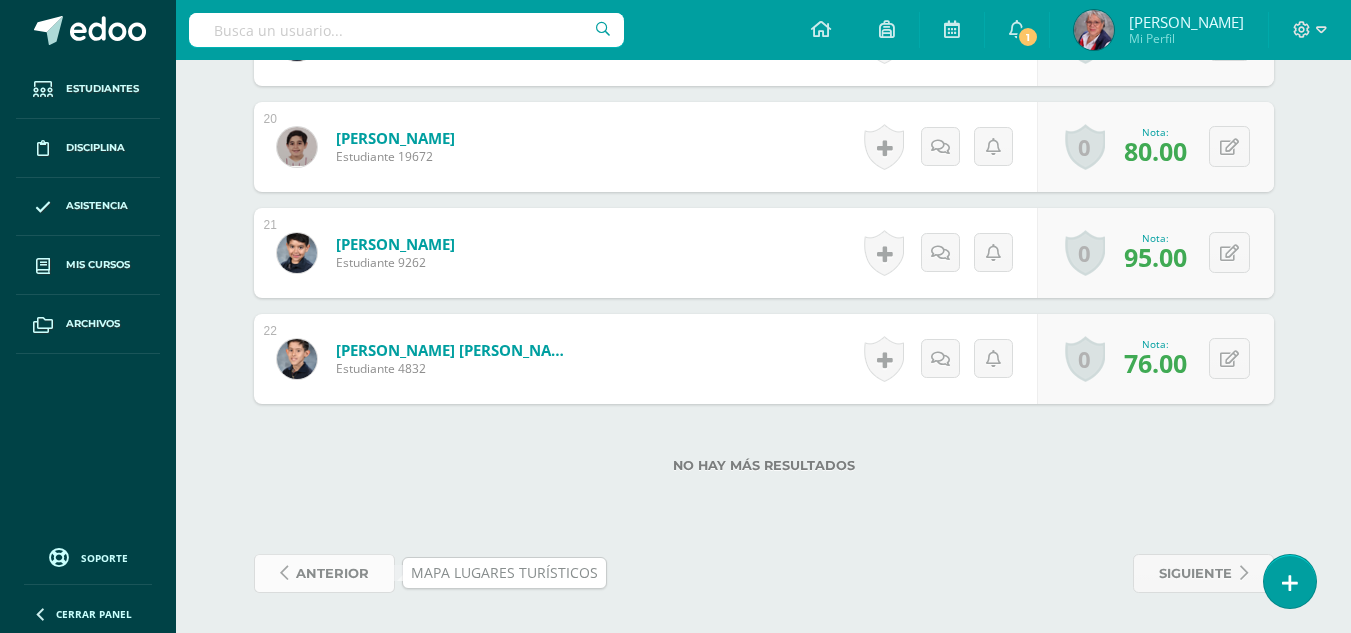 click on "anterior" at bounding box center (332, 573) 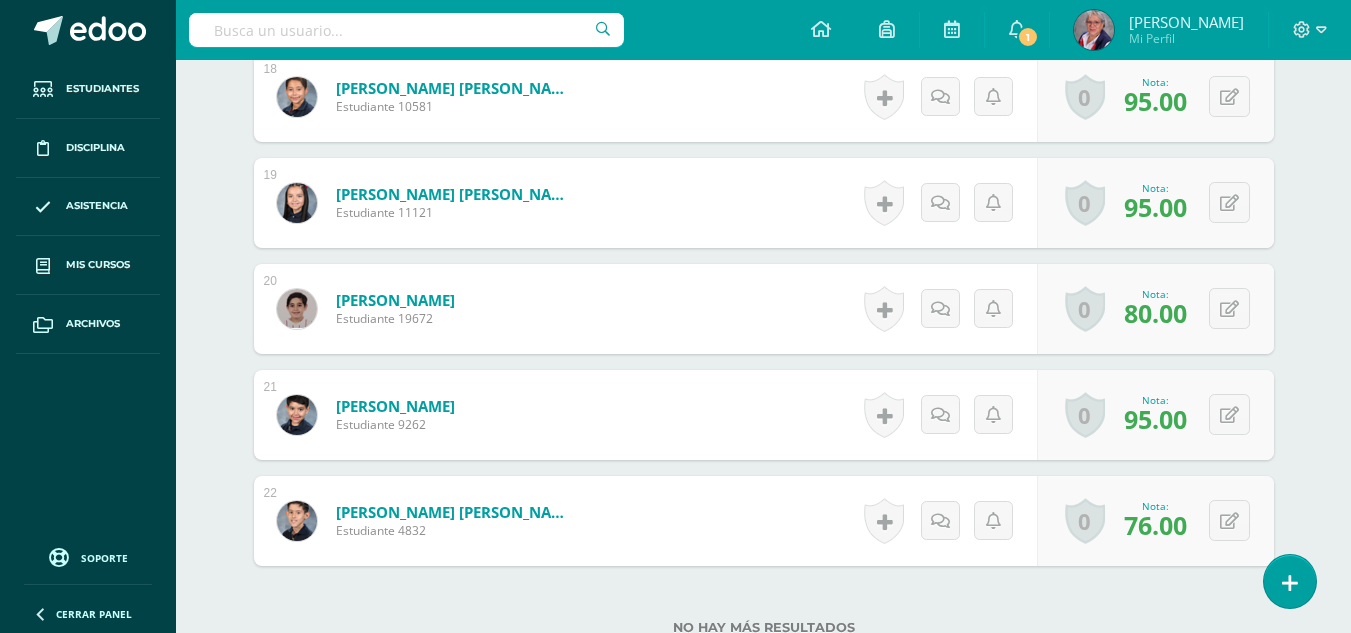 scroll, scrollTop: 2107, scrollLeft: 0, axis: vertical 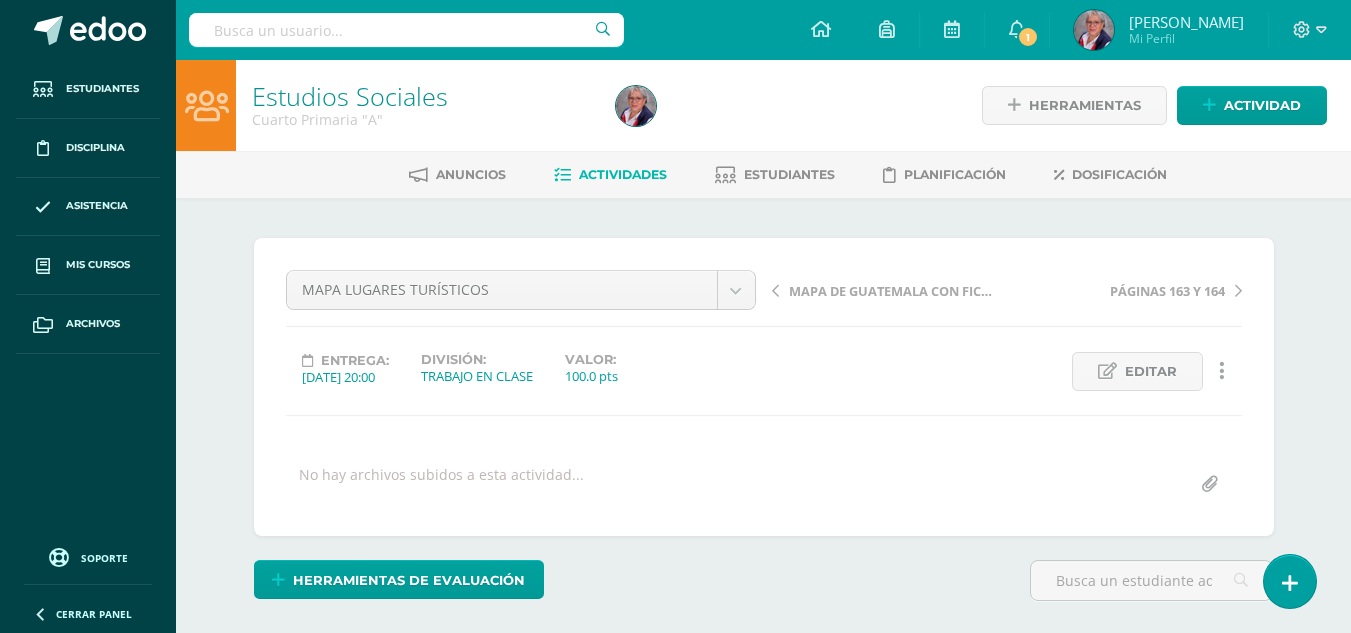 click on "Actividades" at bounding box center [623, 174] 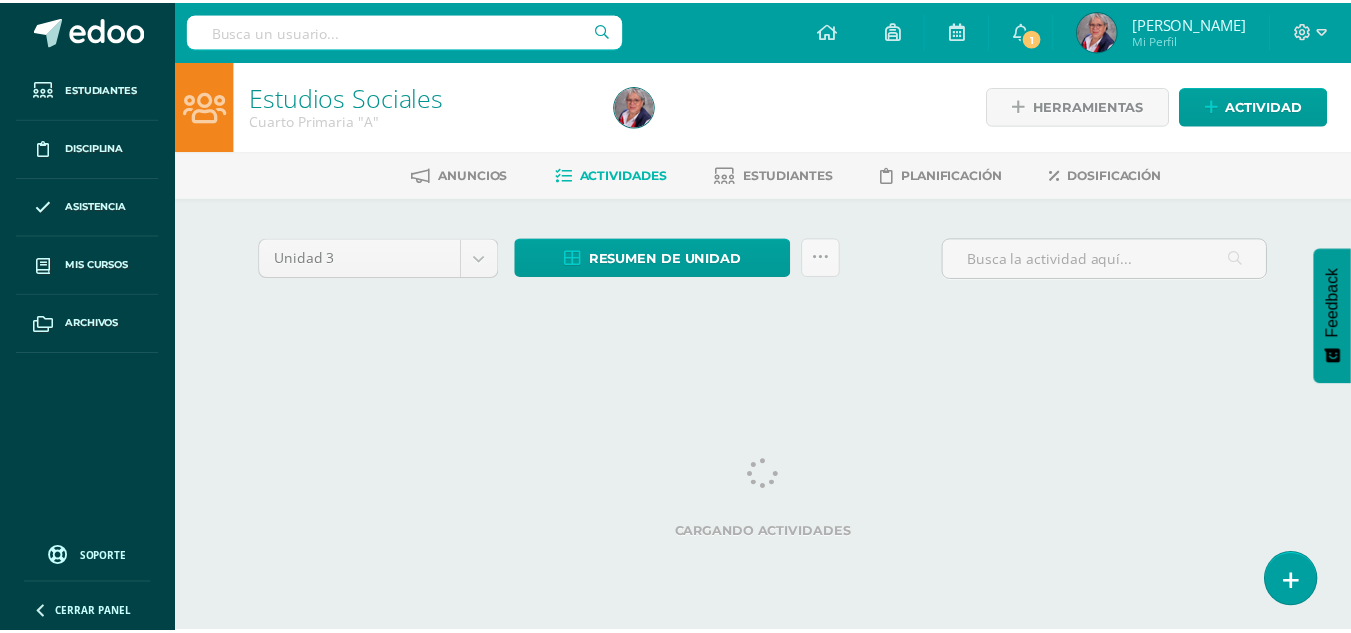 scroll, scrollTop: 0, scrollLeft: 0, axis: both 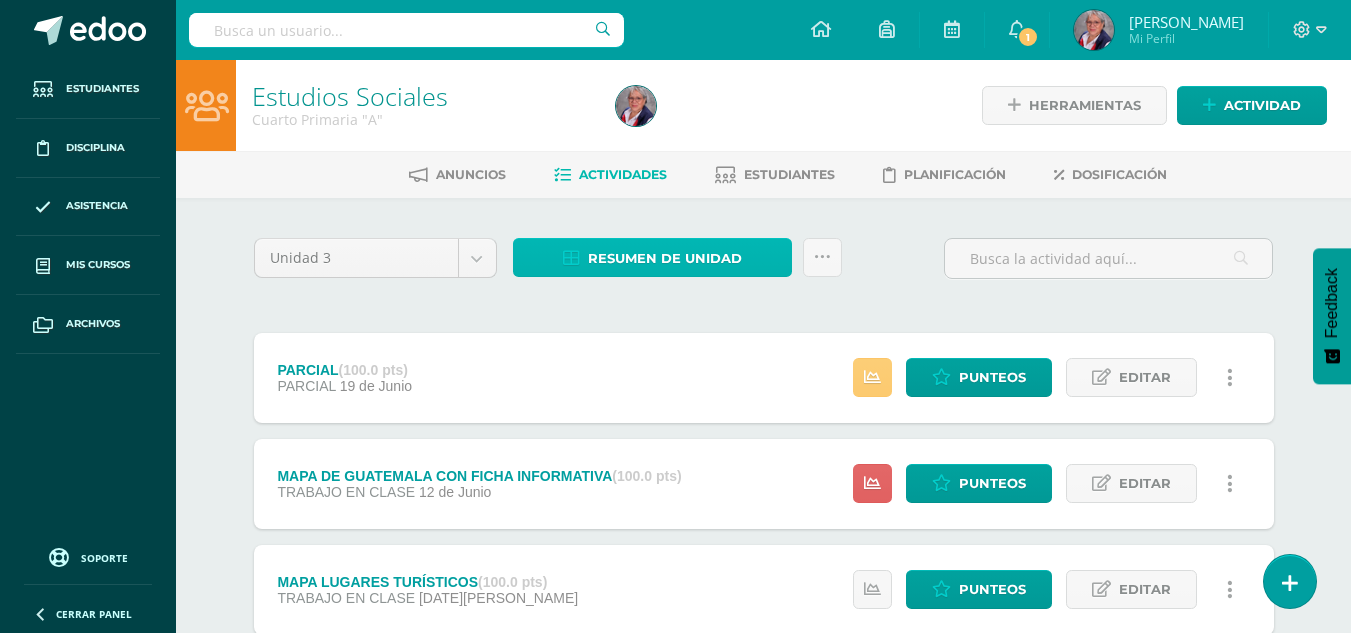click on "Resumen de unidad" at bounding box center (665, 258) 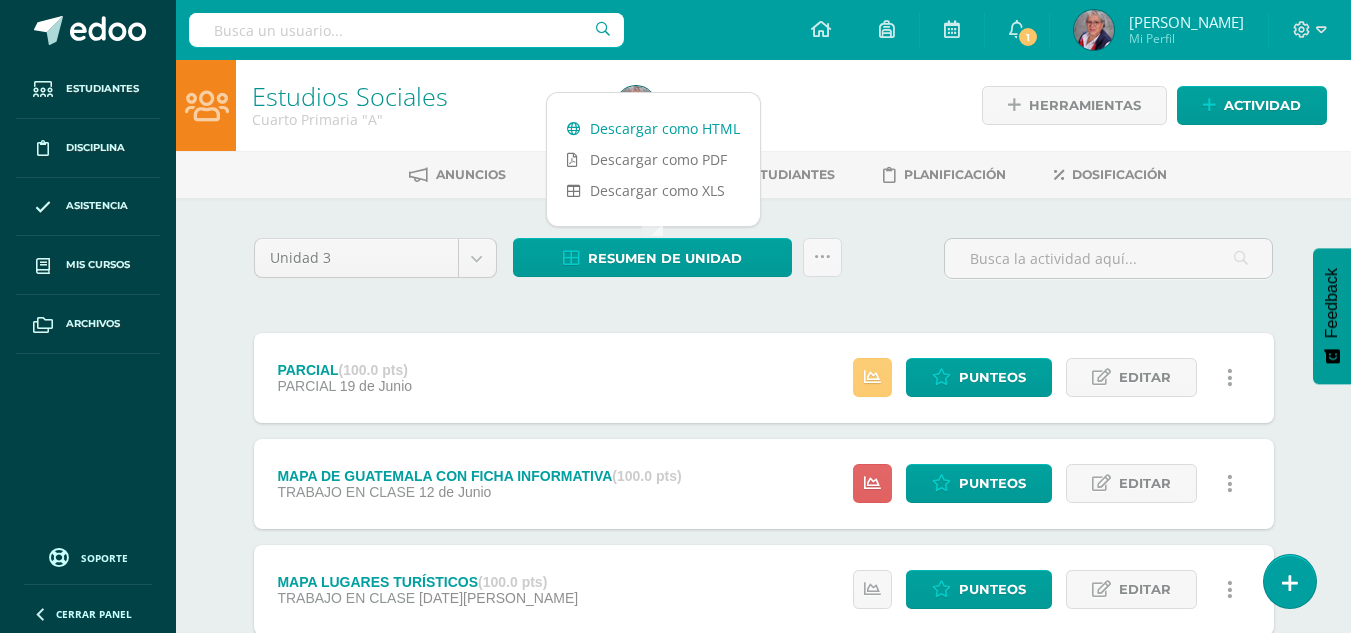 click on "Descargar como HTML" at bounding box center [653, 128] 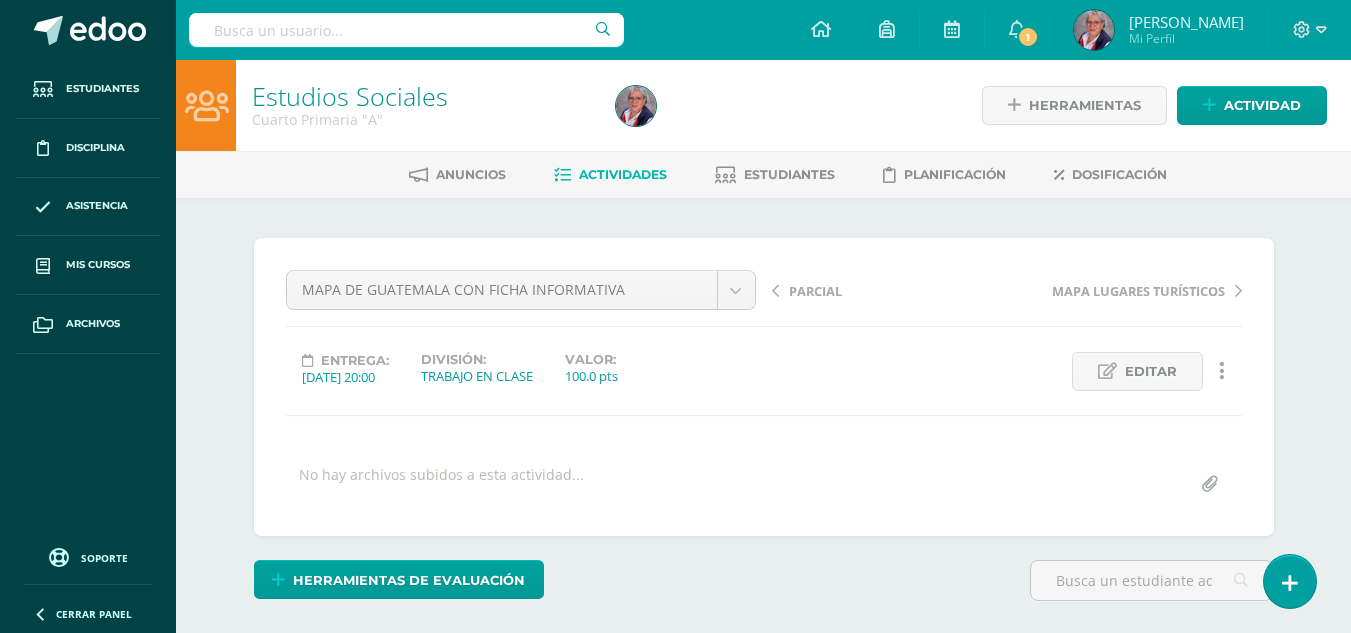 scroll, scrollTop: 0, scrollLeft: 0, axis: both 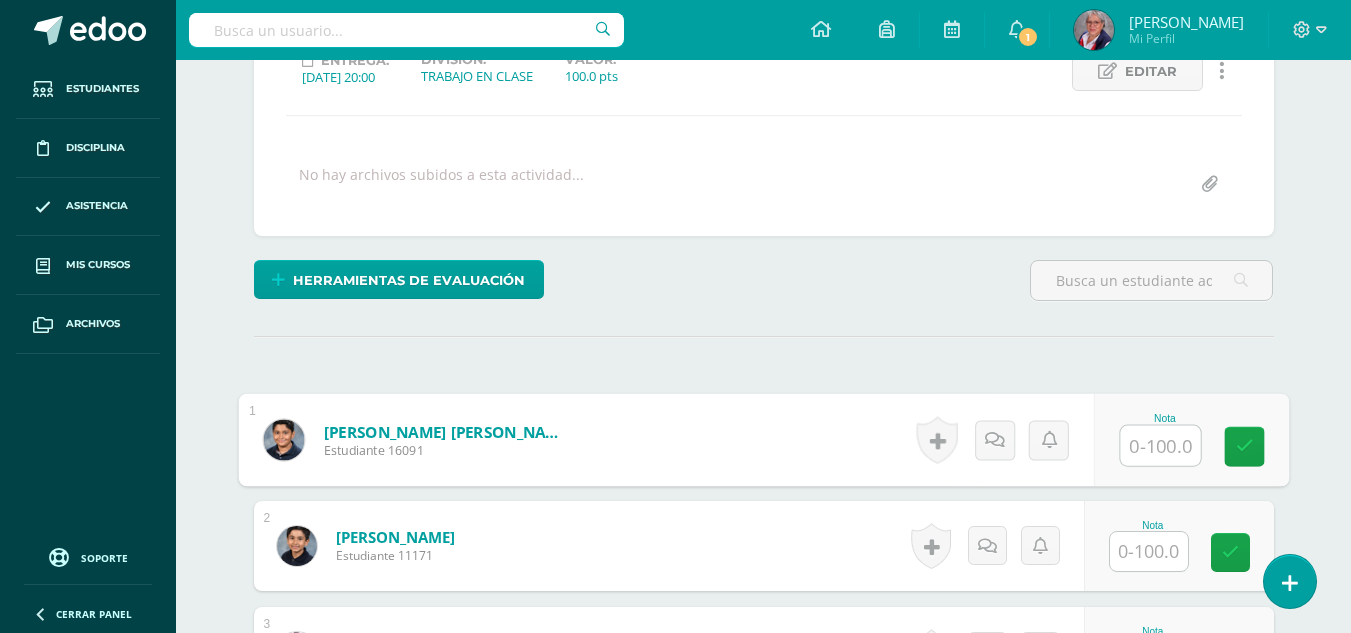 click at bounding box center [1160, 446] 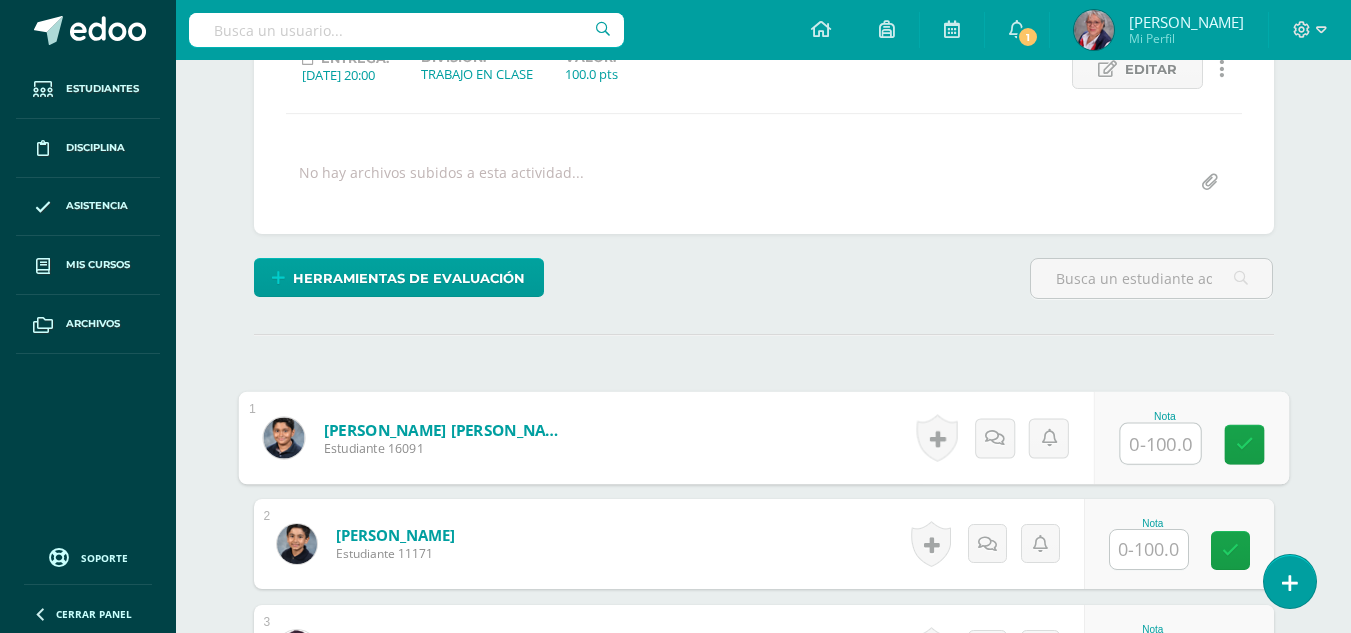 scroll, scrollTop: 303, scrollLeft: 0, axis: vertical 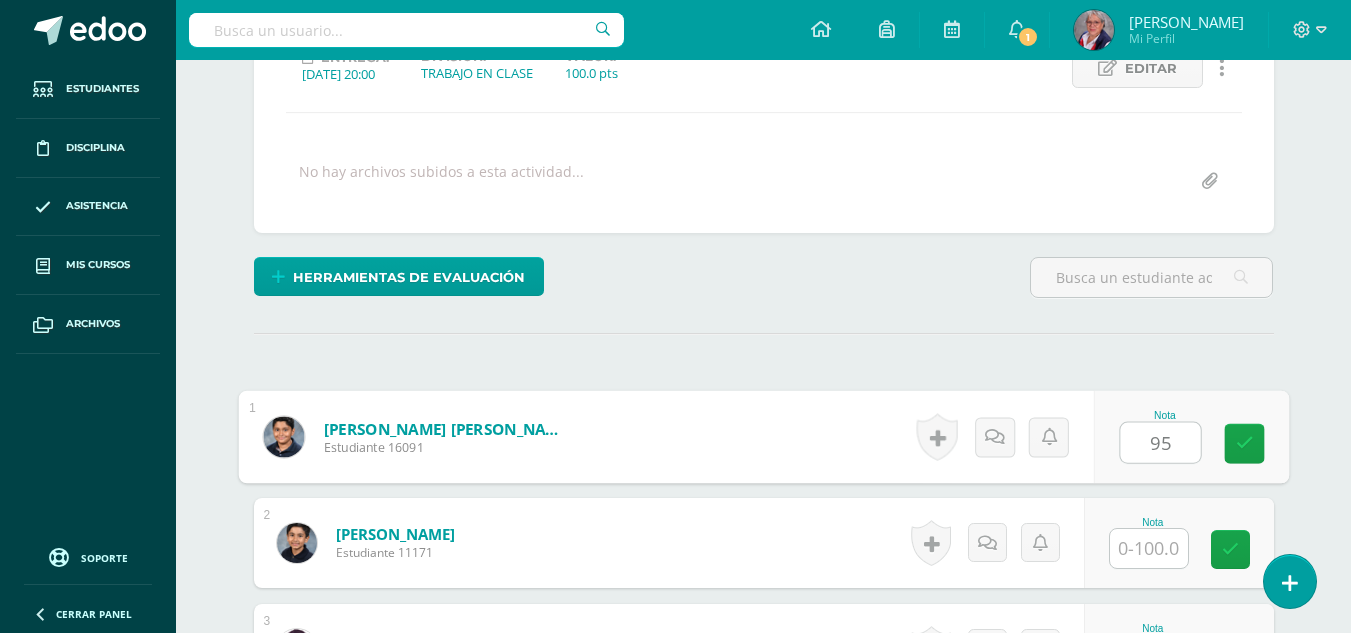 type on "95" 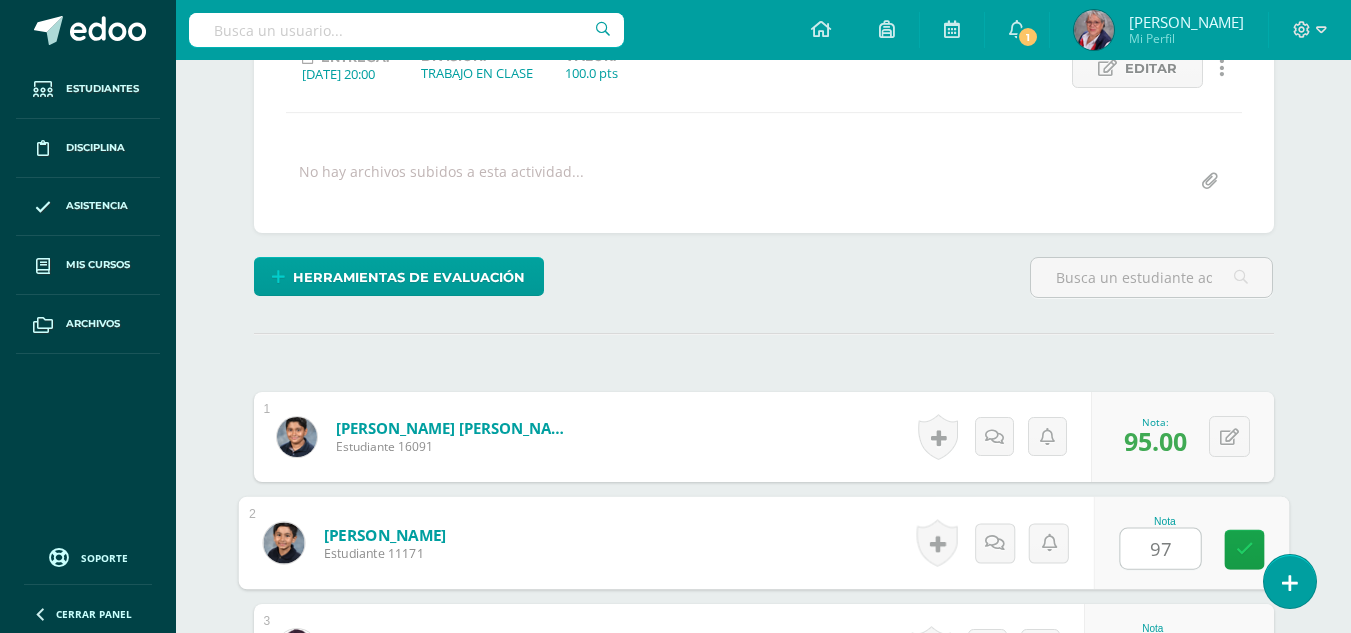 type on "97" 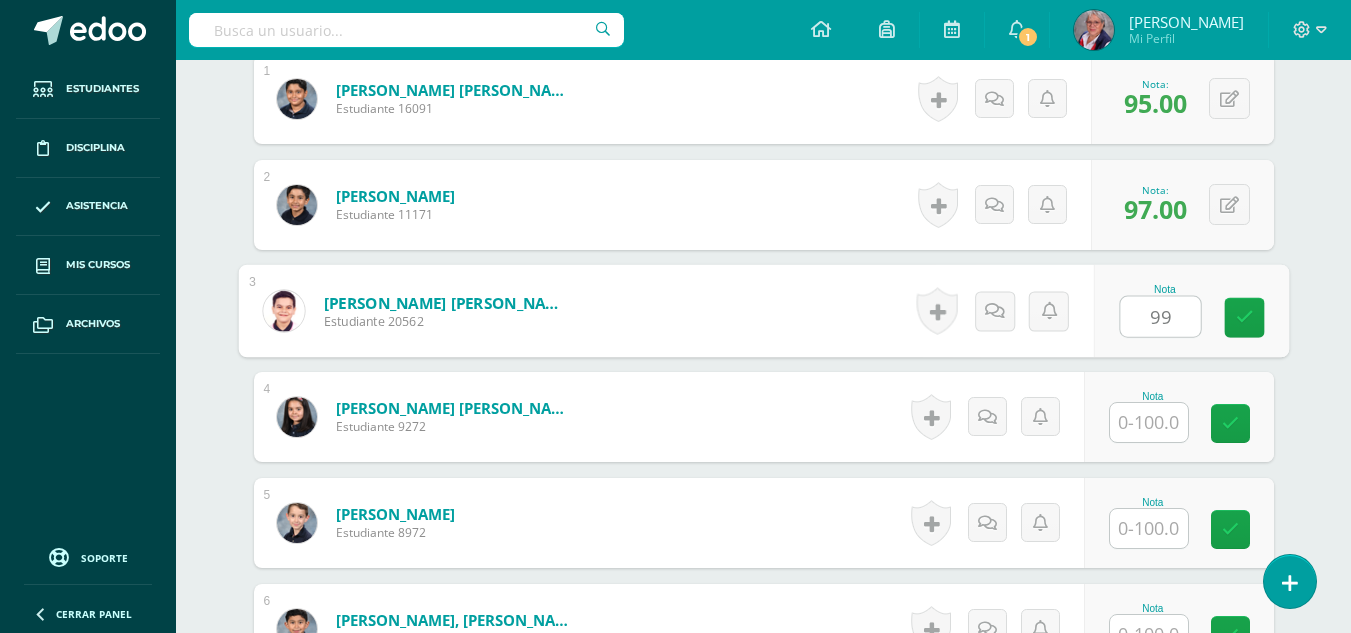 type on "99" 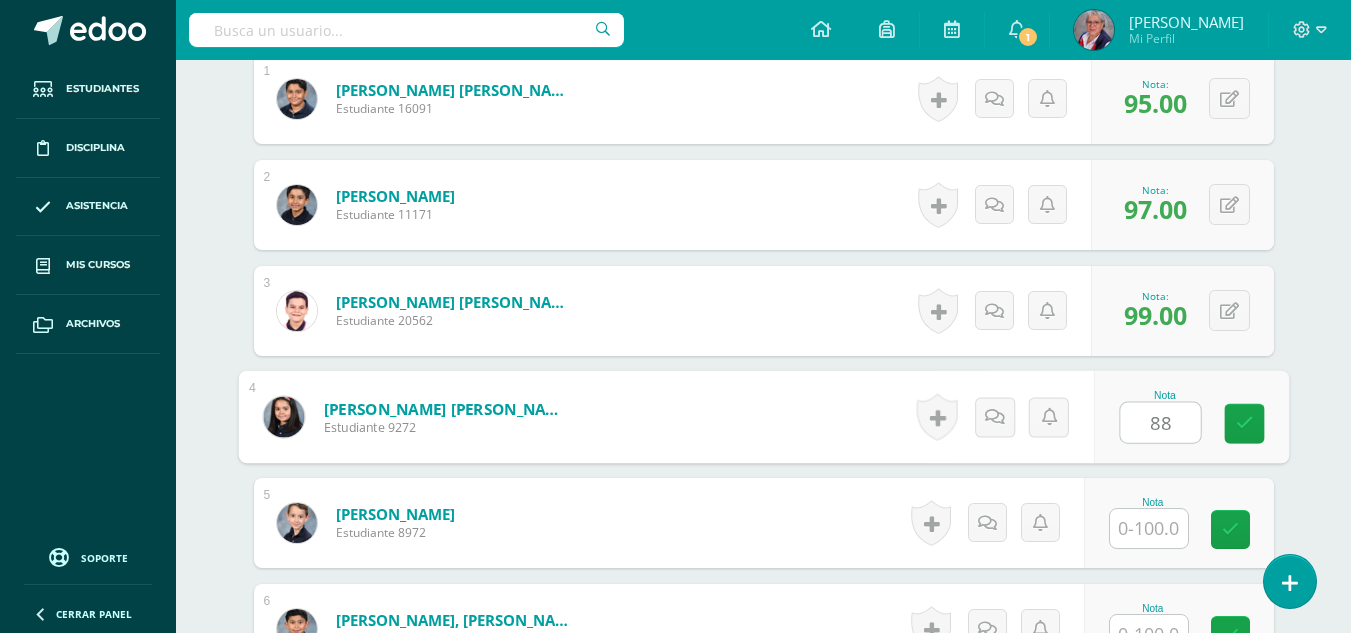 type on "88" 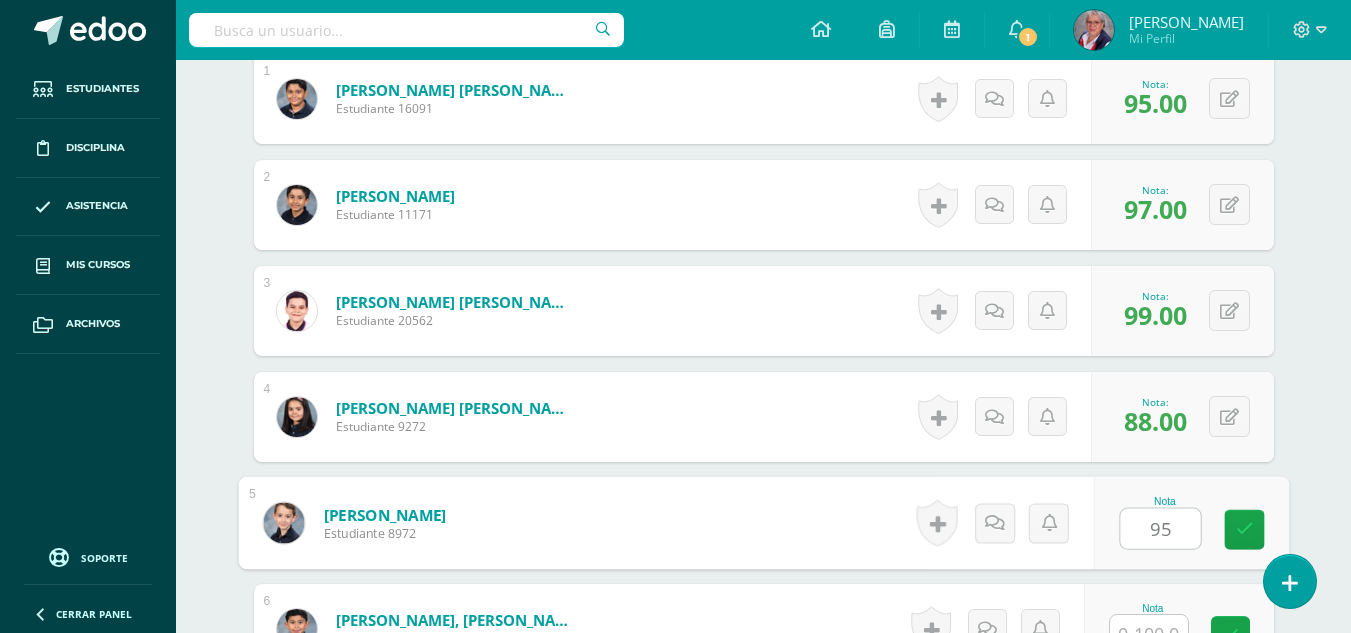 type on "95" 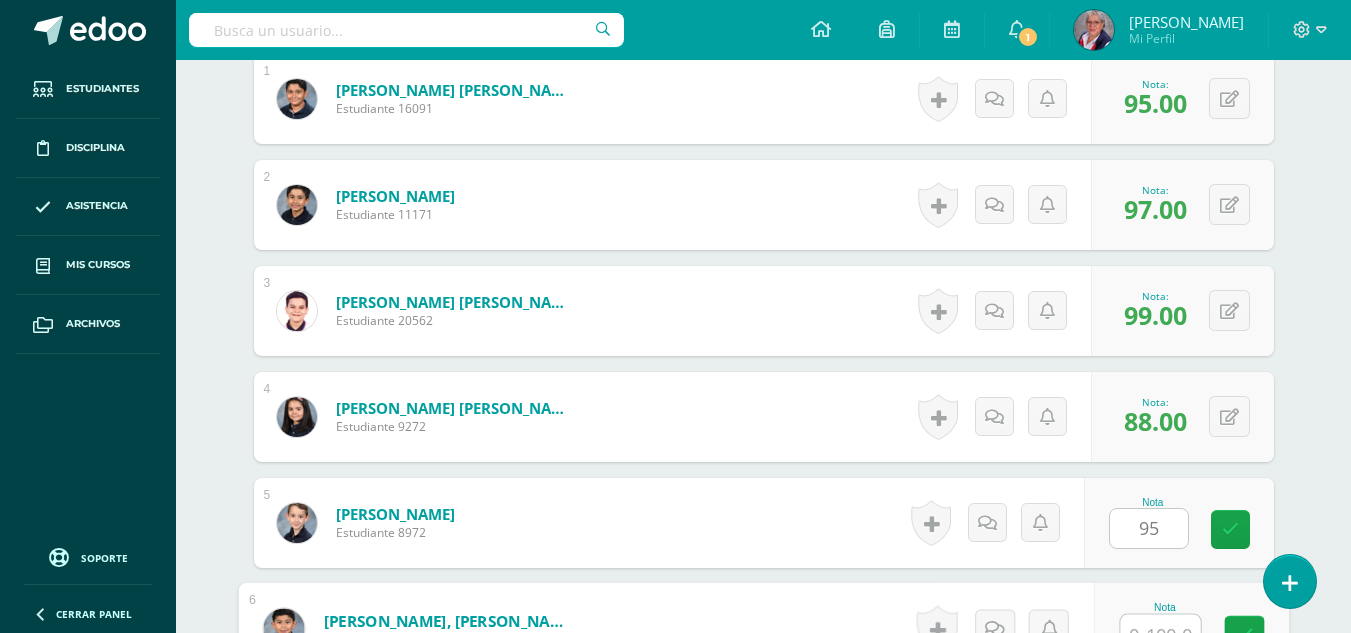 scroll, scrollTop: 662, scrollLeft: 0, axis: vertical 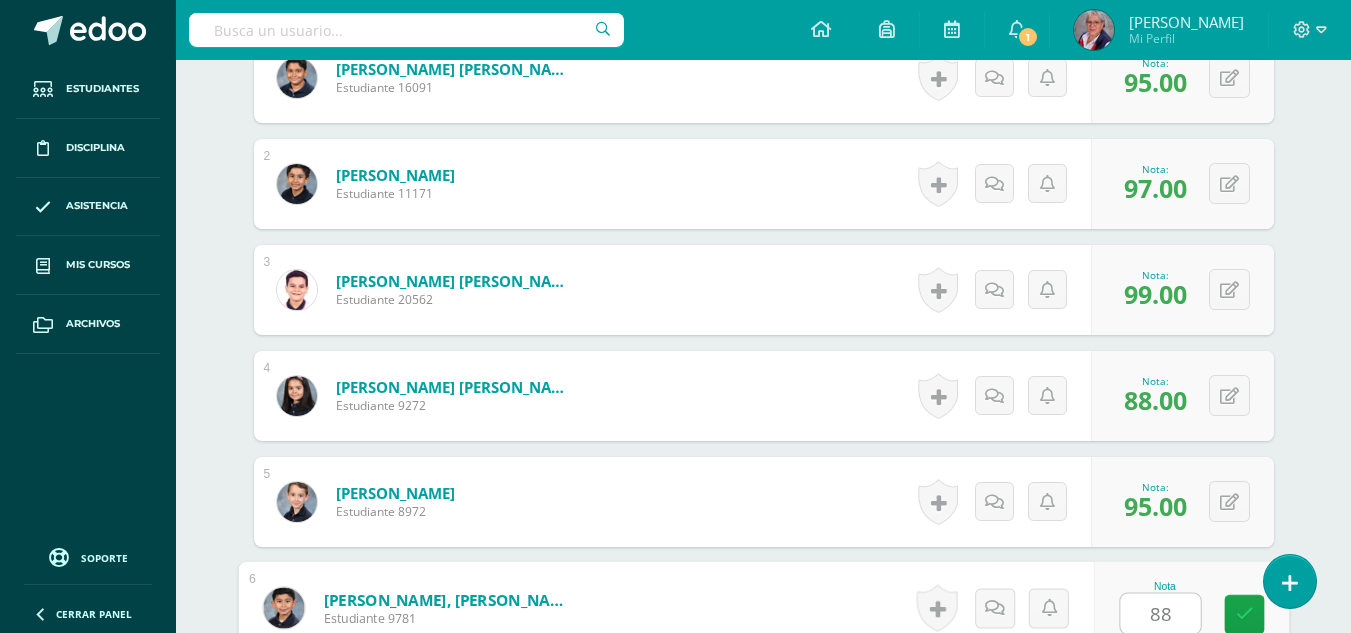 type on "88" 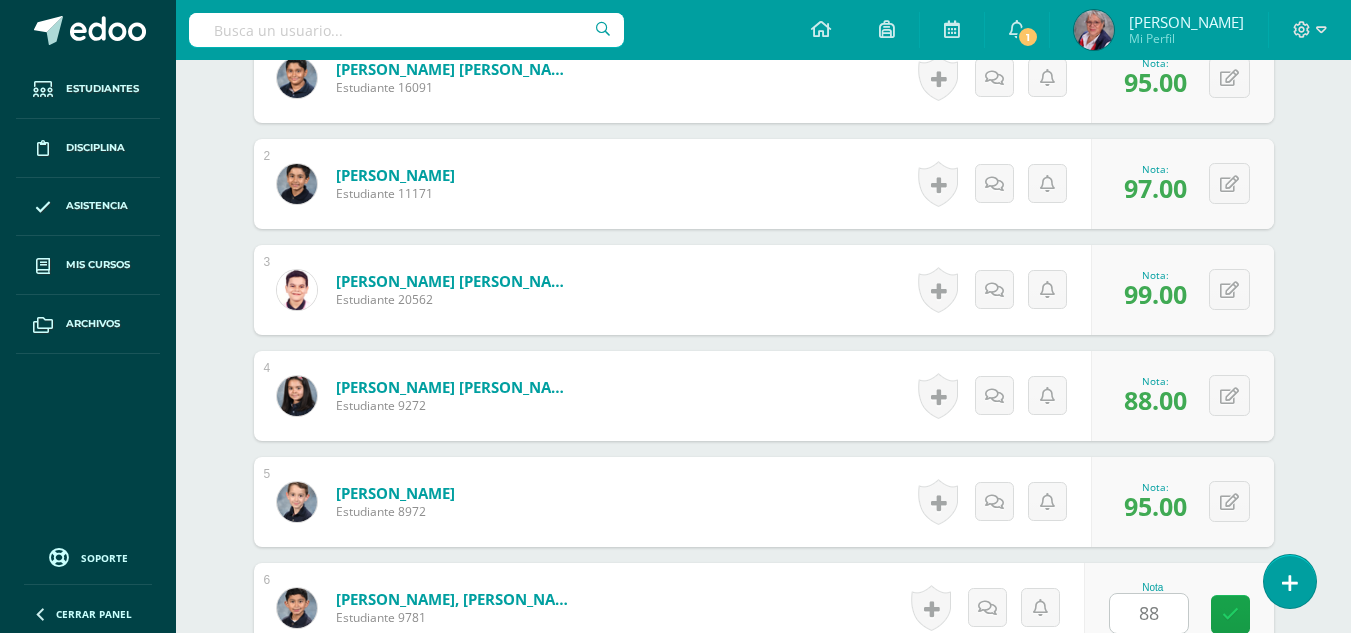 scroll, scrollTop: 1065, scrollLeft: 0, axis: vertical 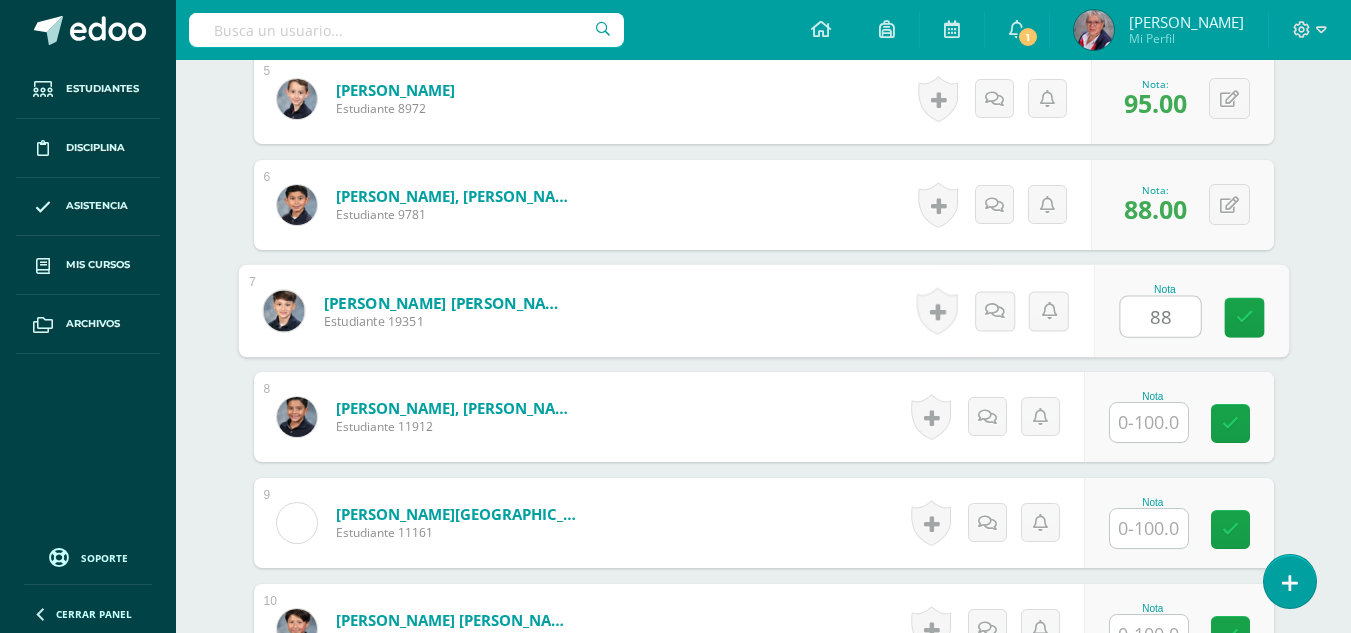 type on "88" 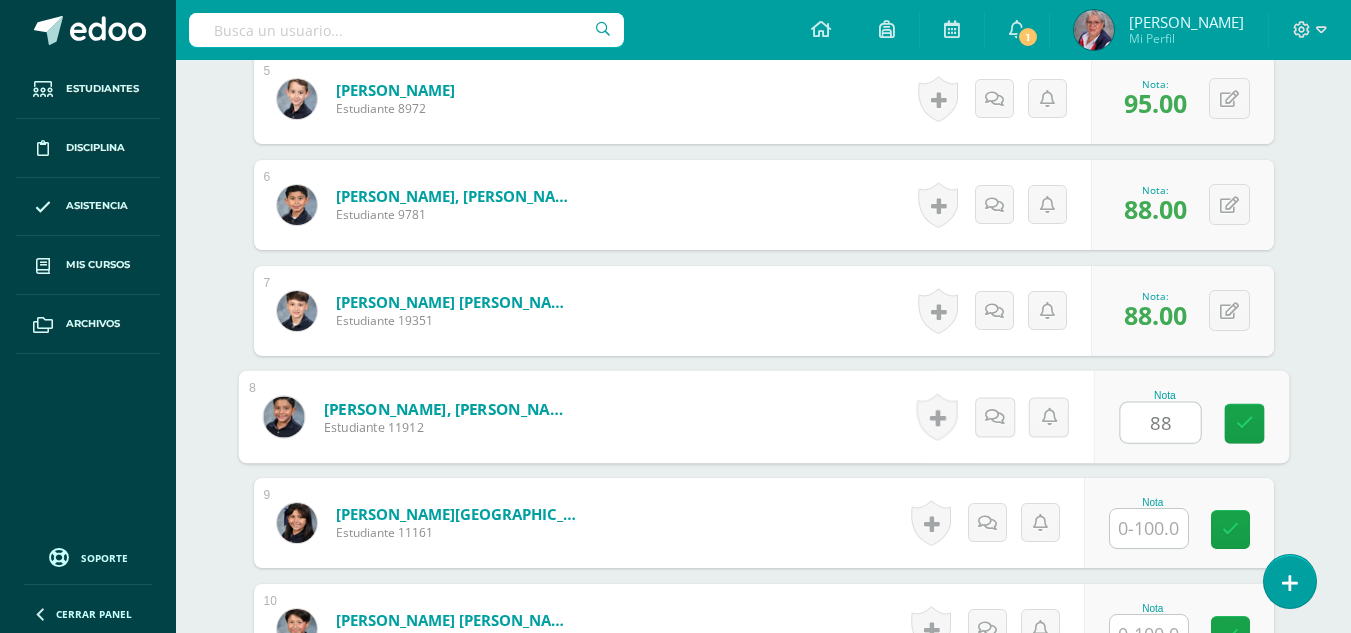 type on "88" 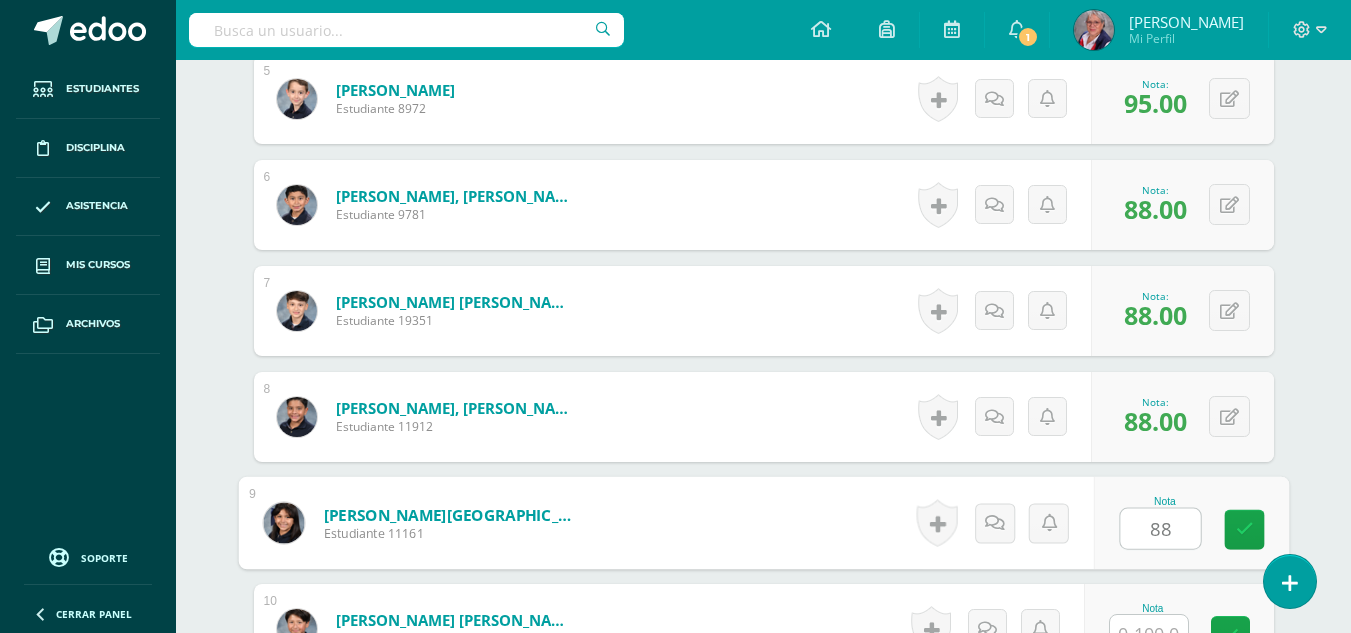 type on "88" 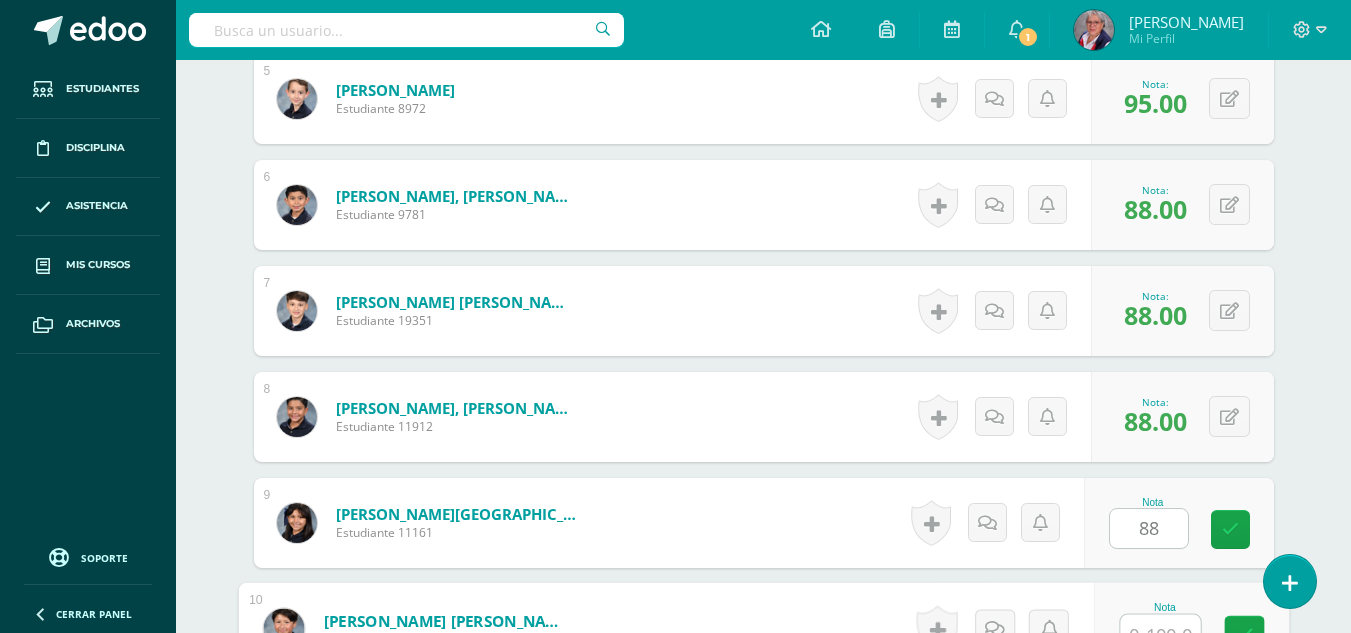 scroll, scrollTop: 1086, scrollLeft: 0, axis: vertical 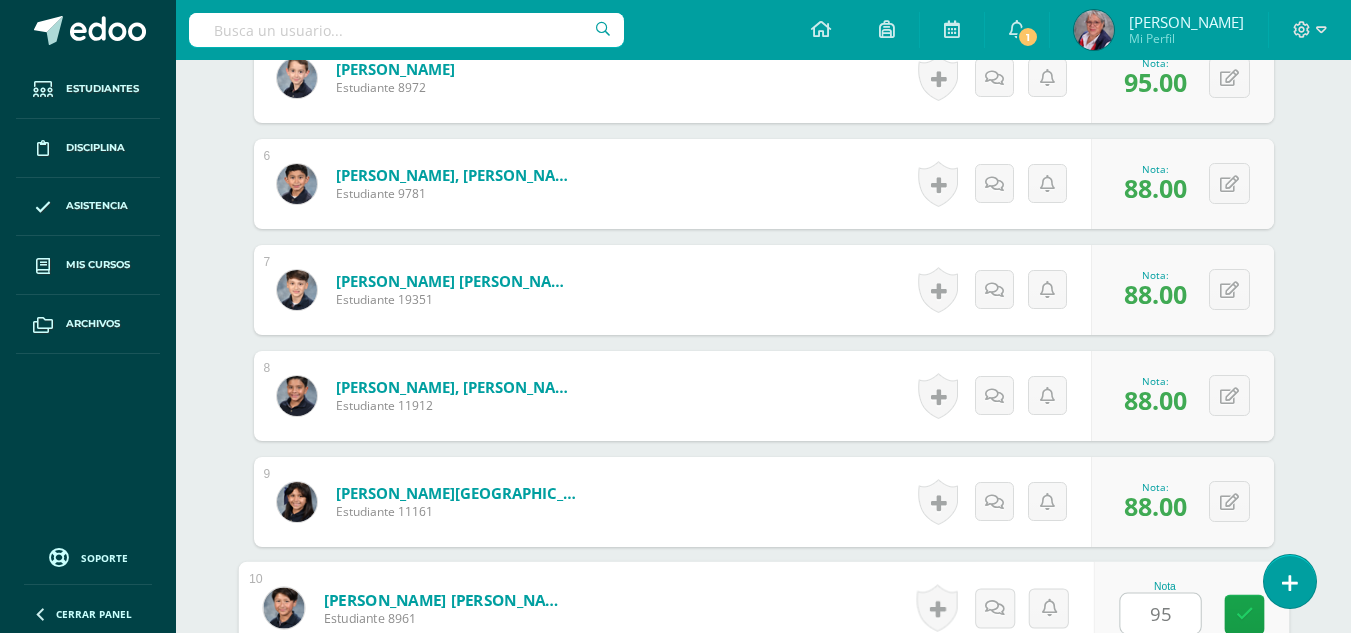 type on "95" 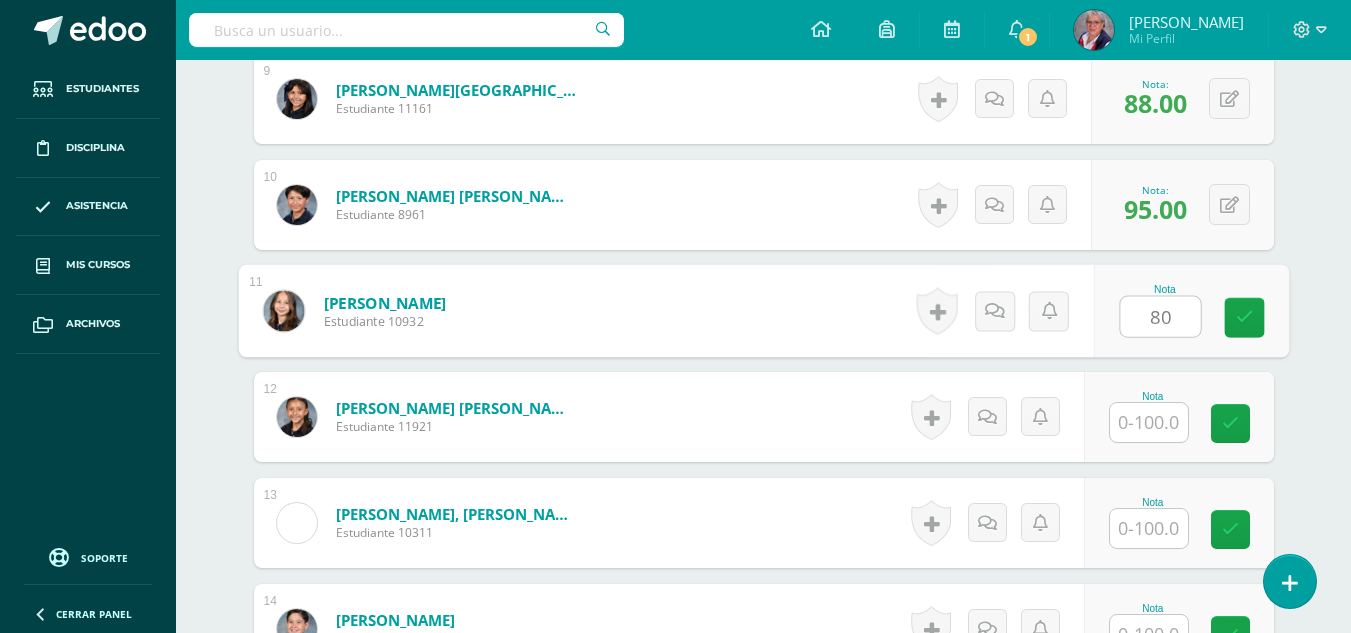 type on "80" 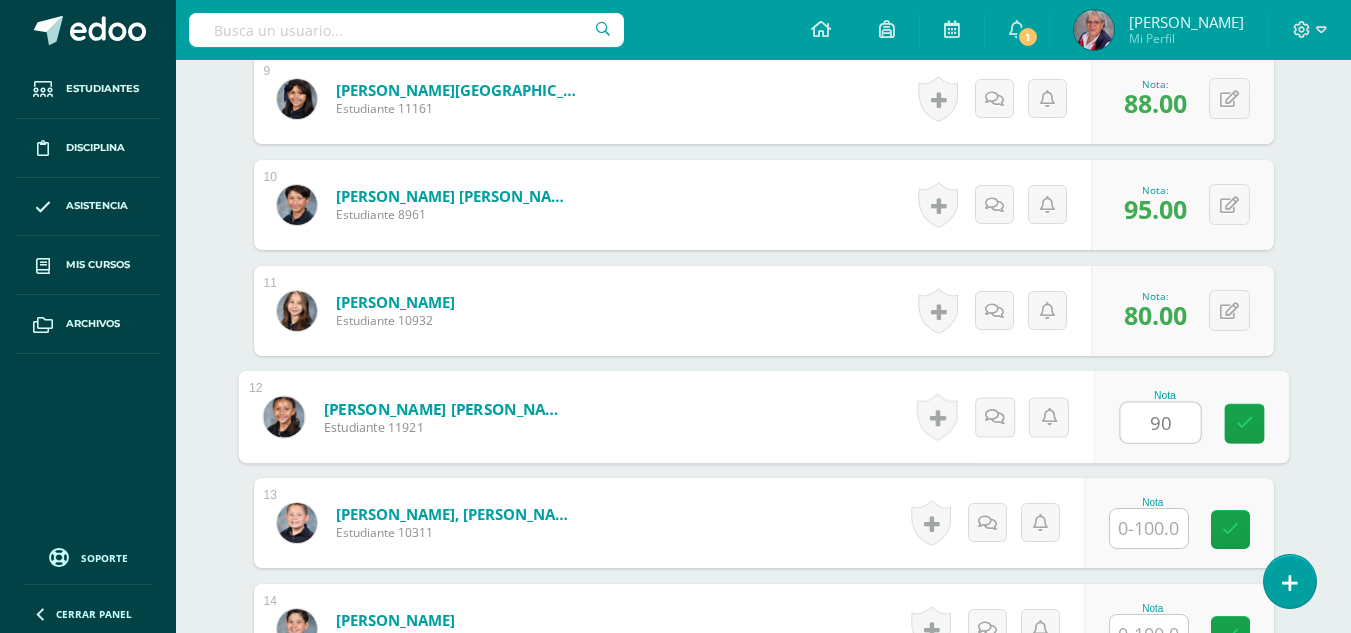 type on "90" 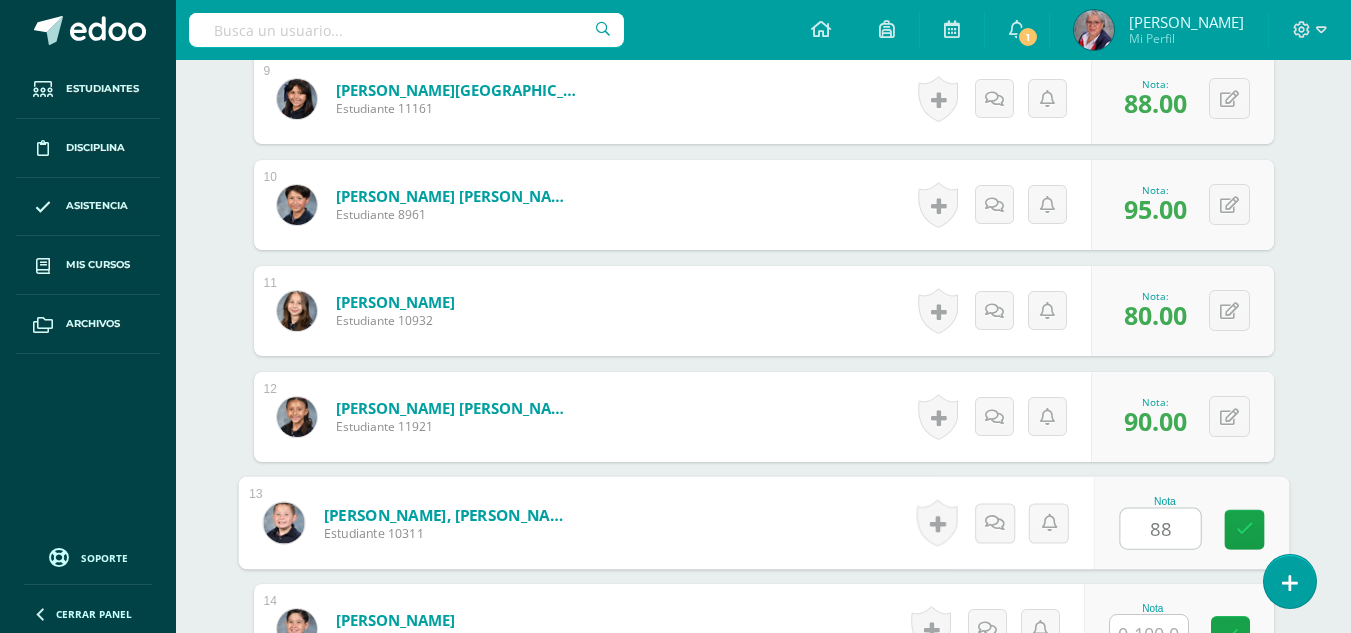 type on "88" 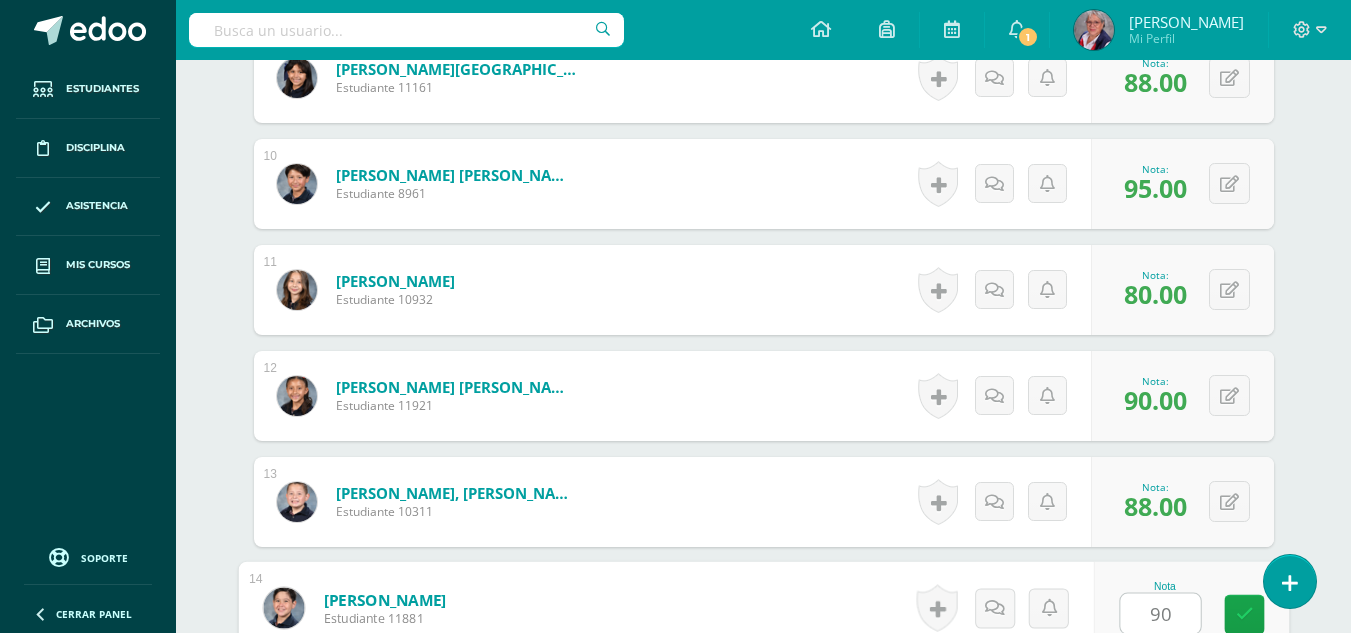 type on "90" 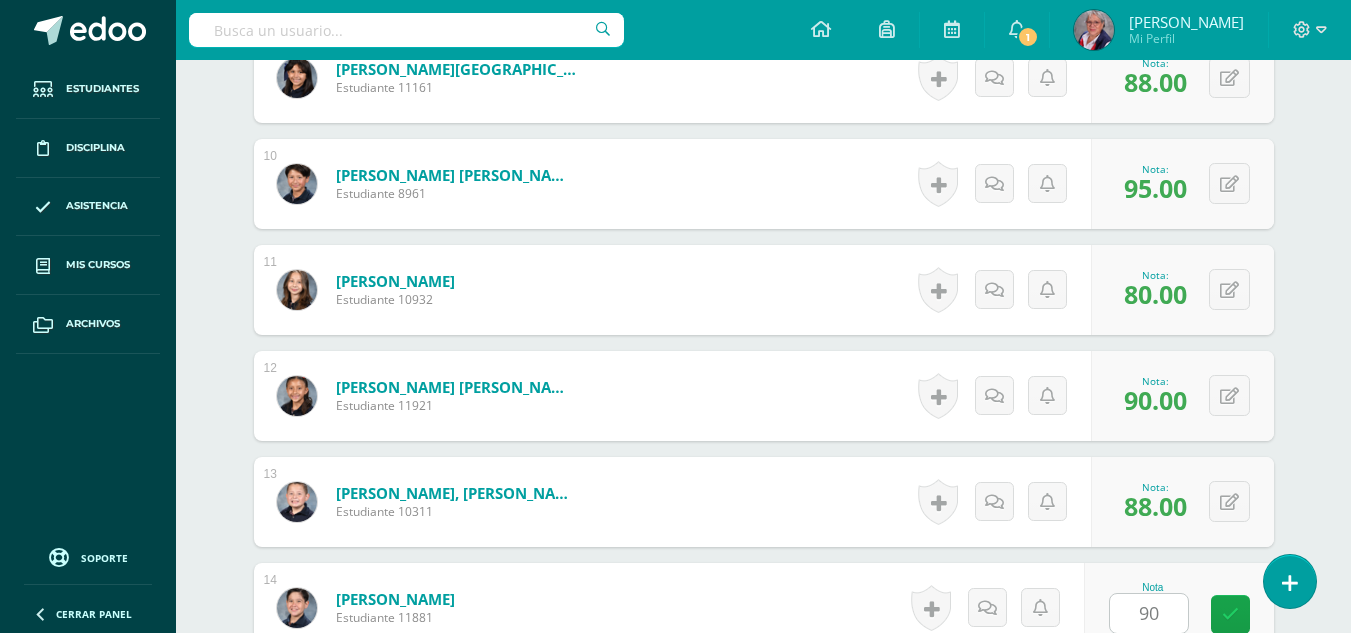scroll, scrollTop: 1913, scrollLeft: 0, axis: vertical 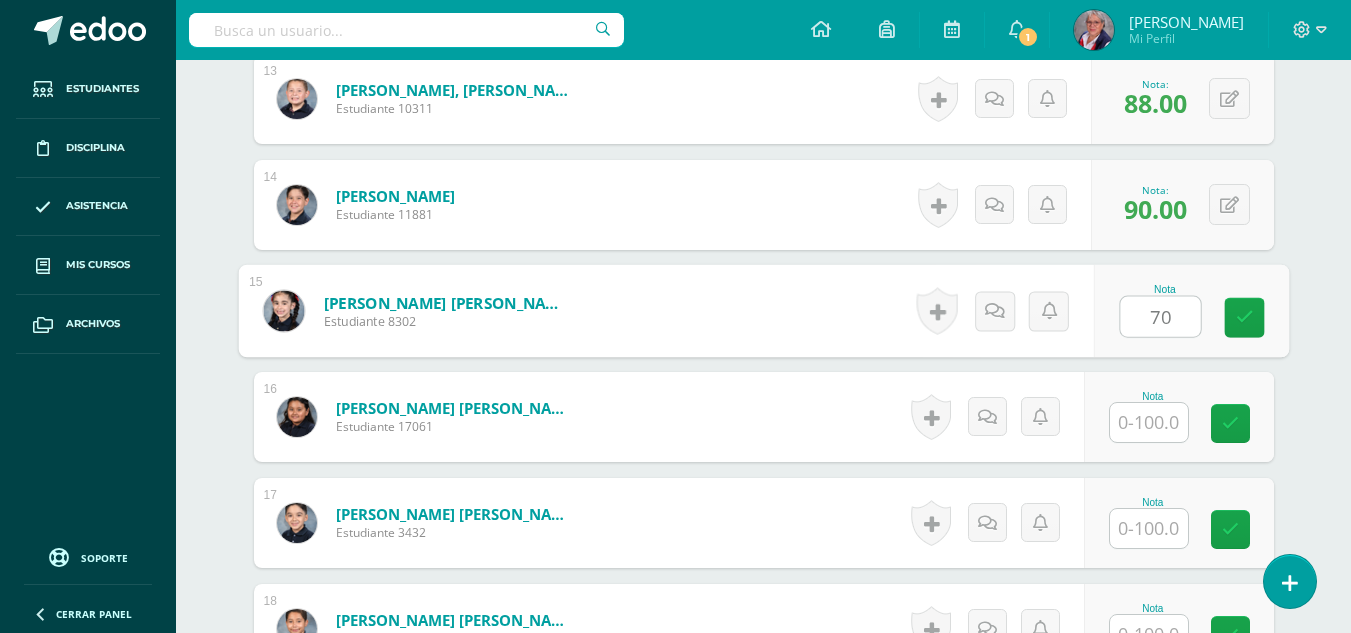 type on "70" 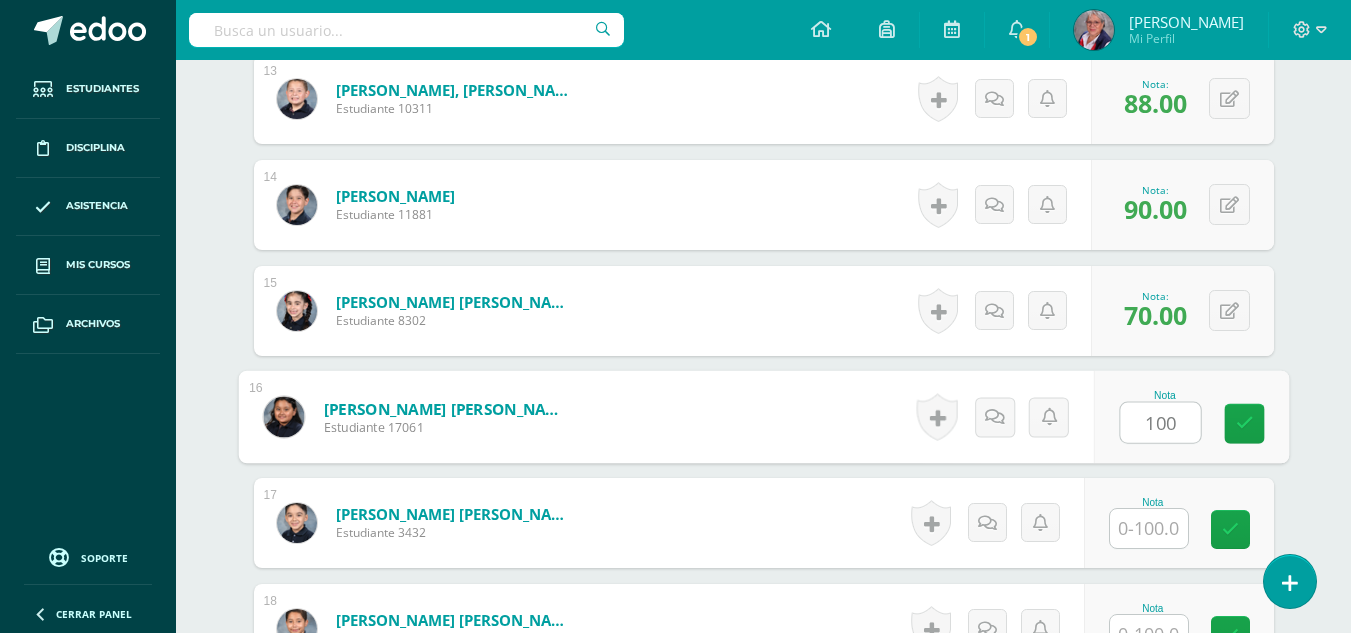 type on "100" 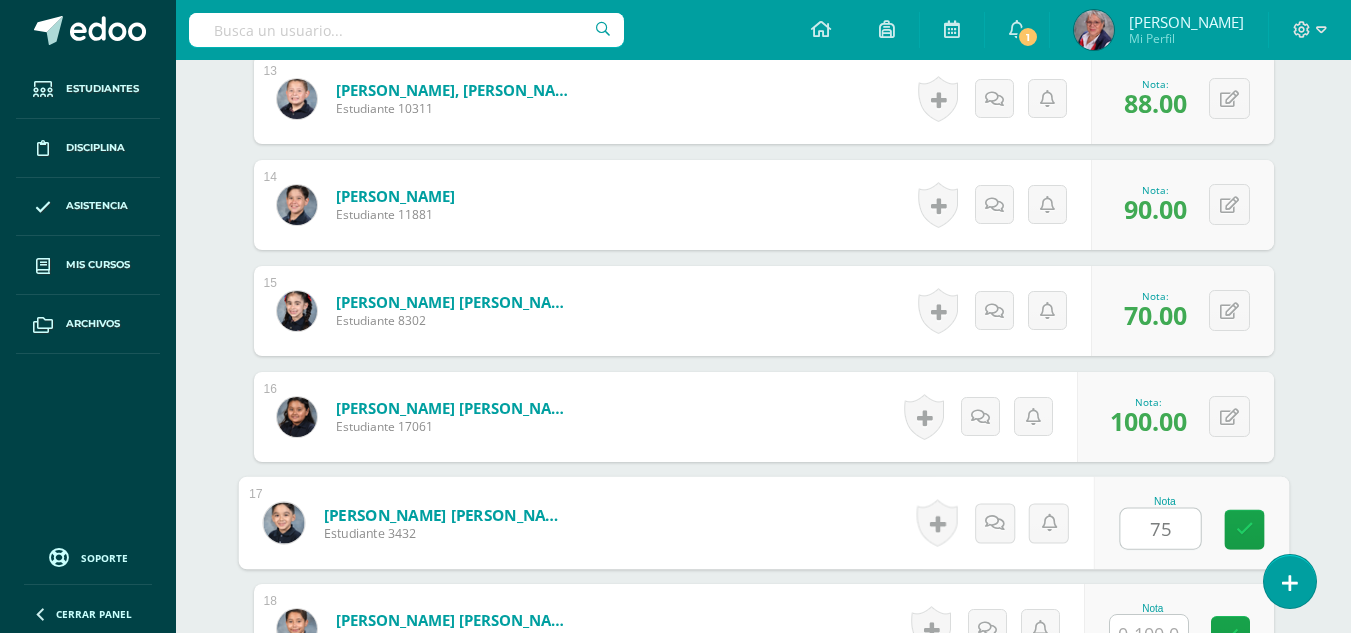 type on "75" 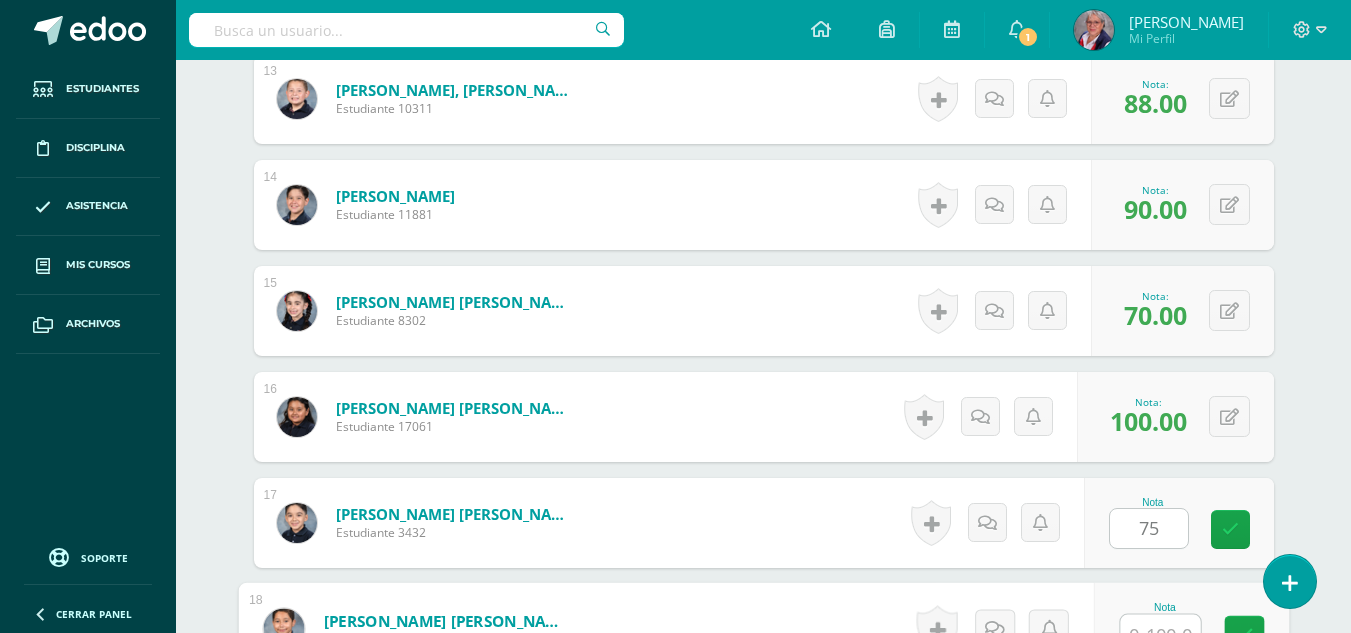 scroll, scrollTop: 1934, scrollLeft: 0, axis: vertical 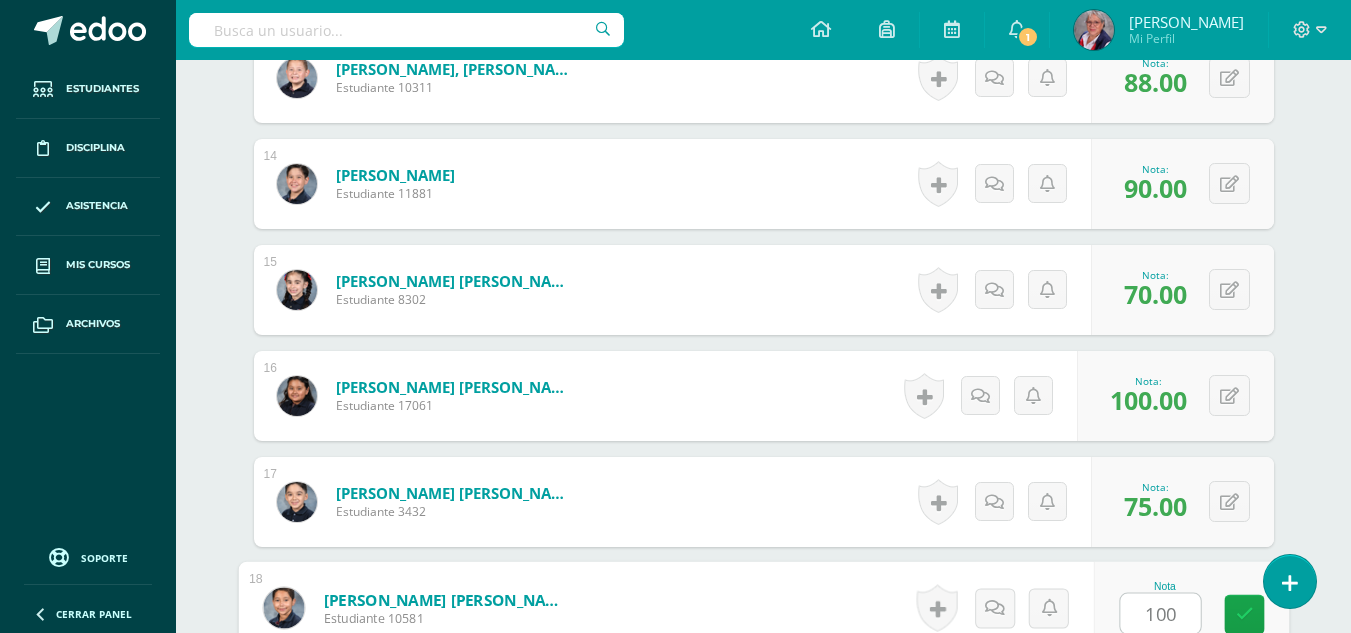 type on "100" 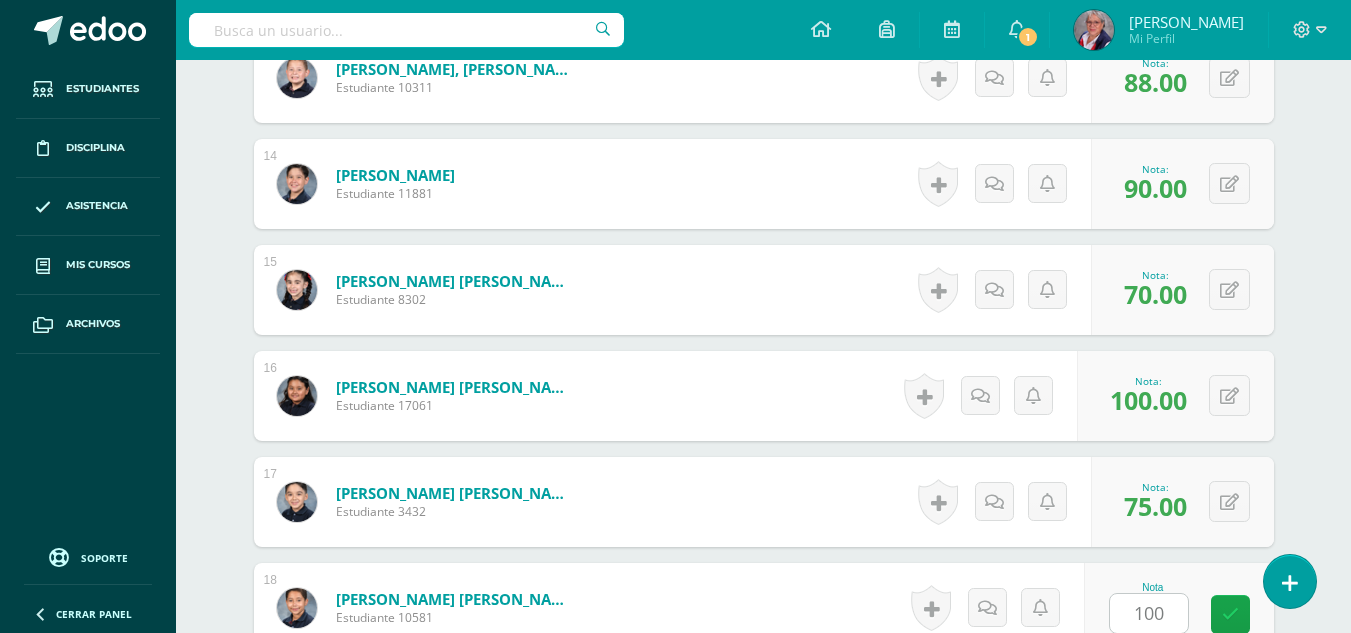 scroll, scrollTop: 2337, scrollLeft: 0, axis: vertical 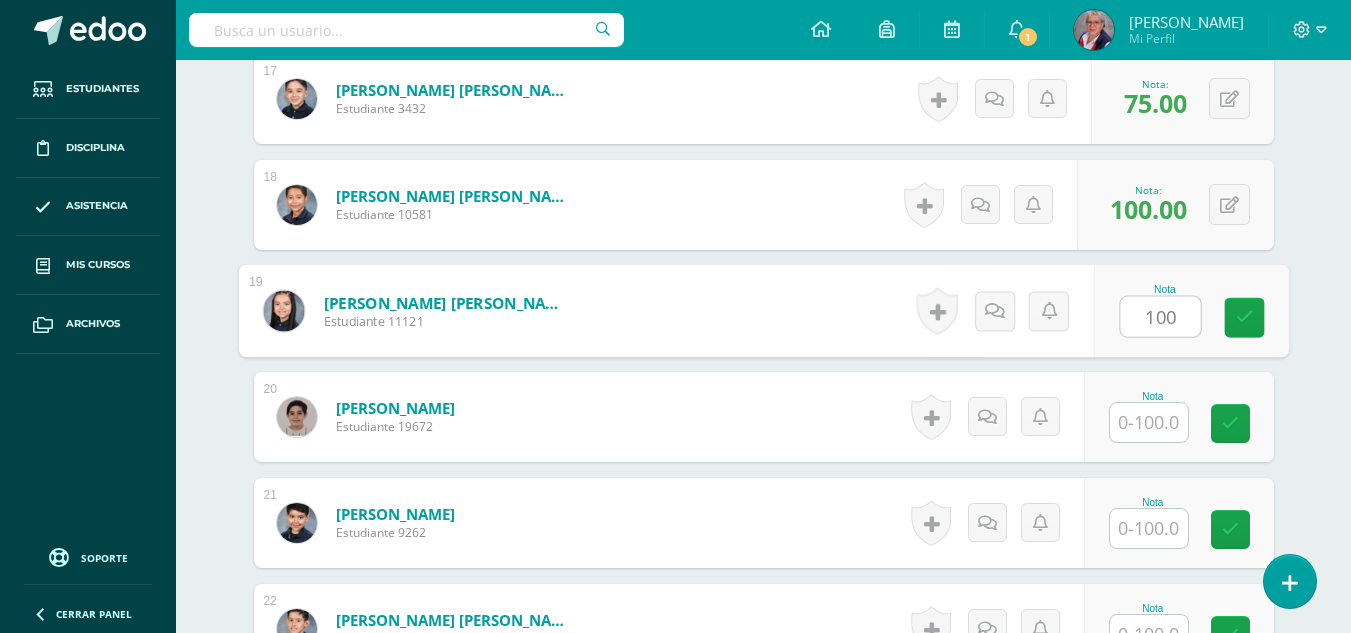 type on "100" 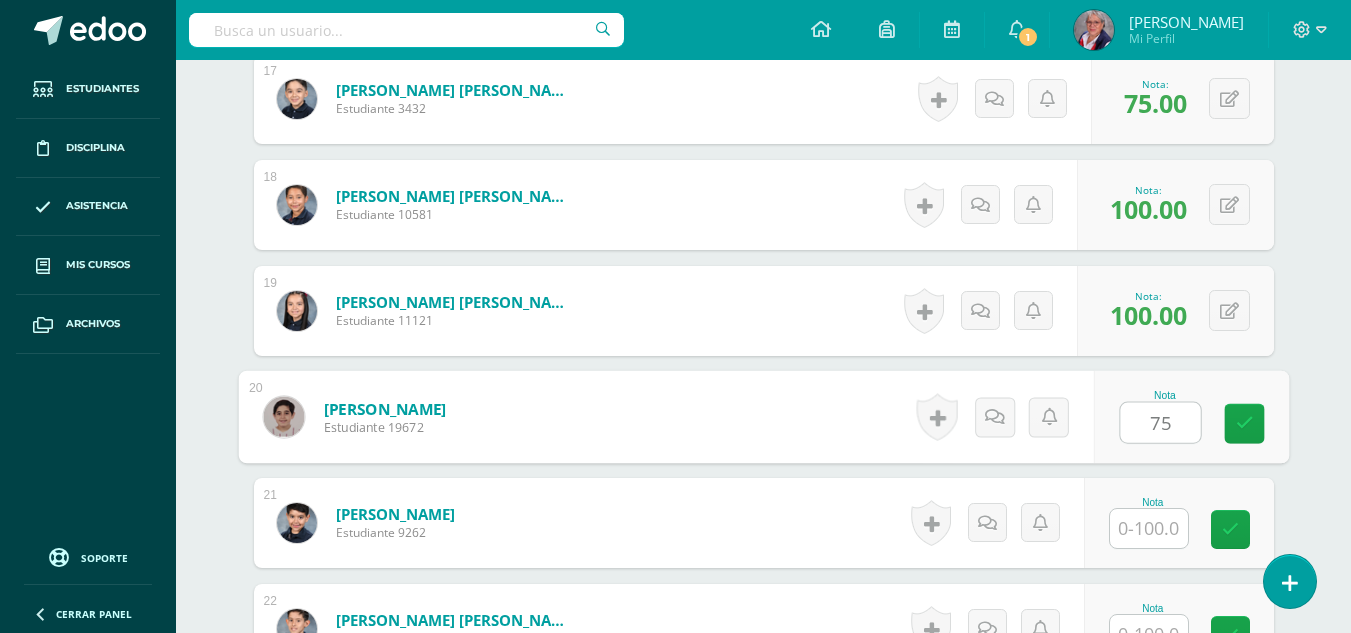 type on "75" 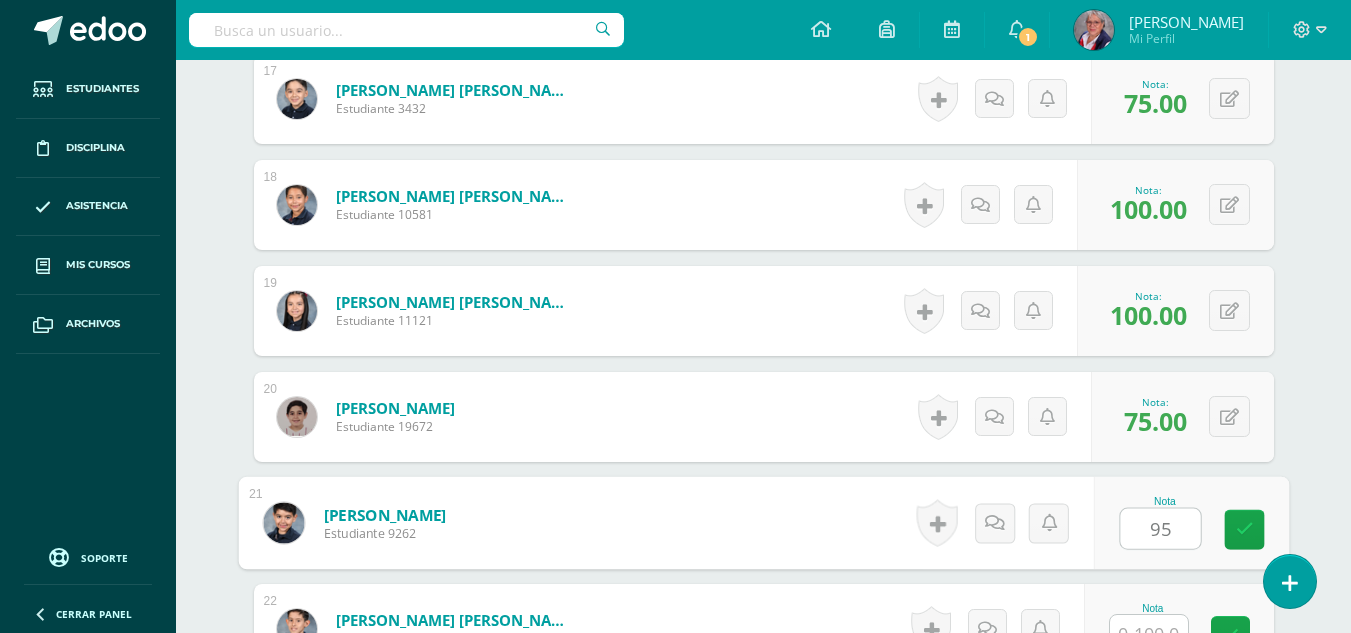 type on "95" 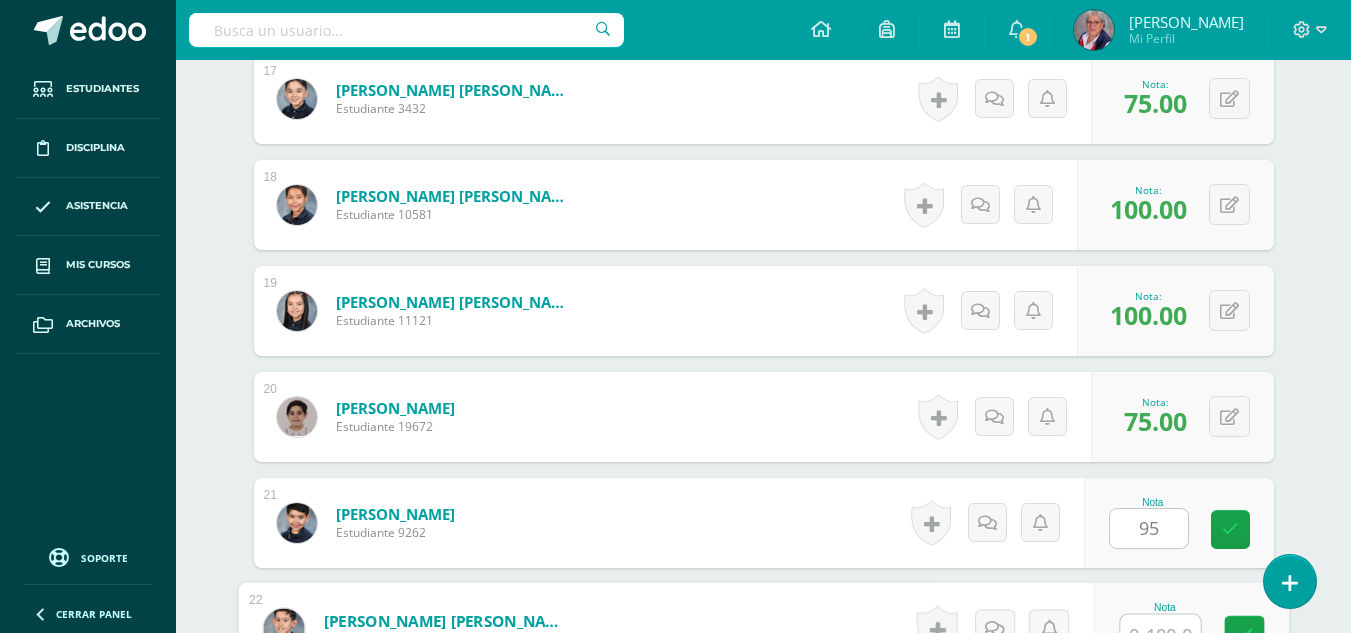scroll, scrollTop: 2358, scrollLeft: 0, axis: vertical 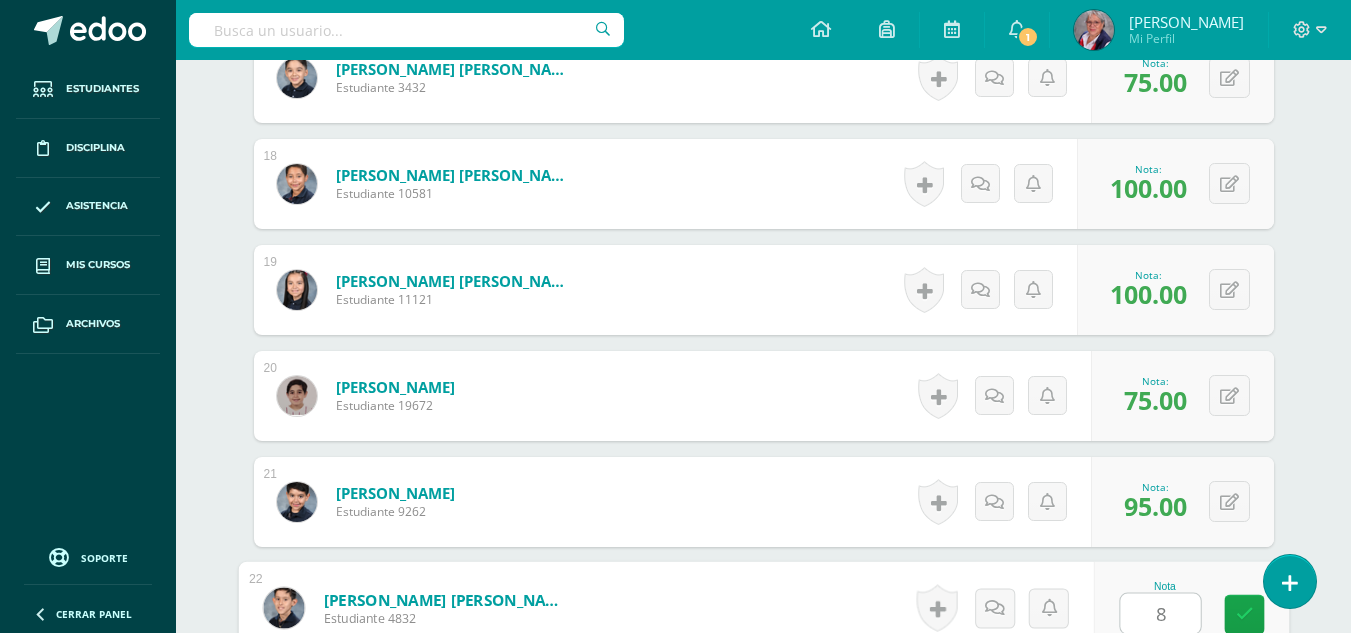 type on "88" 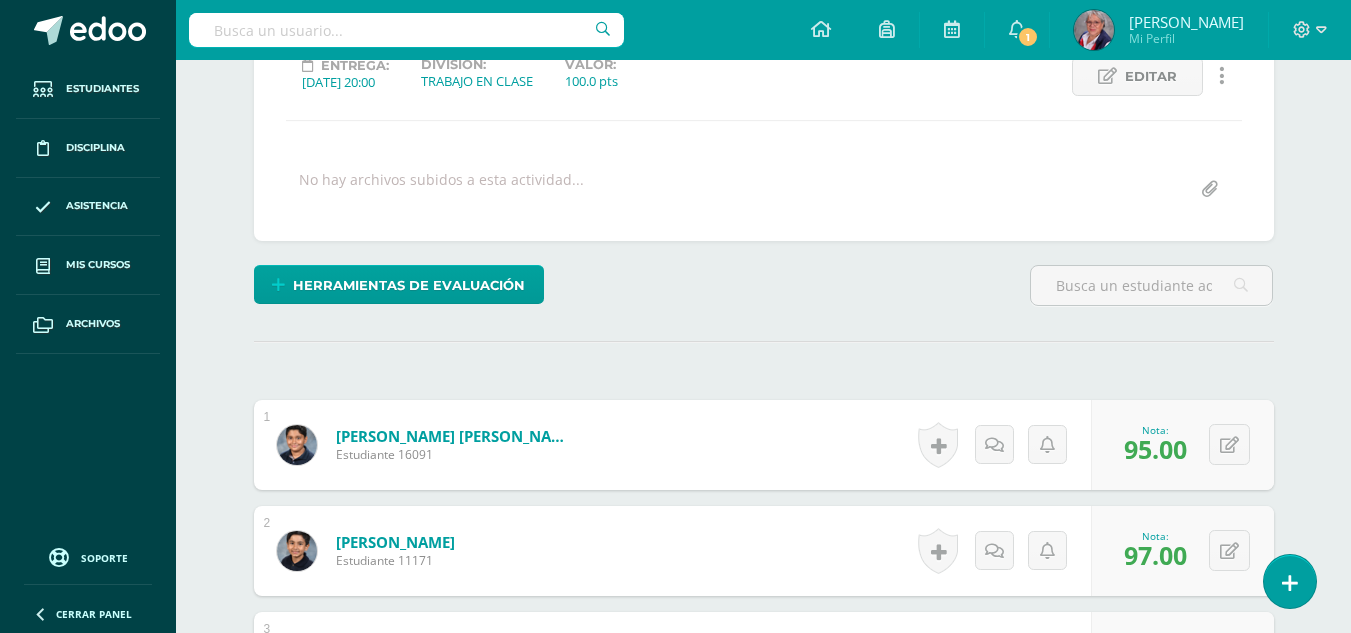 scroll, scrollTop: 7, scrollLeft: 0, axis: vertical 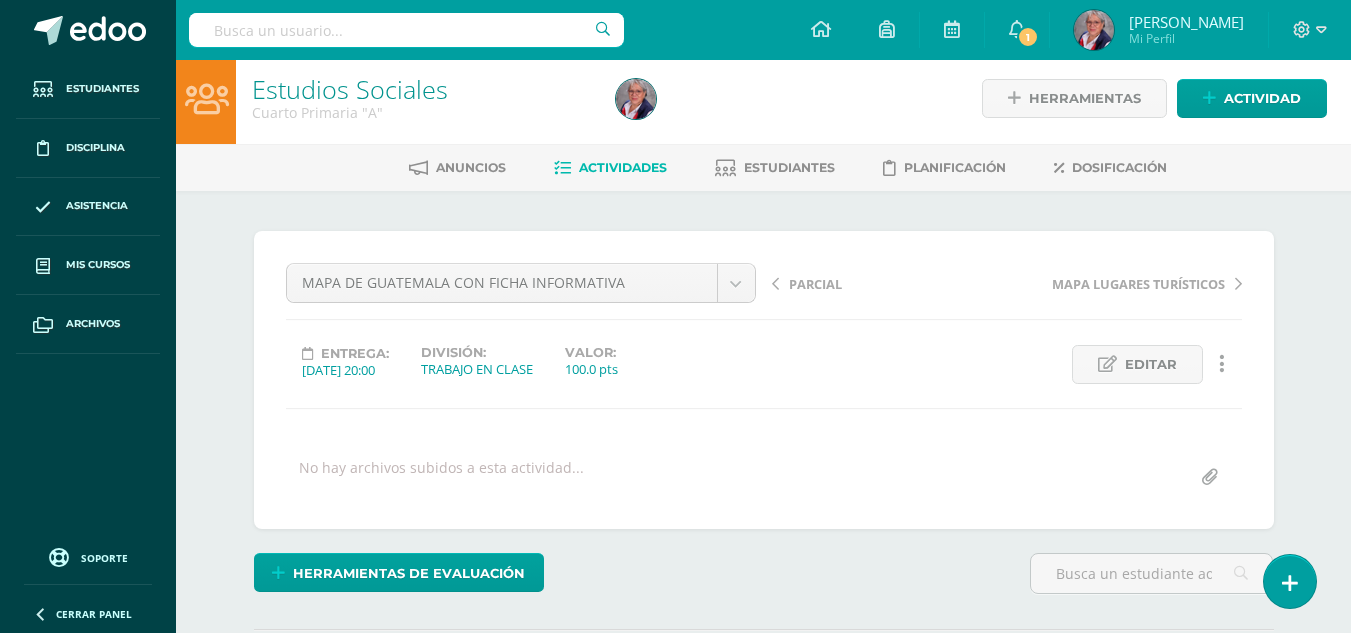 click on "Actividades" at bounding box center (623, 167) 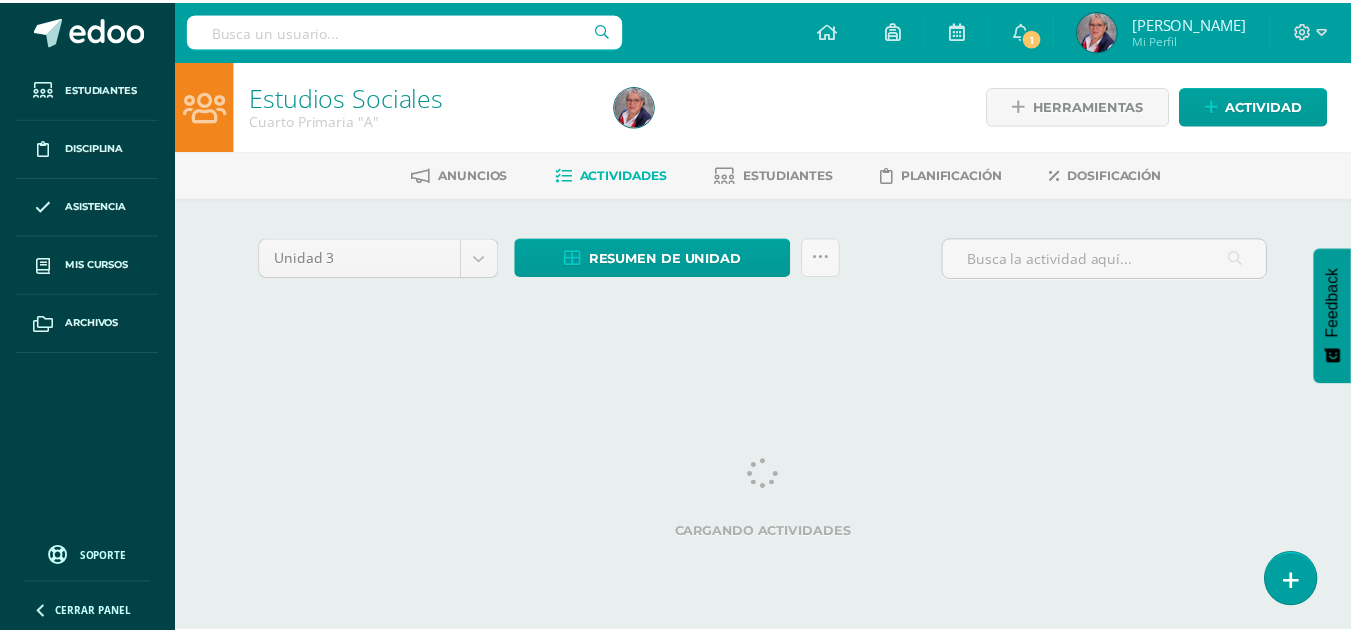 scroll, scrollTop: 0, scrollLeft: 0, axis: both 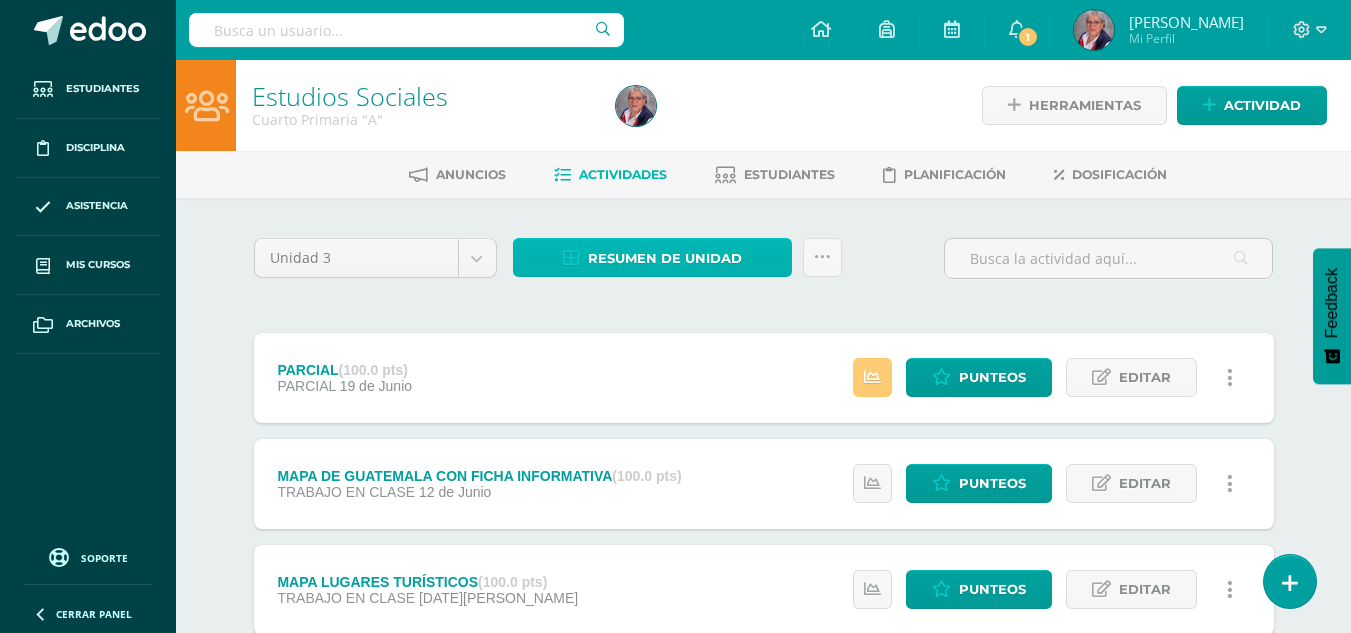 click on "Resumen de unidad" at bounding box center (665, 258) 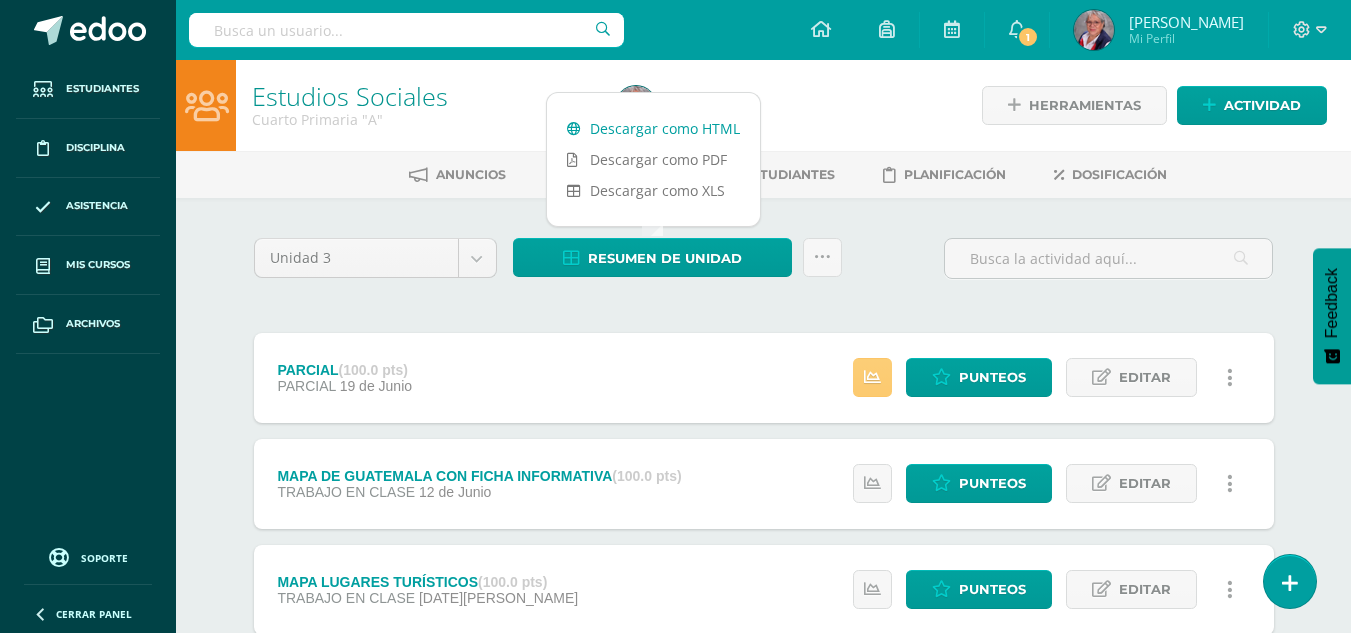 click on "Descargar como HTML" at bounding box center [653, 128] 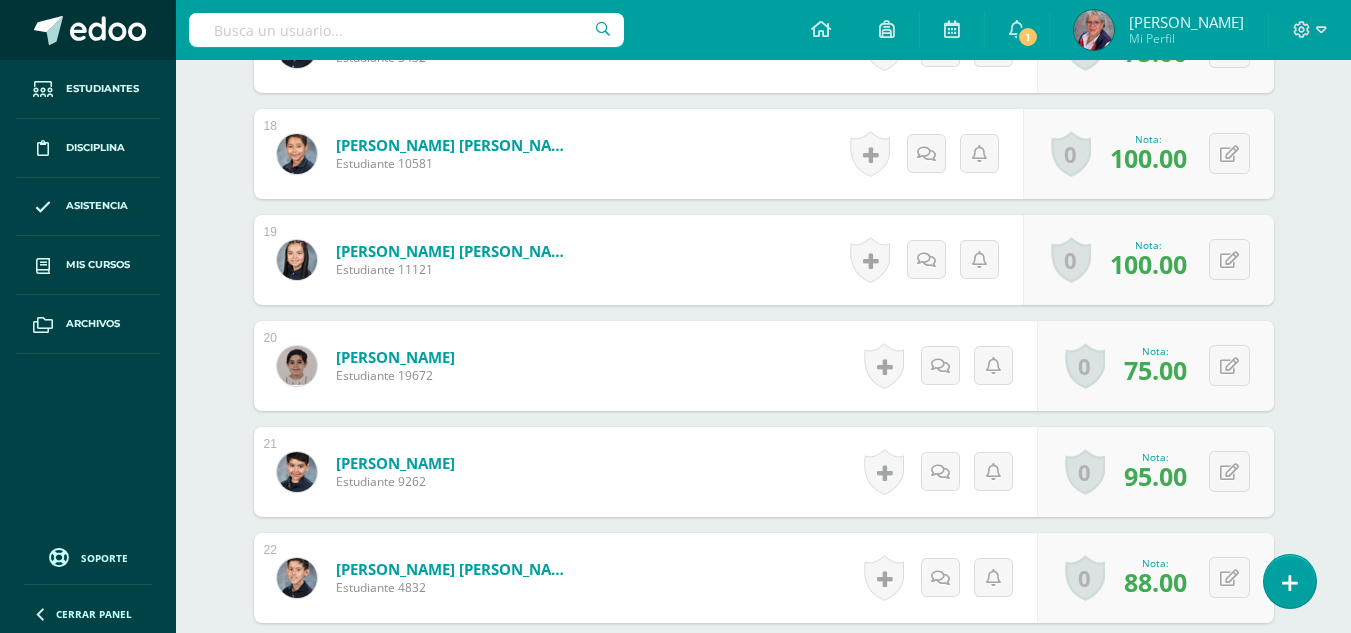 scroll, scrollTop: 2389, scrollLeft: 0, axis: vertical 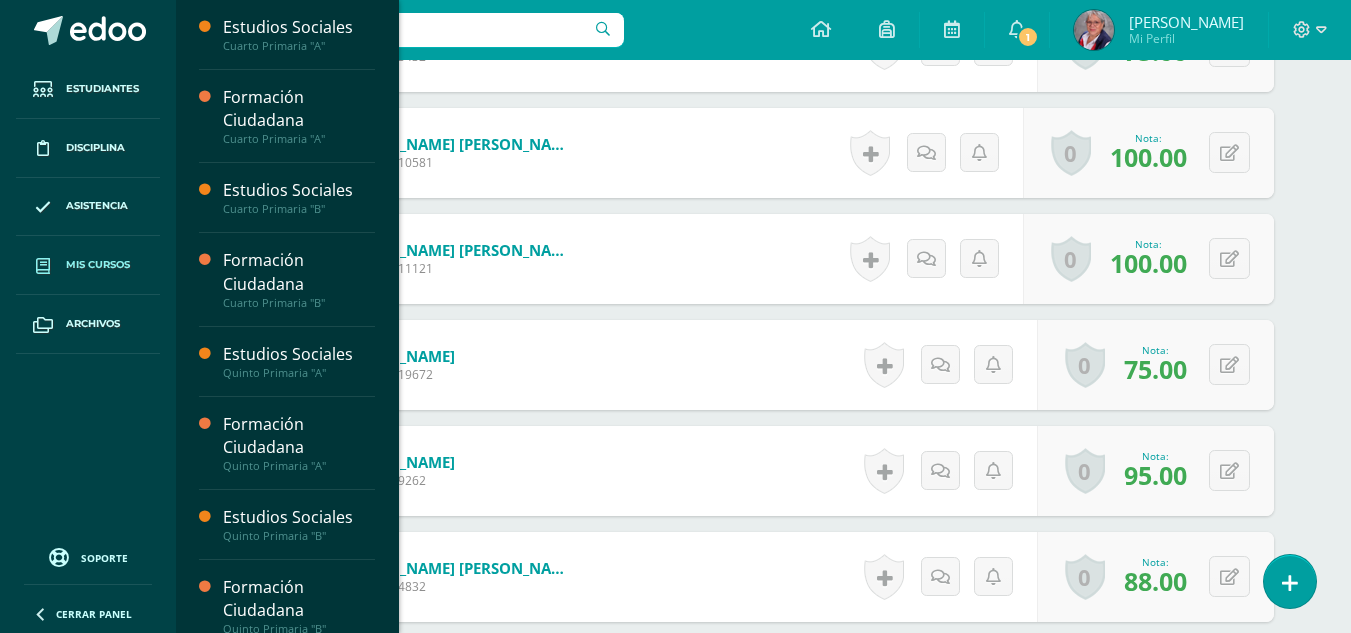 click on "Mis cursos" at bounding box center (98, 265) 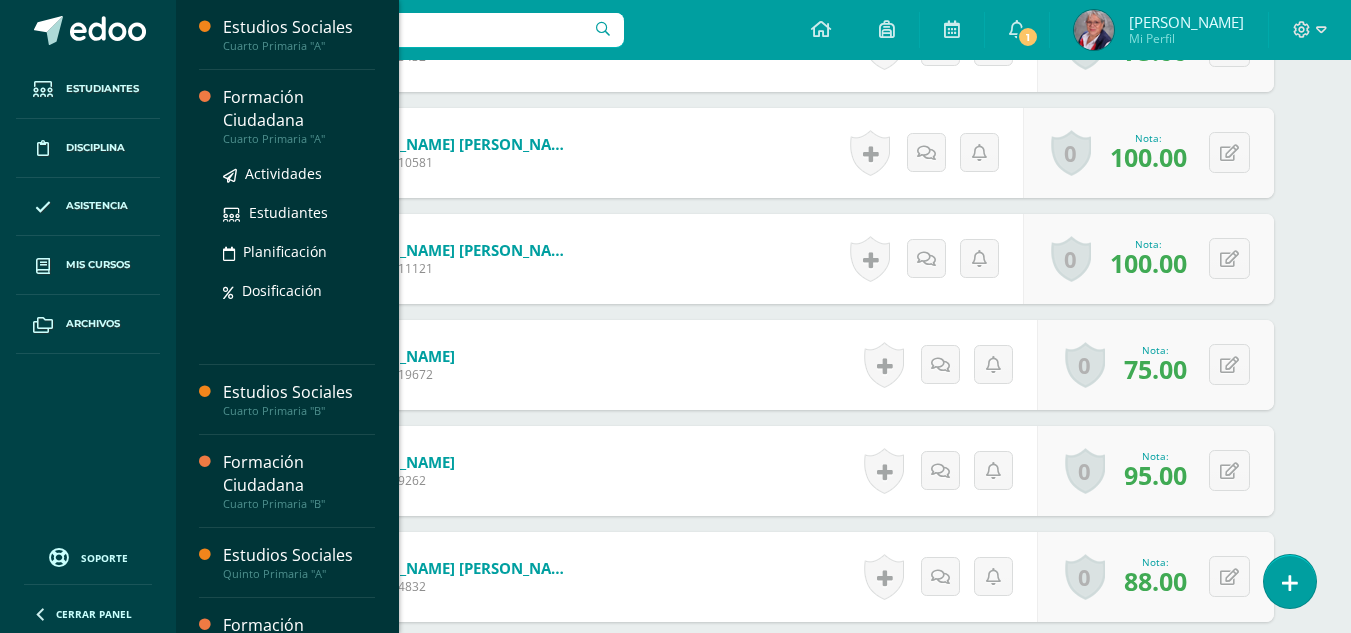 click on "Cuarto
Primaria
"A"" at bounding box center (299, 139) 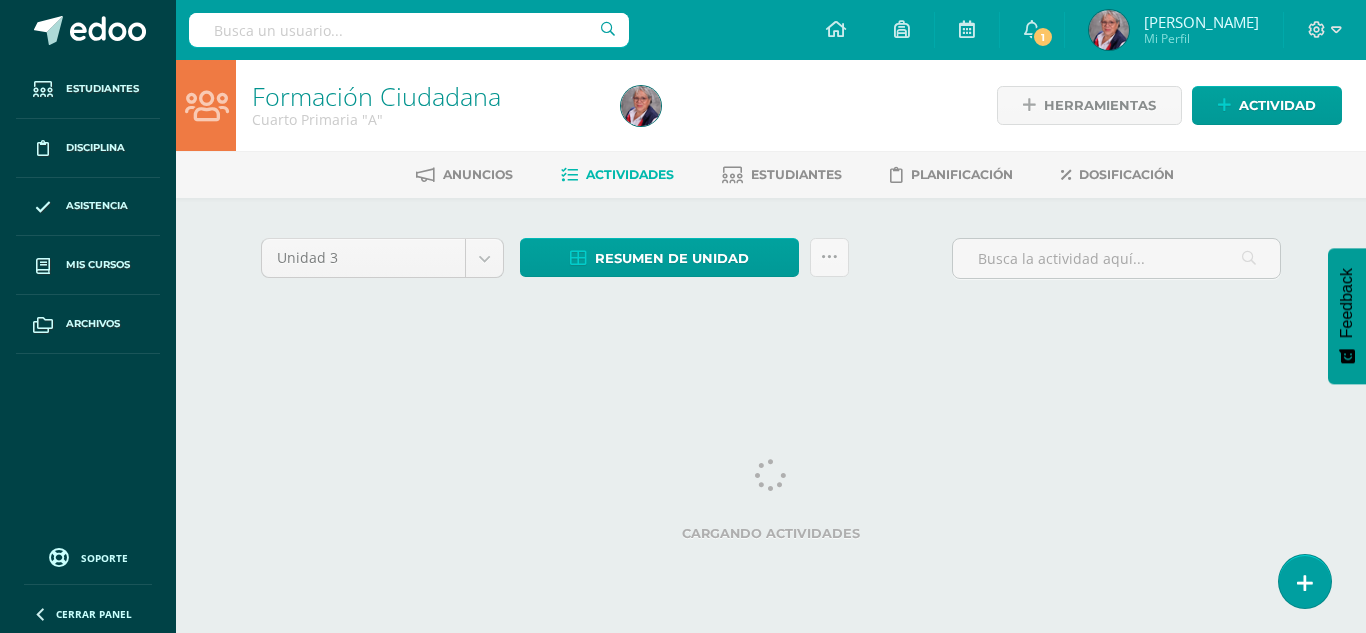 scroll, scrollTop: 0, scrollLeft: 0, axis: both 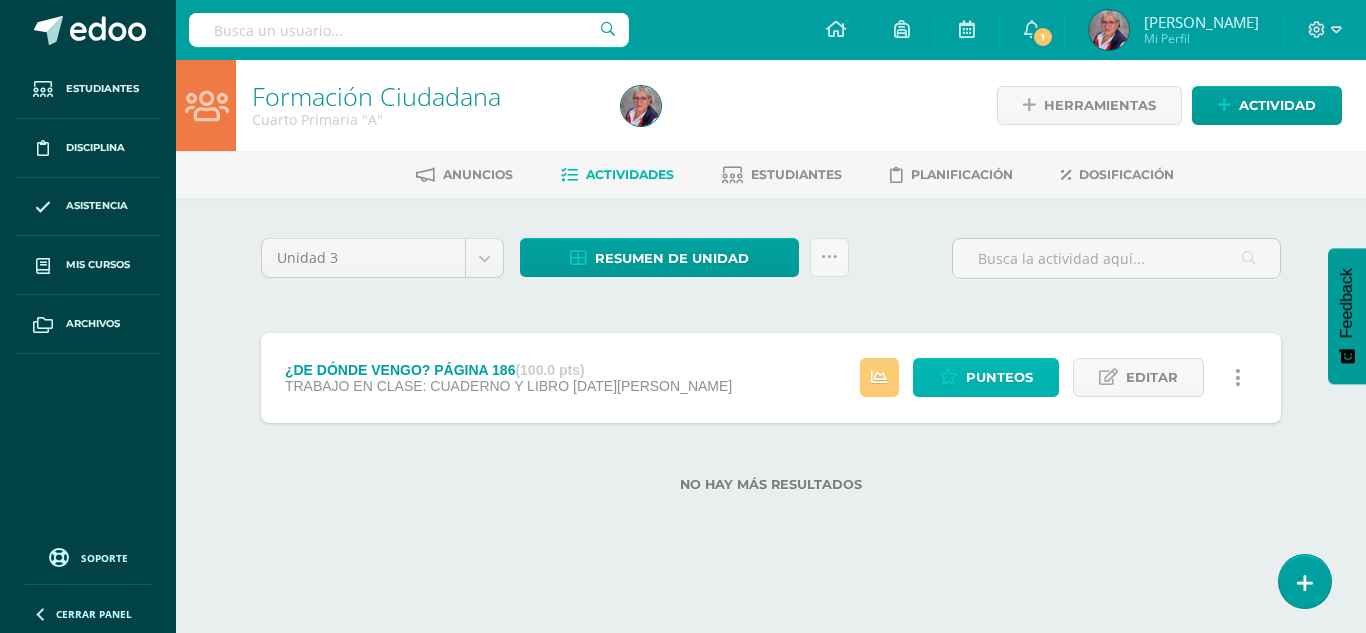 click on "Punteos" at bounding box center [999, 377] 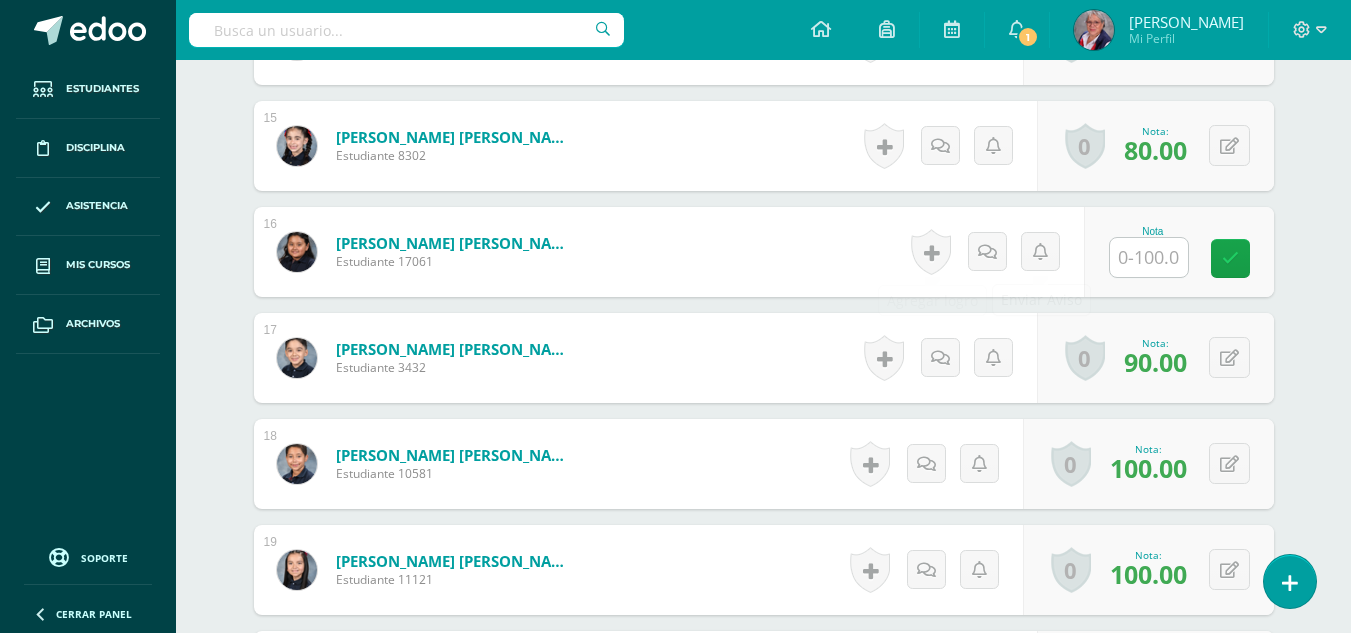 scroll, scrollTop: 2106, scrollLeft: 0, axis: vertical 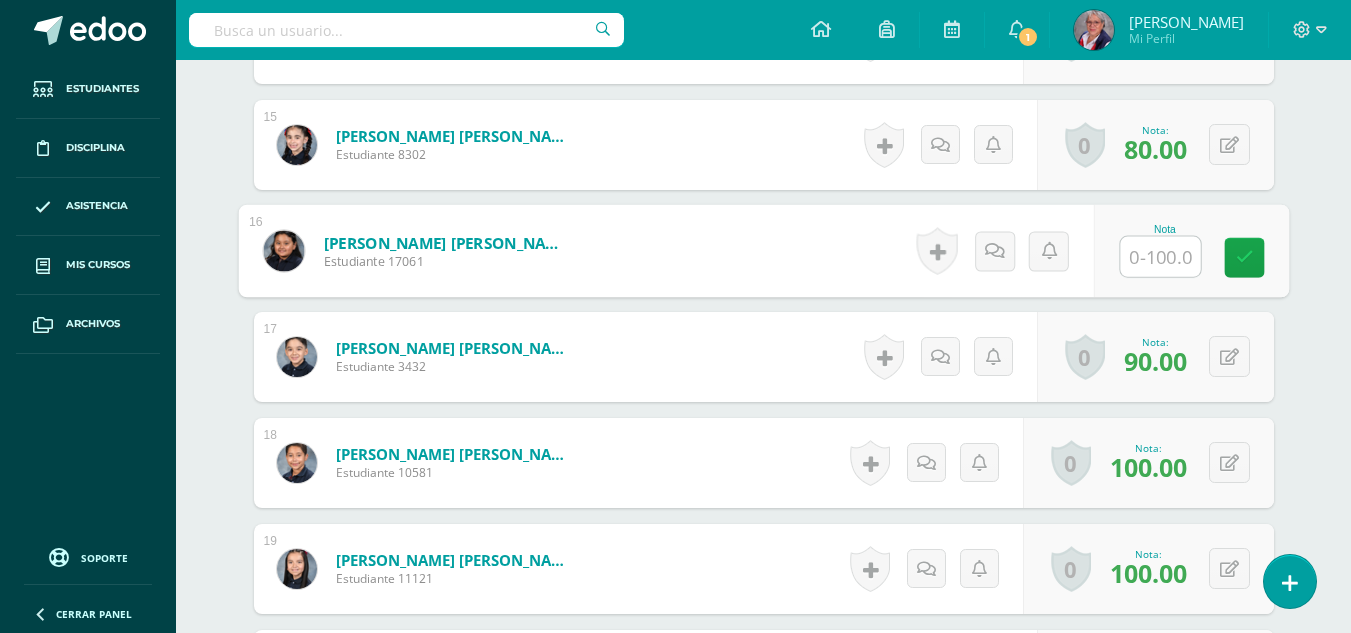 click at bounding box center (1160, 257) 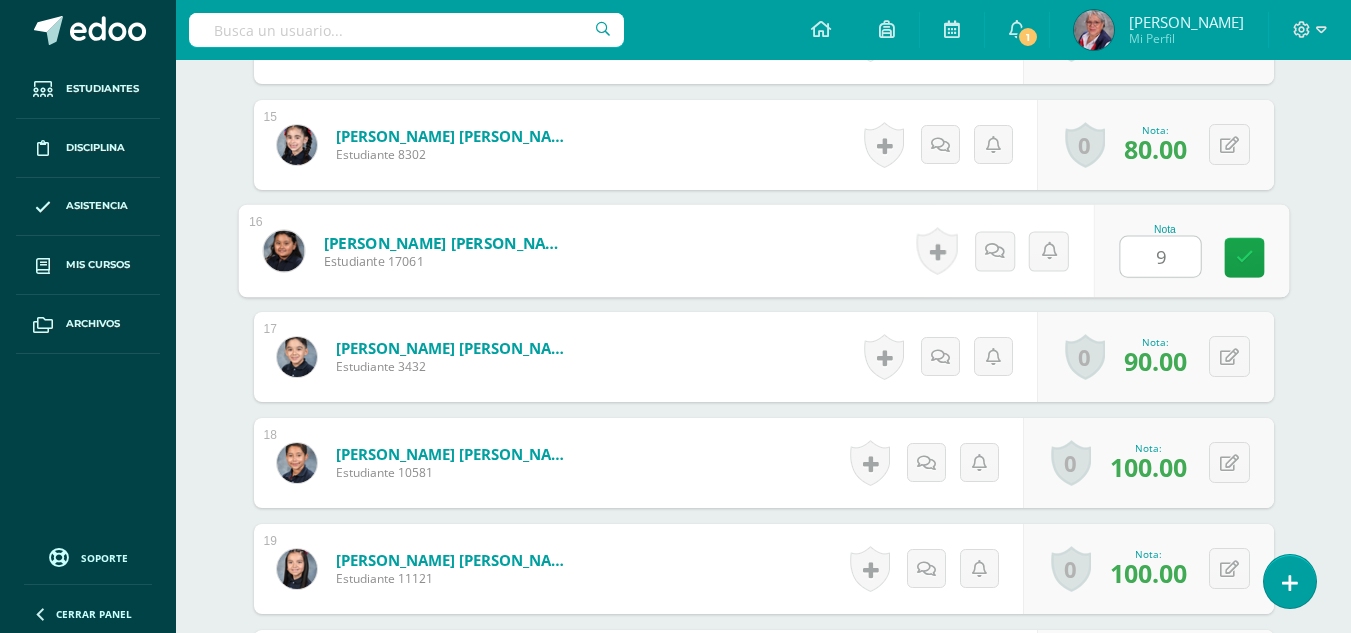type on "90" 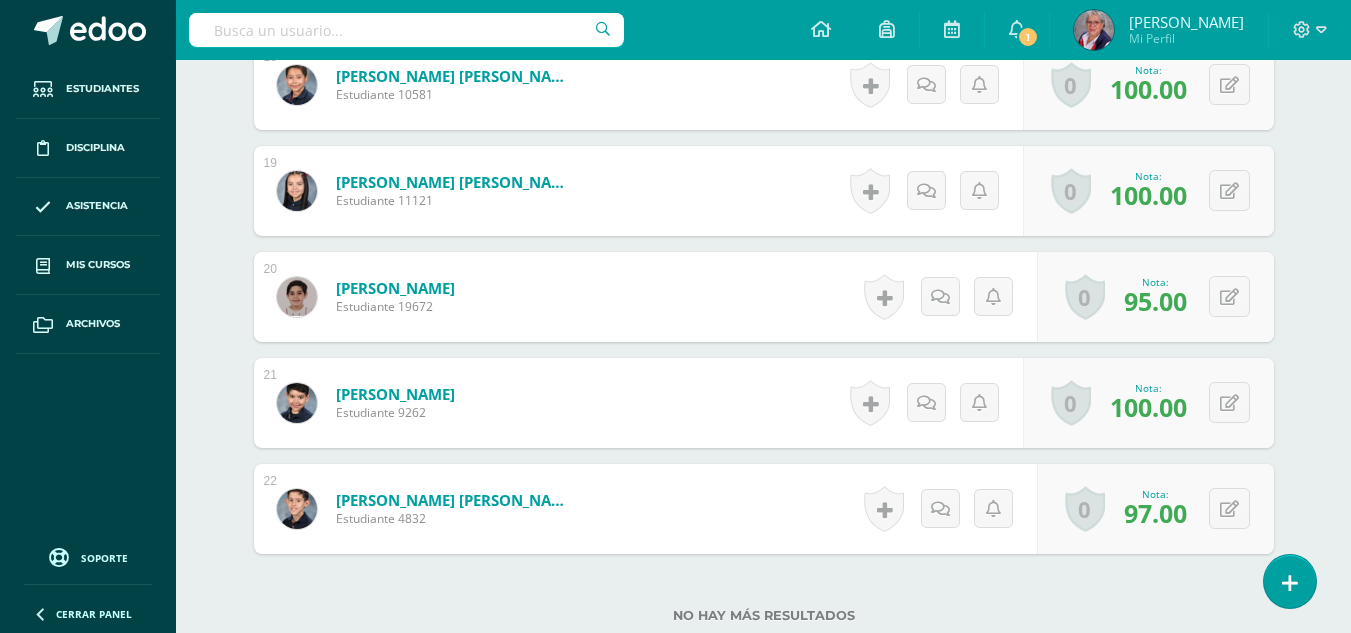 scroll, scrollTop: 2634, scrollLeft: 0, axis: vertical 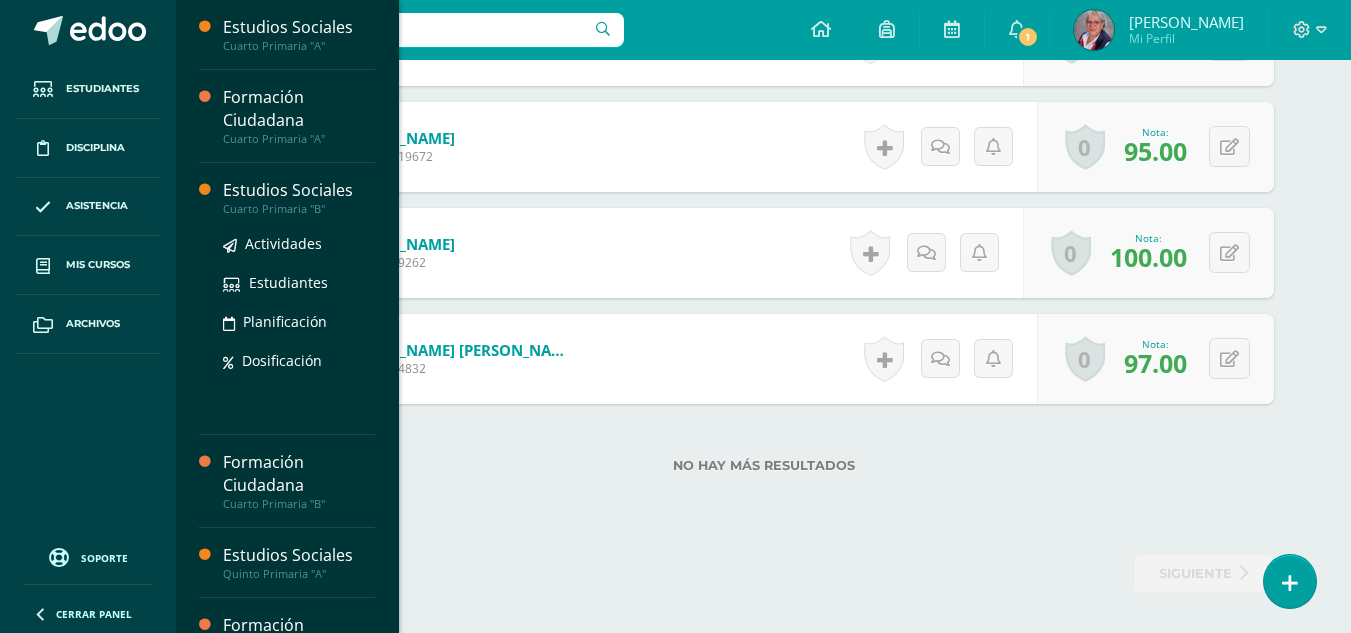 click on "Estudios Sociales" at bounding box center [299, 190] 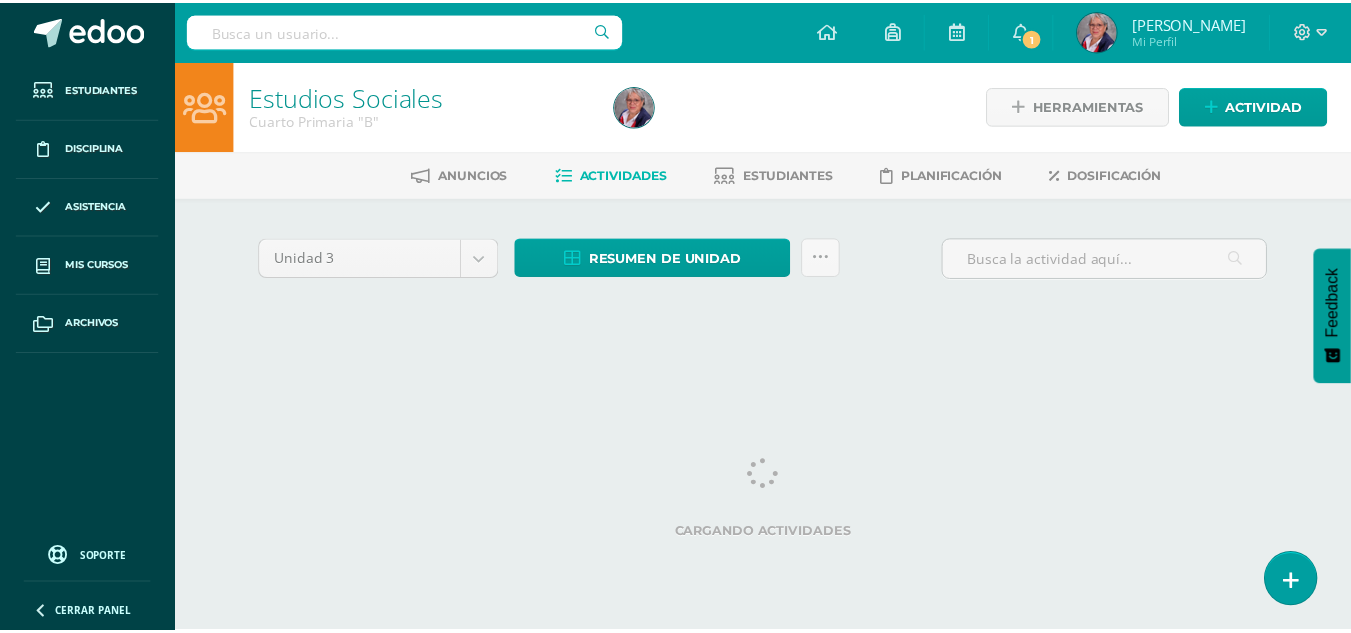 scroll, scrollTop: 0, scrollLeft: 0, axis: both 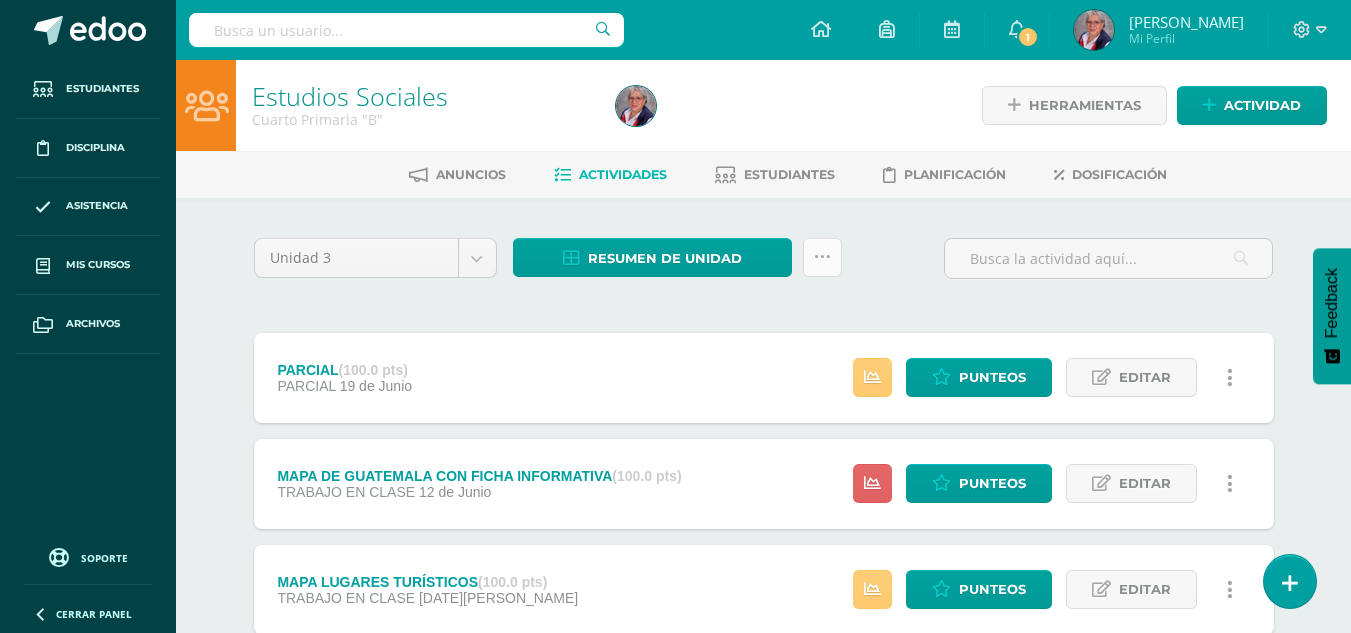 click at bounding box center (822, 257) 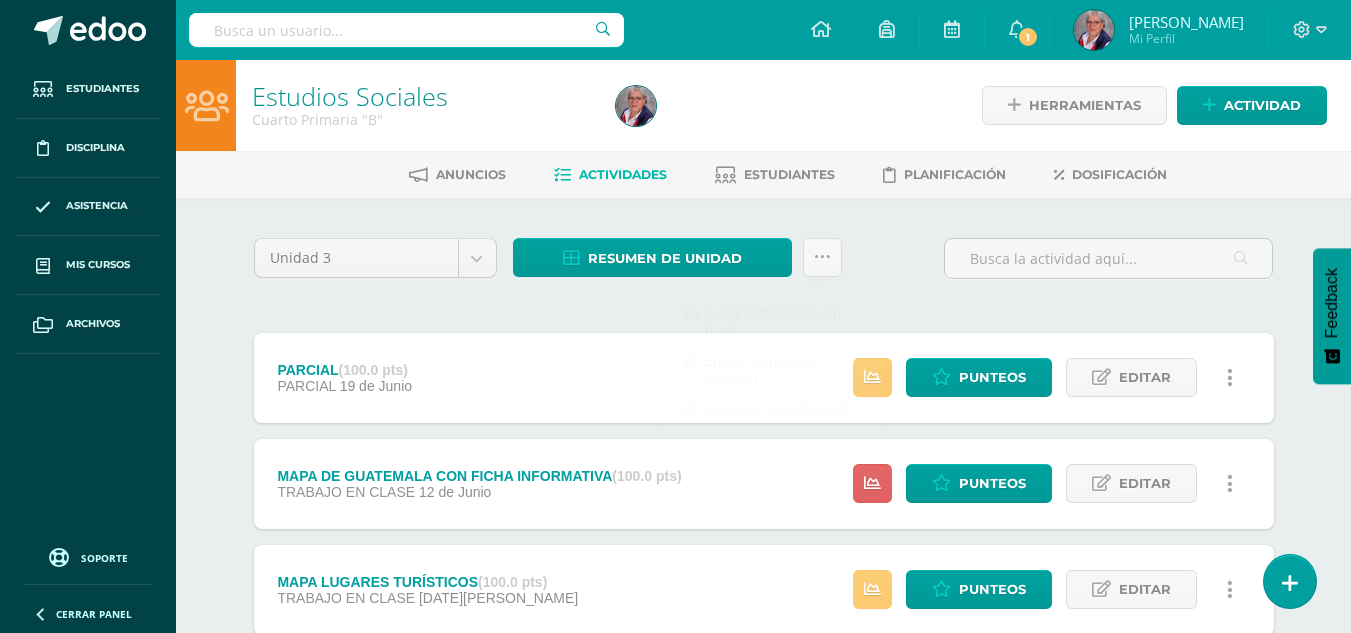 drag, startPoint x: 615, startPoint y: 307, endPoint x: 615, endPoint y: 292, distance: 15 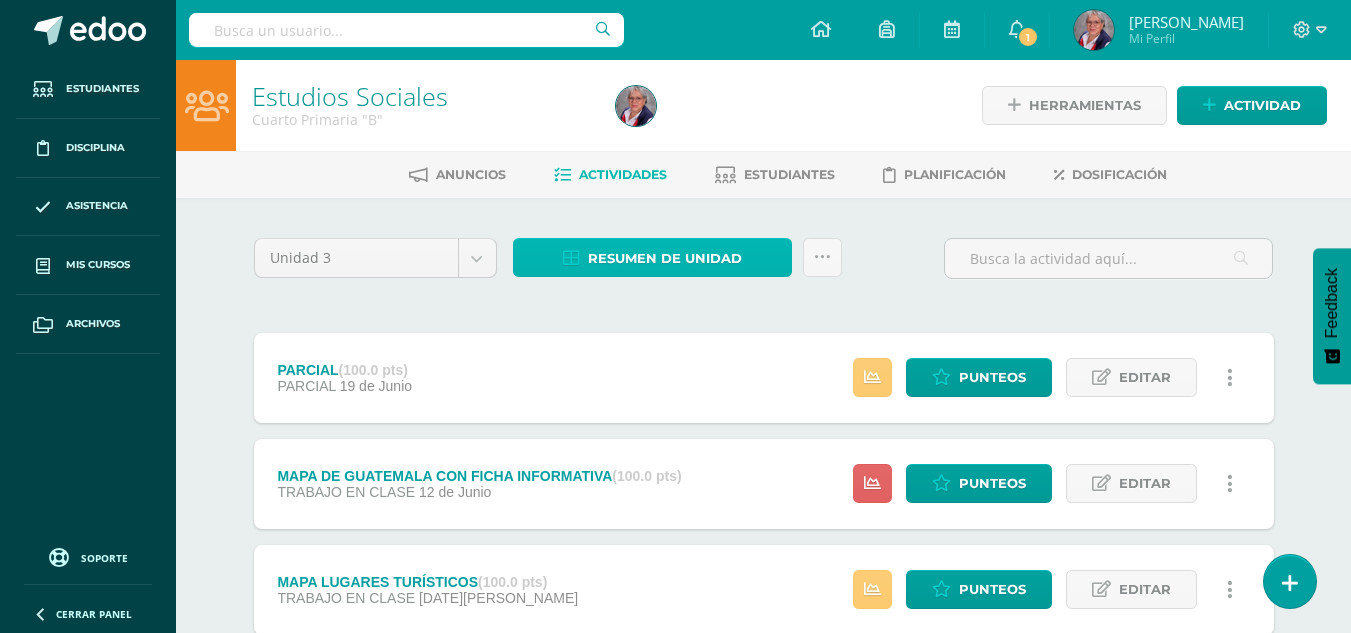 click on "Resumen de unidad" at bounding box center (665, 258) 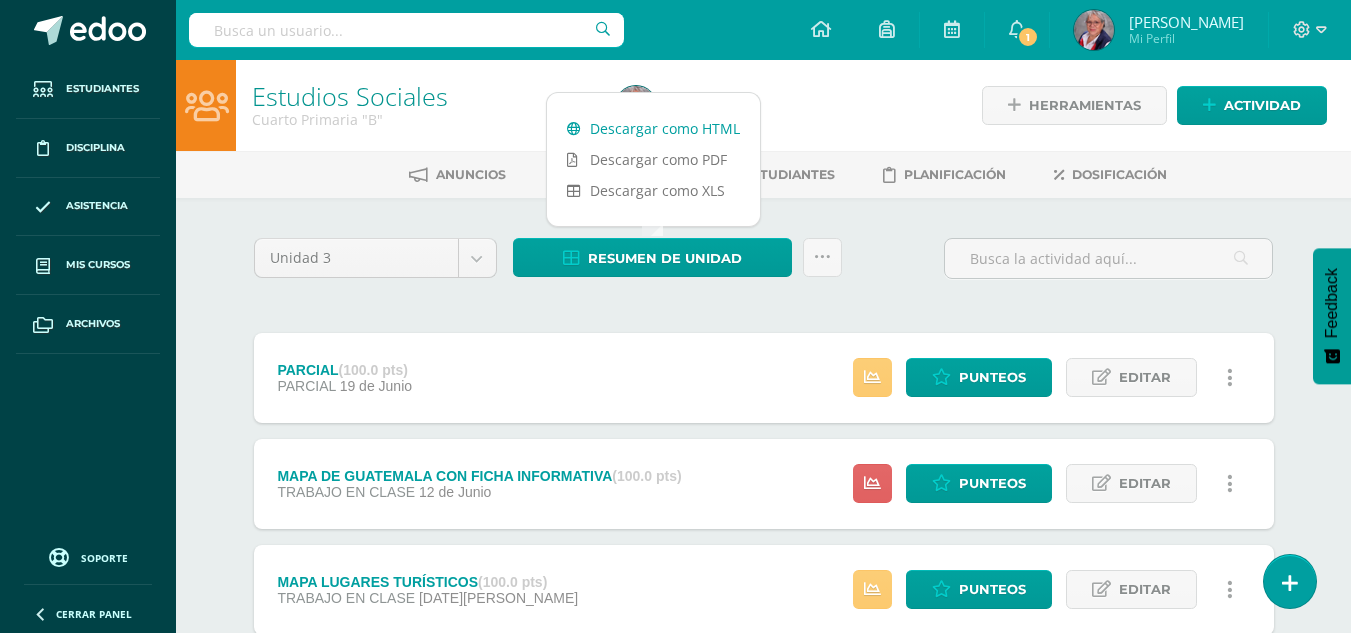 click on "Descargar como HTML" at bounding box center [653, 128] 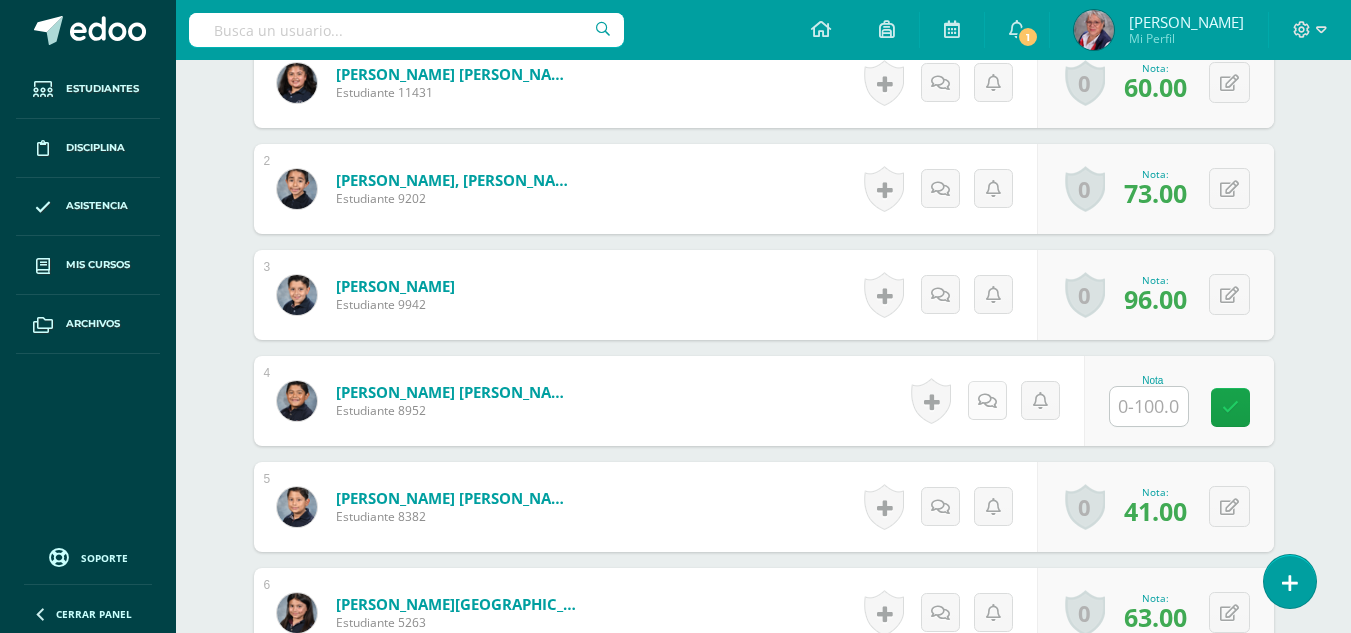 scroll, scrollTop: 680, scrollLeft: 0, axis: vertical 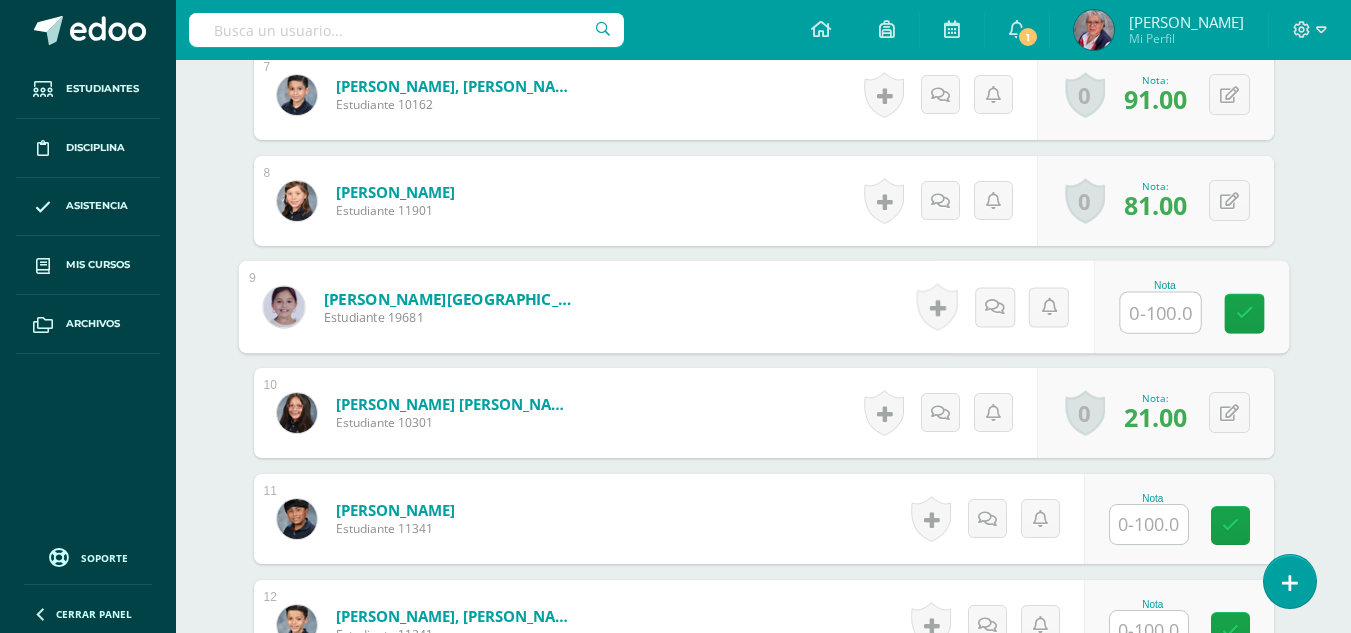 click at bounding box center (1160, 313) 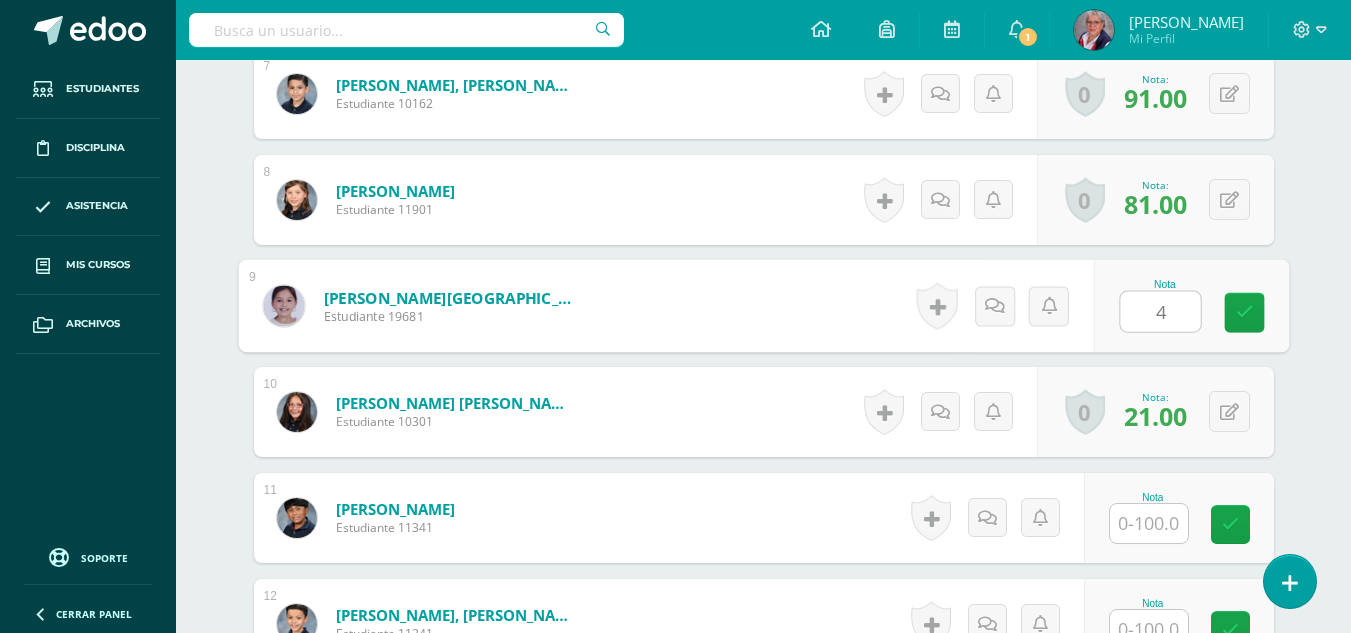 type on "40" 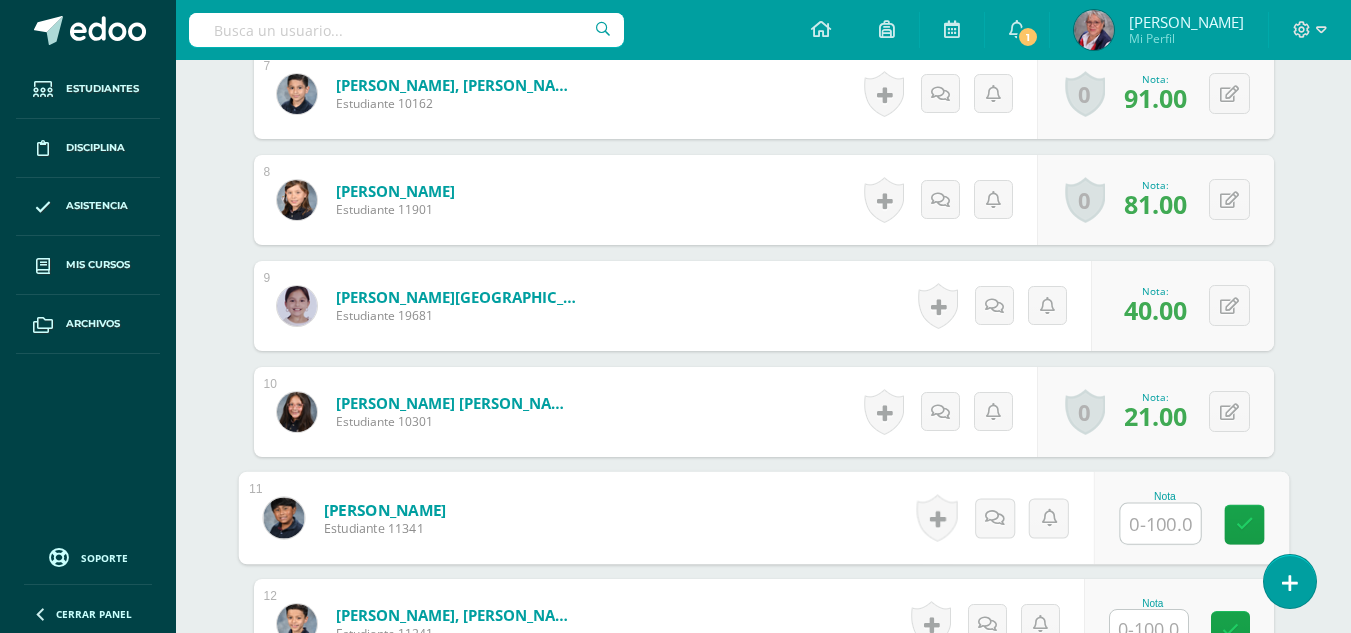 drag, startPoint x: 1150, startPoint y: 526, endPoint x: 1153, endPoint y: 543, distance: 17.262676 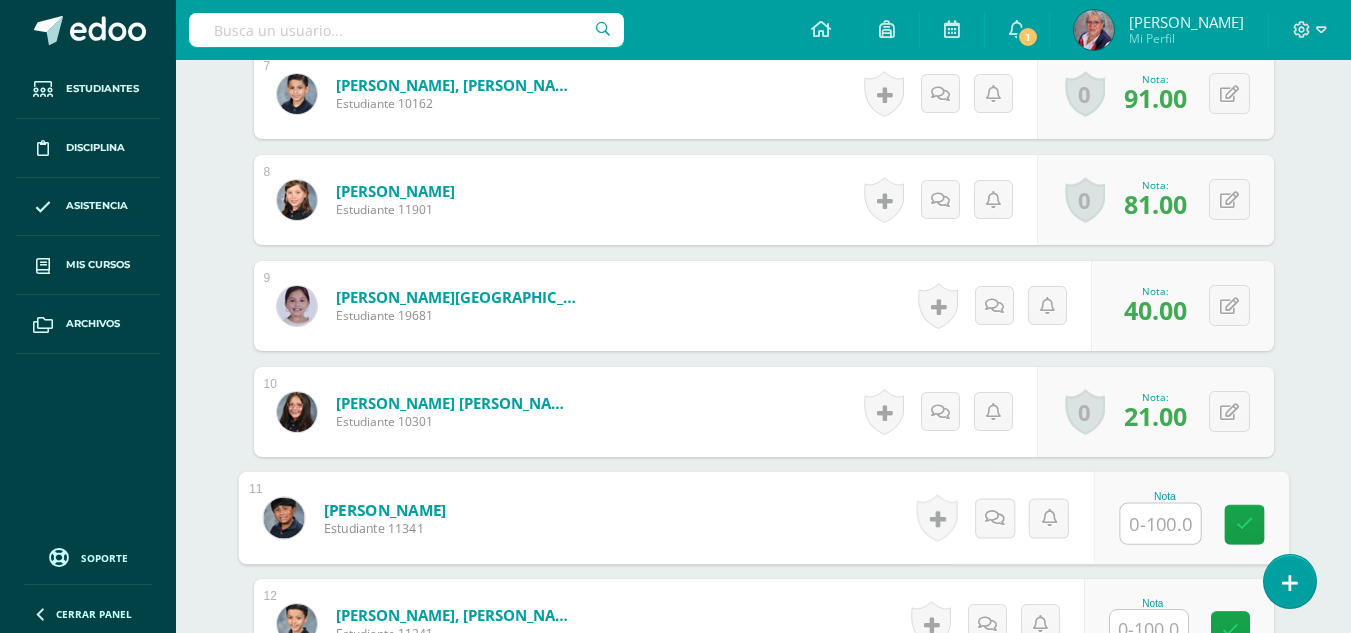 click at bounding box center [1160, 524] 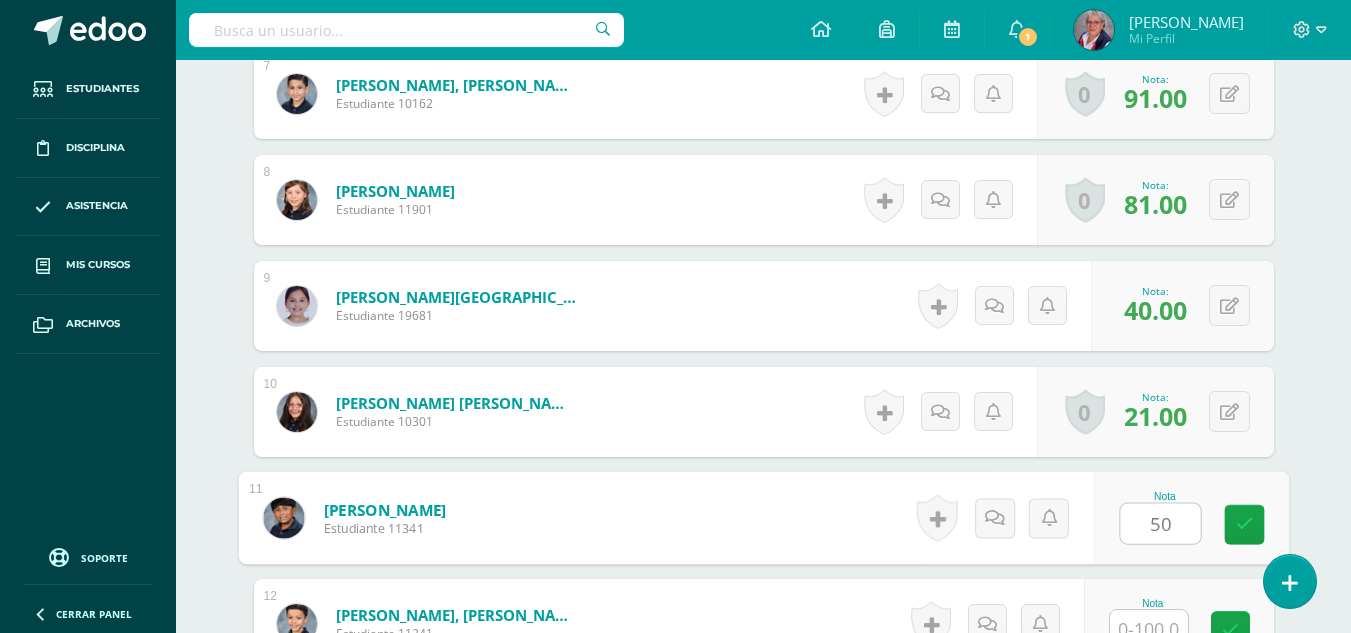 type on "50" 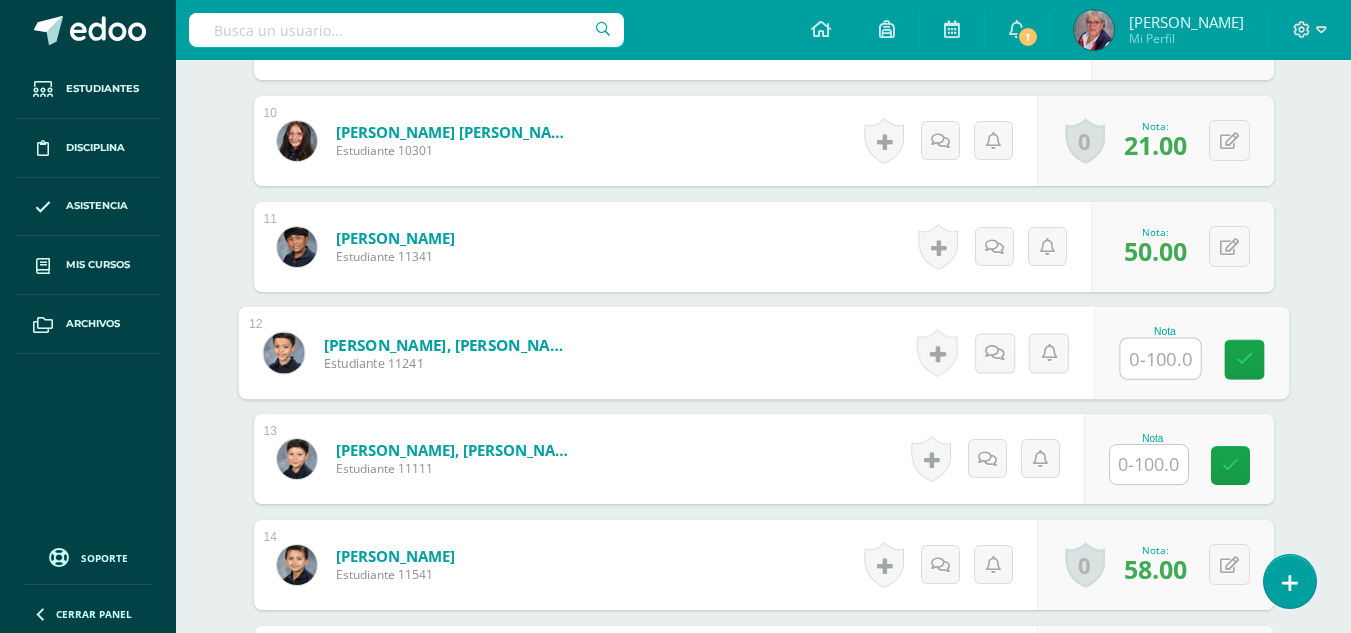 scroll, scrollTop: 1598, scrollLeft: 0, axis: vertical 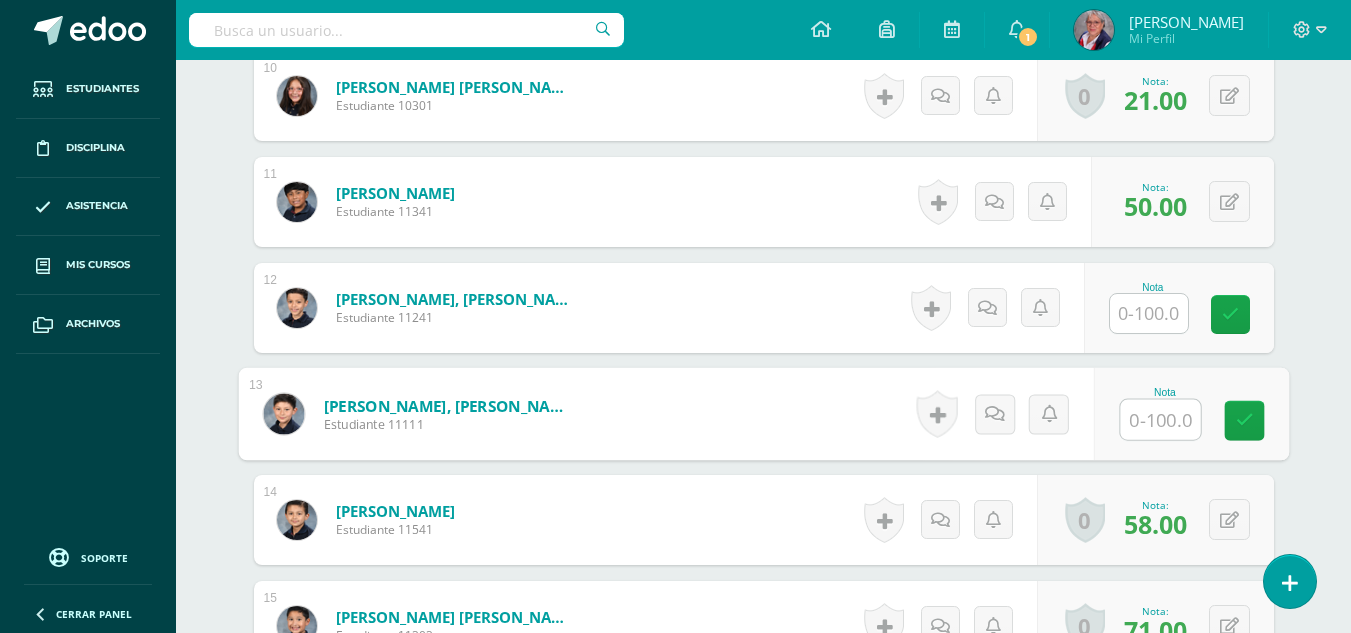 click at bounding box center [1160, 420] 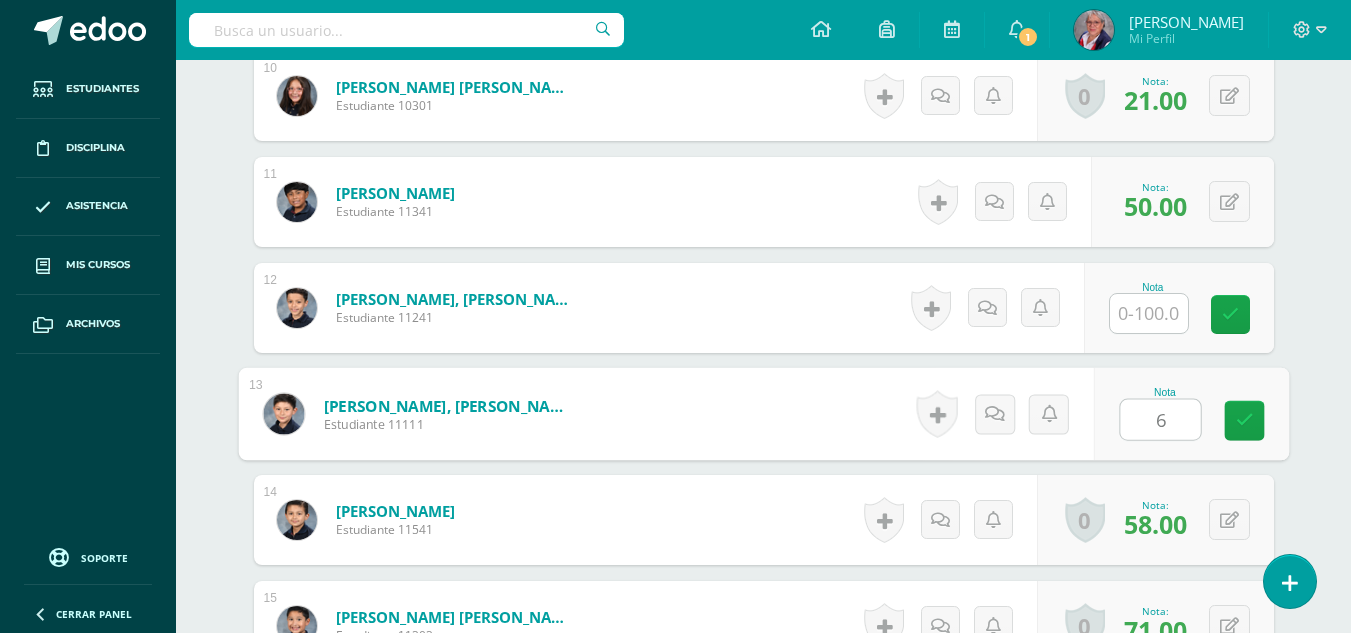type on "65" 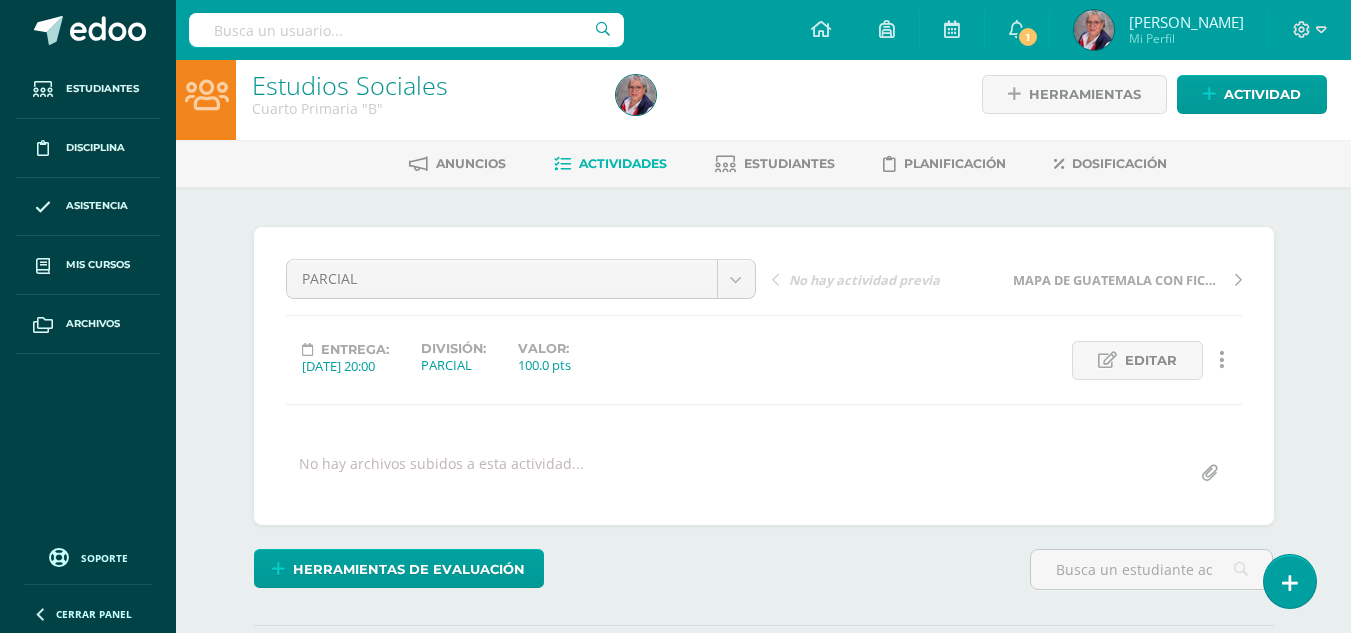 scroll, scrollTop: 0, scrollLeft: 0, axis: both 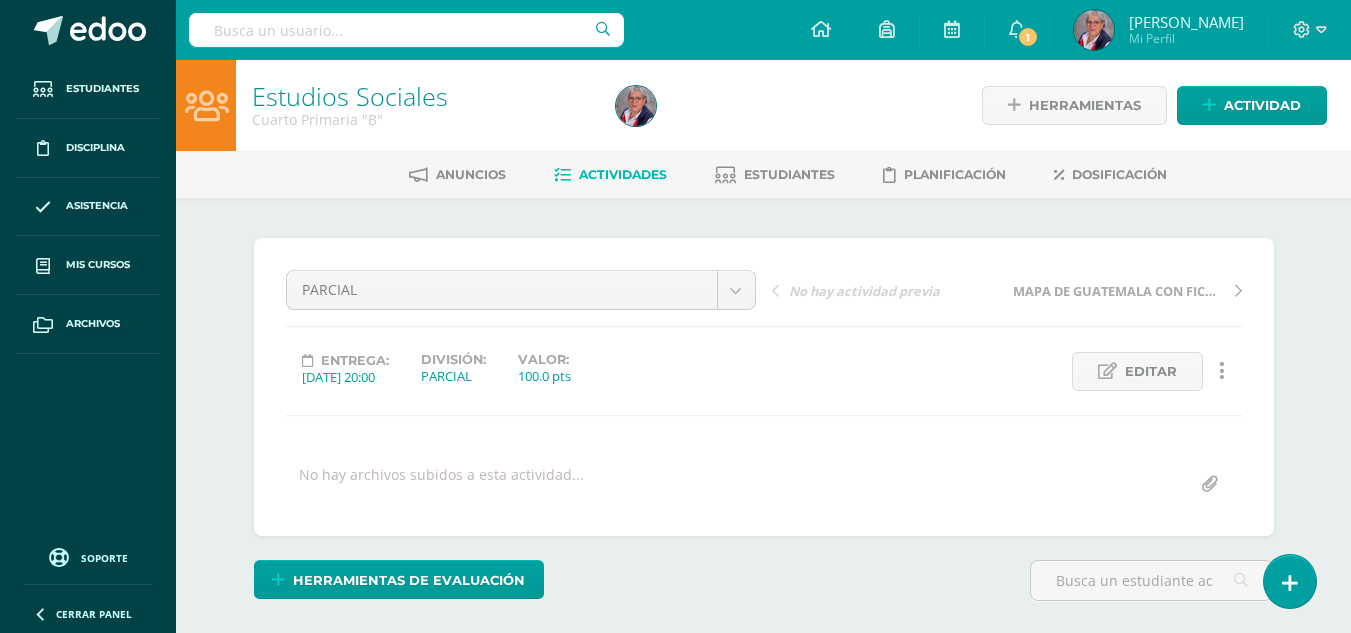 click on "Actividades" at bounding box center [623, 174] 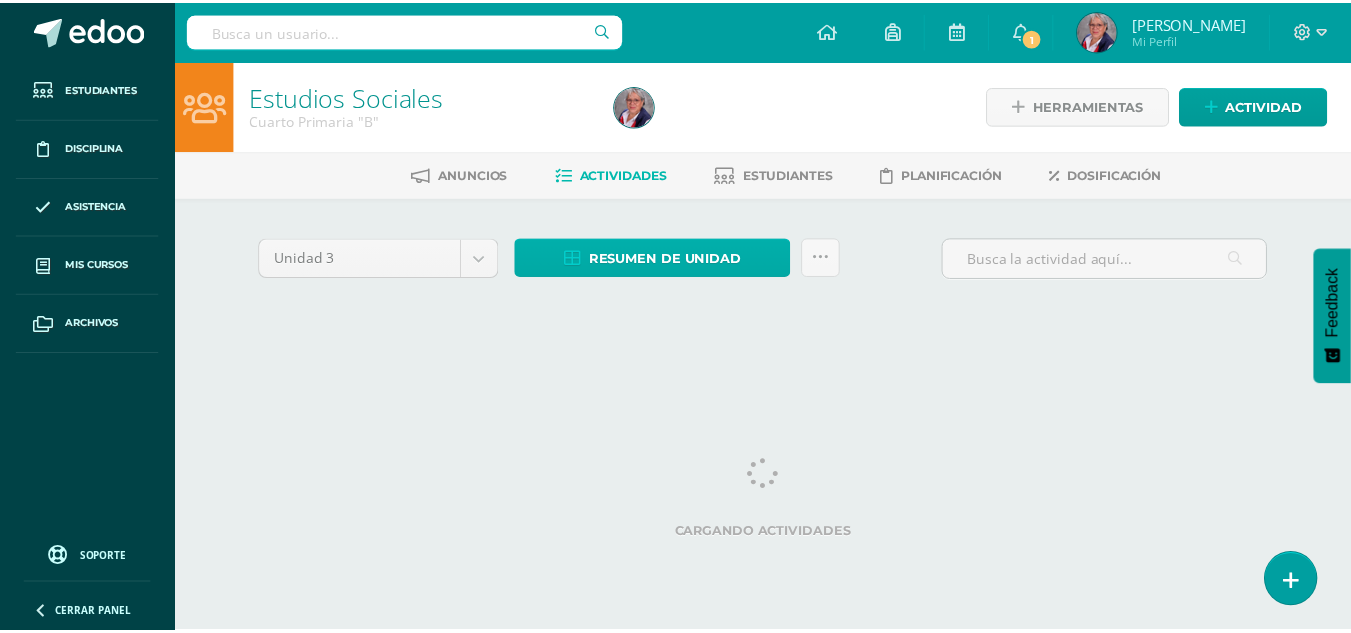 scroll, scrollTop: 0, scrollLeft: 0, axis: both 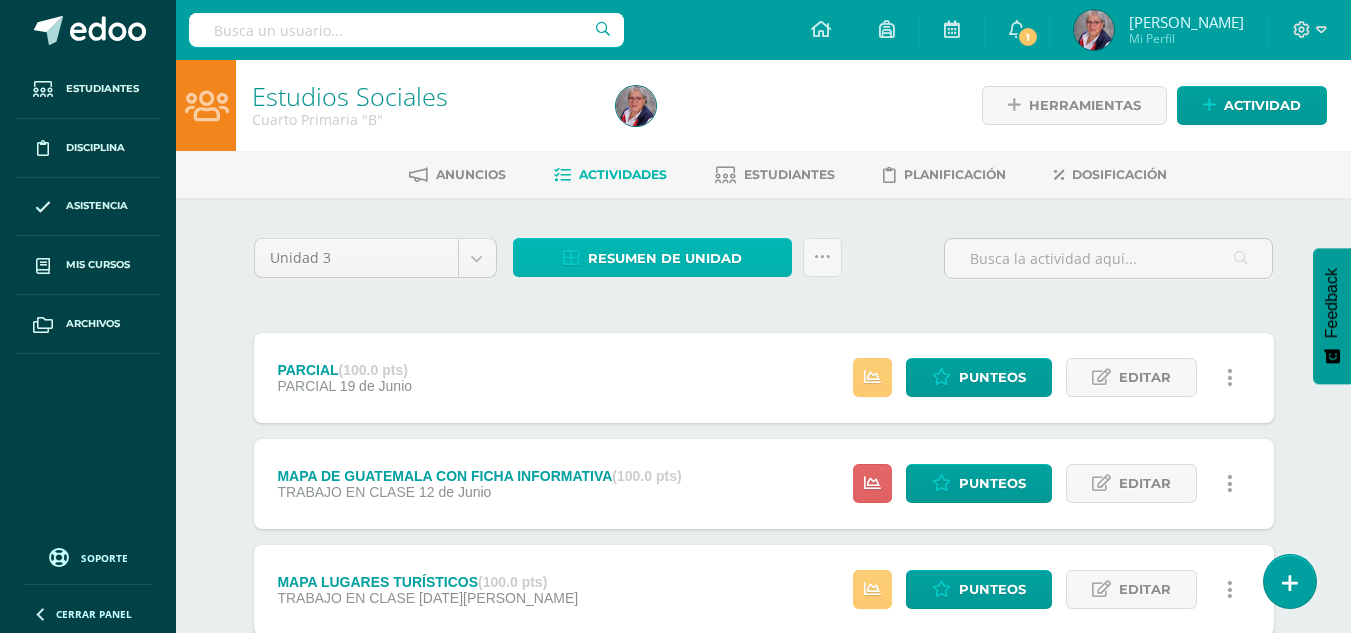 click on "Resumen de unidad" at bounding box center [665, 258] 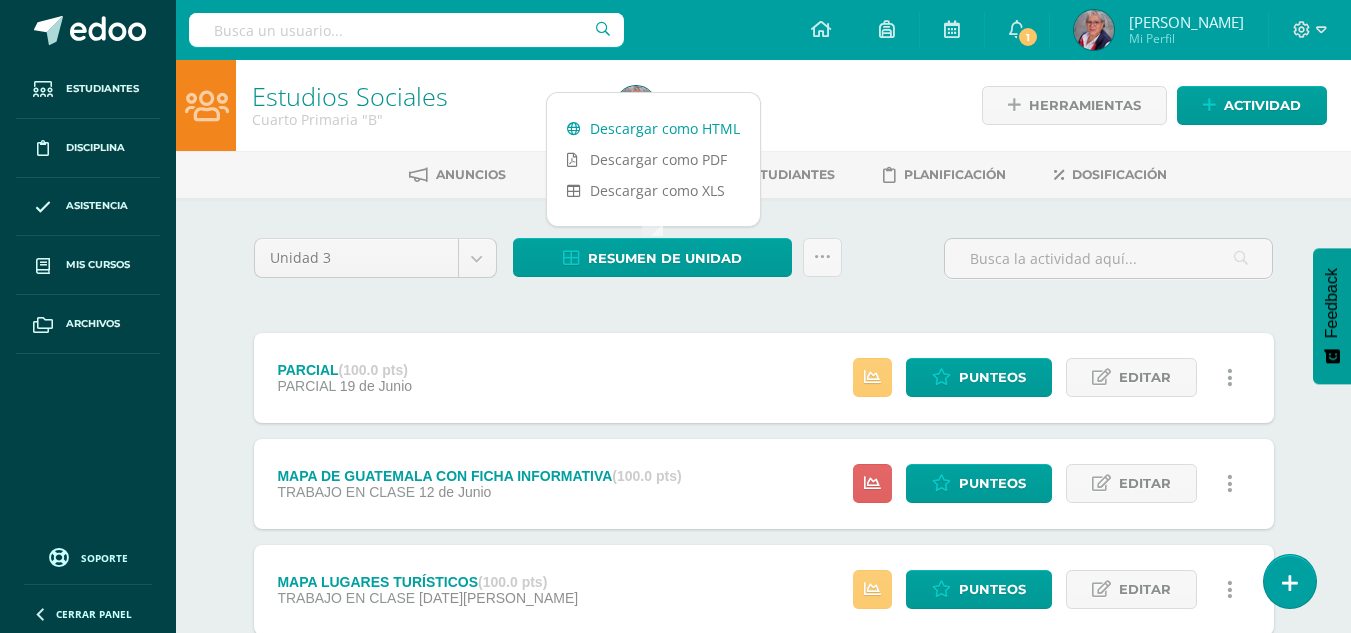 click on "Descargar como HTML" at bounding box center [653, 128] 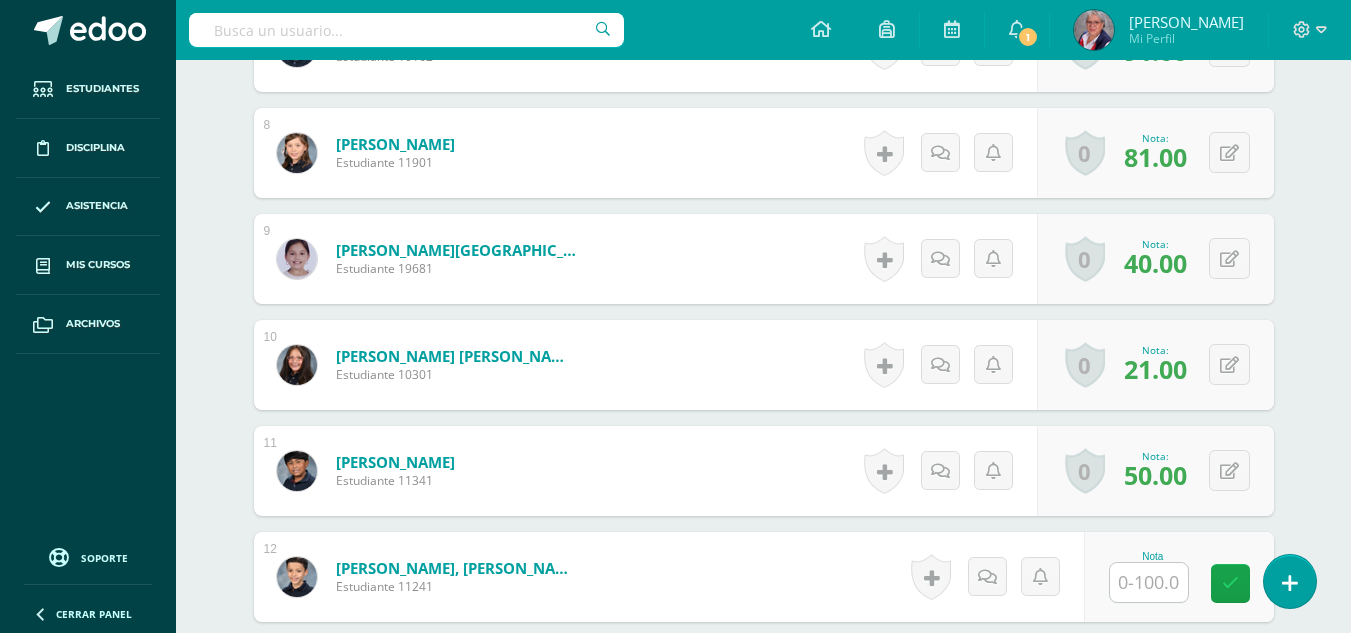 scroll, scrollTop: 1330, scrollLeft: 0, axis: vertical 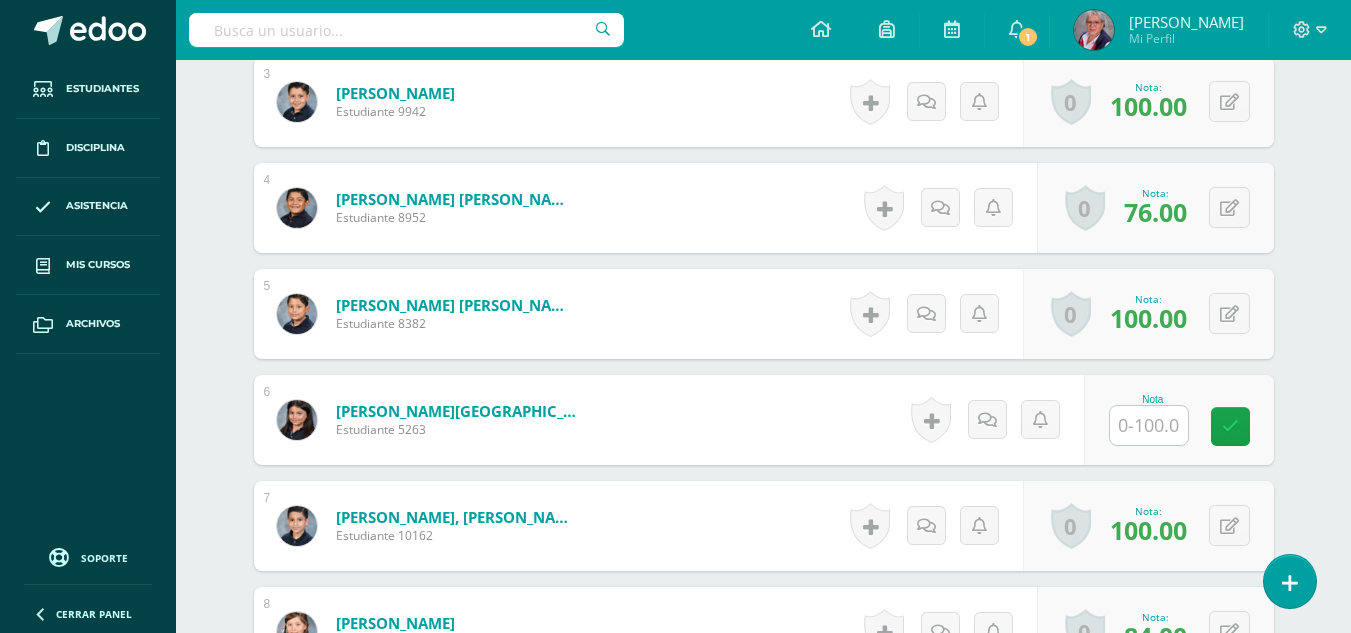click at bounding box center [1149, 425] 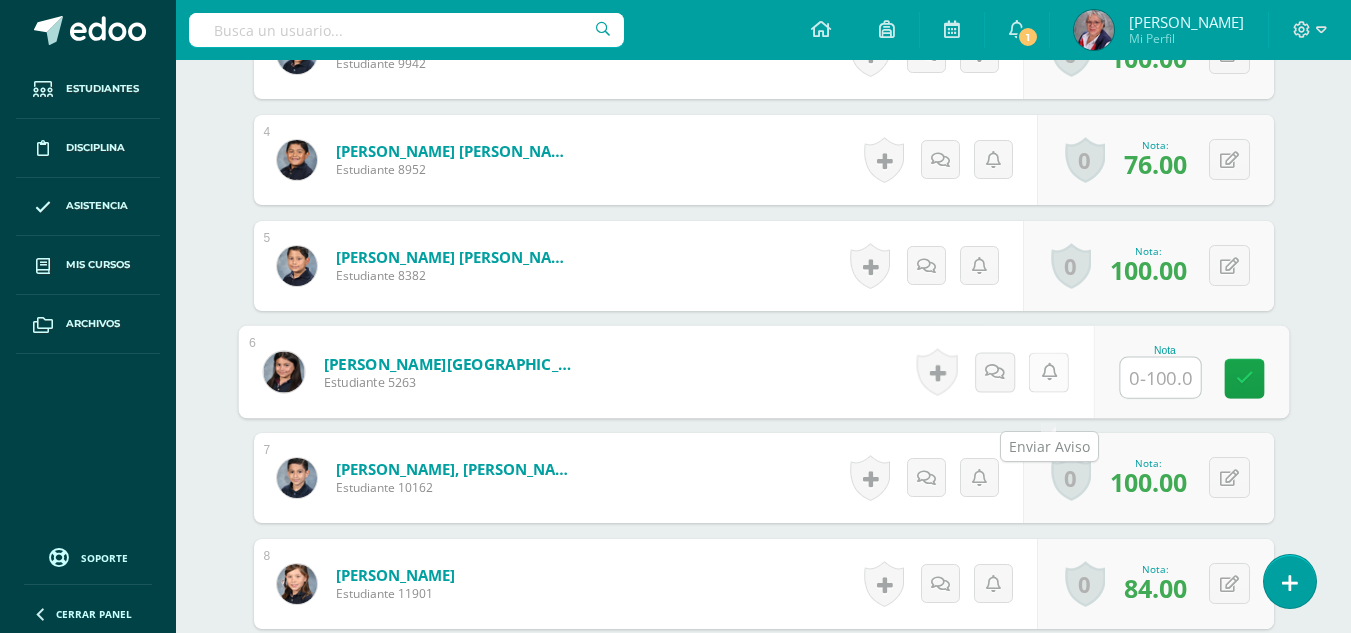 scroll, scrollTop: 952, scrollLeft: 0, axis: vertical 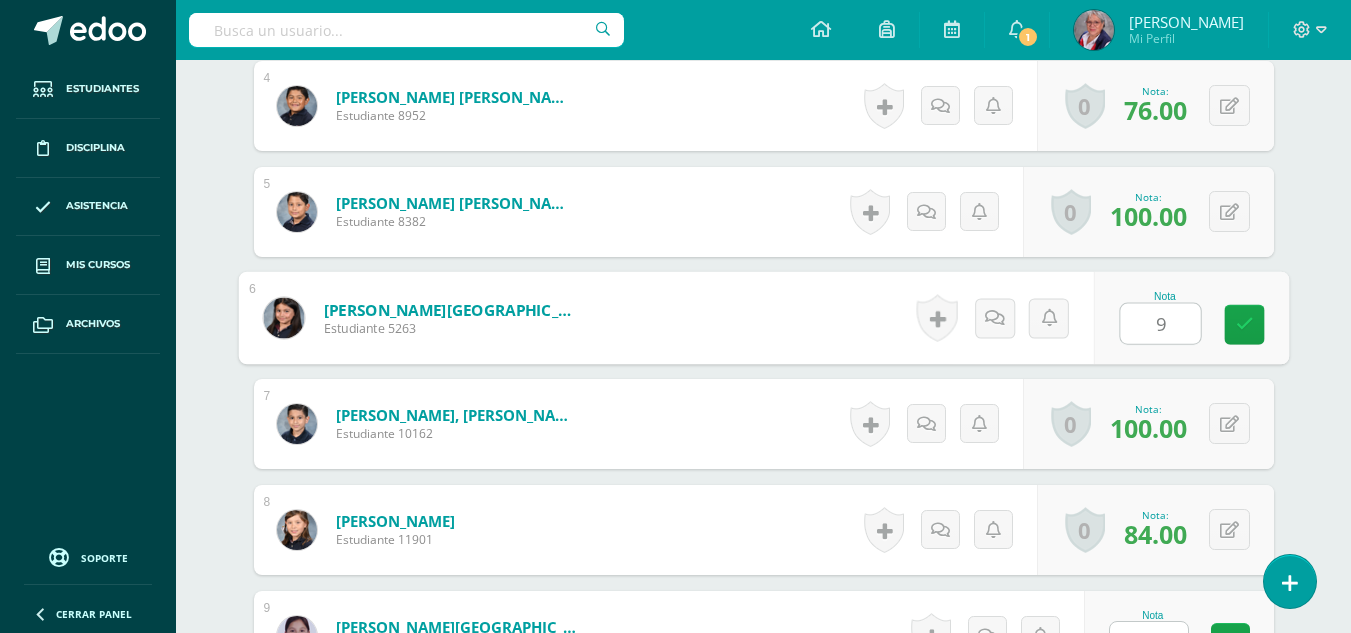 type on "95" 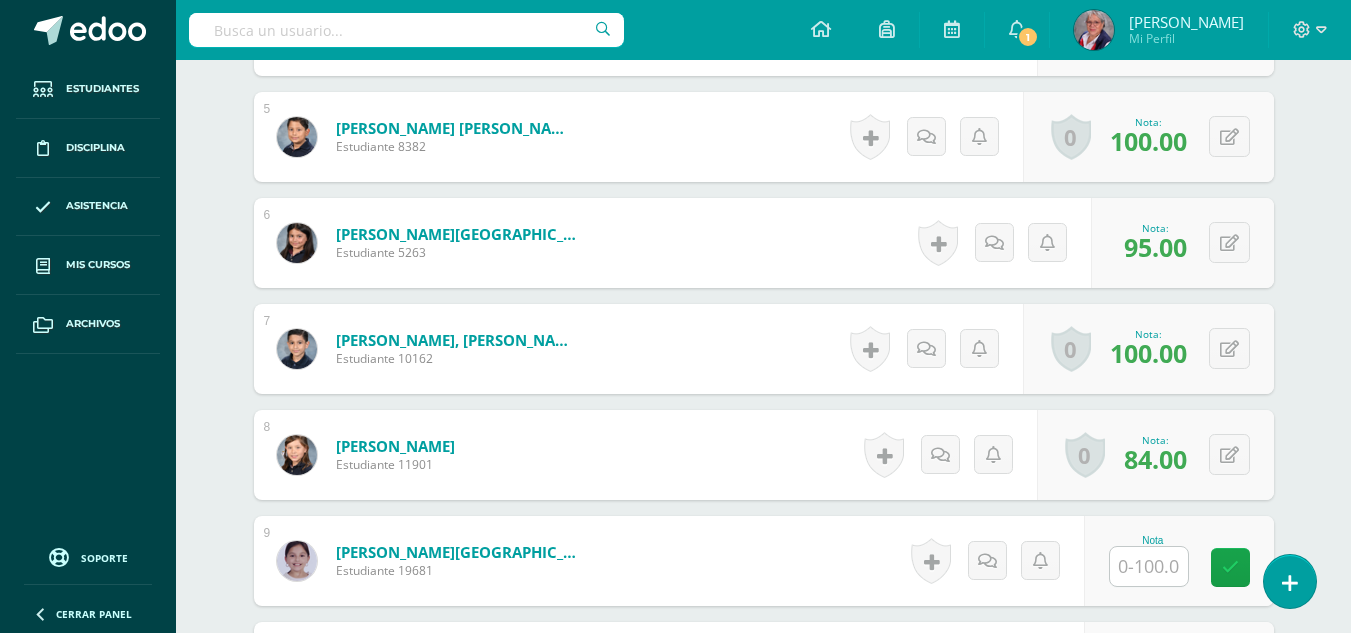 scroll, scrollTop: 1152, scrollLeft: 0, axis: vertical 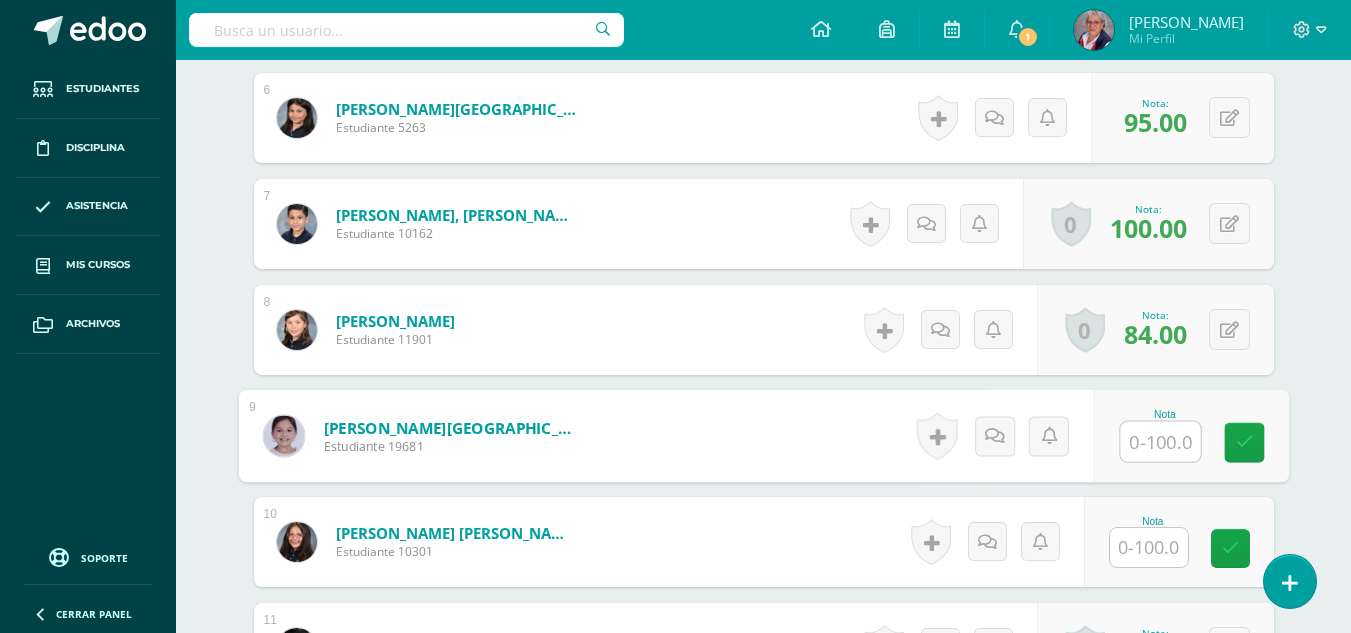click at bounding box center (1160, 442) 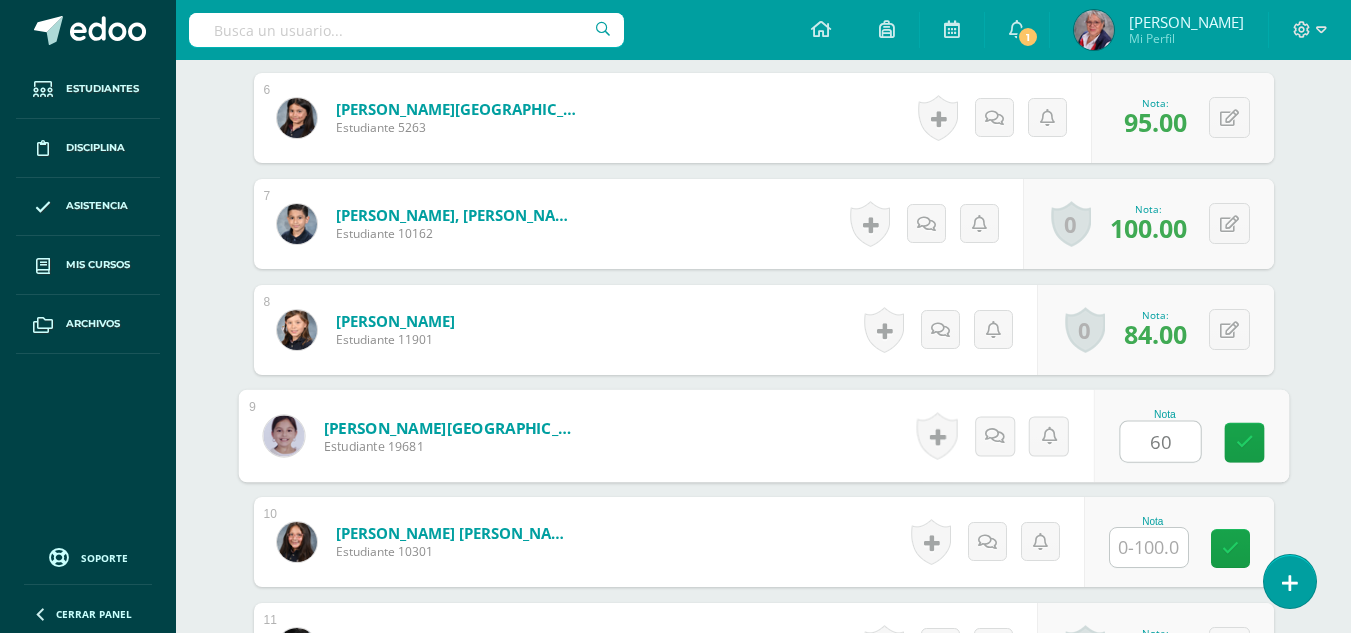 type on "60" 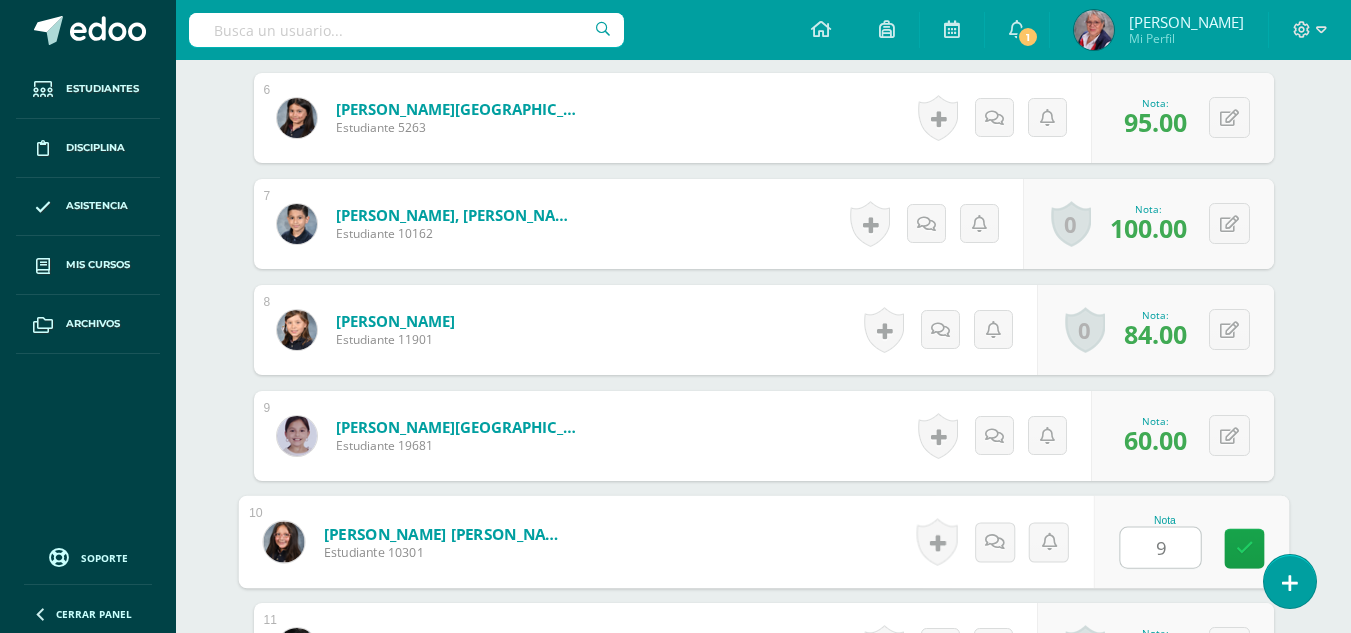 type on "91" 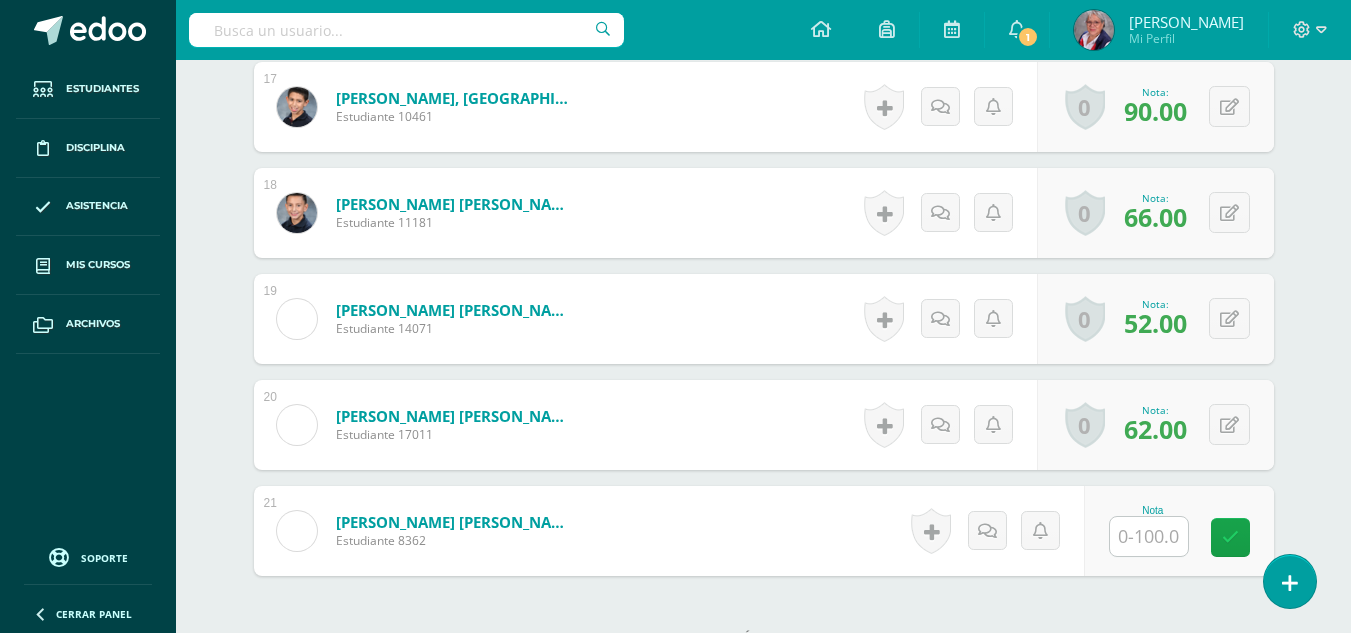 scroll, scrollTop: 2452, scrollLeft: 0, axis: vertical 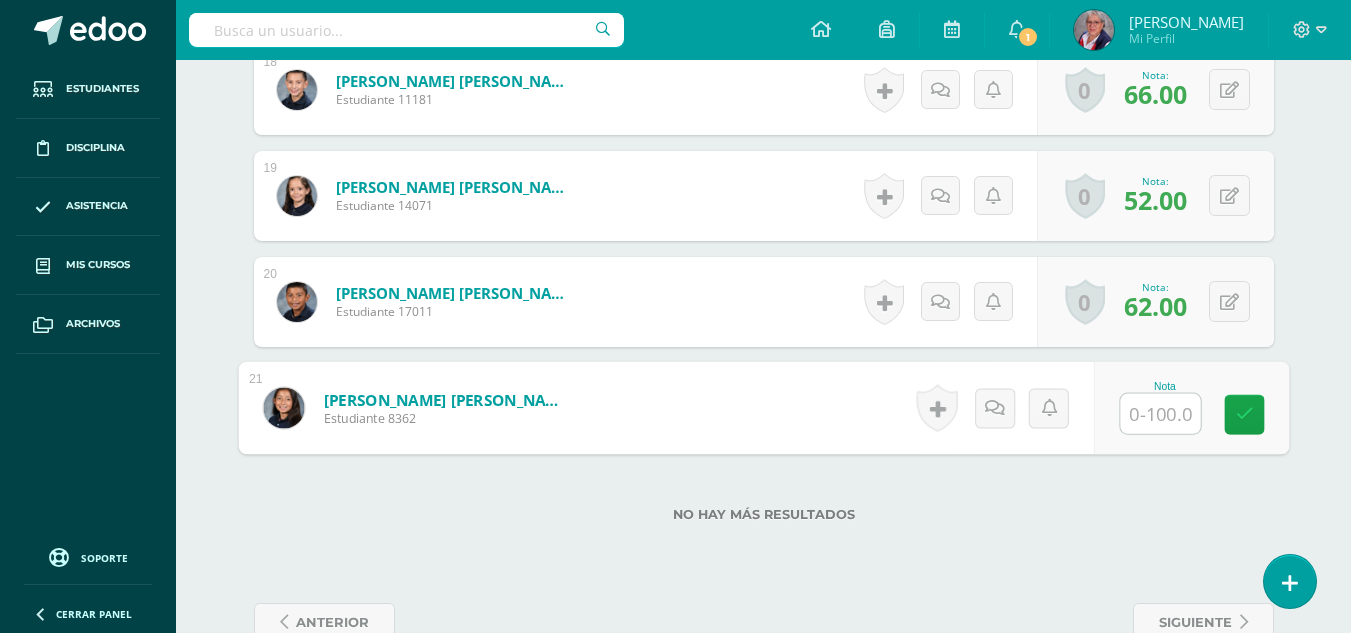 click at bounding box center [1160, 414] 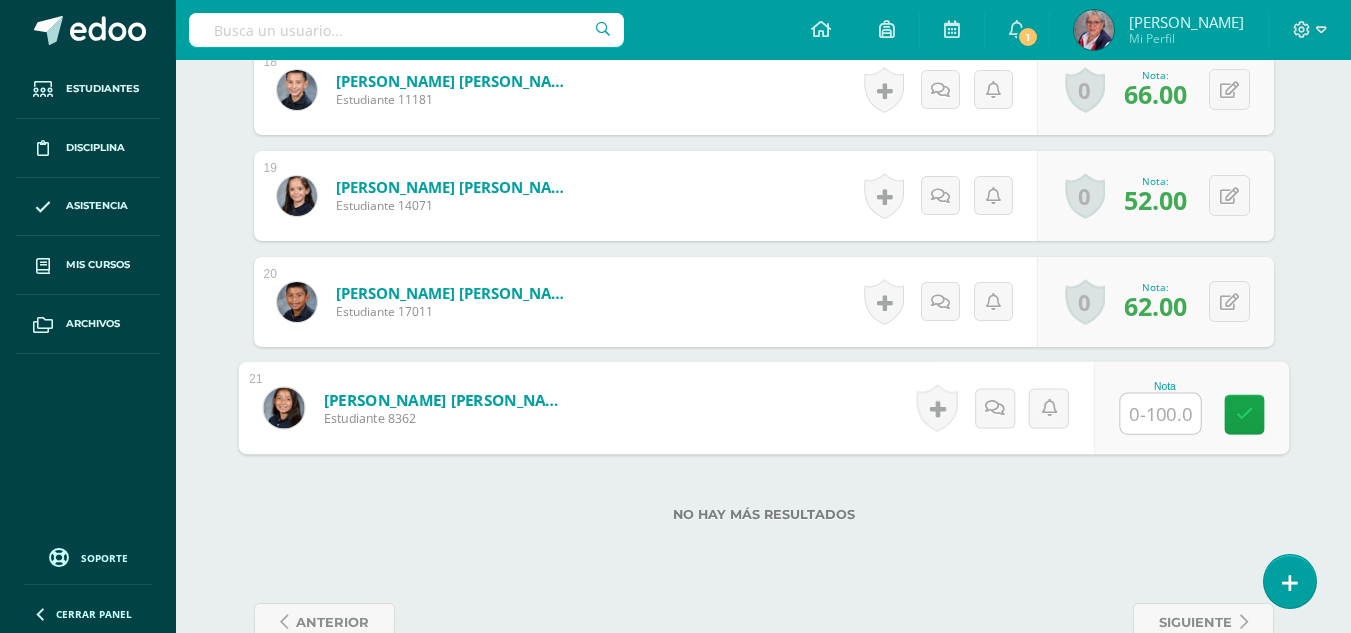 type on "0" 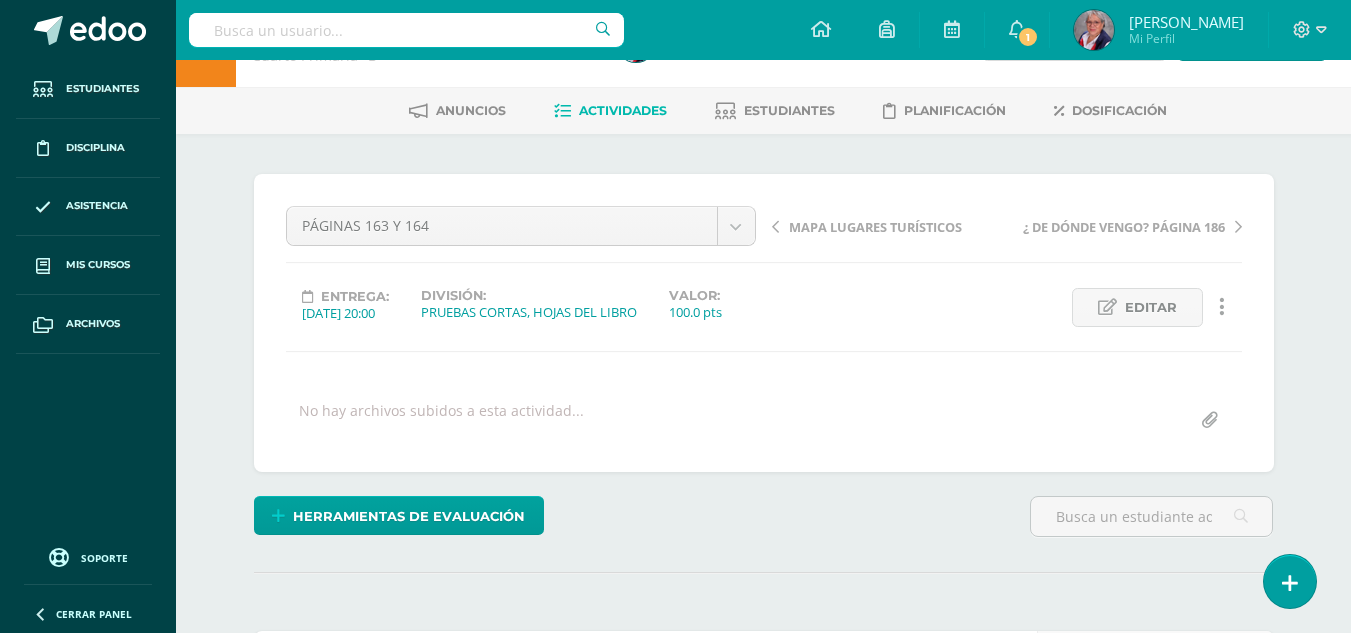 scroll, scrollTop: 0, scrollLeft: 0, axis: both 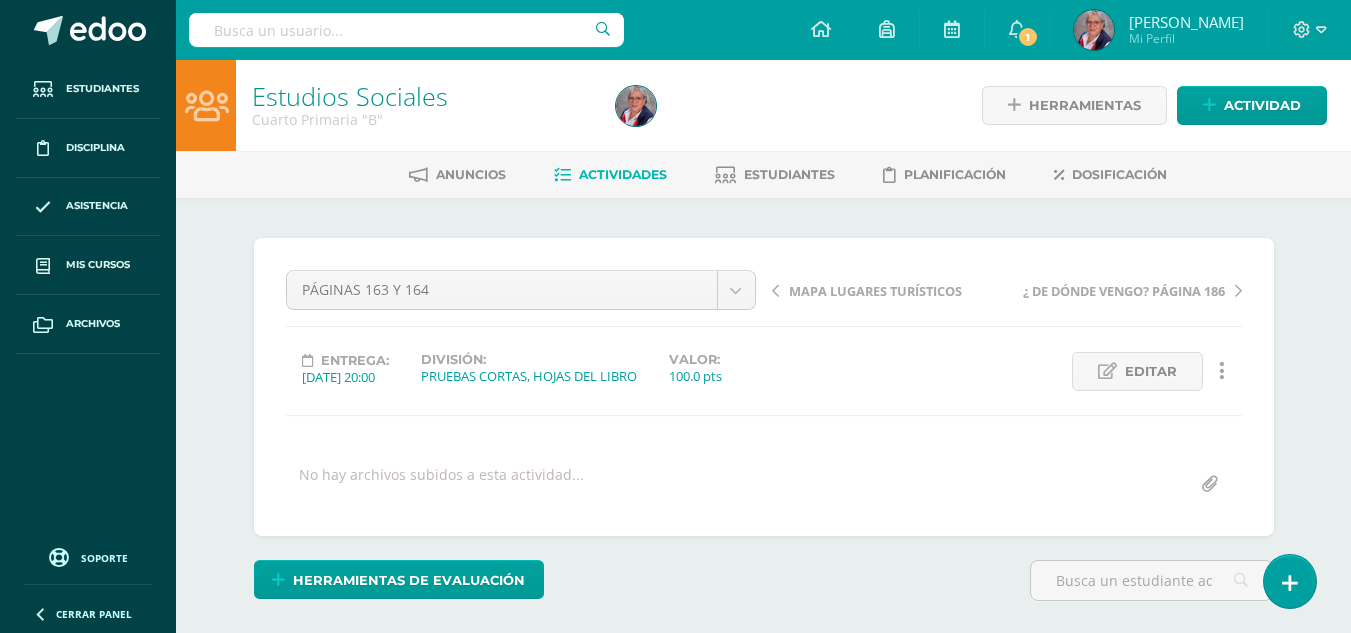 click on "Actividades" at bounding box center [623, 174] 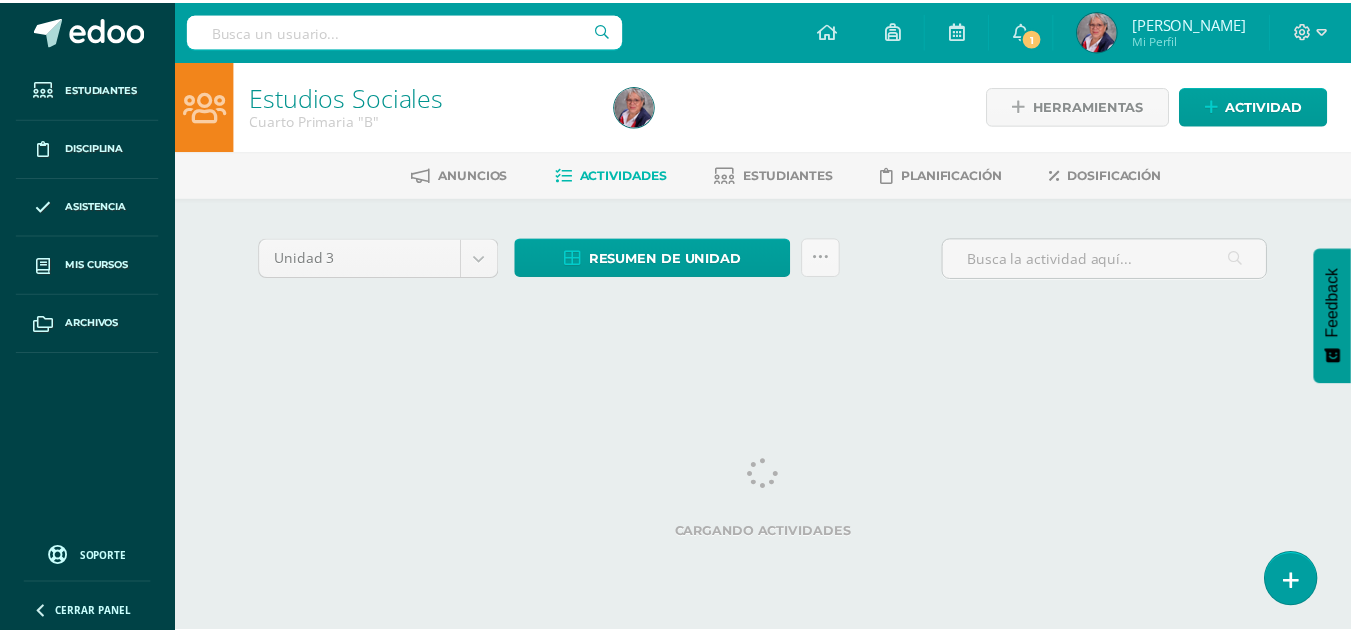 scroll, scrollTop: 0, scrollLeft: 0, axis: both 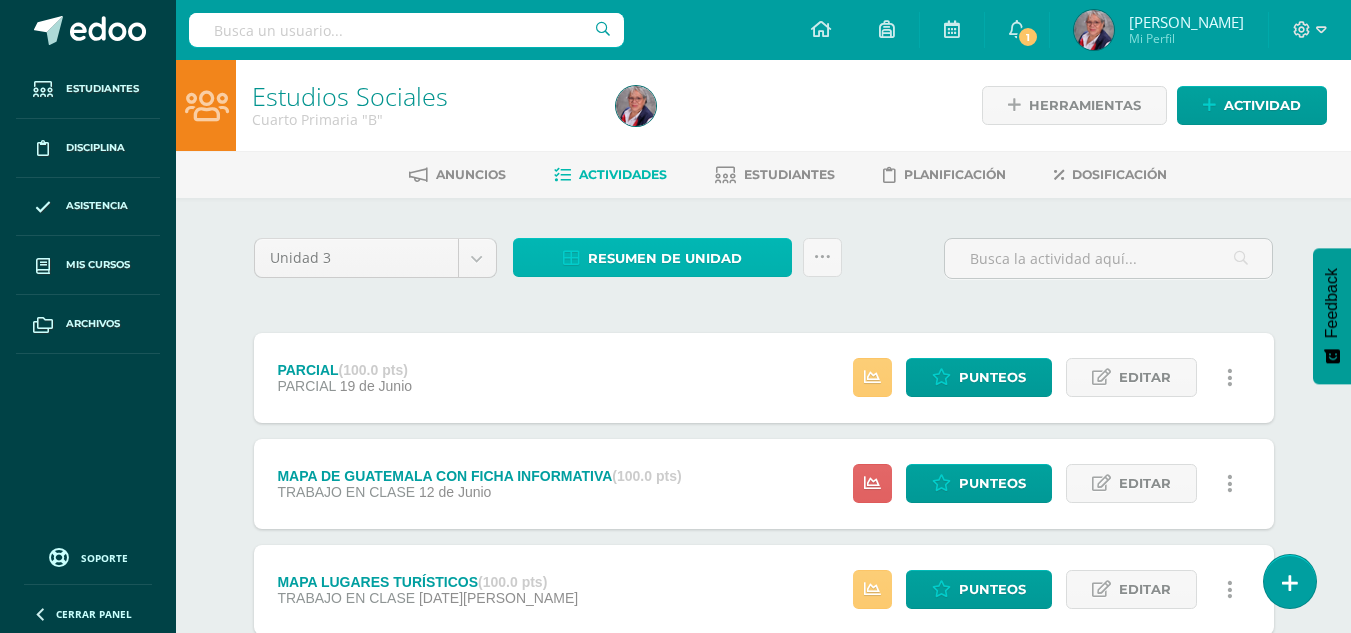 click on "Resumen de unidad" at bounding box center [665, 258] 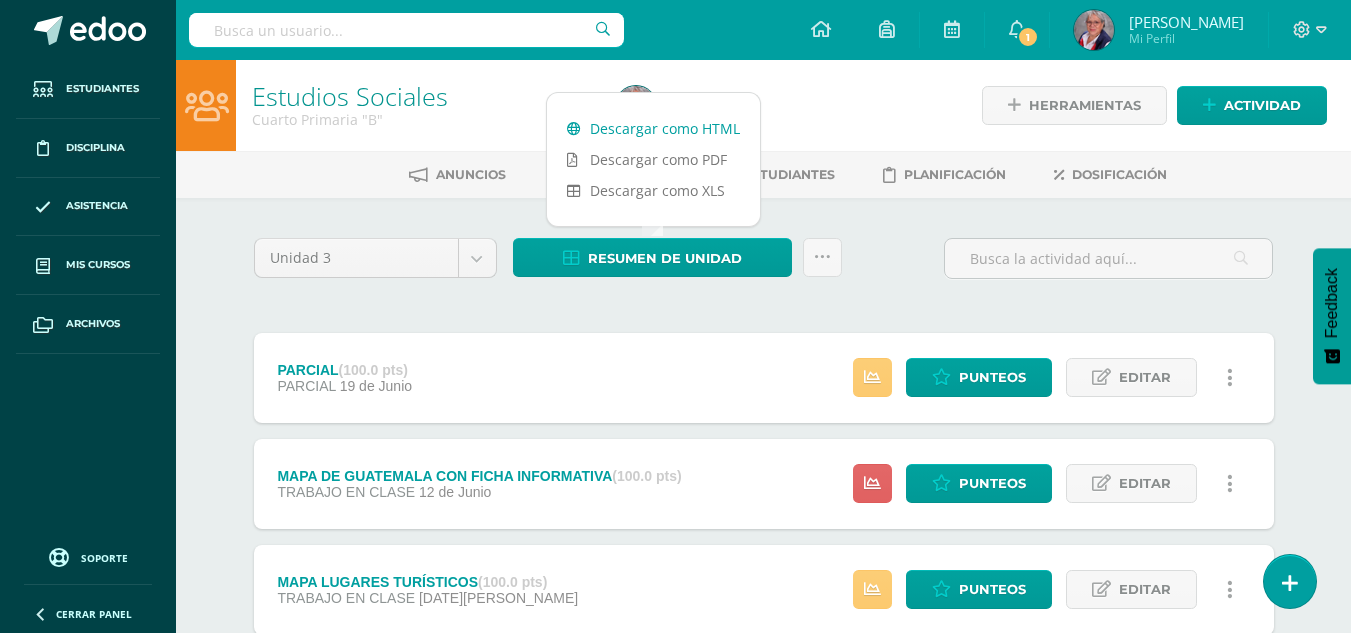 click on "Descargar como HTML" at bounding box center (653, 128) 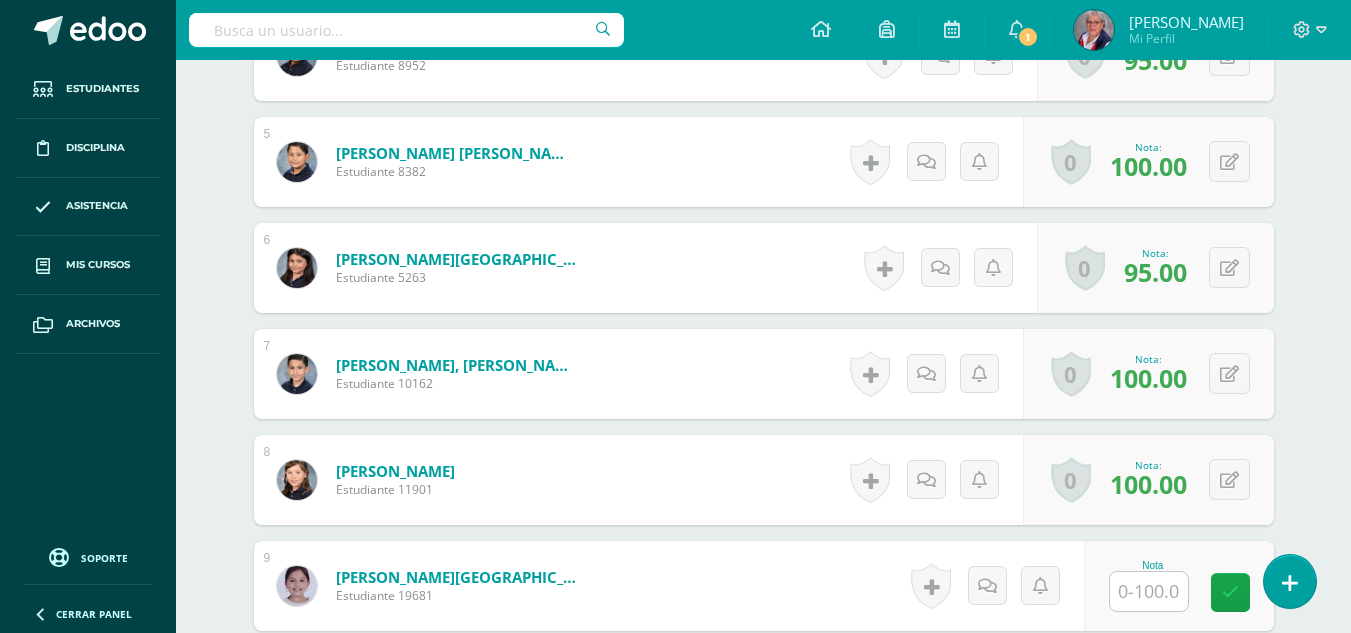 scroll, scrollTop: 1003, scrollLeft: 0, axis: vertical 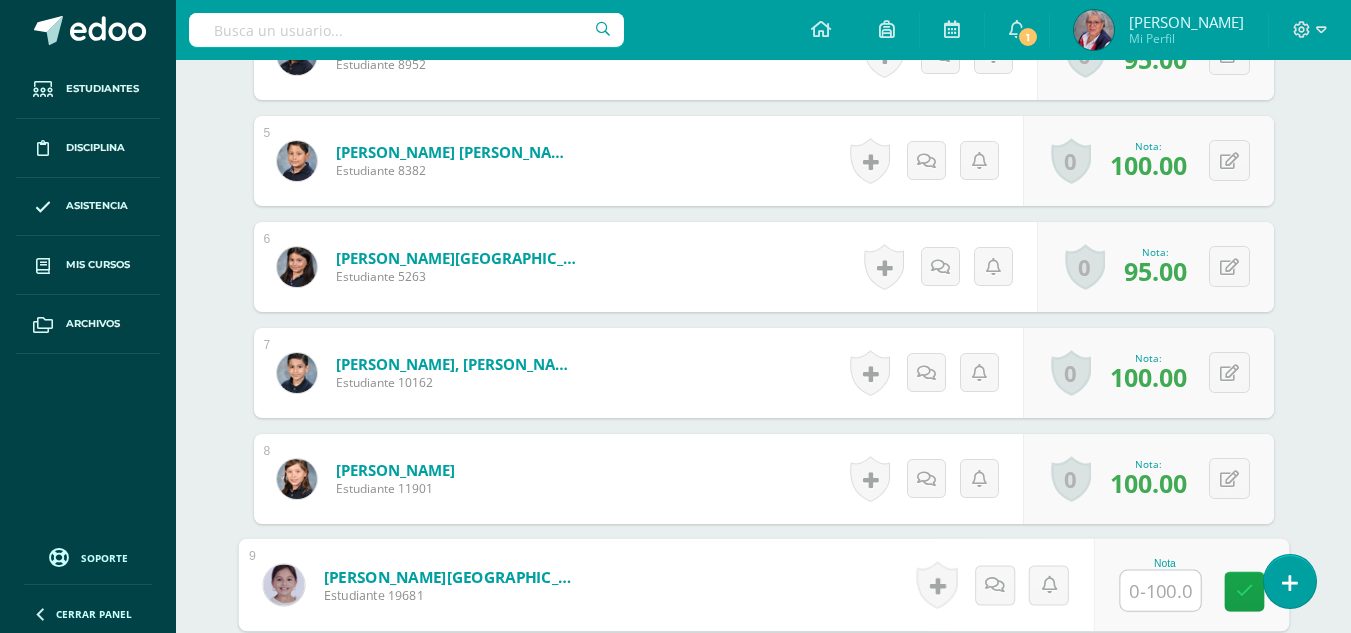 click at bounding box center (1160, 591) 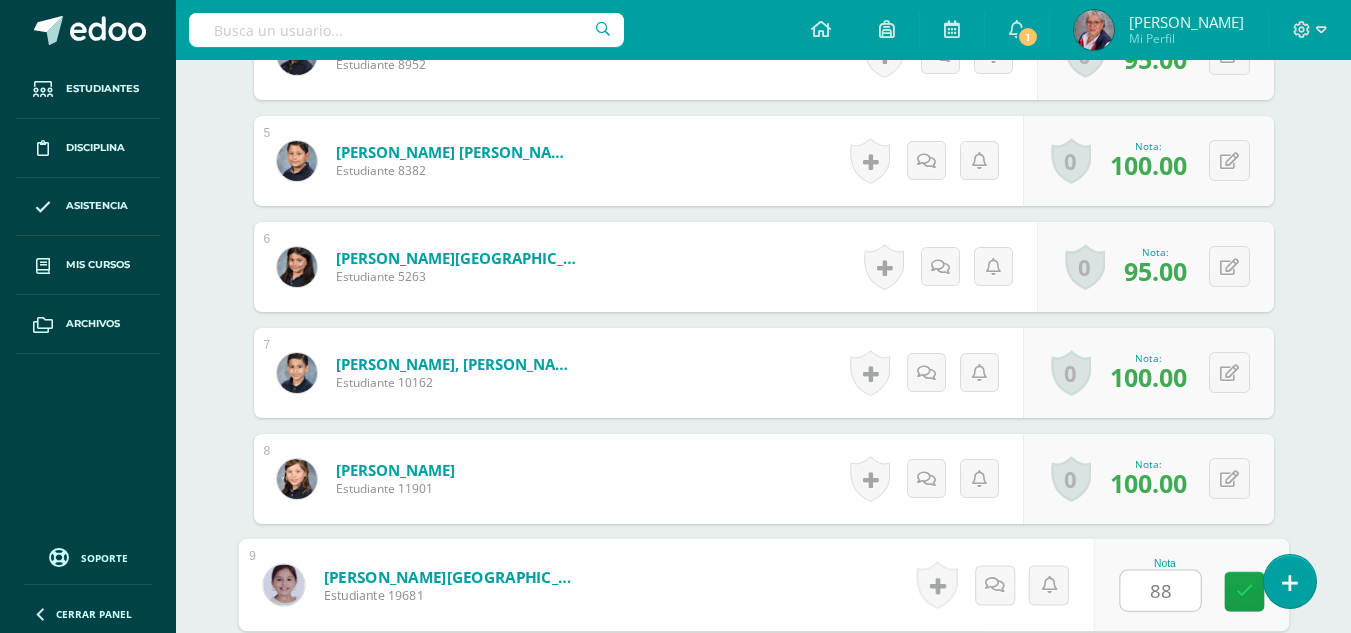 type on "88" 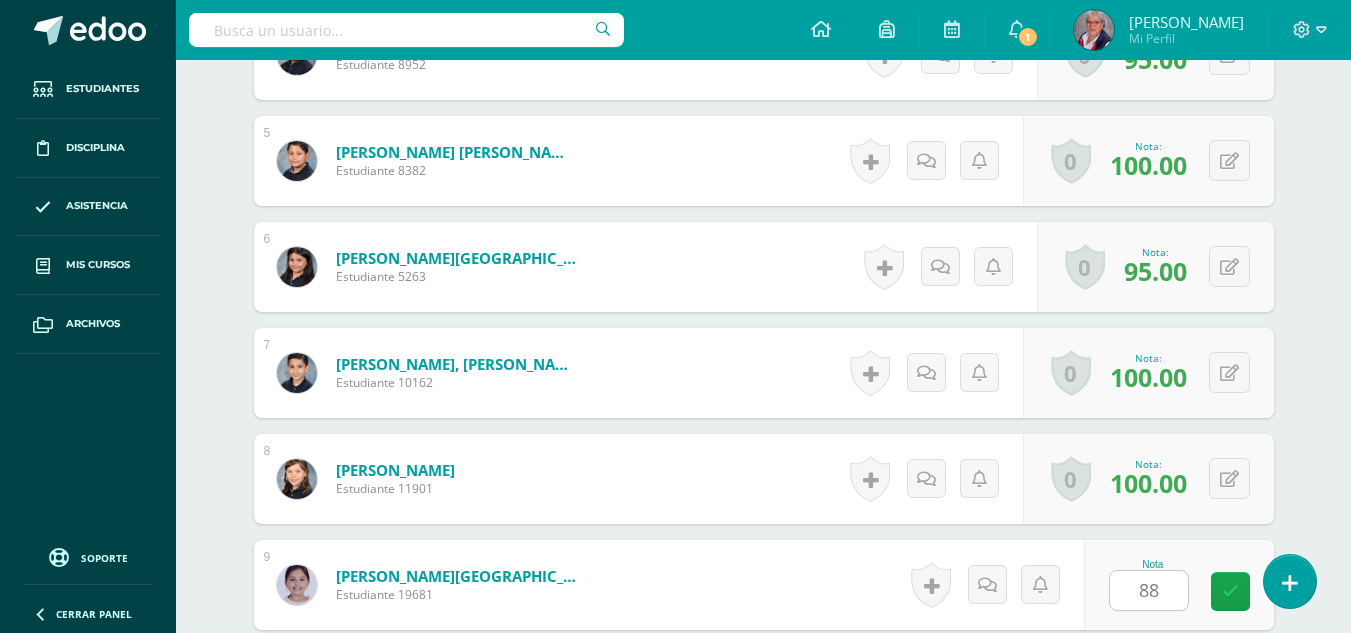 scroll, scrollTop: 1383, scrollLeft: 0, axis: vertical 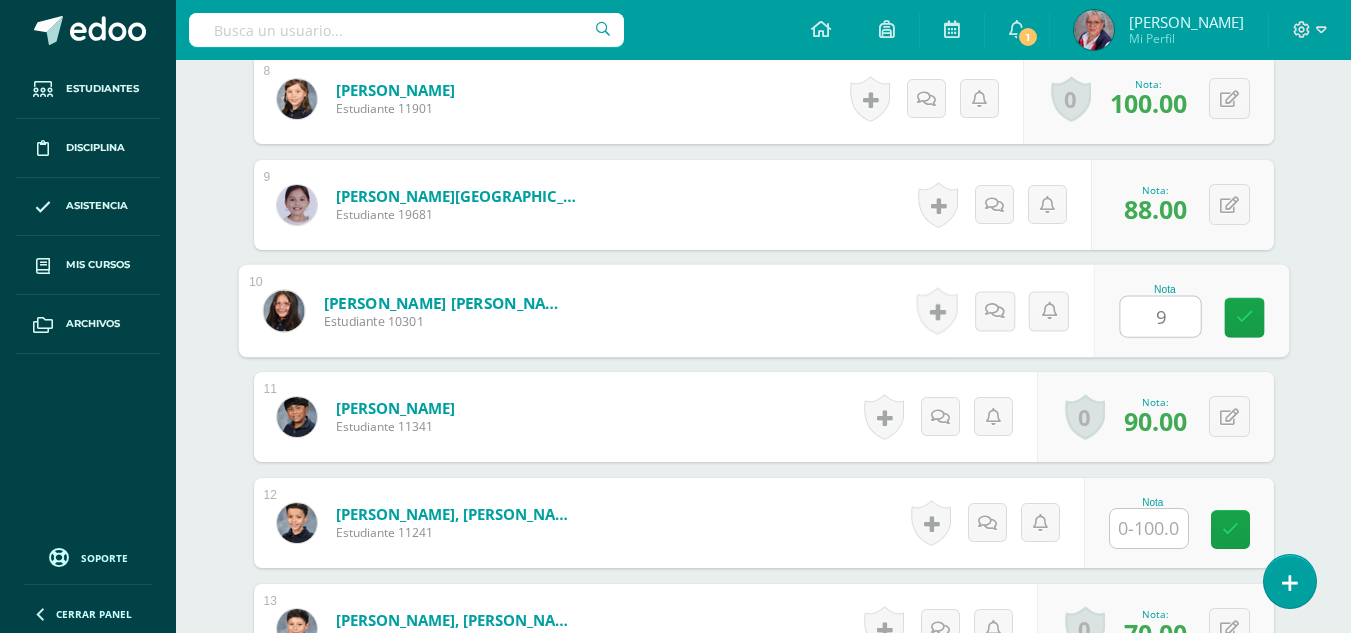 type on "95" 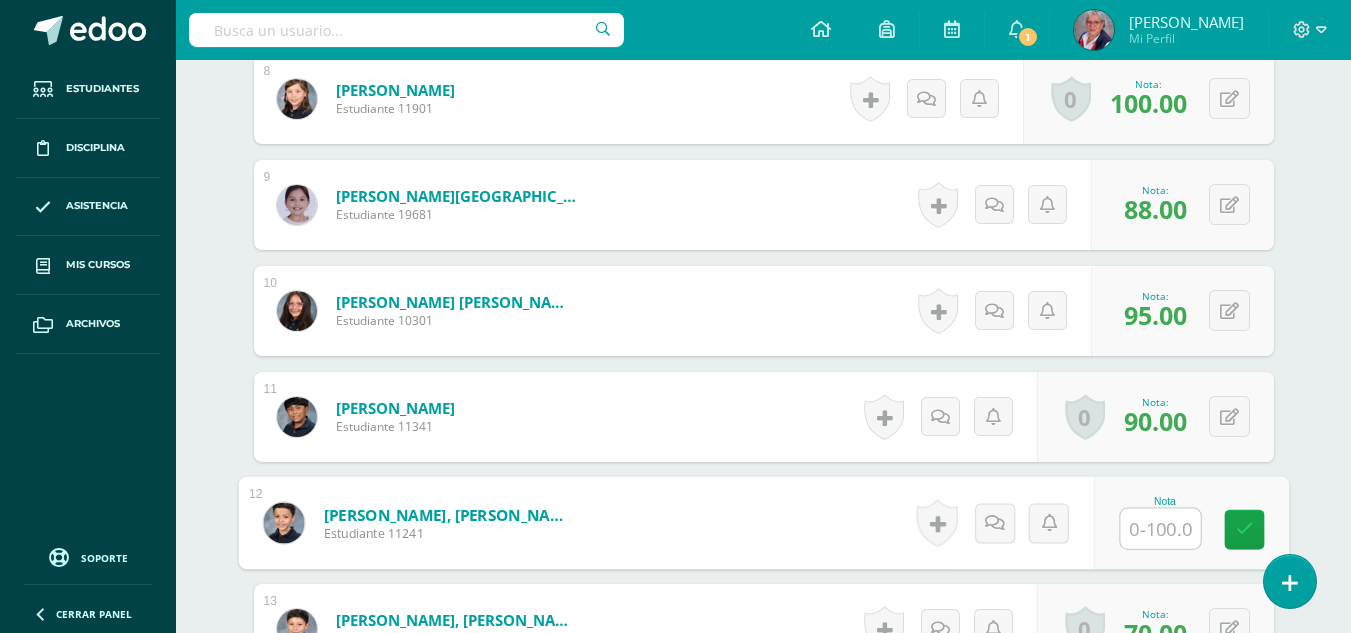 drag, startPoint x: 1154, startPoint y: 526, endPoint x: 1173, endPoint y: 528, distance: 19.104973 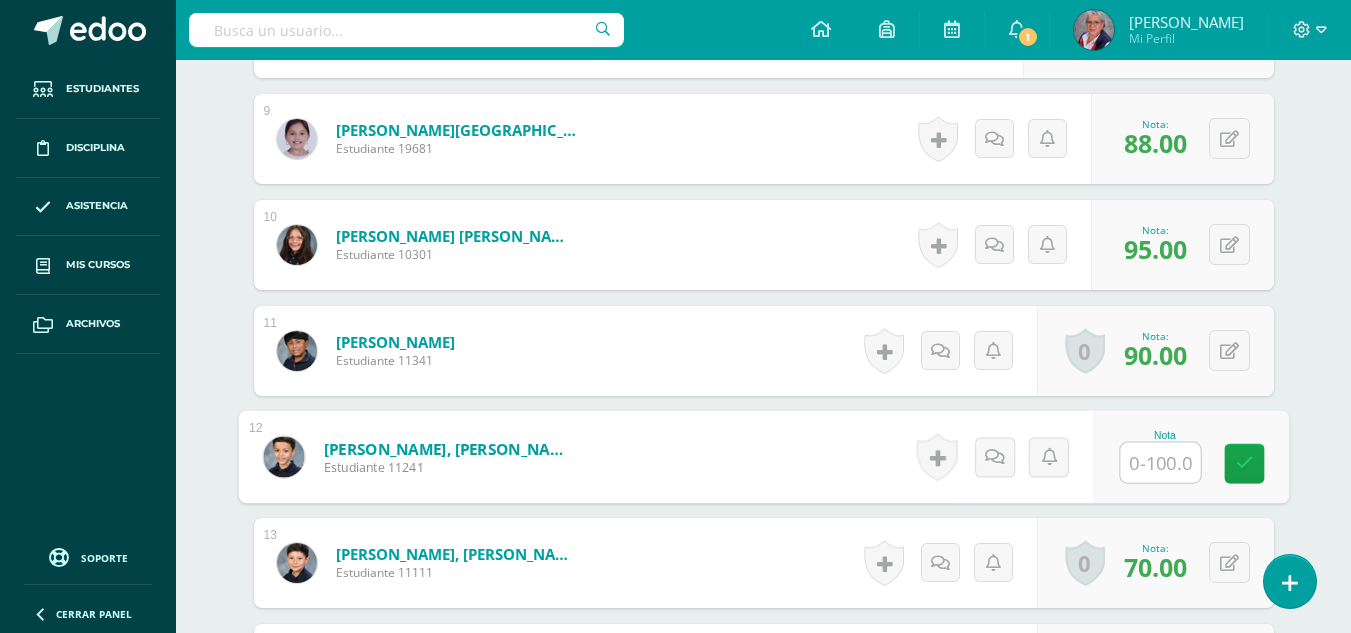 scroll, scrollTop: 1483, scrollLeft: 0, axis: vertical 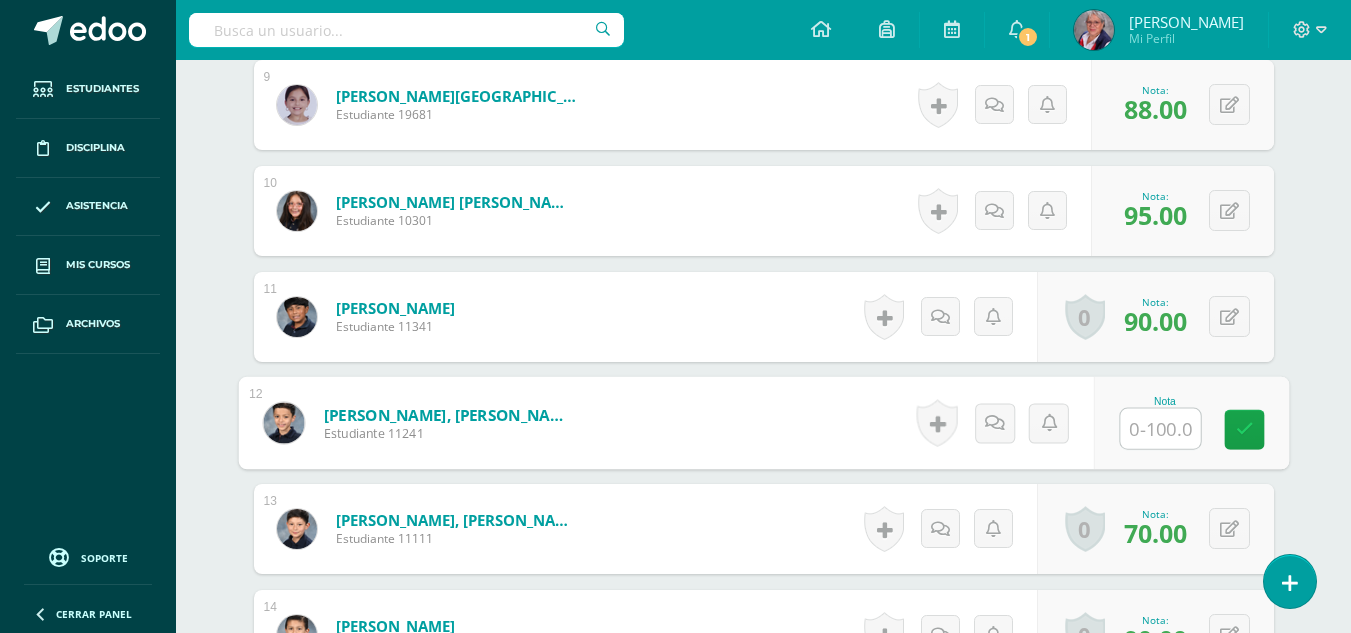 click at bounding box center [1160, 429] 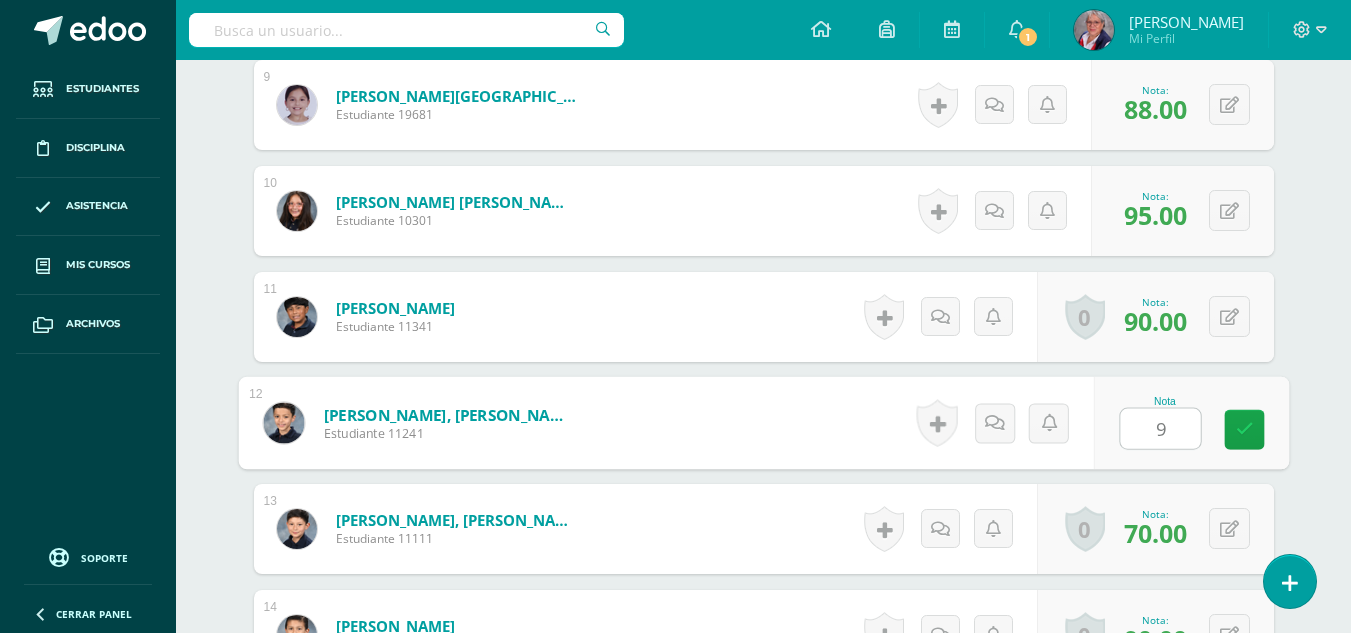 type on "95" 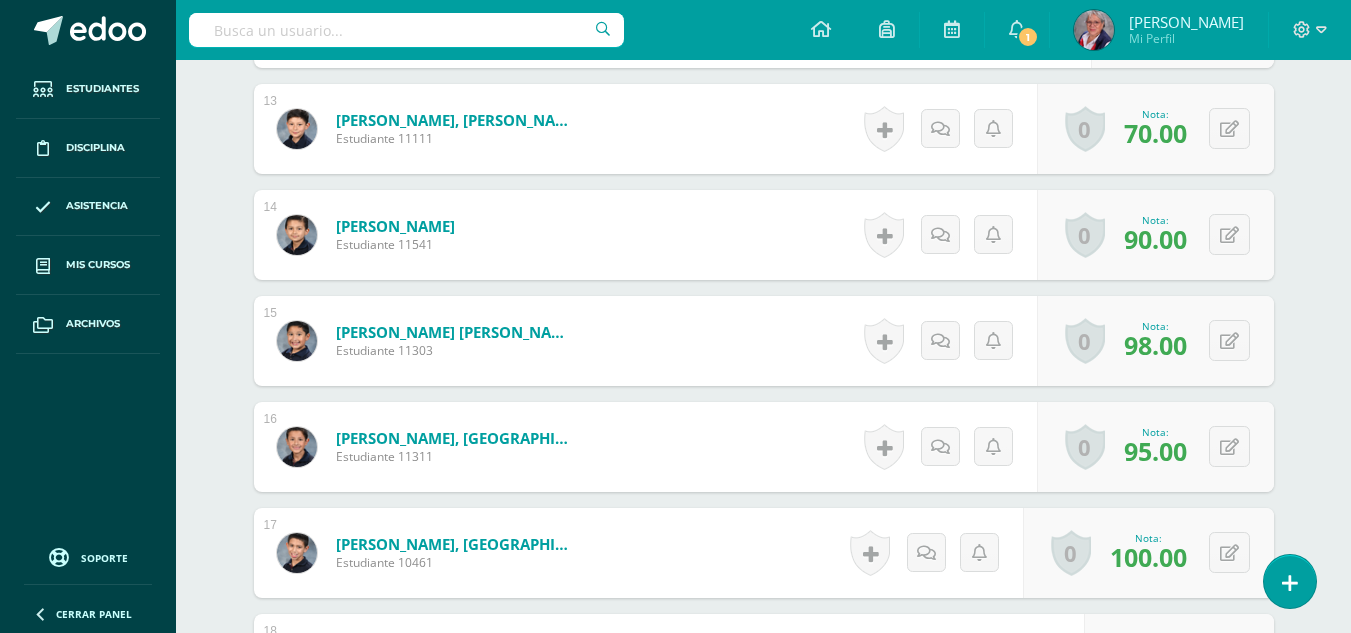 scroll, scrollTop: 2083, scrollLeft: 0, axis: vertical 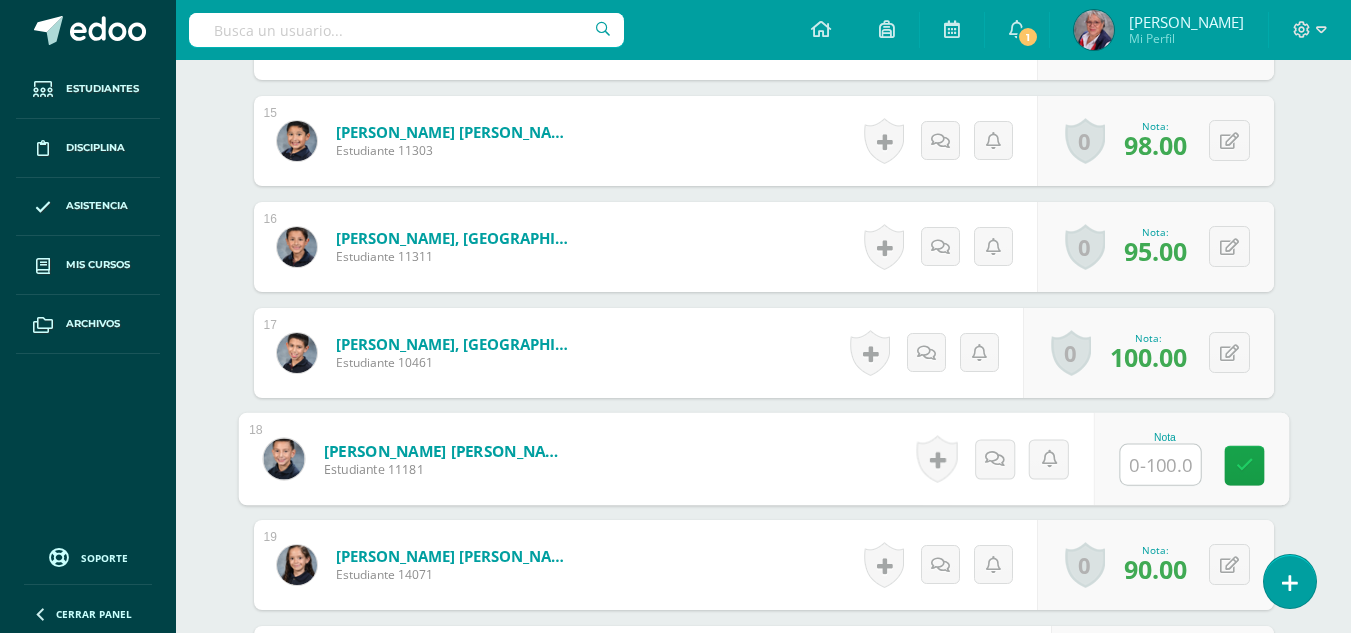 click at bounding box center [1160, 465] 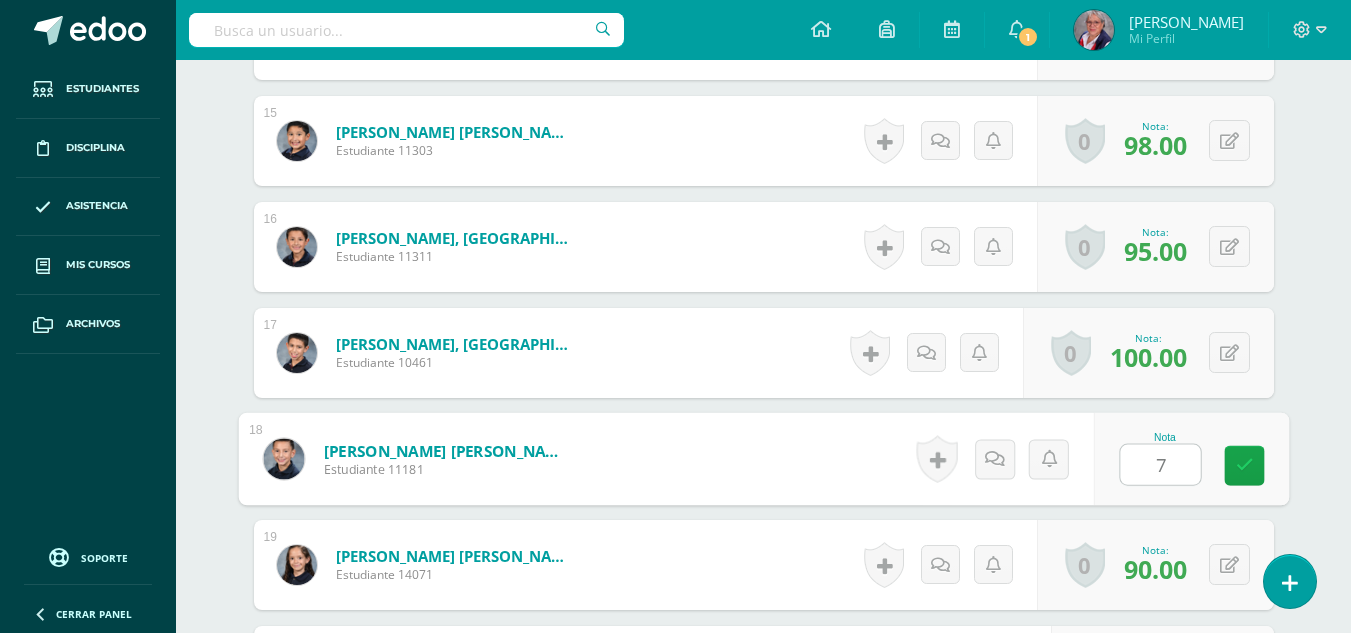 type on "75" 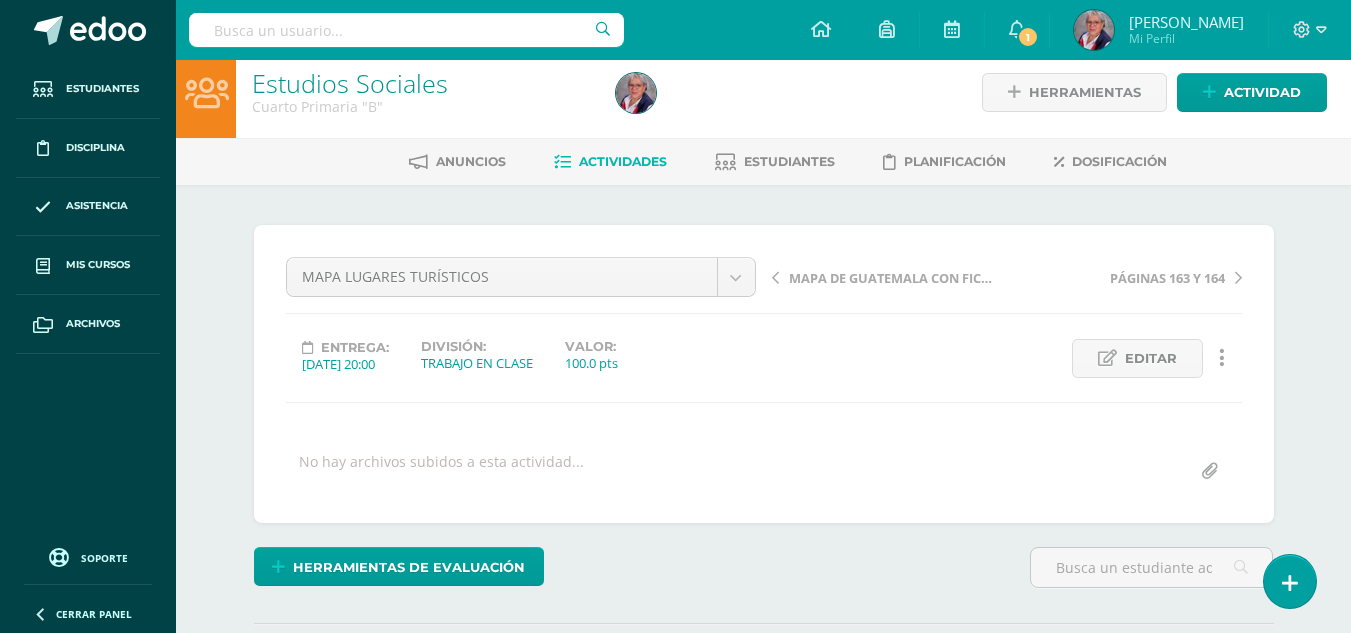 scroll, scrollTop: 0, scrollLeft: 0, axis: both 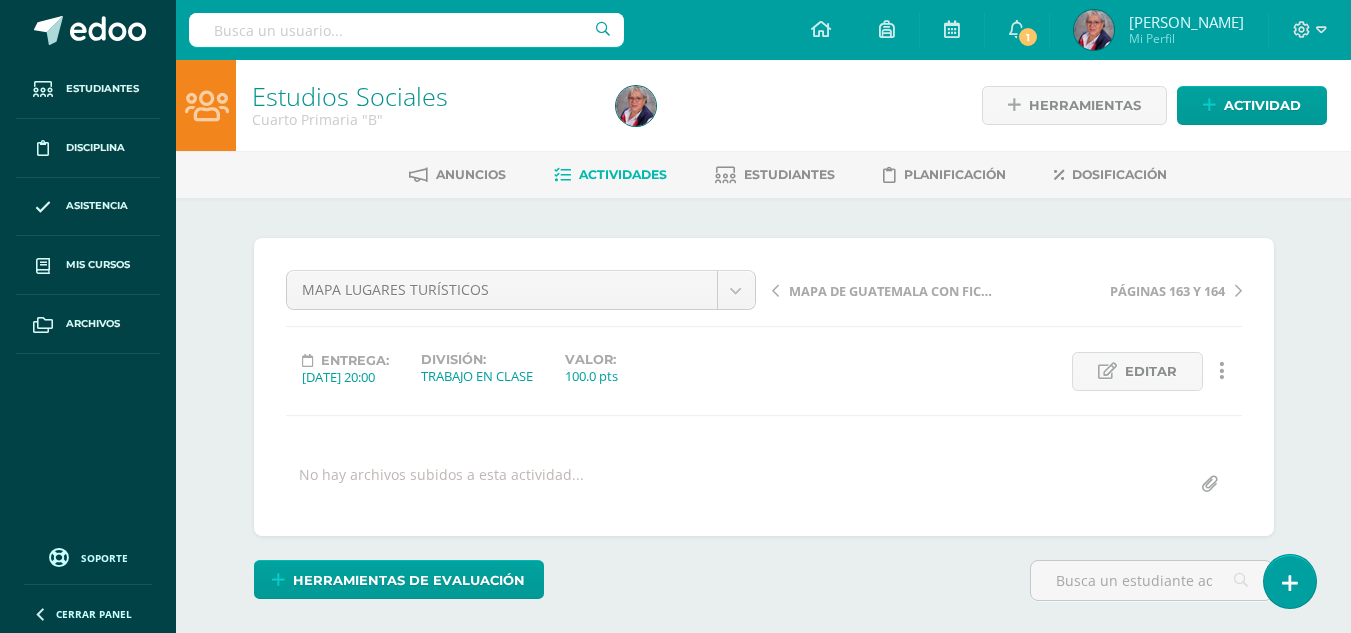 click on "Actividades" at bounding box center (623, 174) 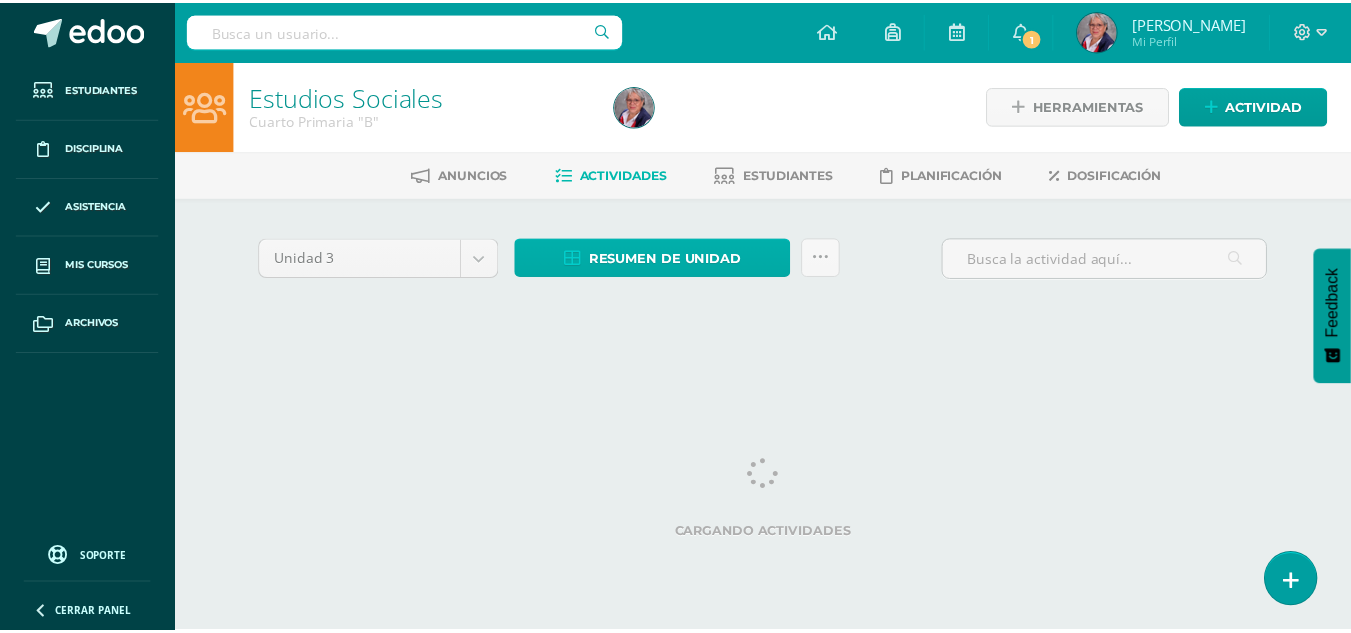 scroll, scrollTop: 0, scrollLeft: 0, axis: both 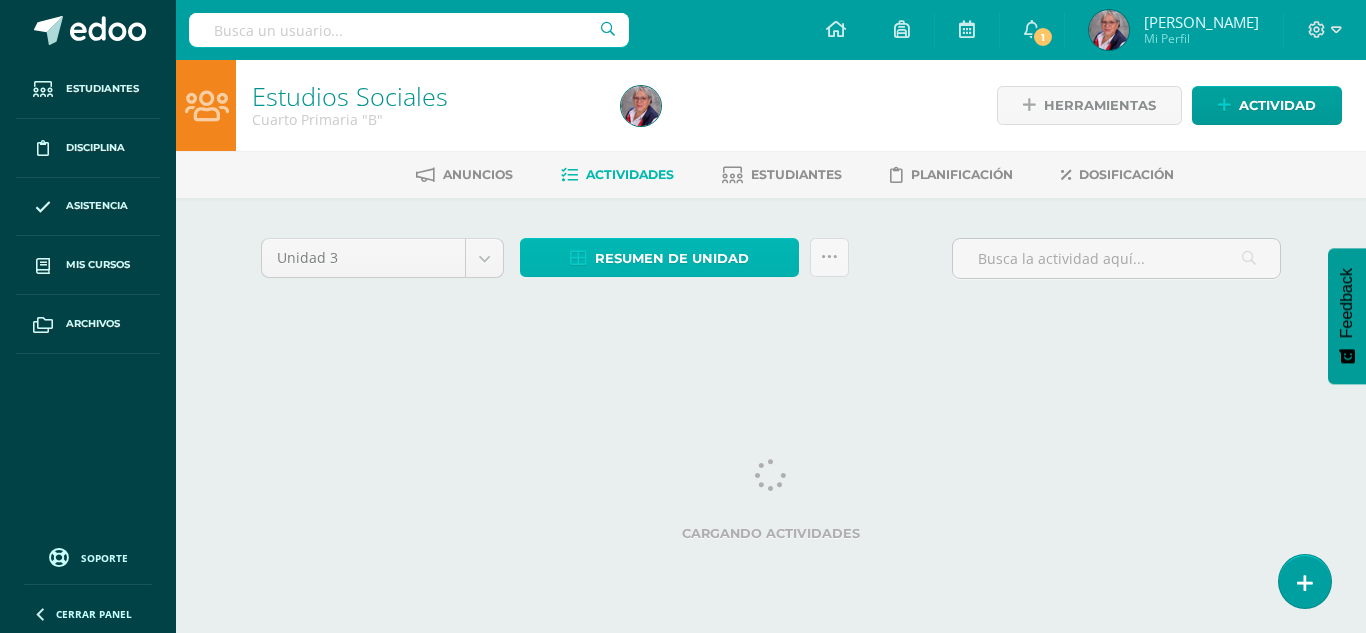 click on "Resumen de unidad" at bounding box center (672, 258) 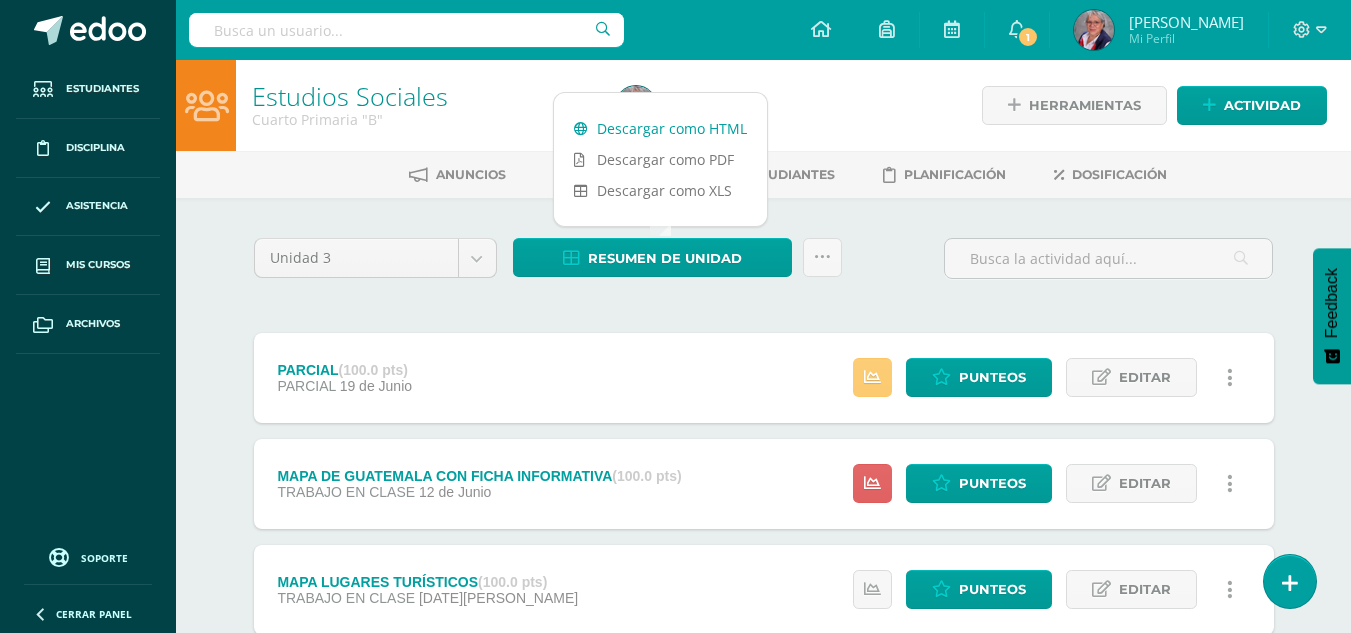 click on "Descargar como HTML" at bounding box center (660, 128) 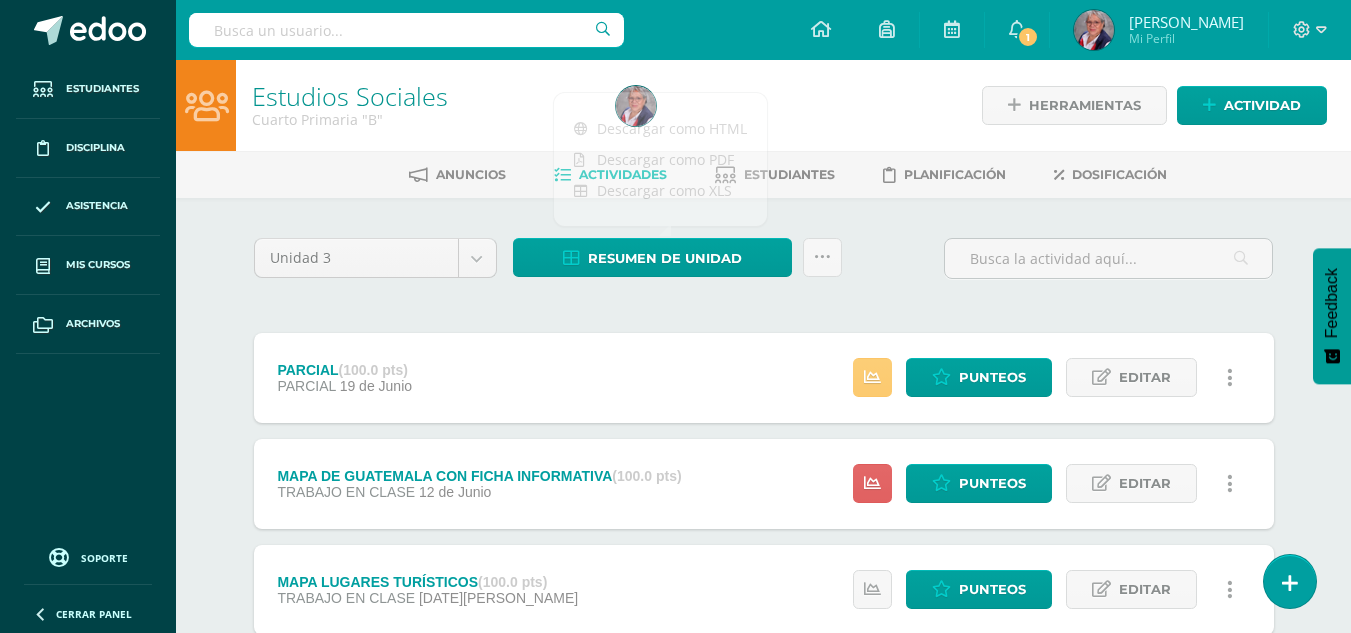 click on "Estudios Sociales
Cuarto Primaria "B"
Herramientas
Detalle de asistencias
Actividad
Anuncios
Actividades
Estudiantes
Planificación
Dosificación
Unidad 3                             Unidad 1 Unidad 2 Unidad 3 Unidad 4 Resumen de unidad
Subir actividades en masa
Enviar punteos a revision
Historial de actividad
¿Estás seguro que deseas  Enviar a revisión  las notas de este curso?
Esta acción  enviará una notificación a tu supervisor y no podrás eliminar o cambiar tus notas.  Esta acción no podrá ser revertida a menos que se te conceda permiso
y  2 0" at bounding box center (763, 520) 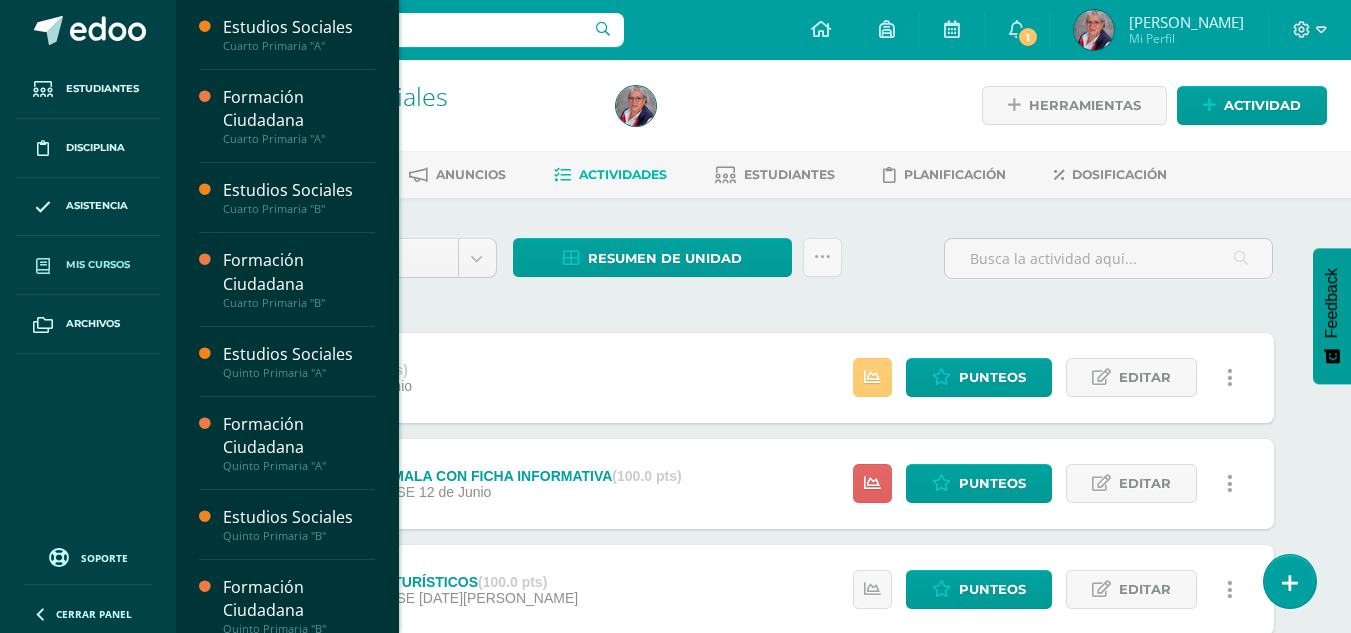 click on "Mis cursos" at bounding box center (98, 265) 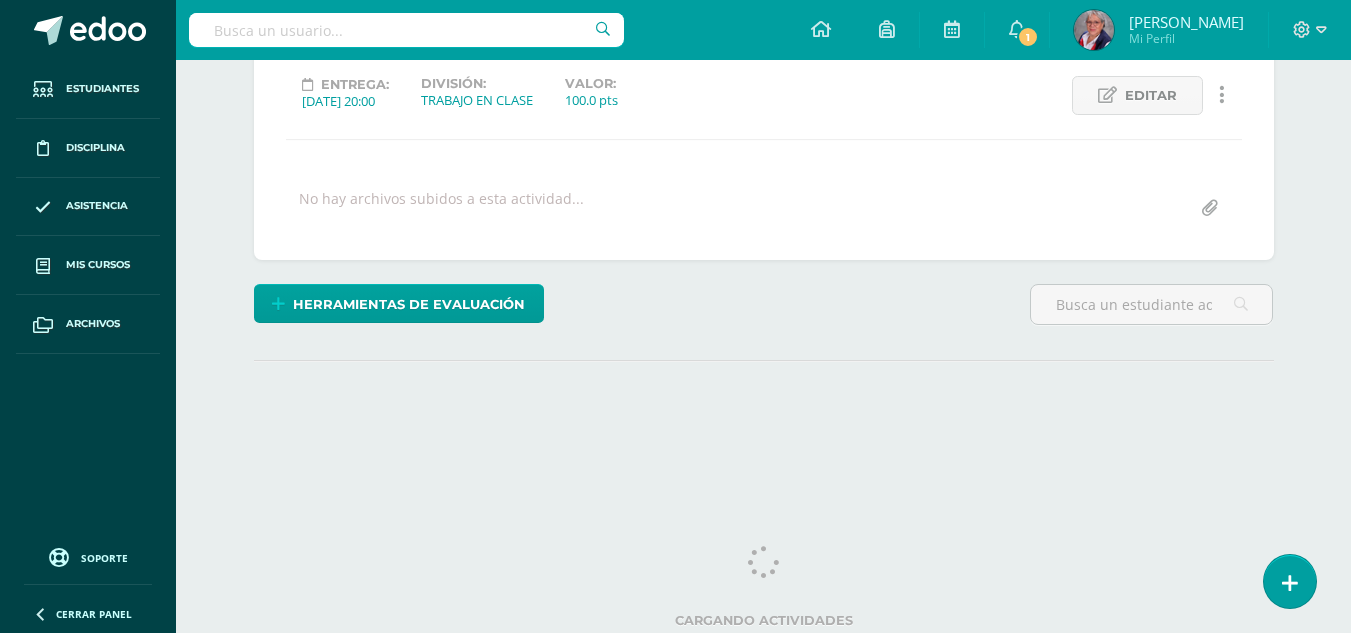 scroll, scrollTop: 279, scrollLeft: 0, axis: vertical 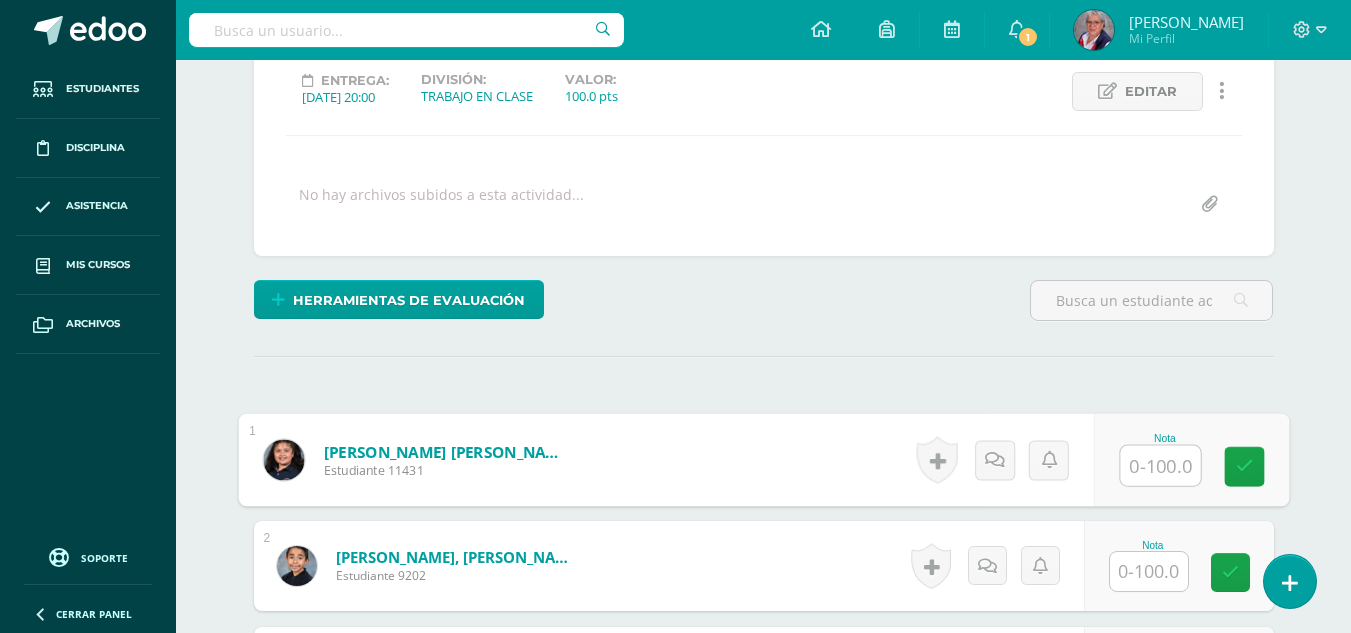 click at bounding box center [1160, 466] 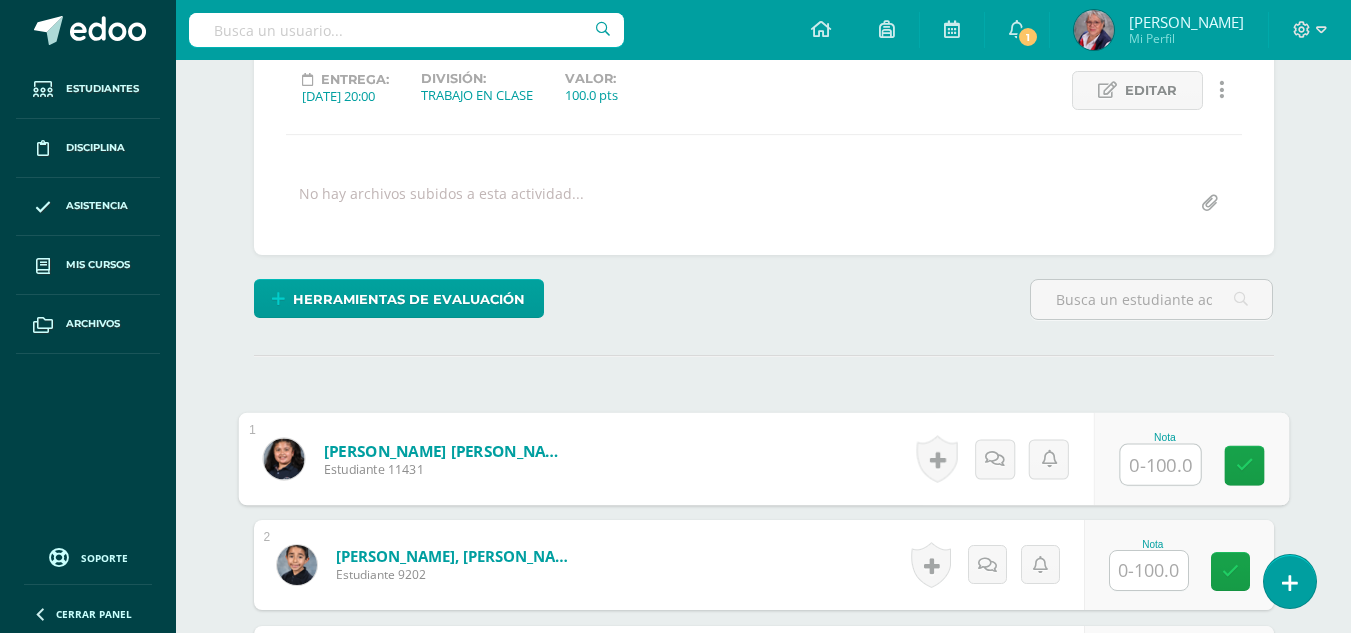 scroll, scrollTop: 282, scrollLeft: 0, axis: vertical 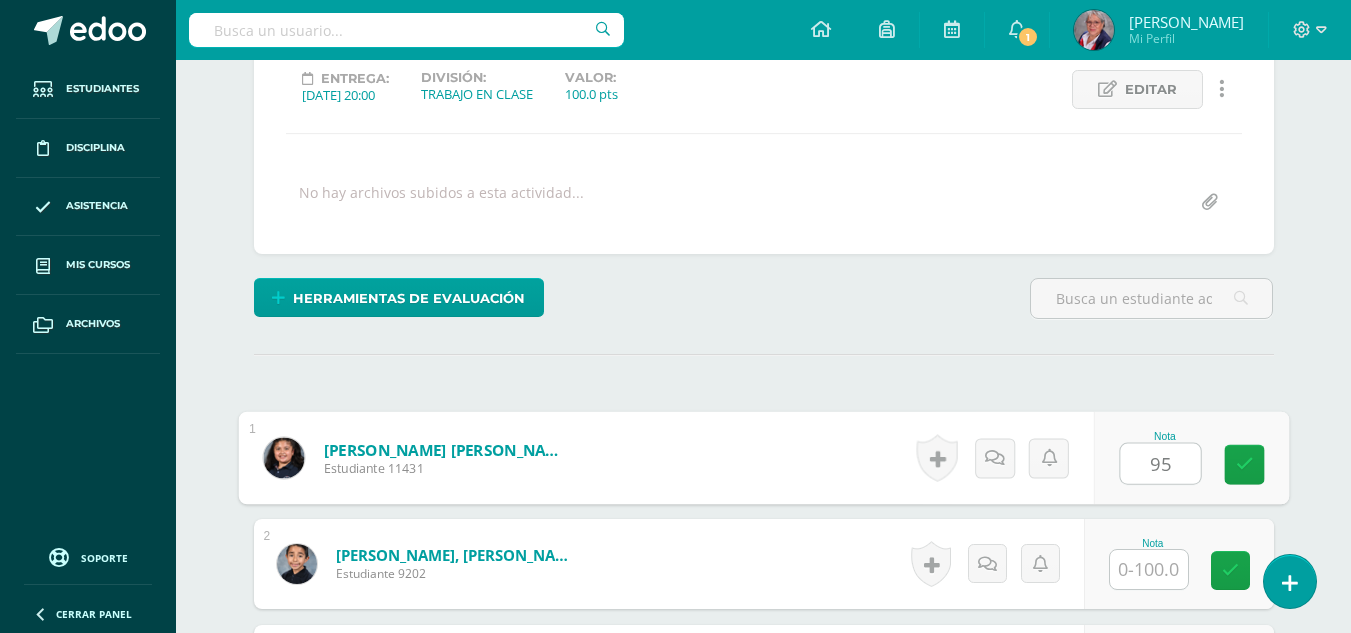 type on "95" 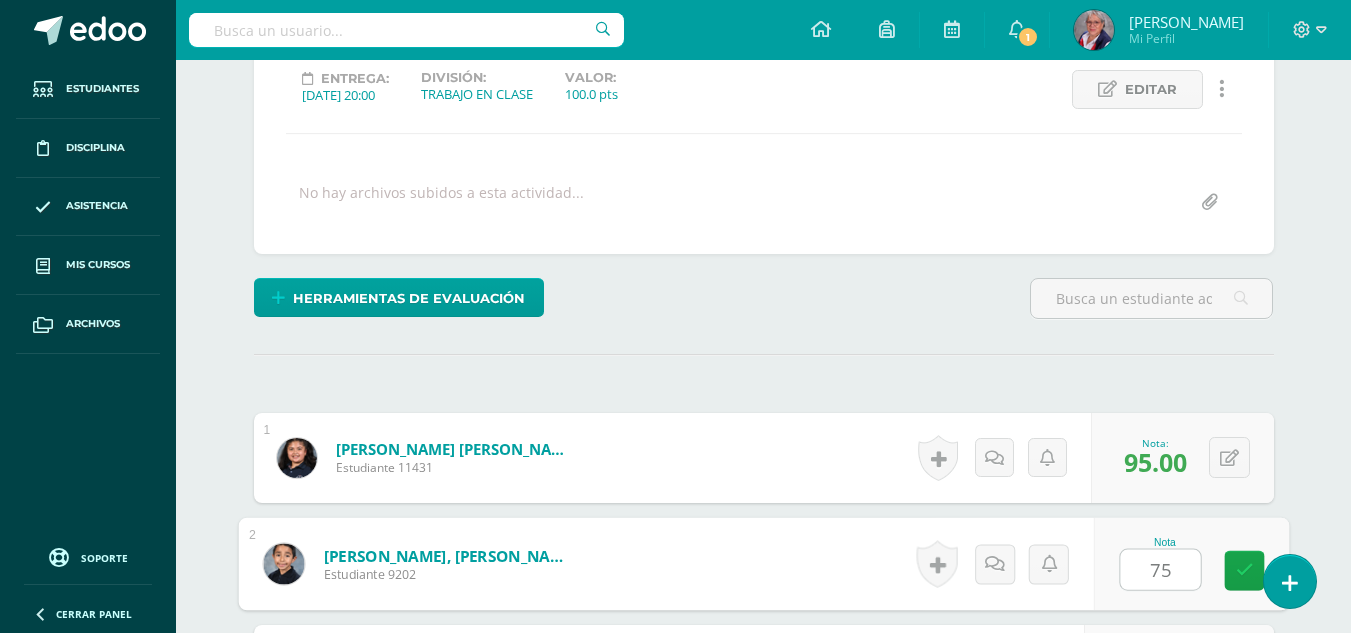 type on "75" 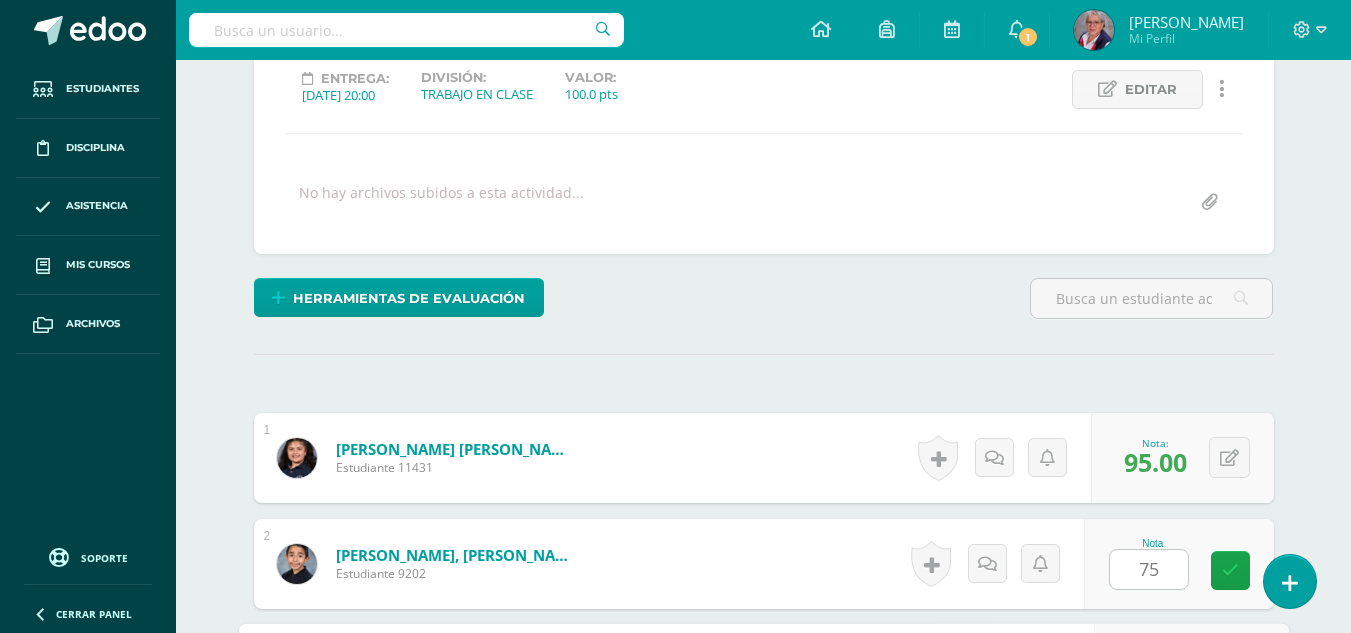 scroll, scrollTop: 641, scrollLeft: 0, axis: vertical 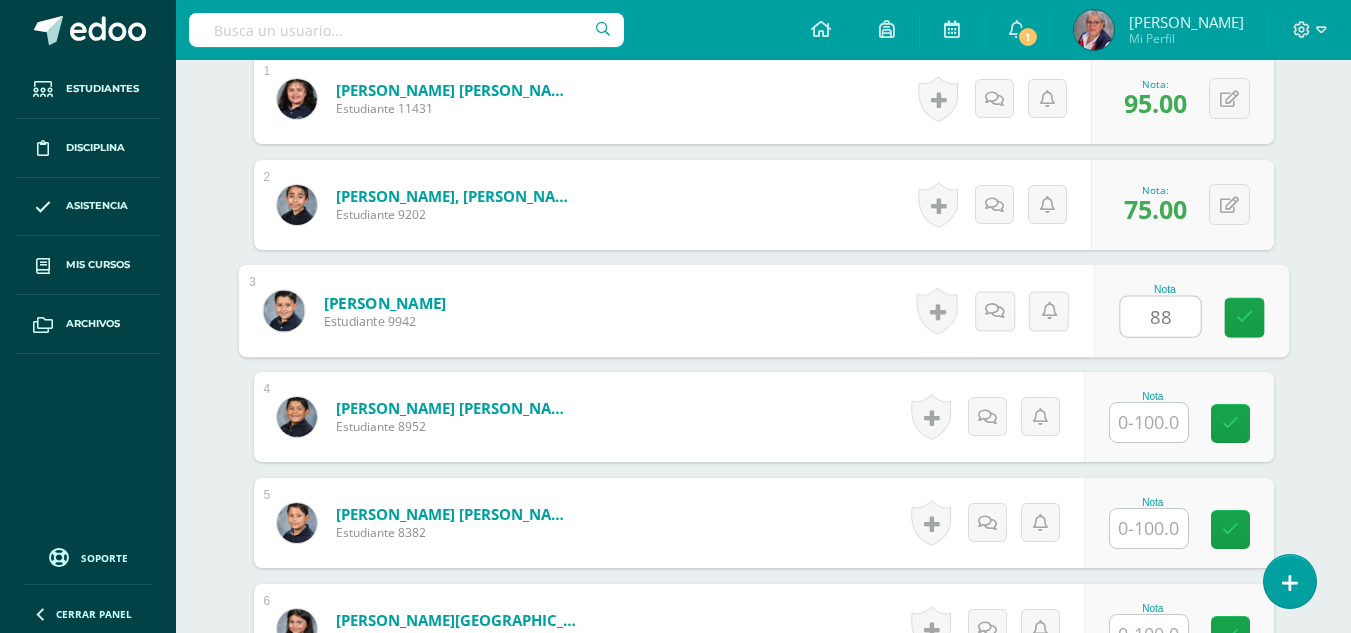 type on "88" 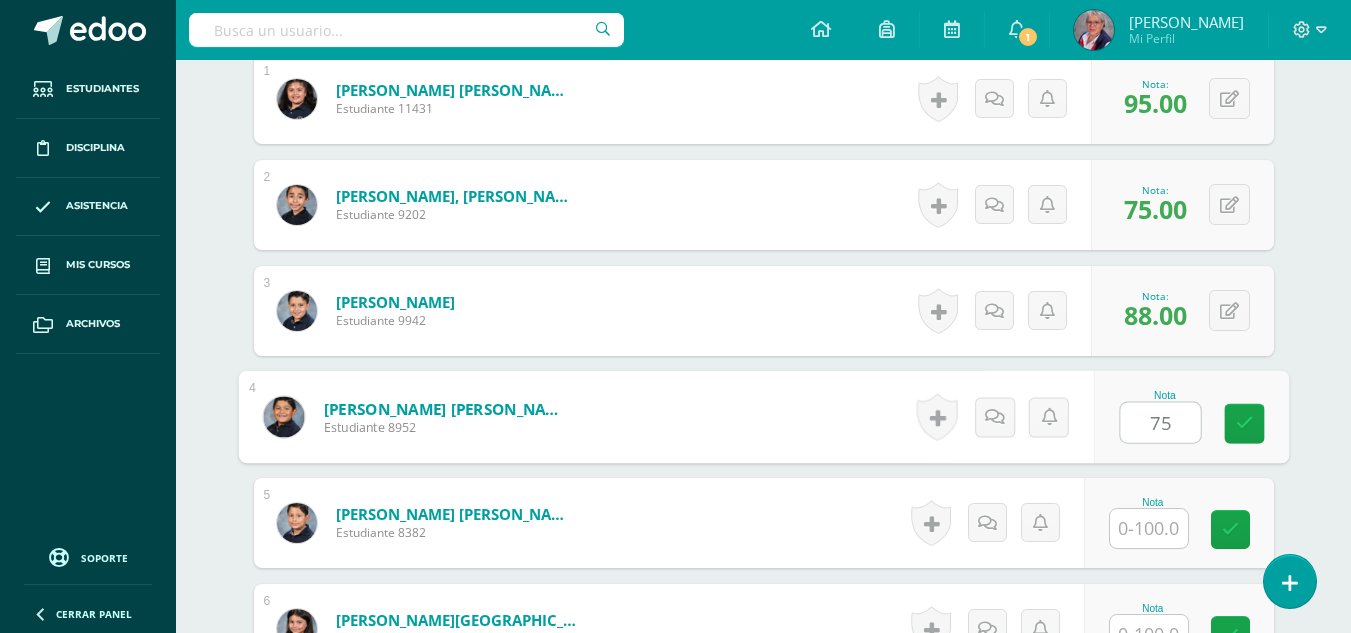 type on "75" 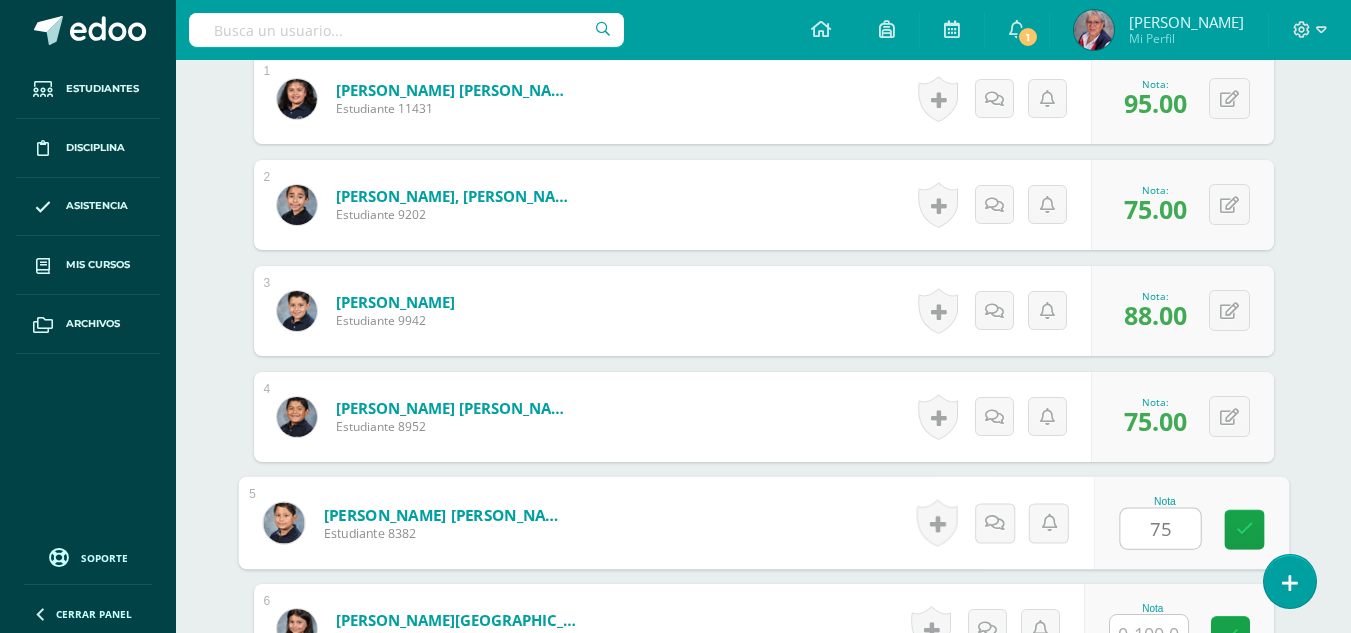 type on "75" 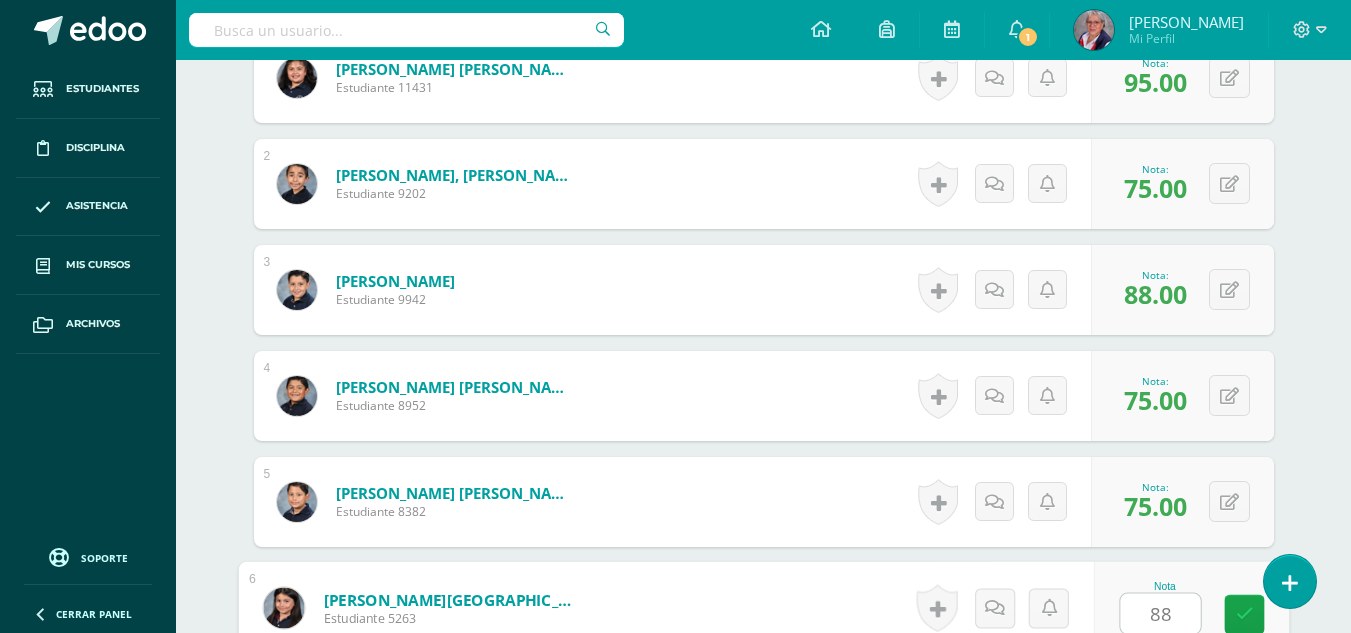 type on "88" 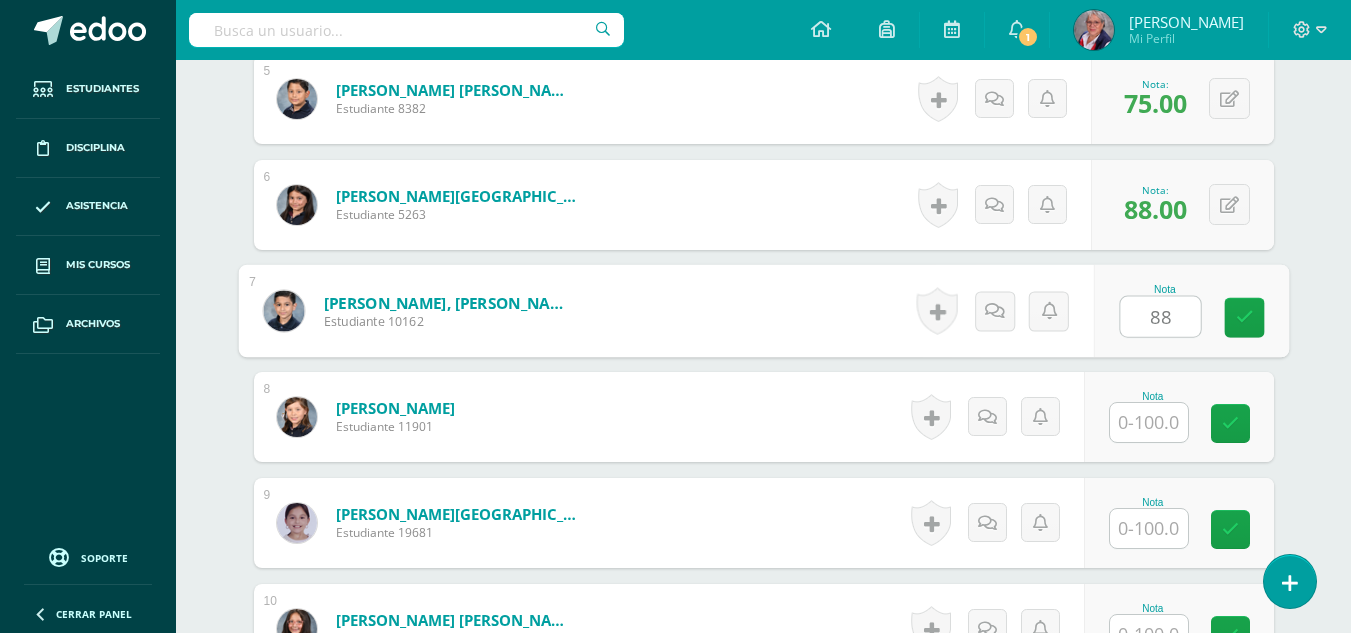 type on "88" 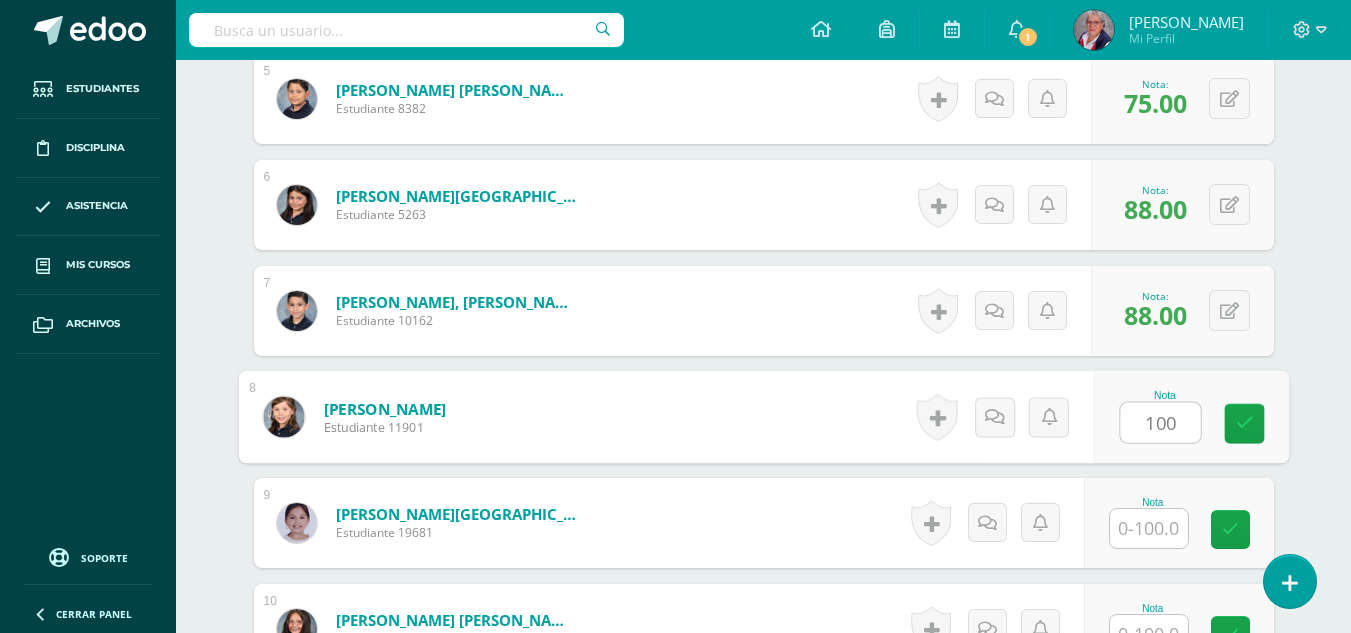 type on "100" 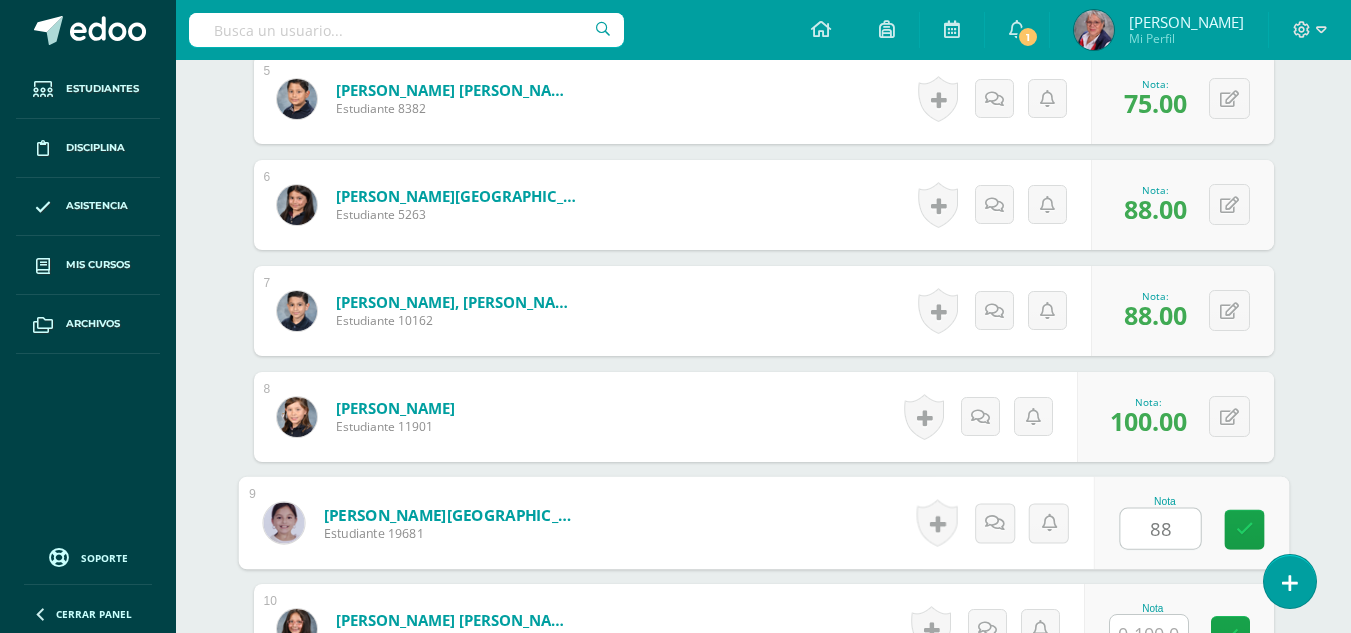 type on "88" 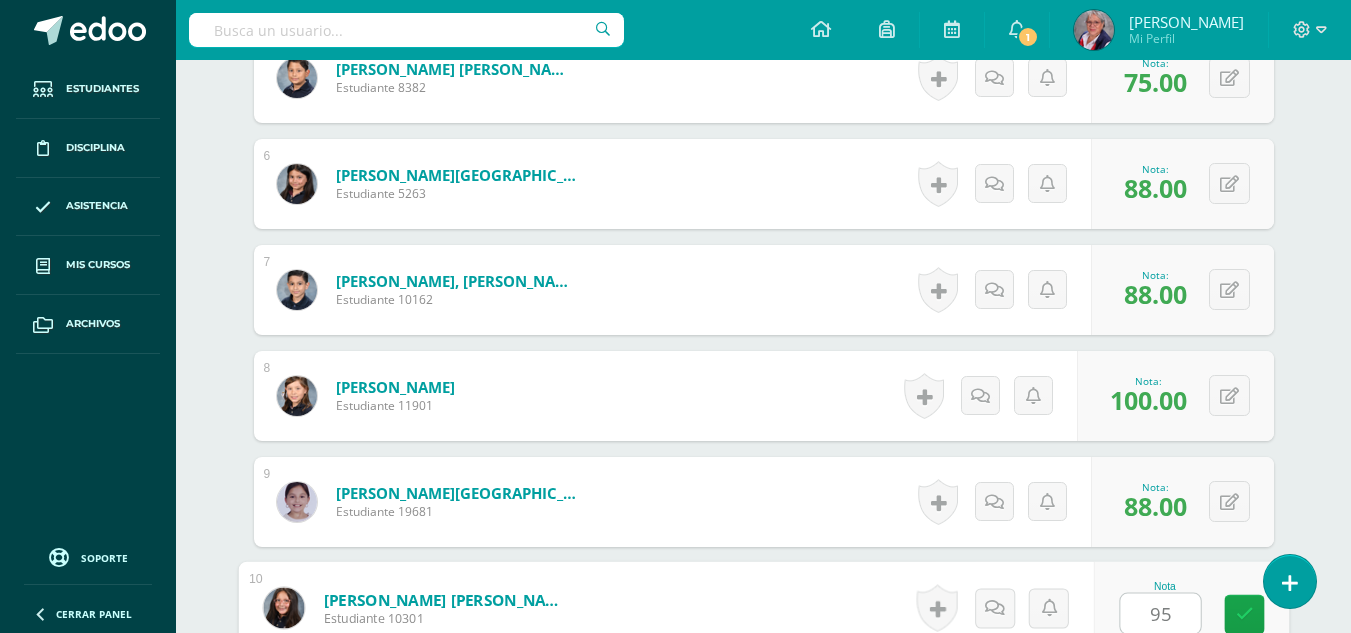 type on "95" 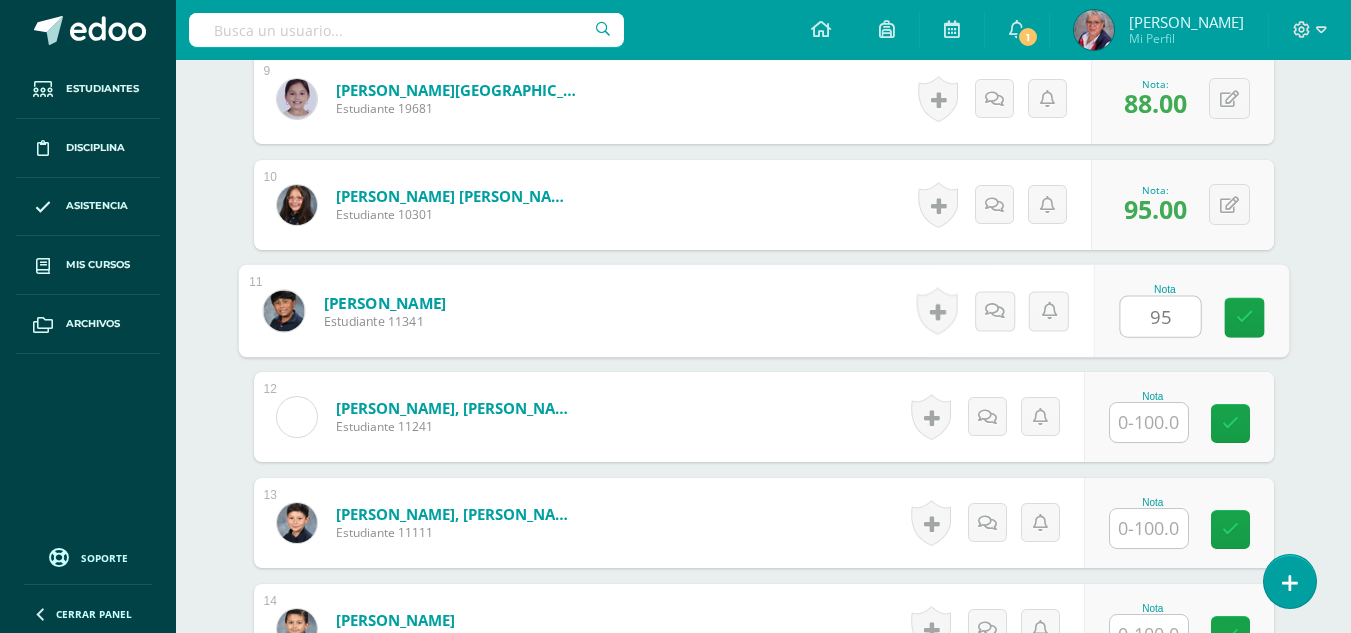 type on "95" 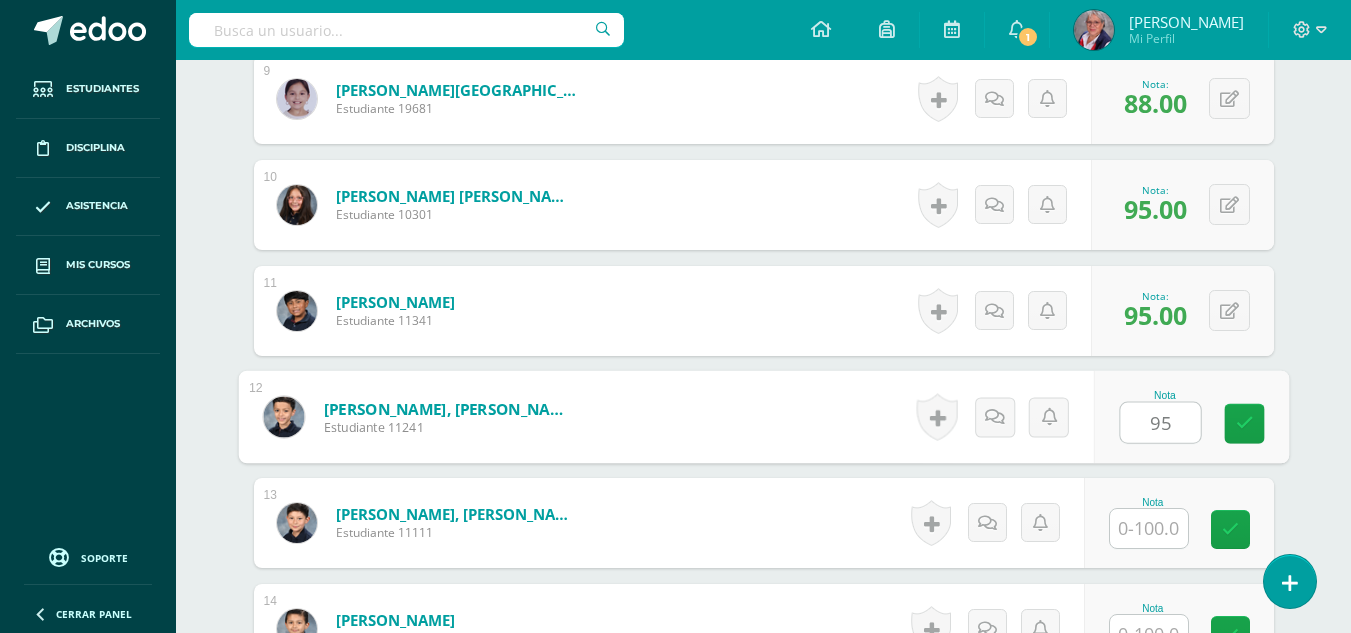 type on "95" 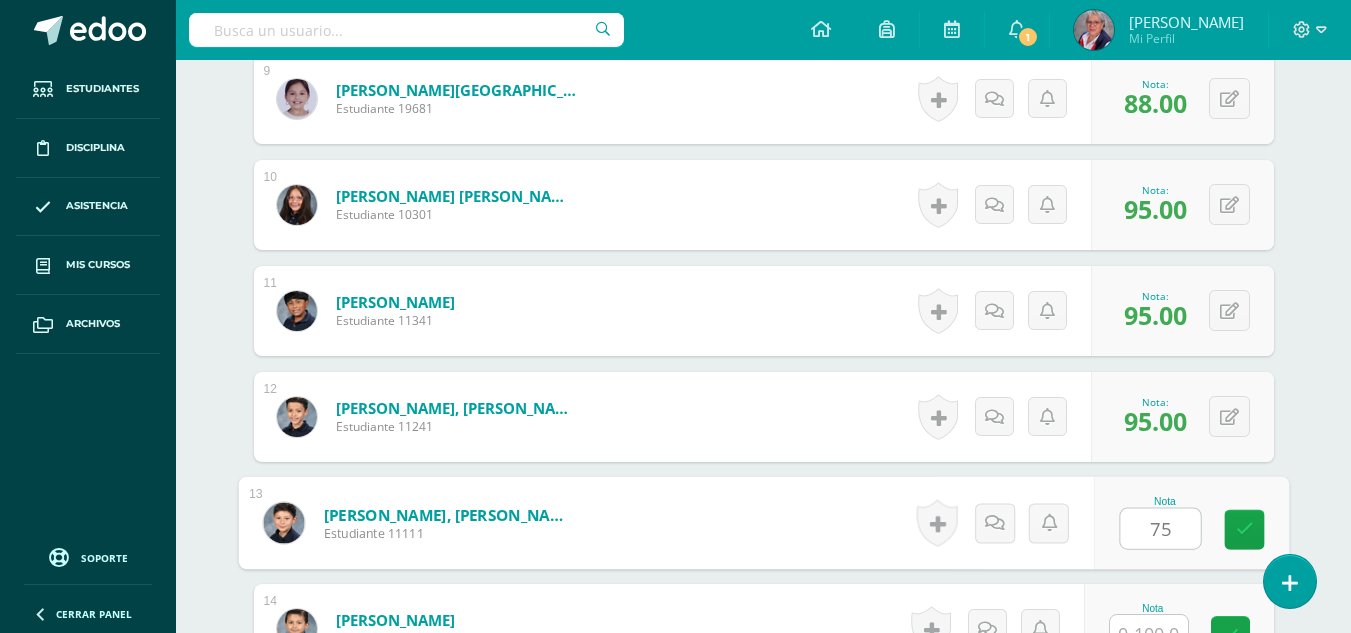 type on "75" 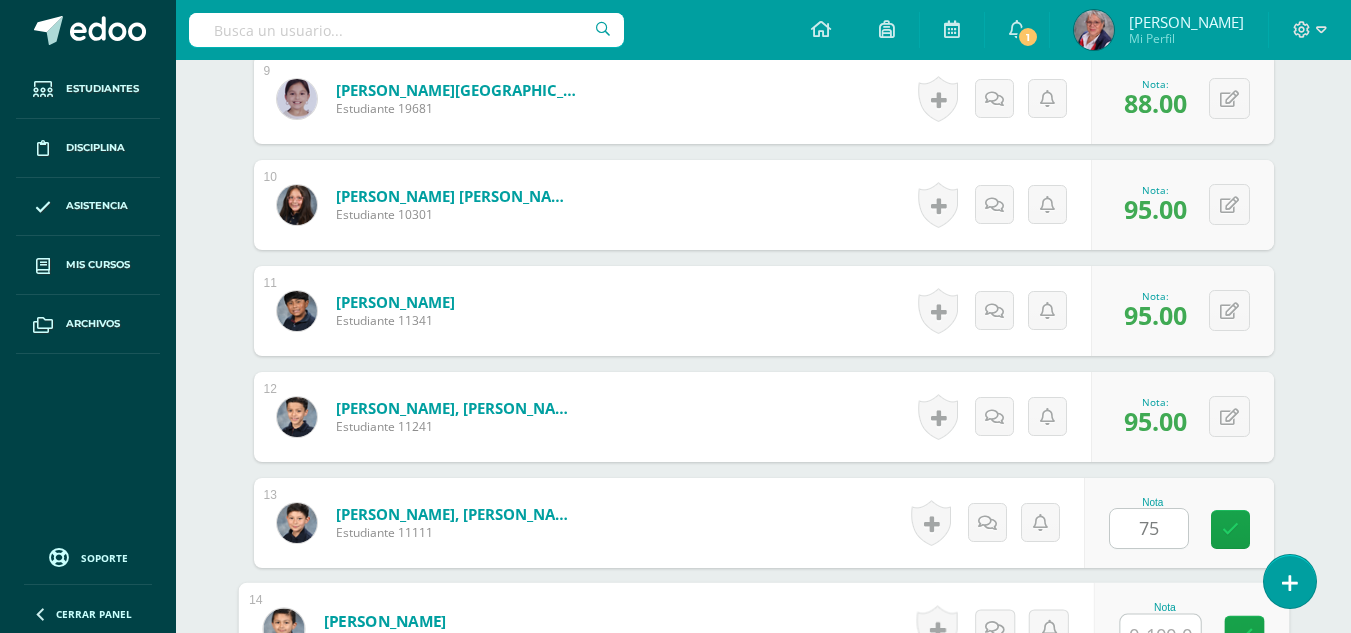 scroll, scrollTop: 1510, scrollLeft: 0, axis: vertical 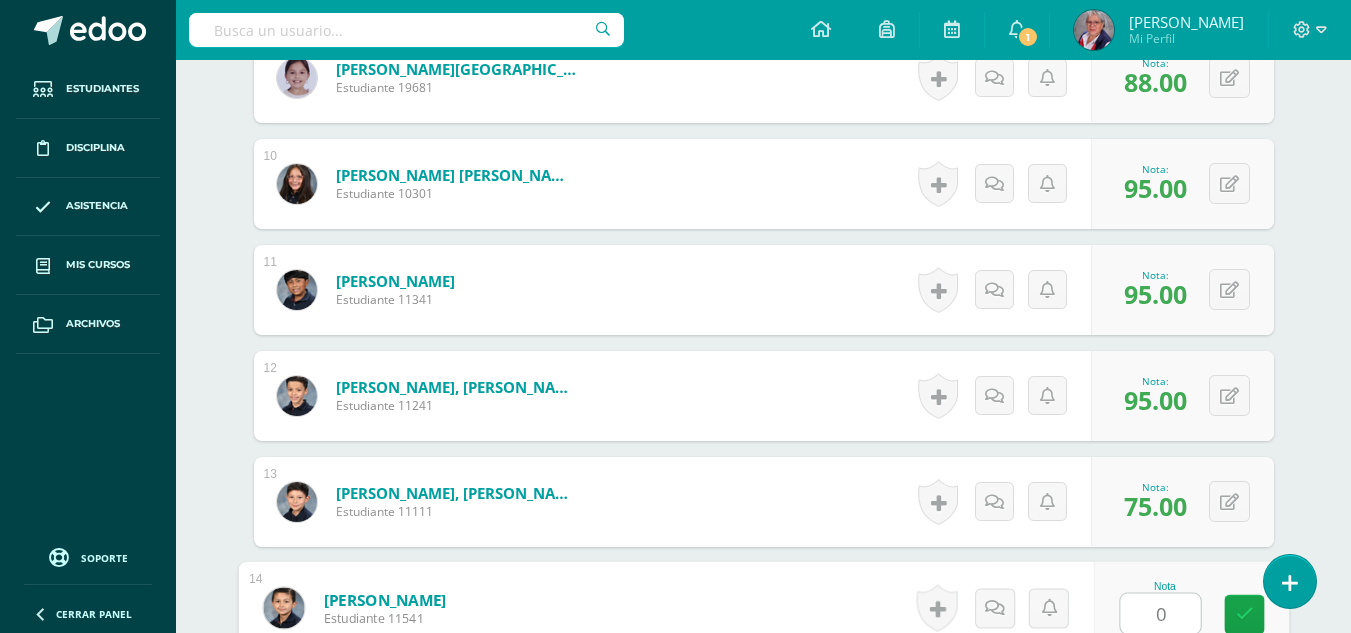 type on "0" 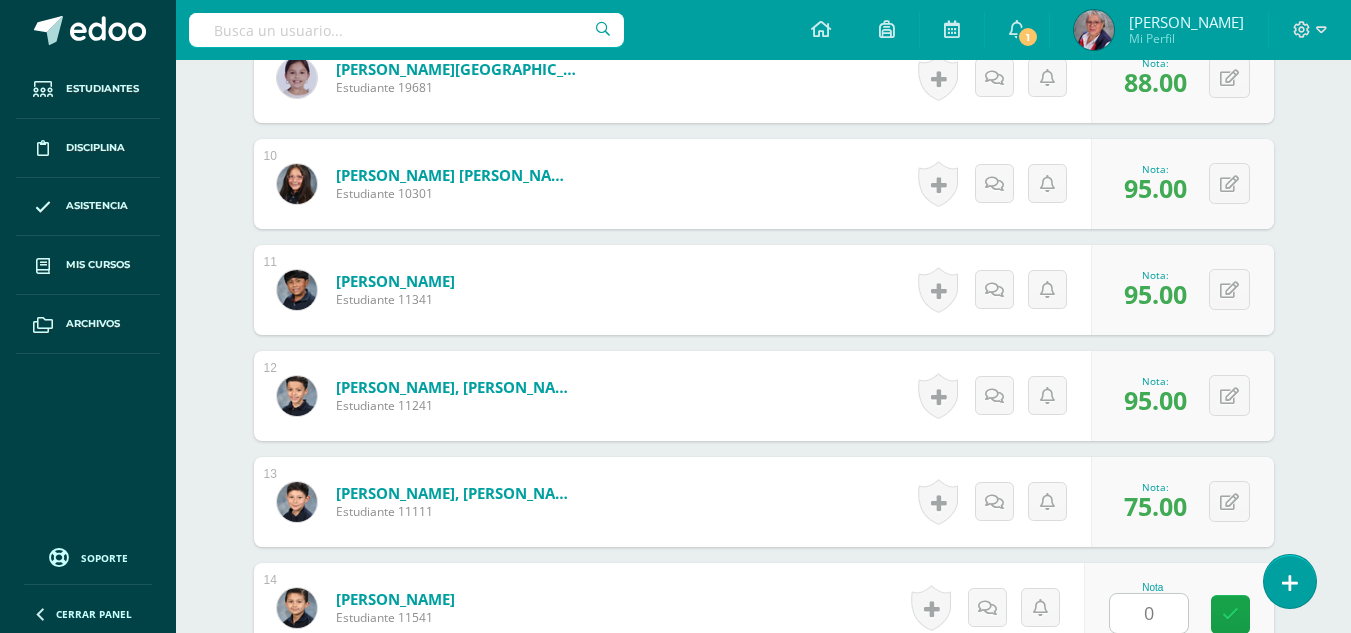 scroll, scrollTop: 1913, scrollLeft: 0, axis: vertical 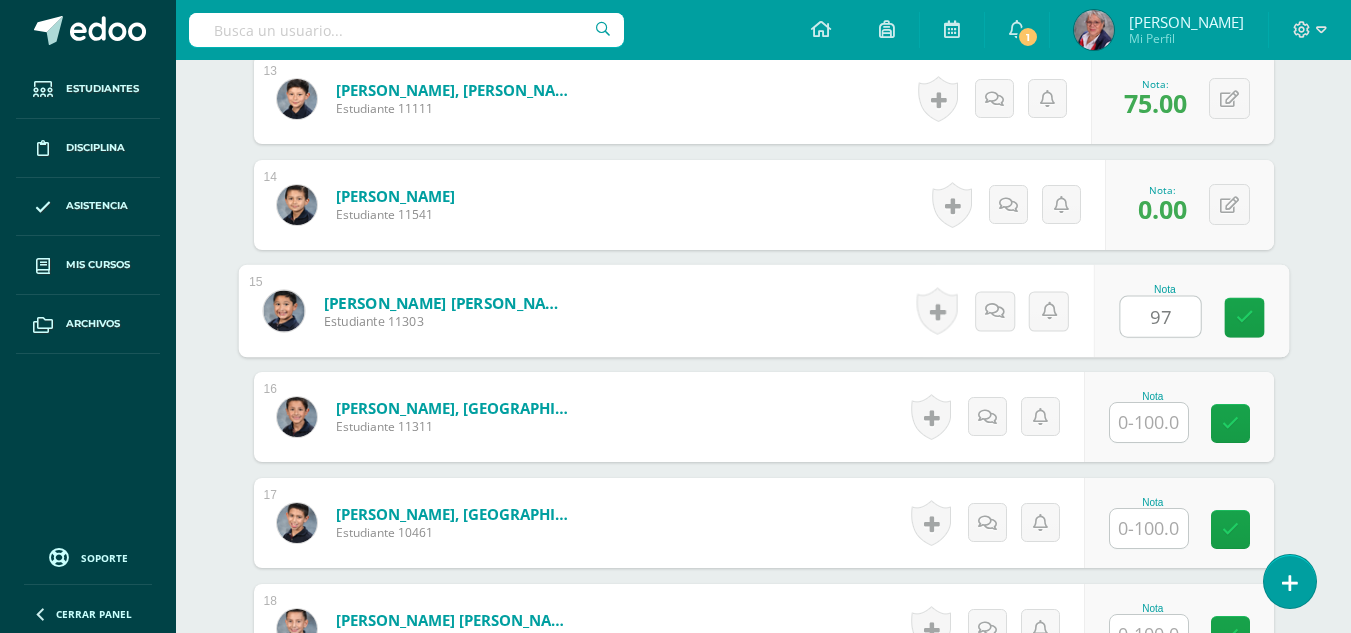 type on "97" 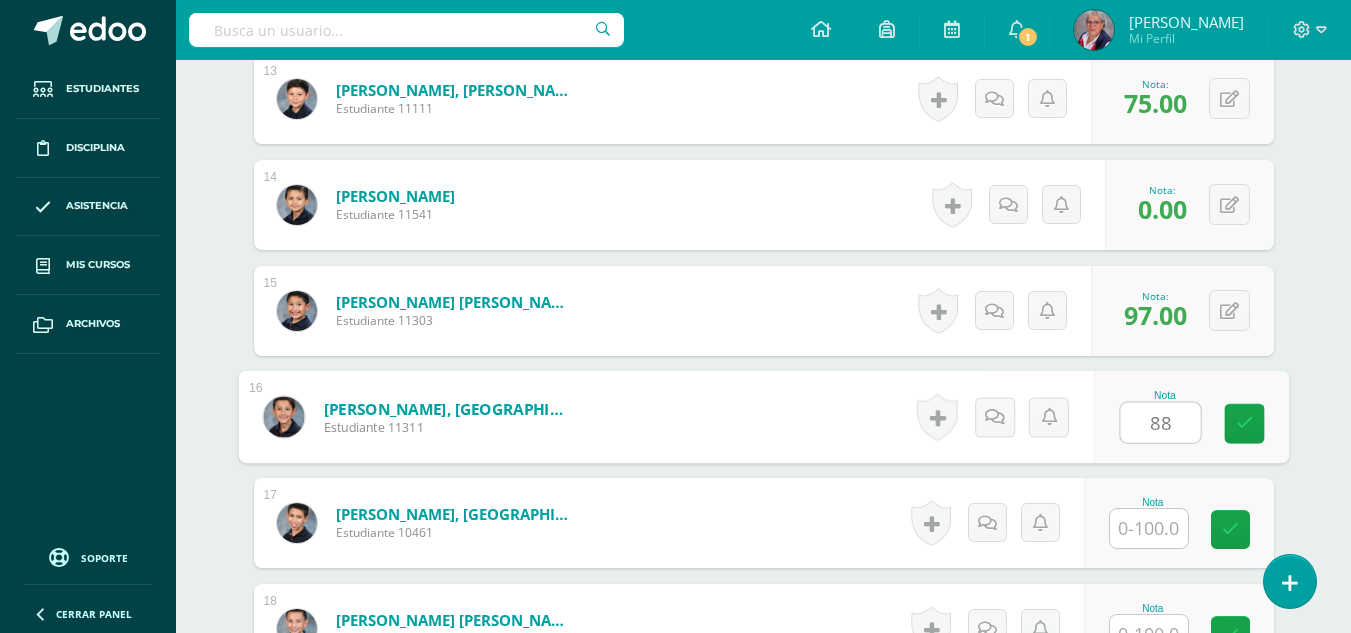 type on "88" 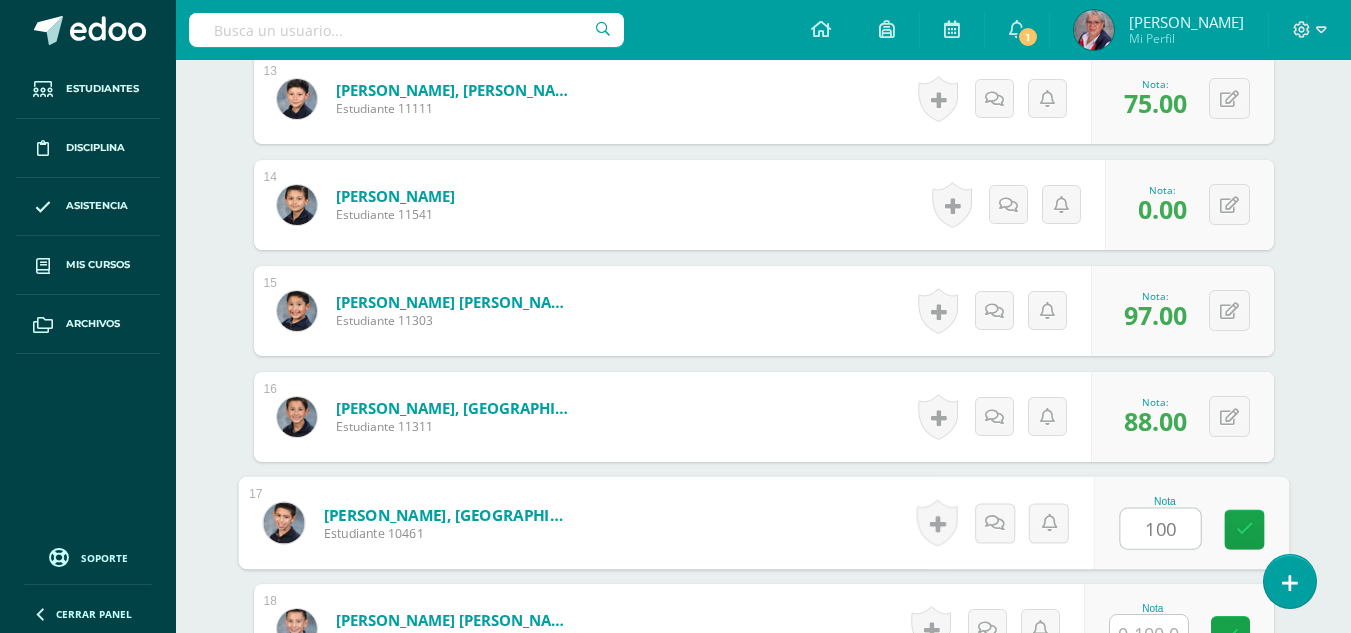 type on "100" 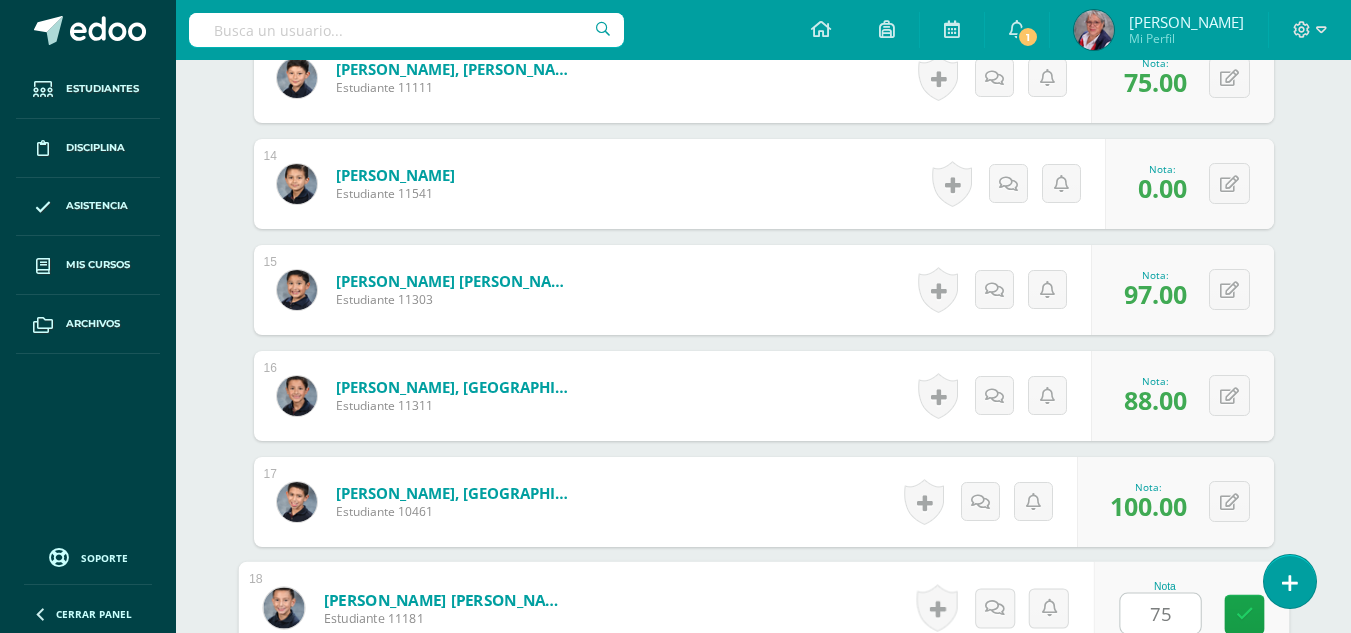 type on "75" 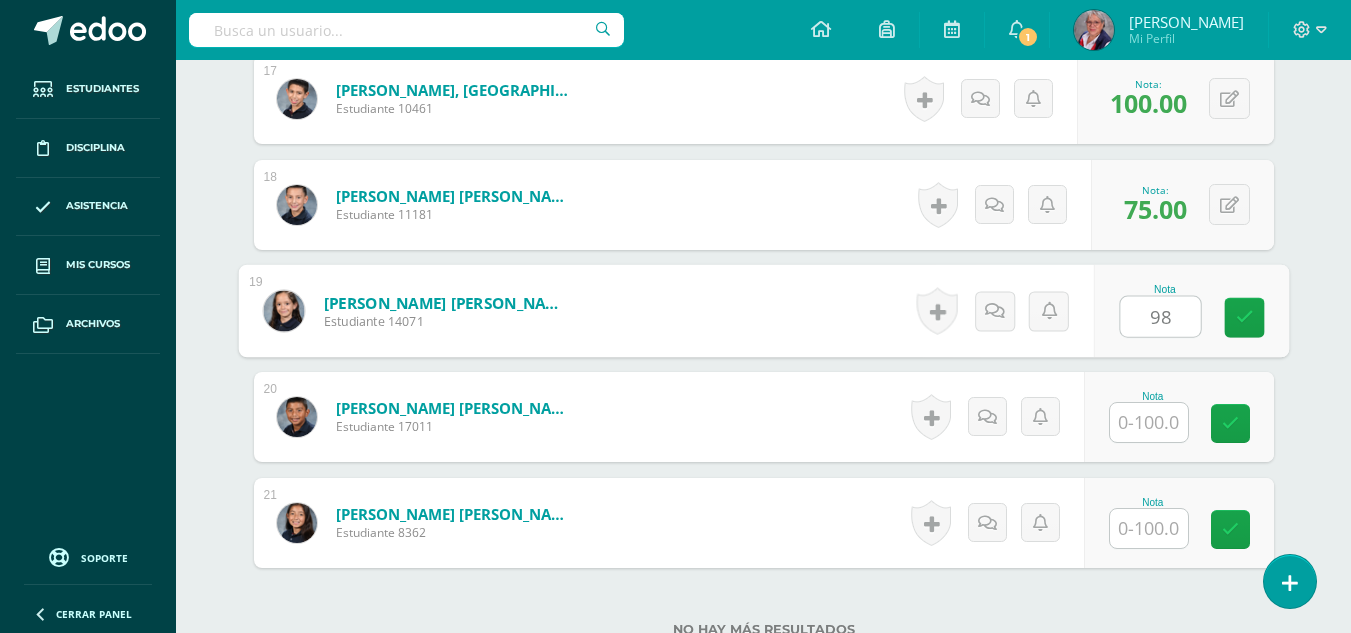 type on "98" 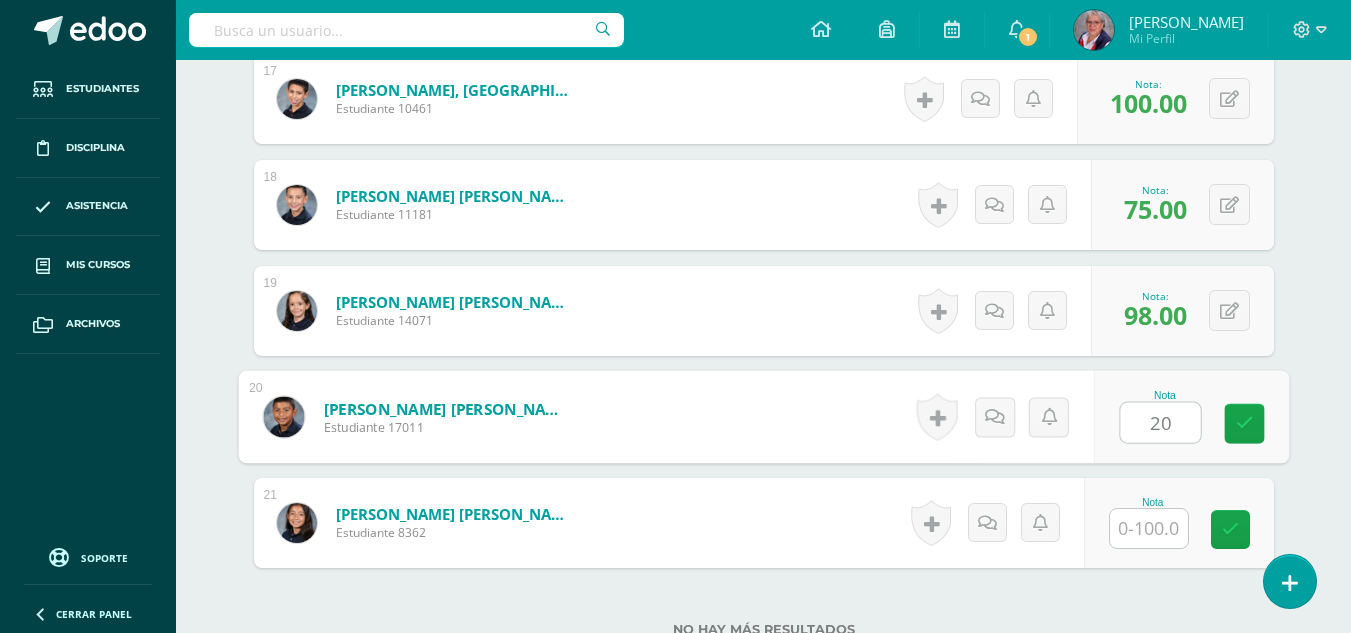 type on "20" 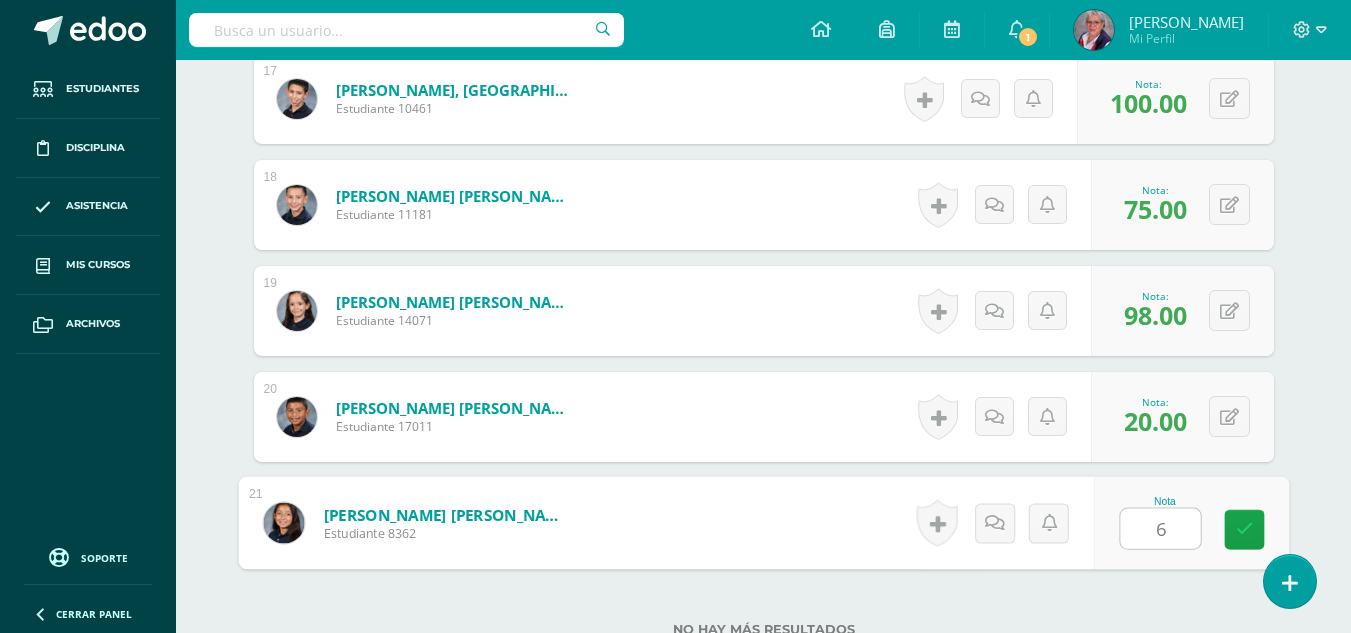 type on "65" 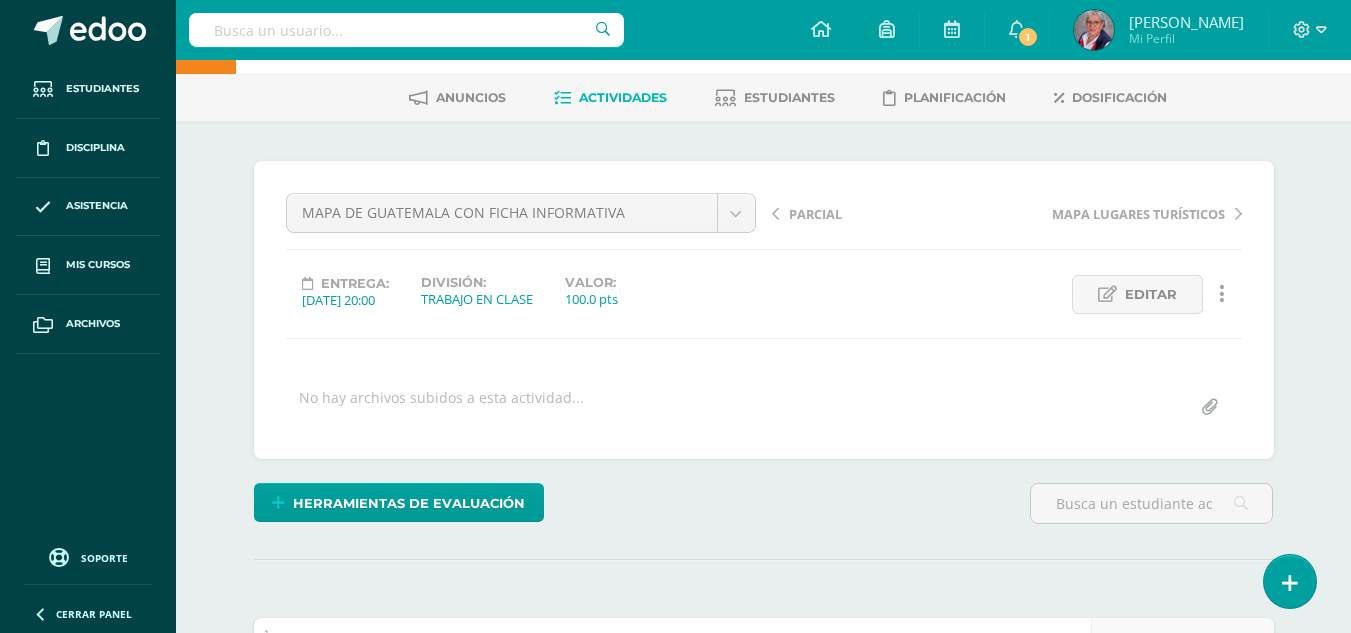 scroll, scrollTop: 37, scrollLeft: 0, axis: vertical 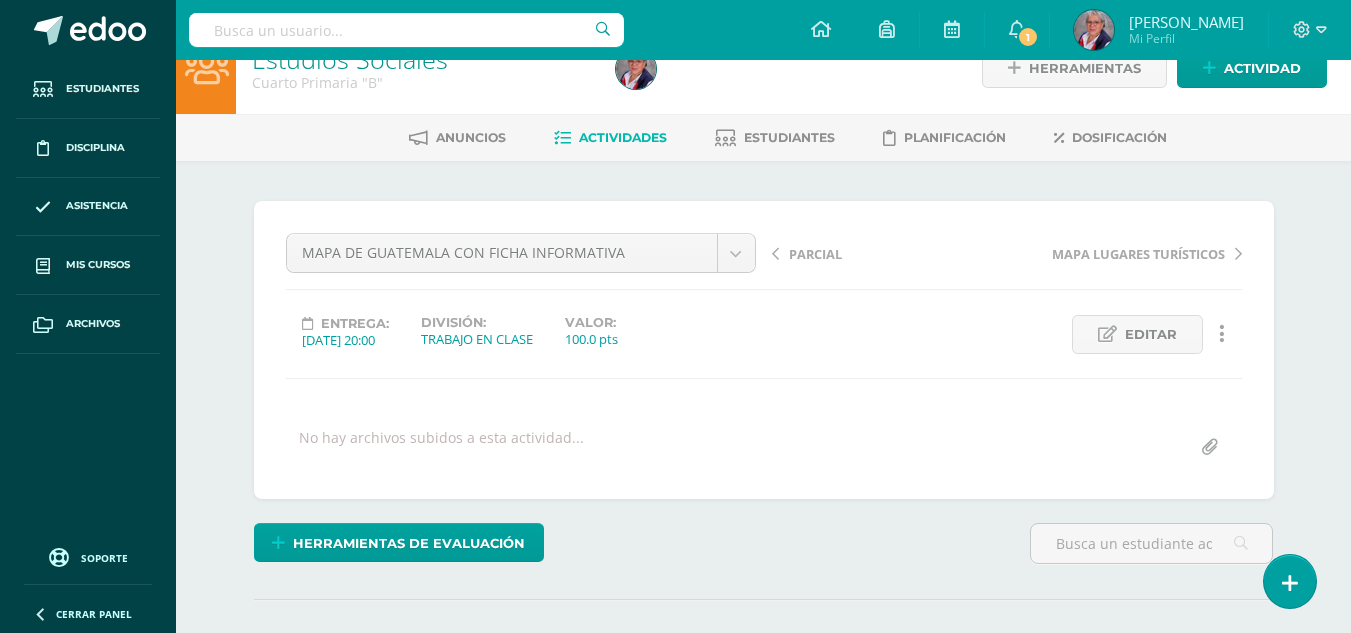 click on "Actividades" at bounding box center (623, 137) 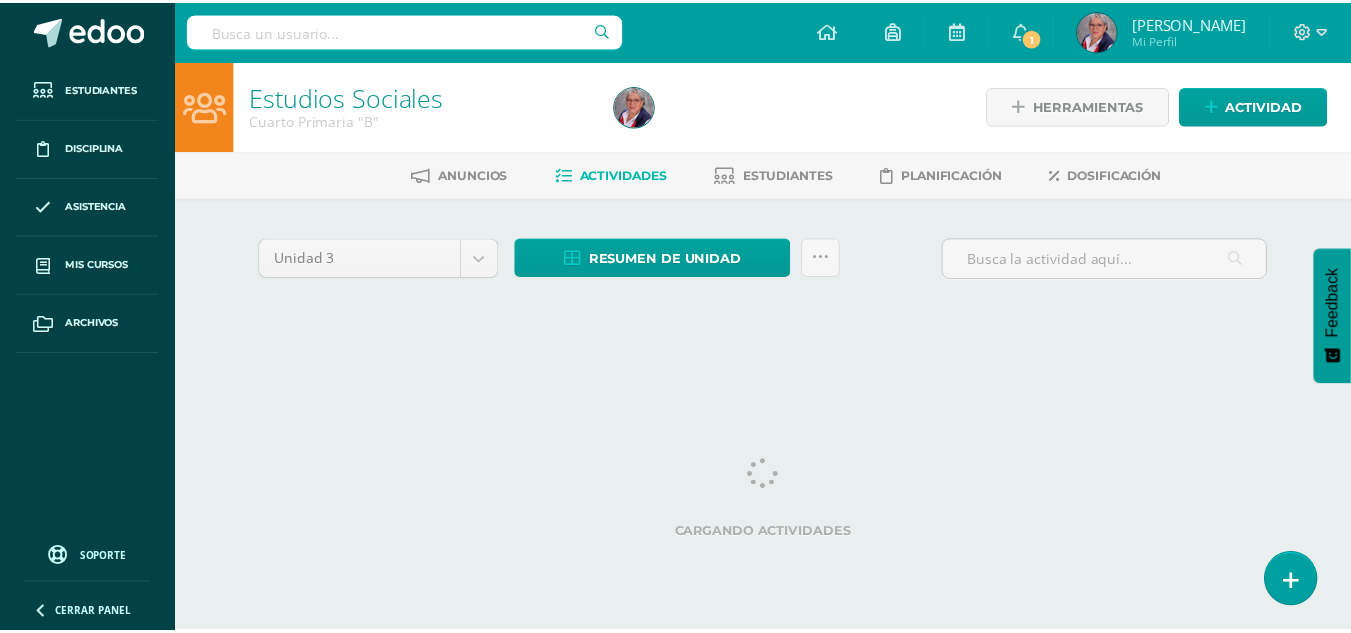 scroll, scrollTop: 0, scrollLeft: 0, axis: both 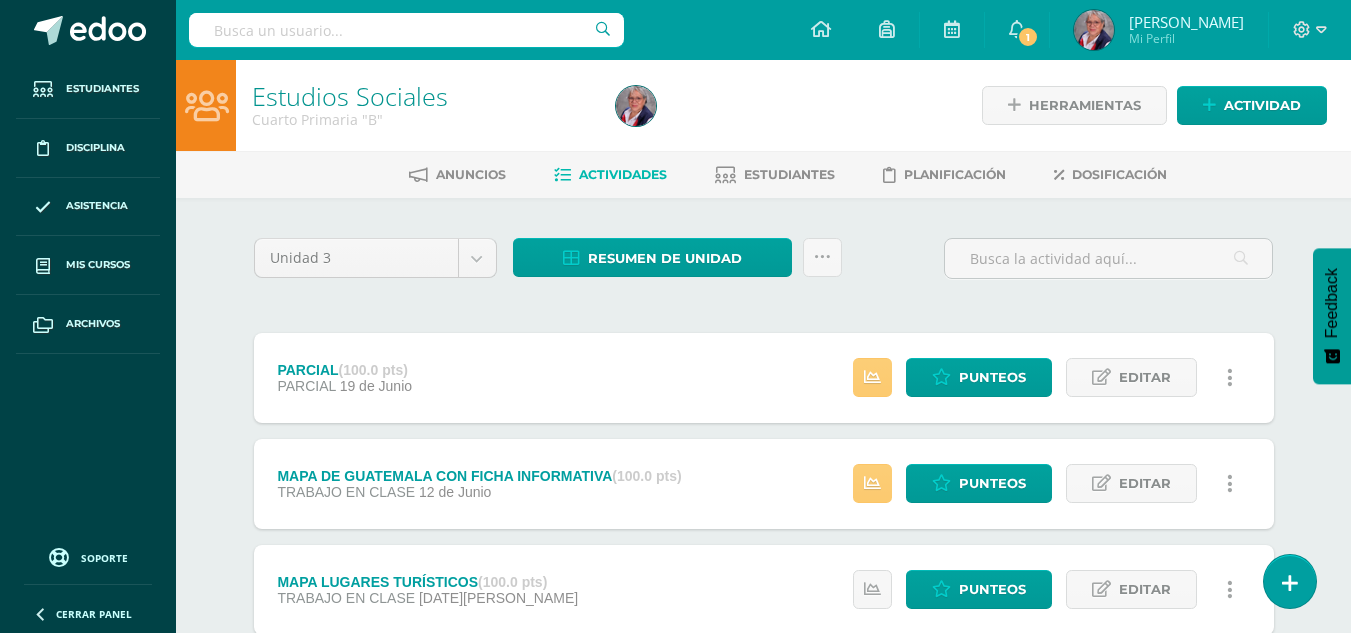 click on "Actividades" at bounding box center [623, 174] 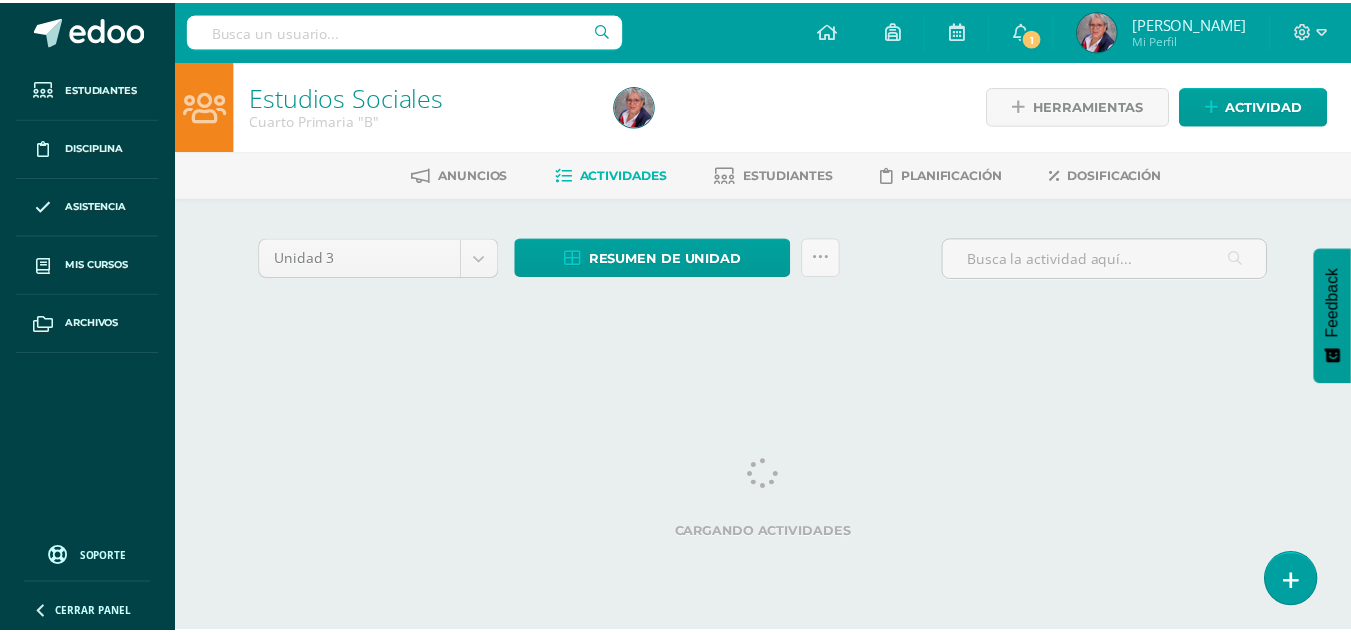 scroll, scrollTop: 0, scrollLeft: 0, axis: both 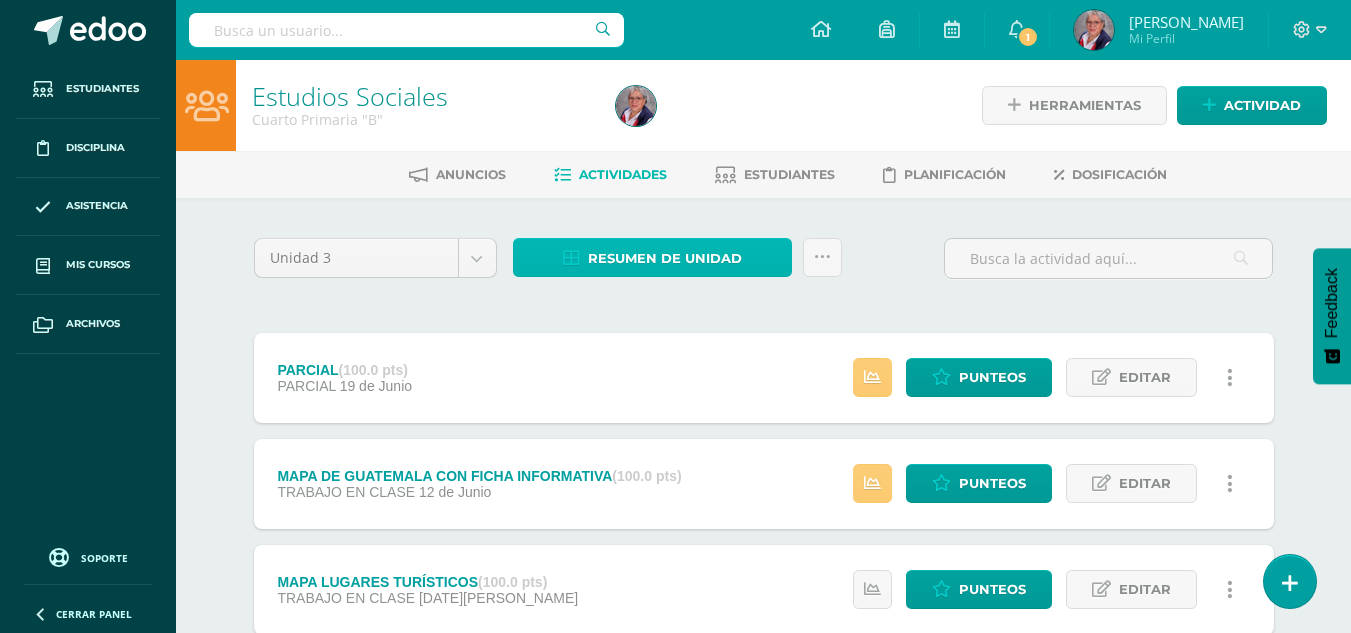 click on "Resumen de unidad" at bounding box center [665, 258] 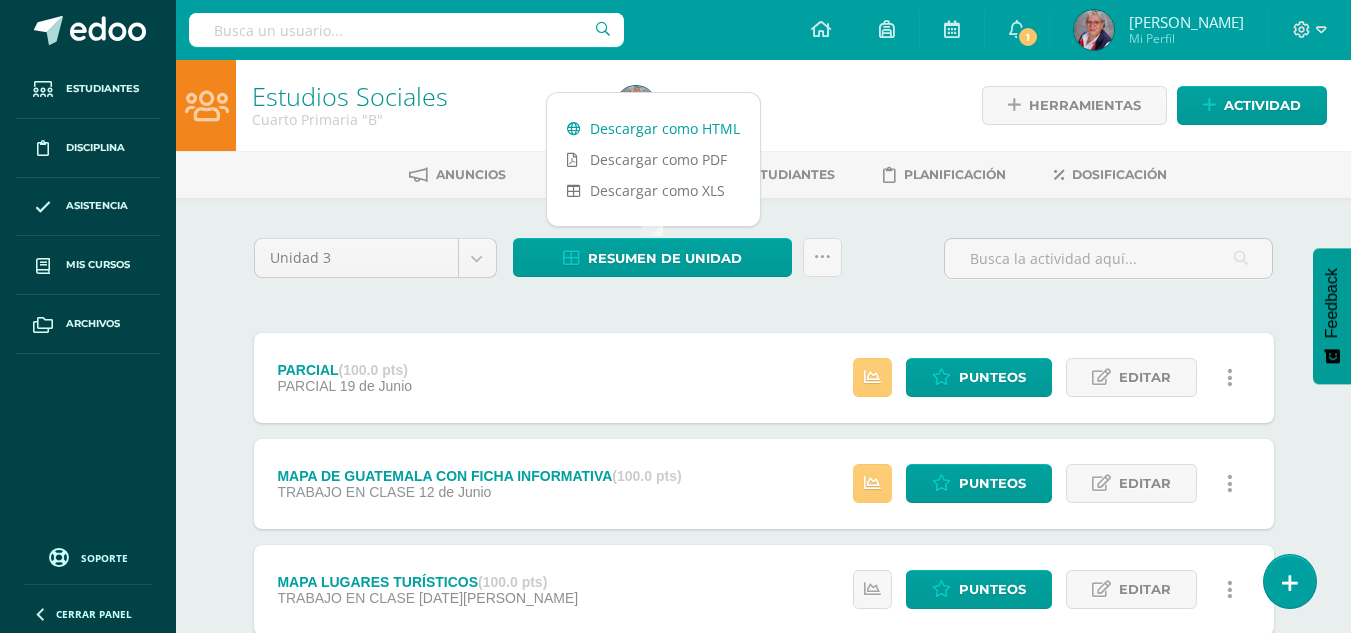click on "Descargar como HTML" at bounding box center (653, 128) 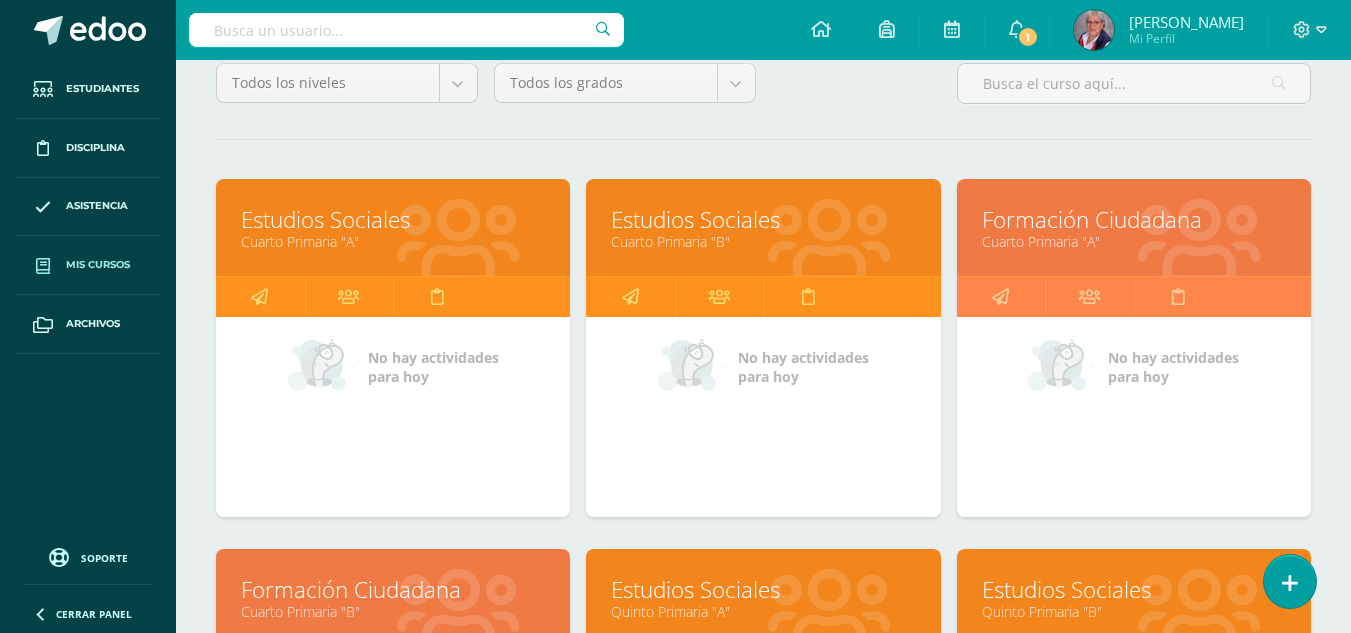 scroll, scrollTop: 200, scrollLeft: 0, axis: vertical 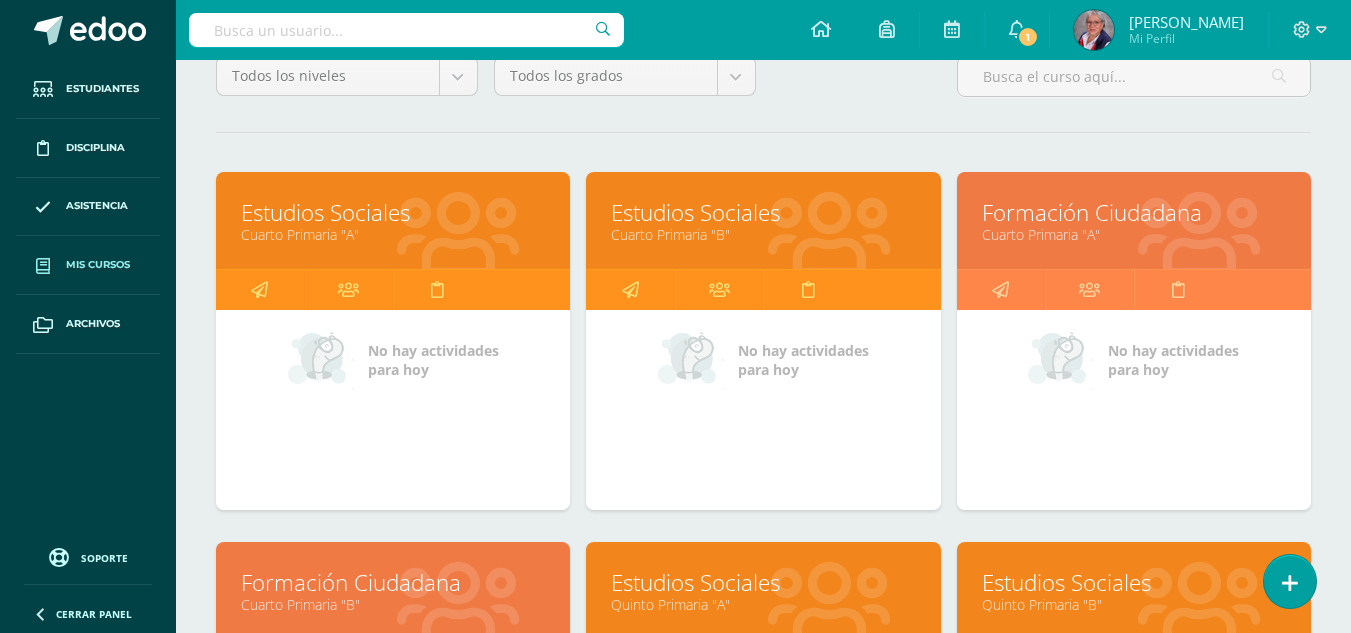 click on "Estudios Sociales" at bounding box center (763, 582) 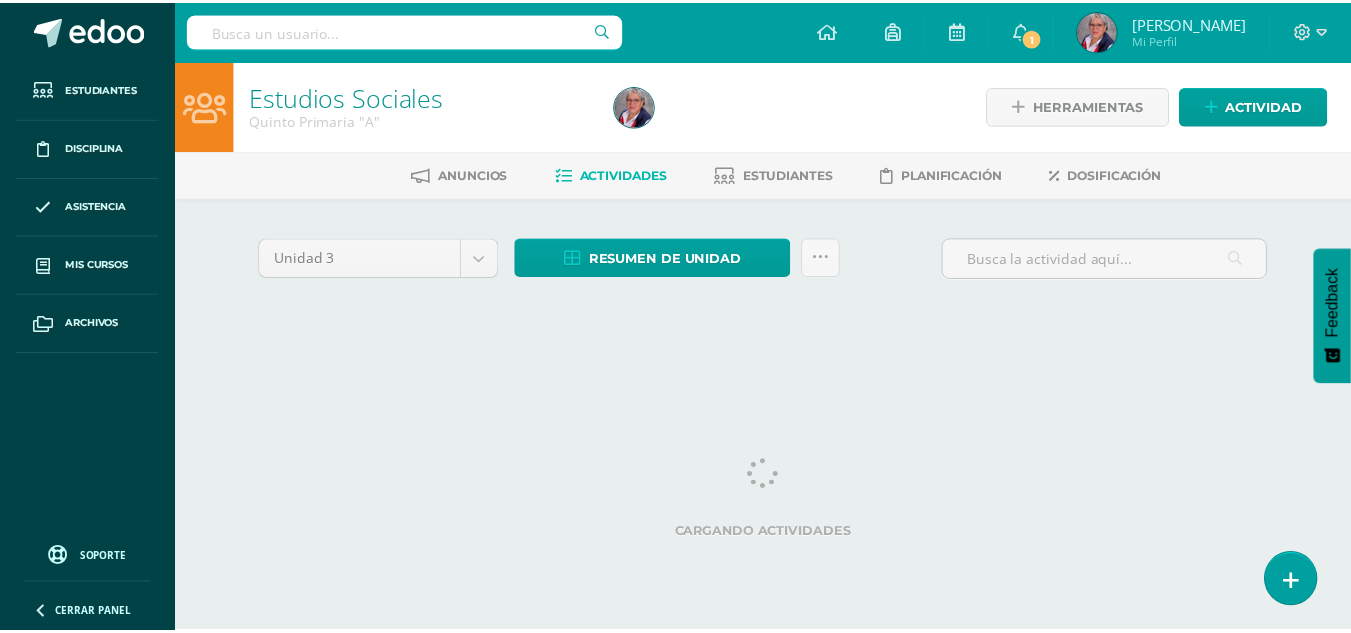 scroll, scrollTop: 0, scrollLeft: 0, axis: both 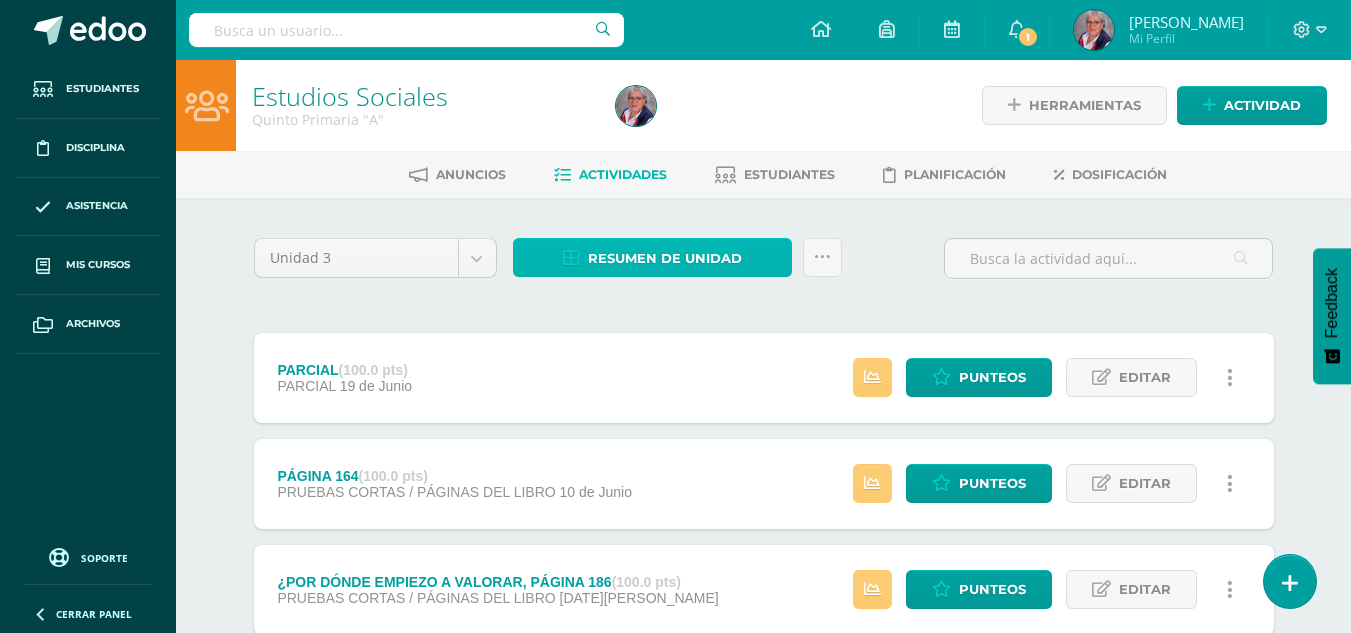 click on "Resumen de unidad" at bounding box center [665, 258] 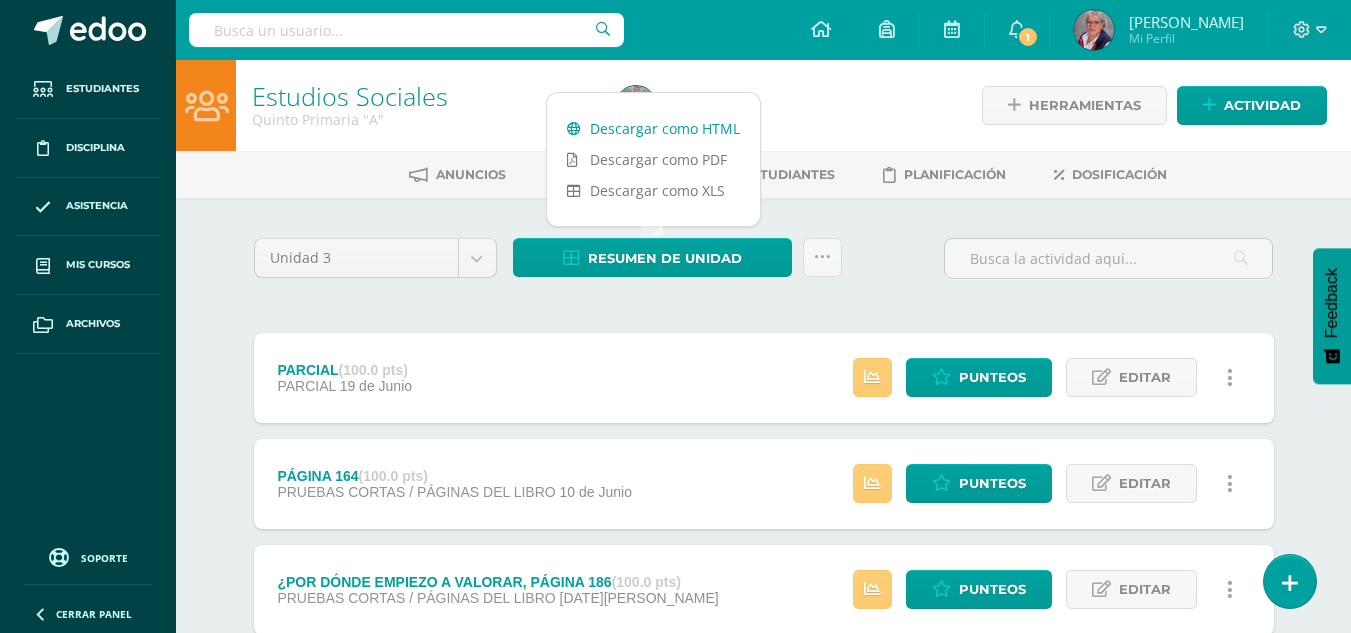 click on "Descargar como HTML" at bounding box center [653, 128] 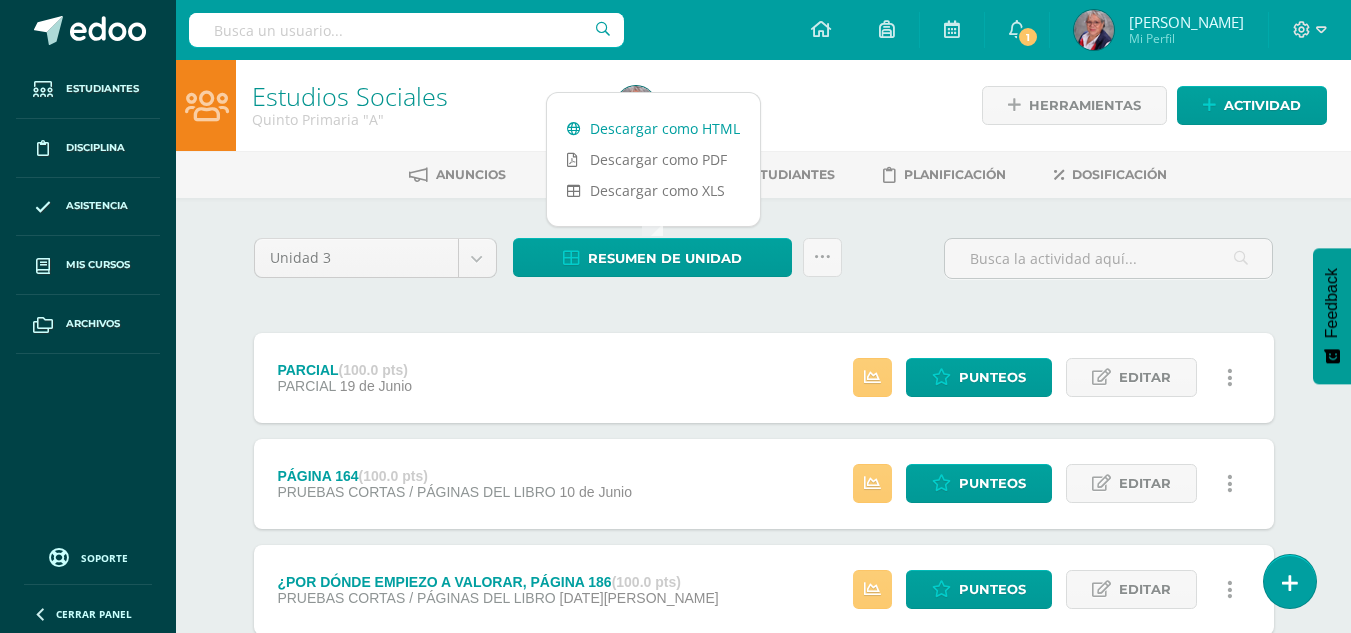 click on "Descargar como HTML" at bounding box center [653, 128] 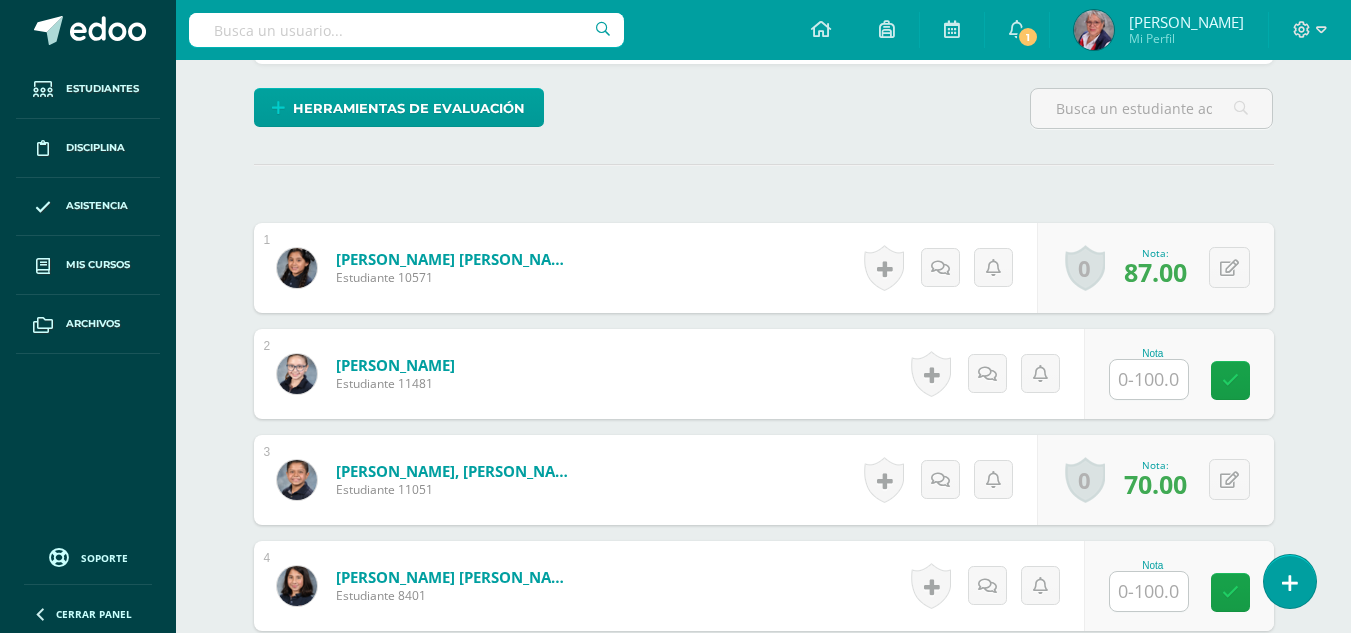 scroll, scrollTop: 481, scrollLeft: 0, axis: vertical 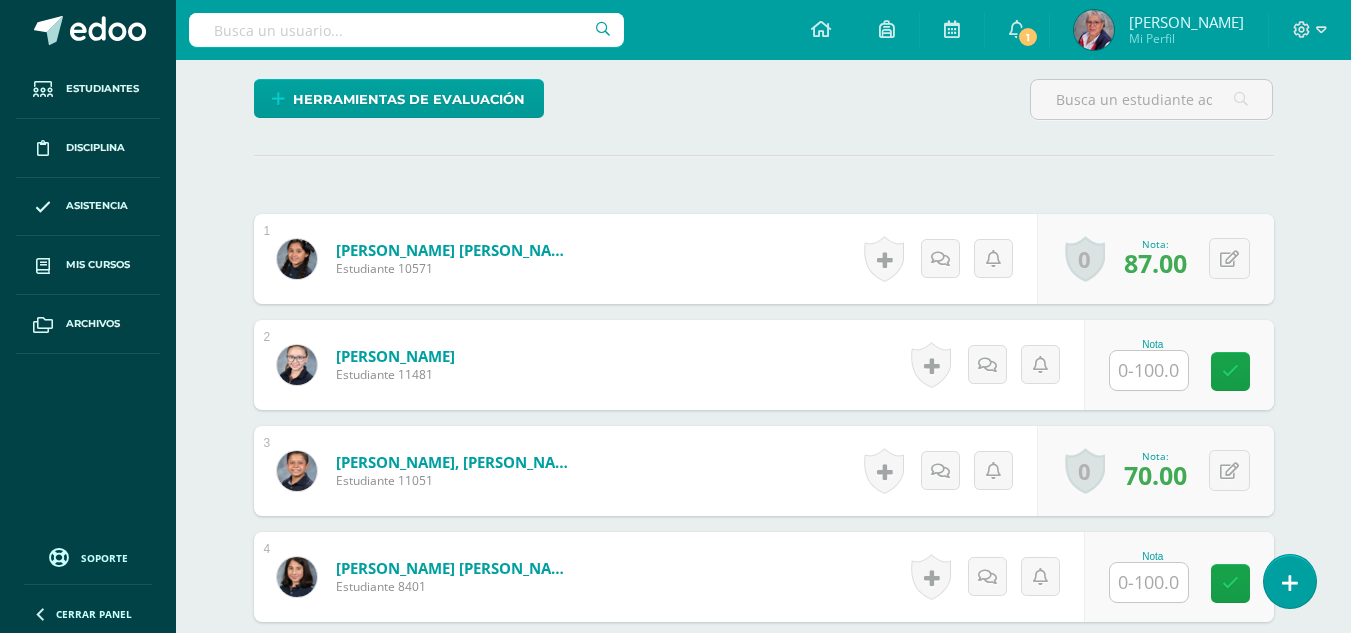 click at bounding box center [1149, 370] 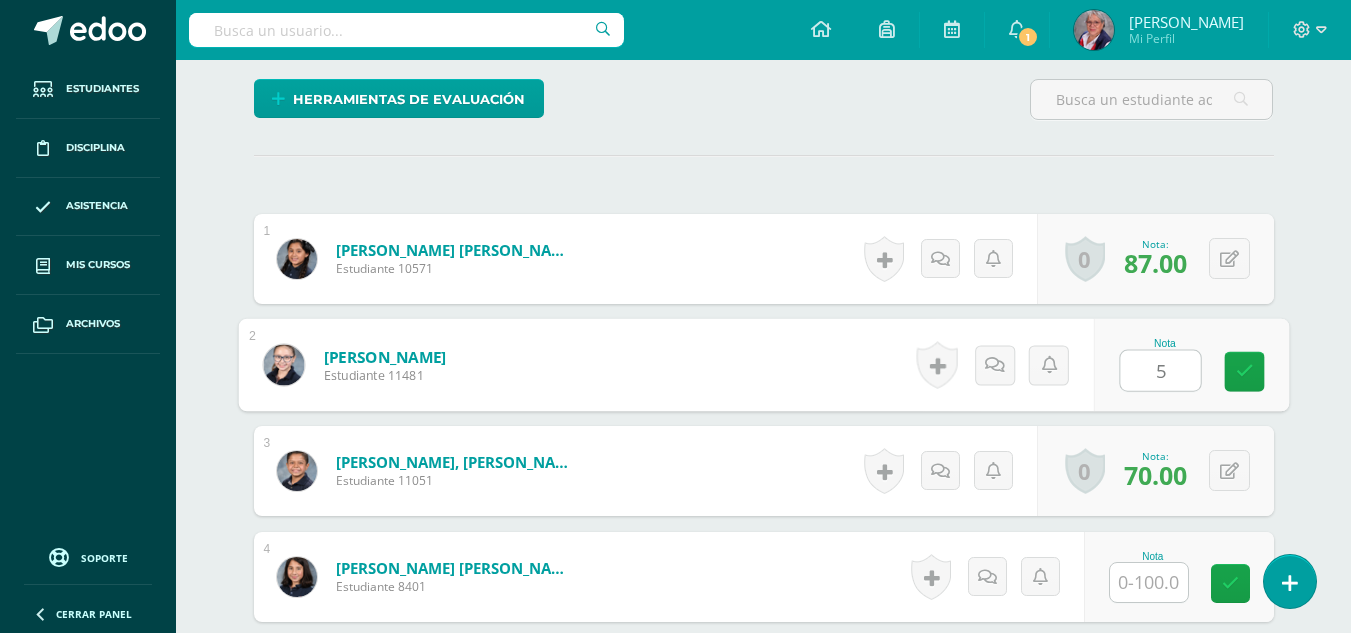 type on "54" 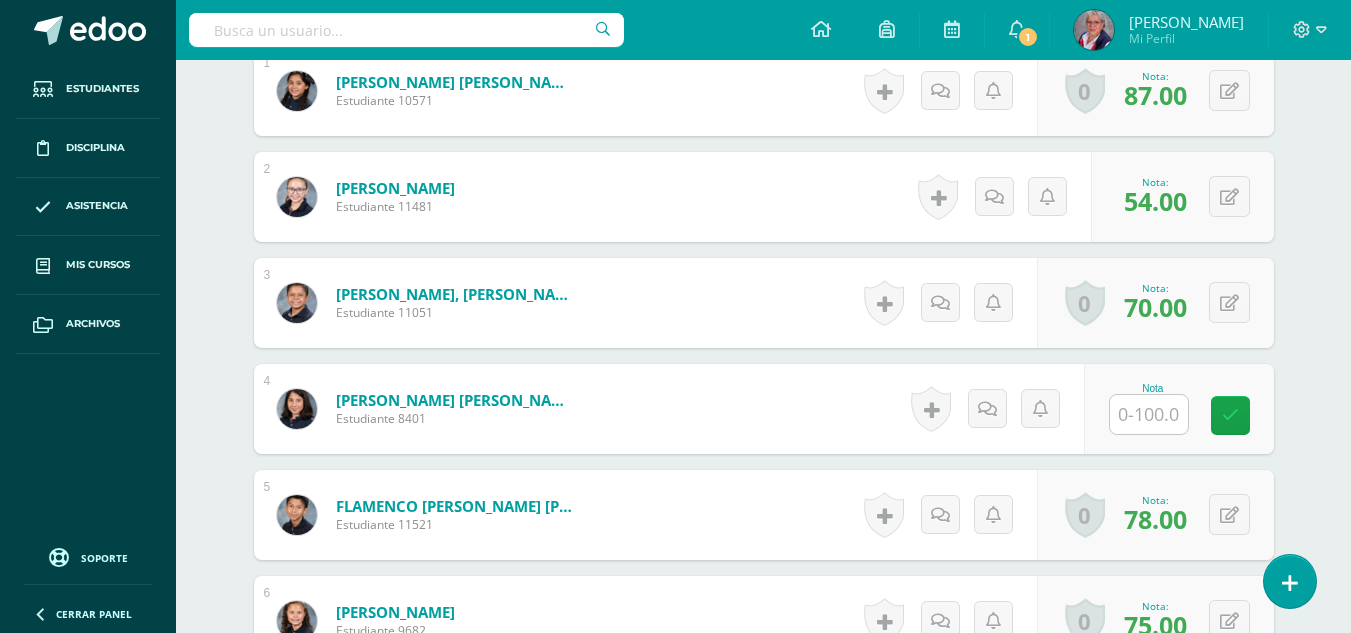 scroll, scrollTop: 681, scrollLeft: 0, axis: vertical 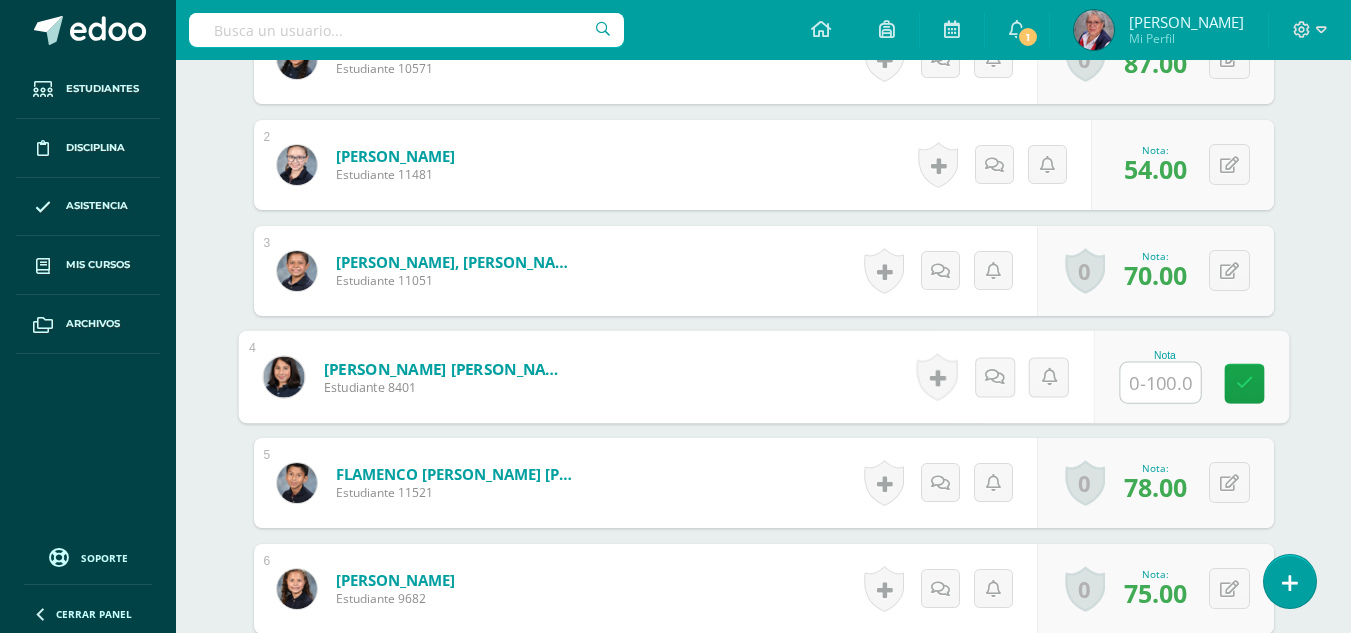 click at bounding box center (1160, 383) 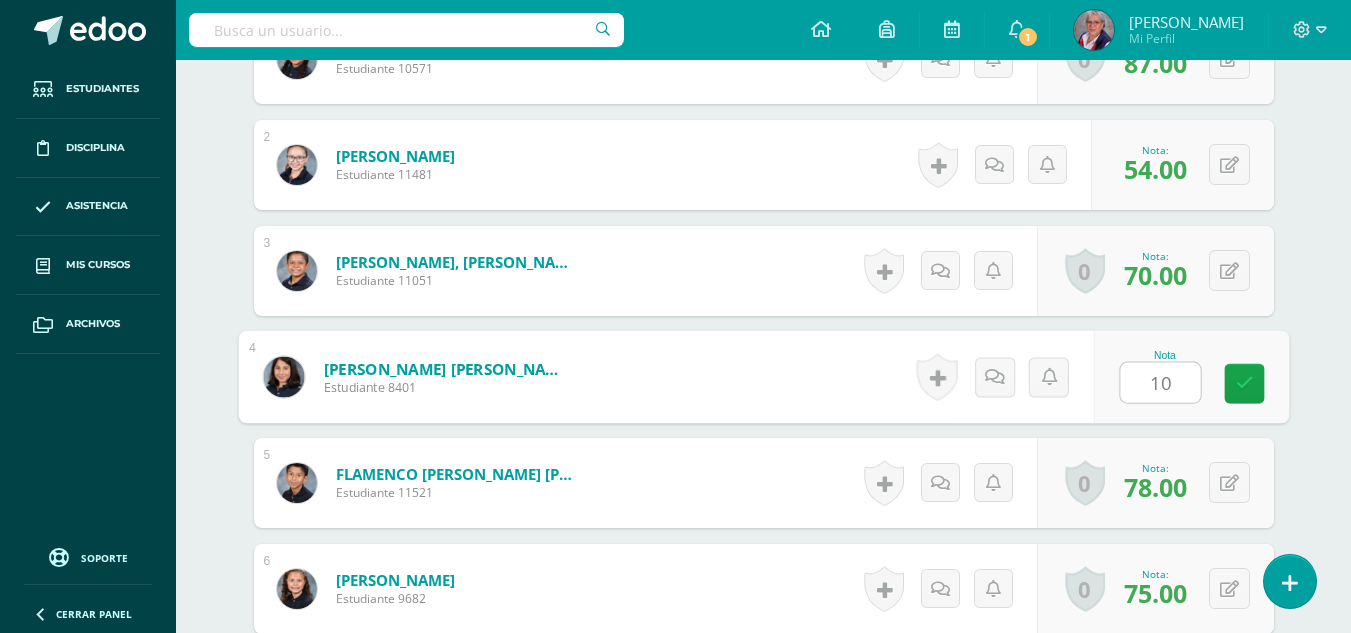 type on "100" 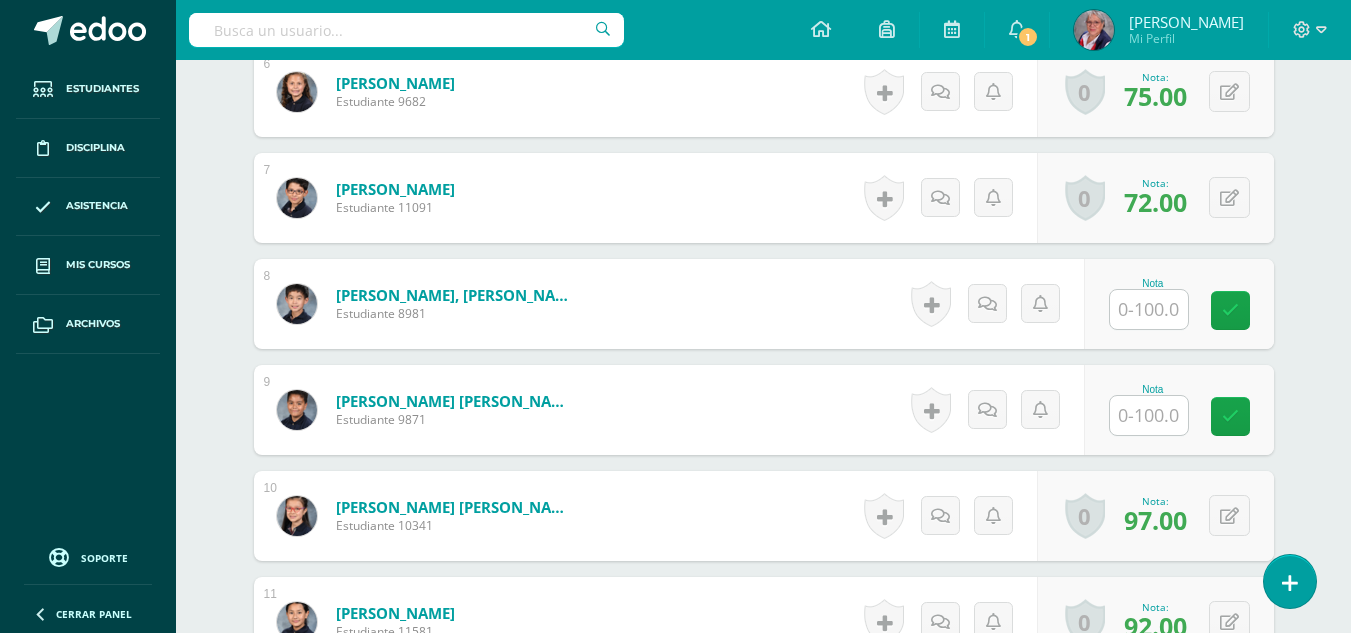 scroll, scrollTop: 1181, scrollLeft: 0, axis: vertical 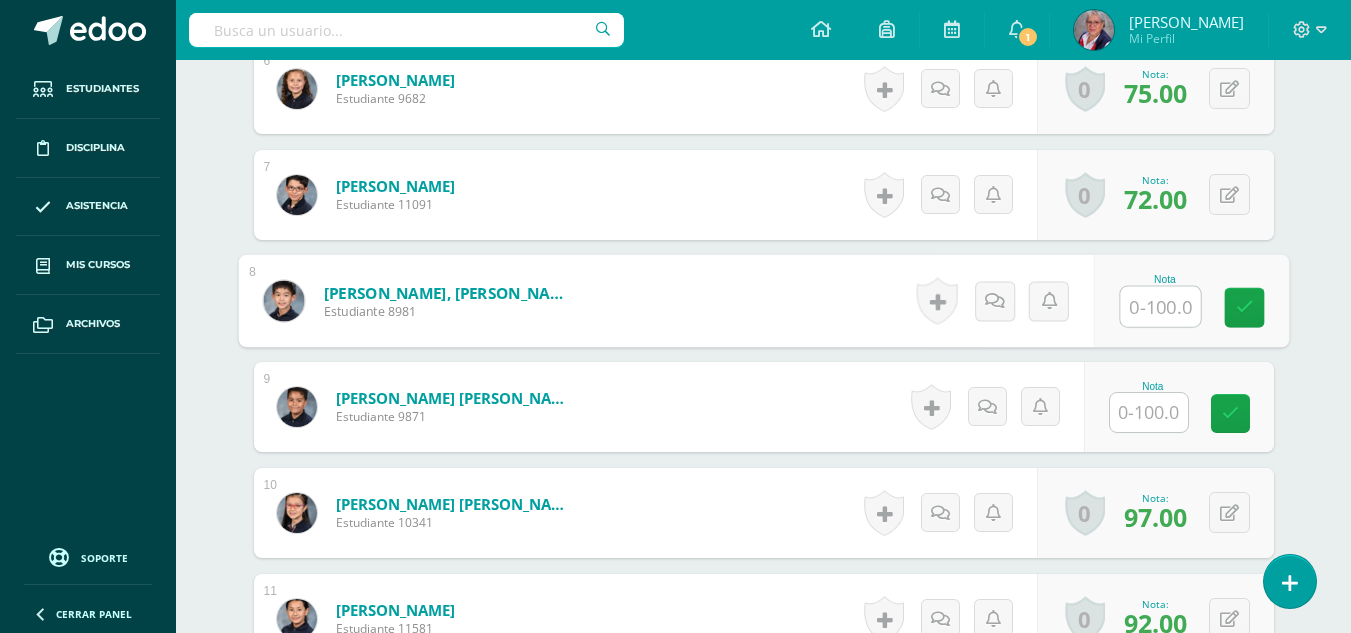 click at bounding box center [1160, 307] 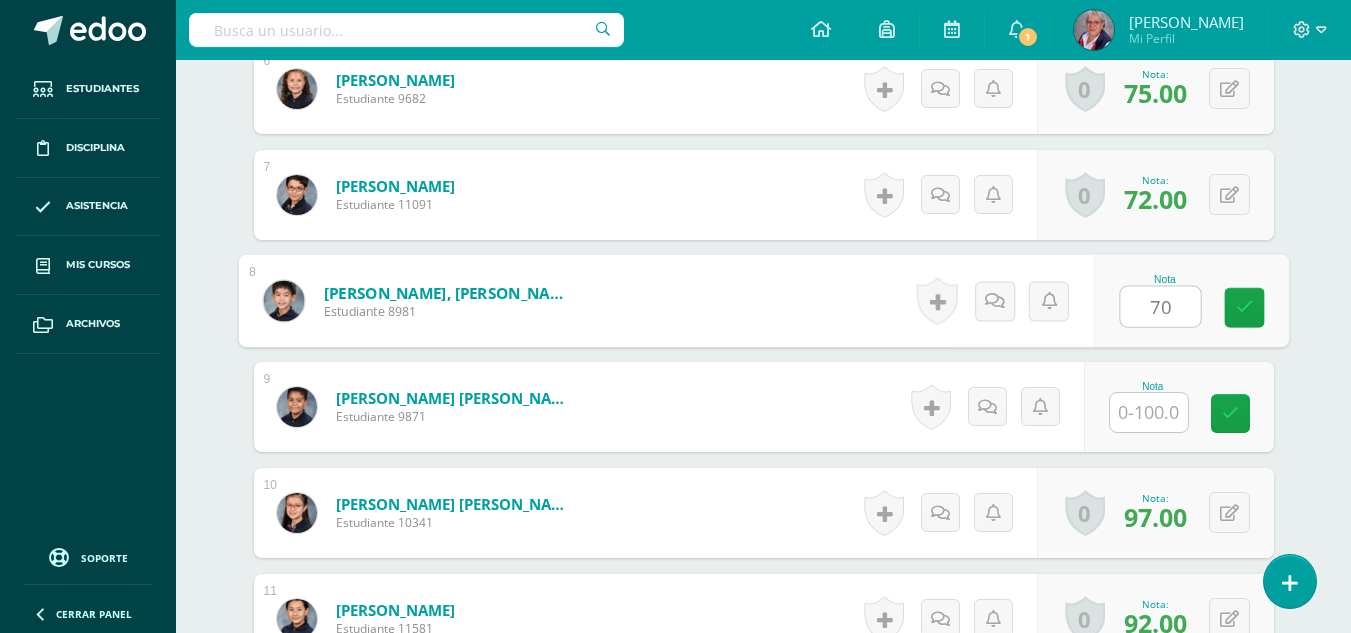 type on "70" 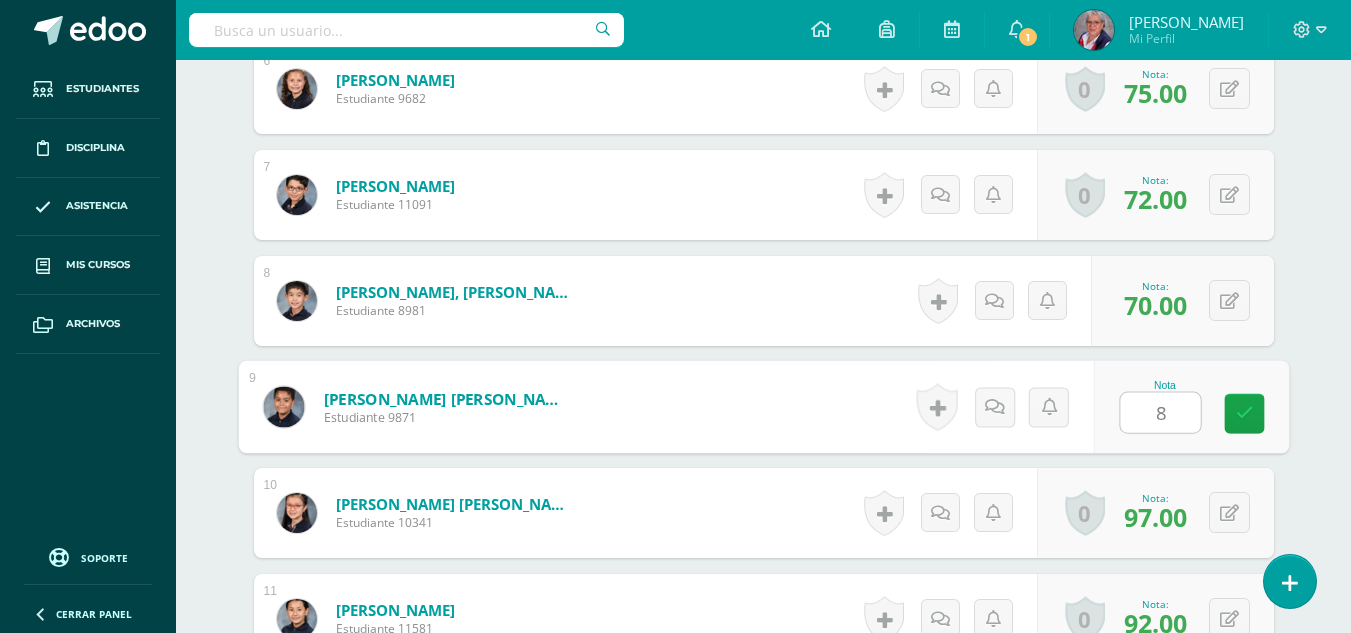 type on "86" 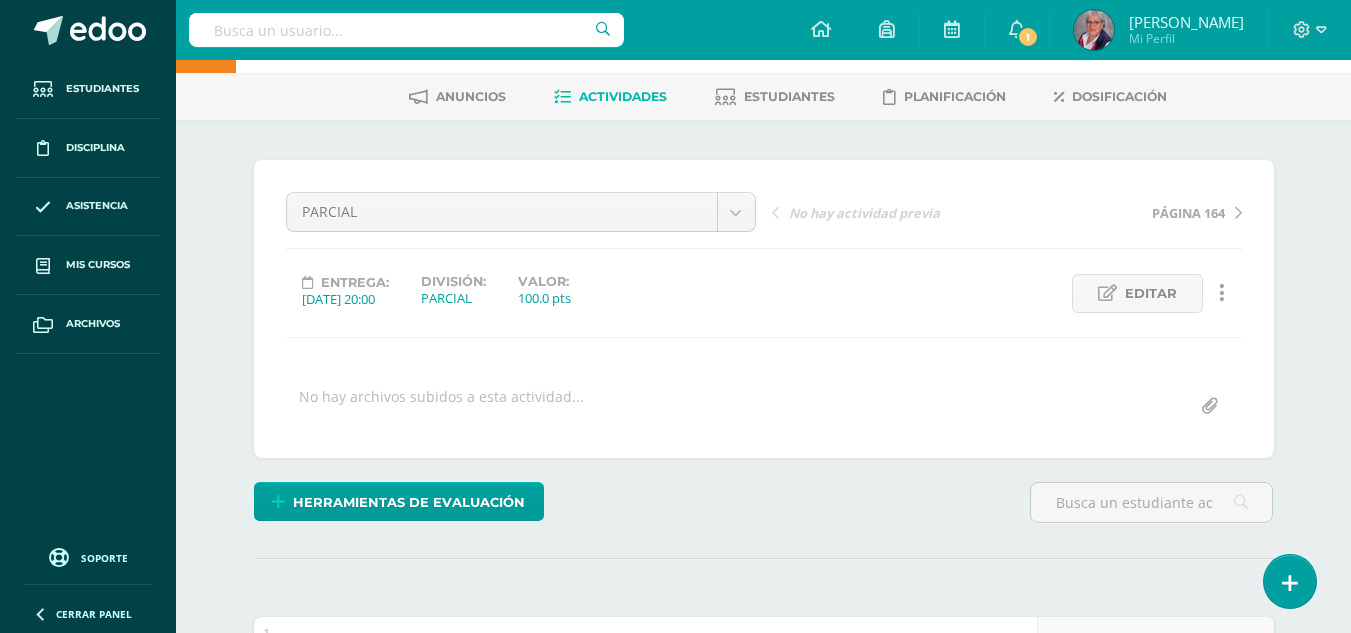 scroll, scrollTop: 0, scrollLeft: 0, axis: both 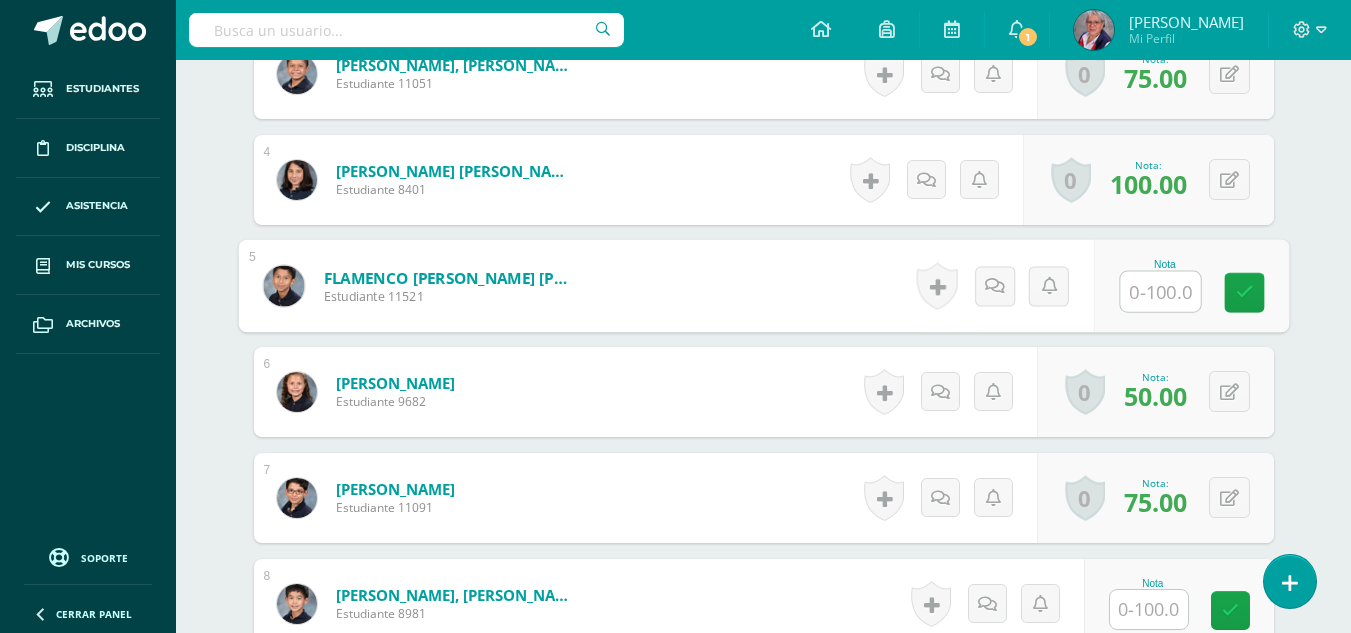 click at bounding box center (1160, 292) 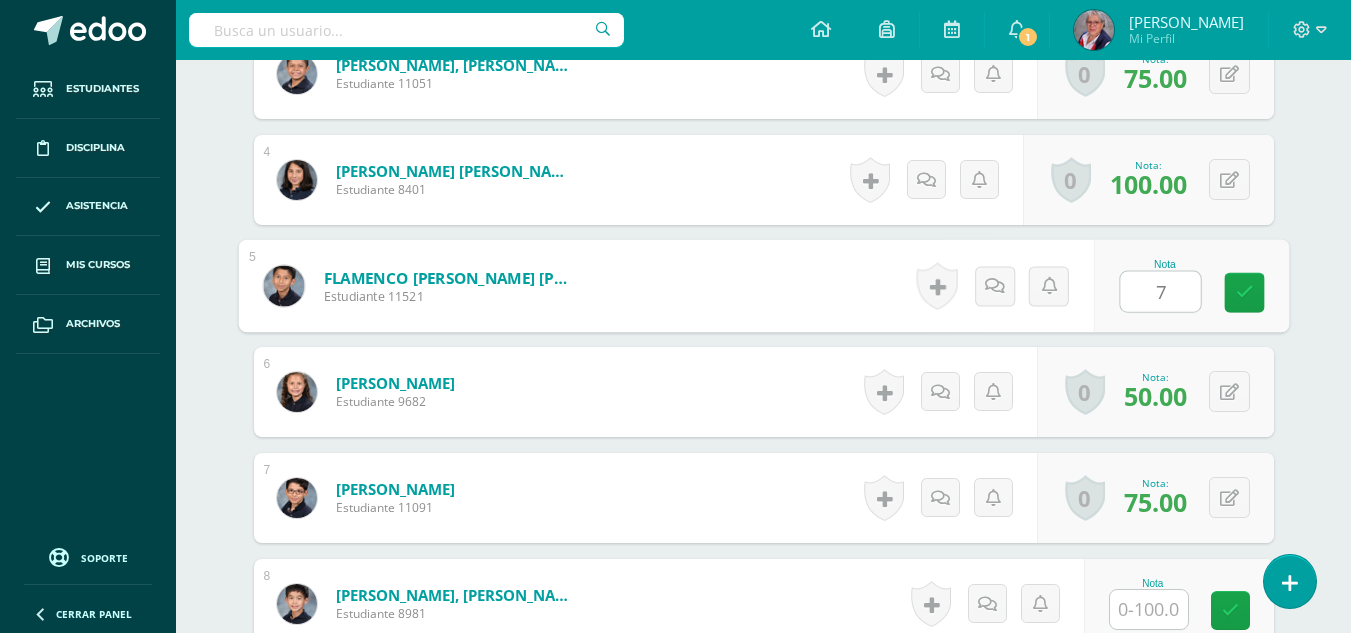 type on "75" 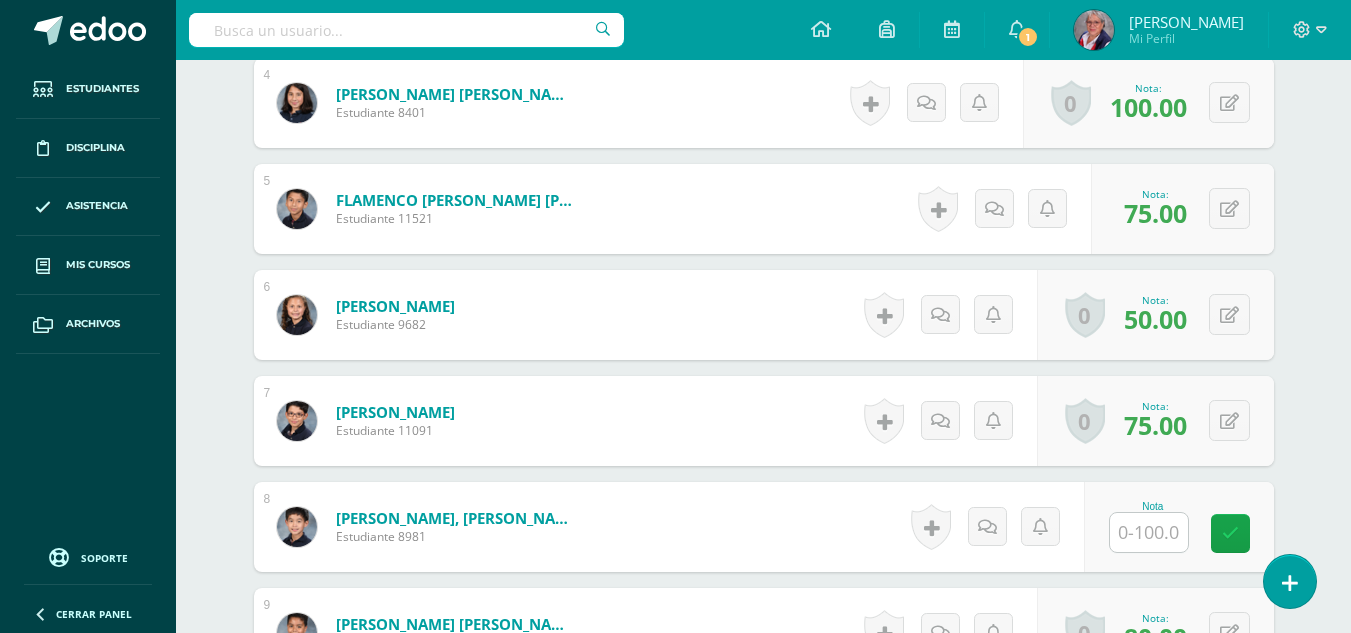 scroll, scrollTop: 1105, scrollLeft: 0, axis: vertical 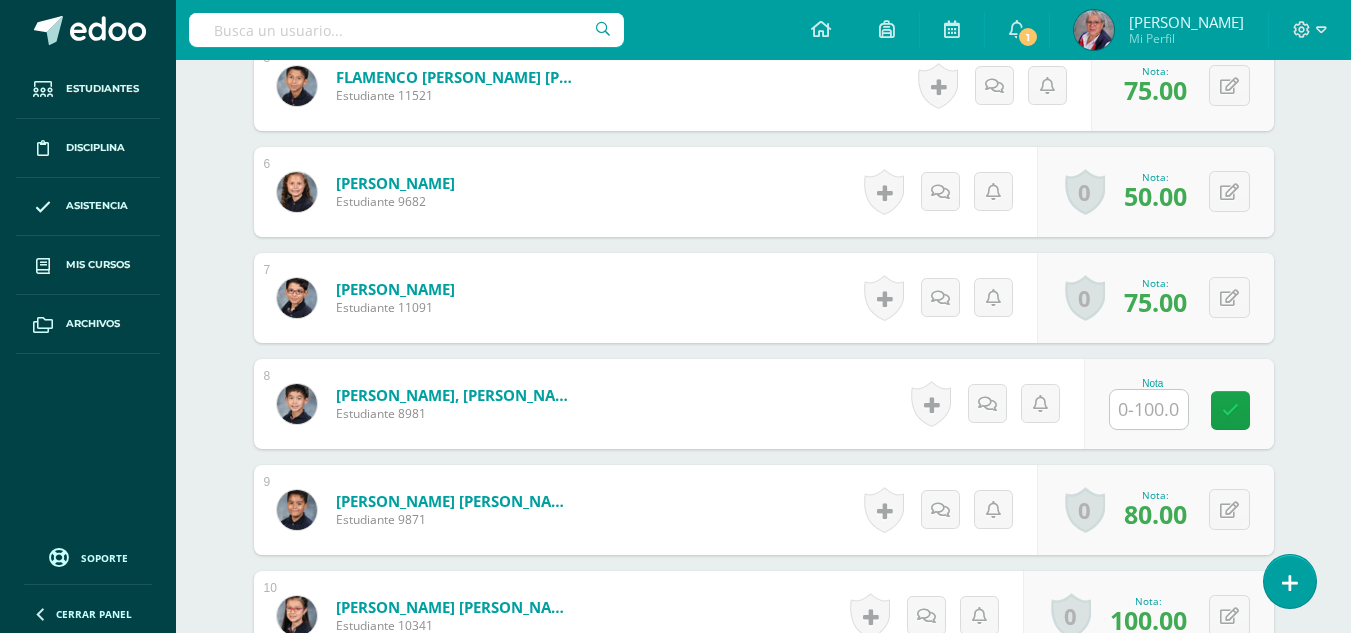 click at bounding box center (1149, 409) 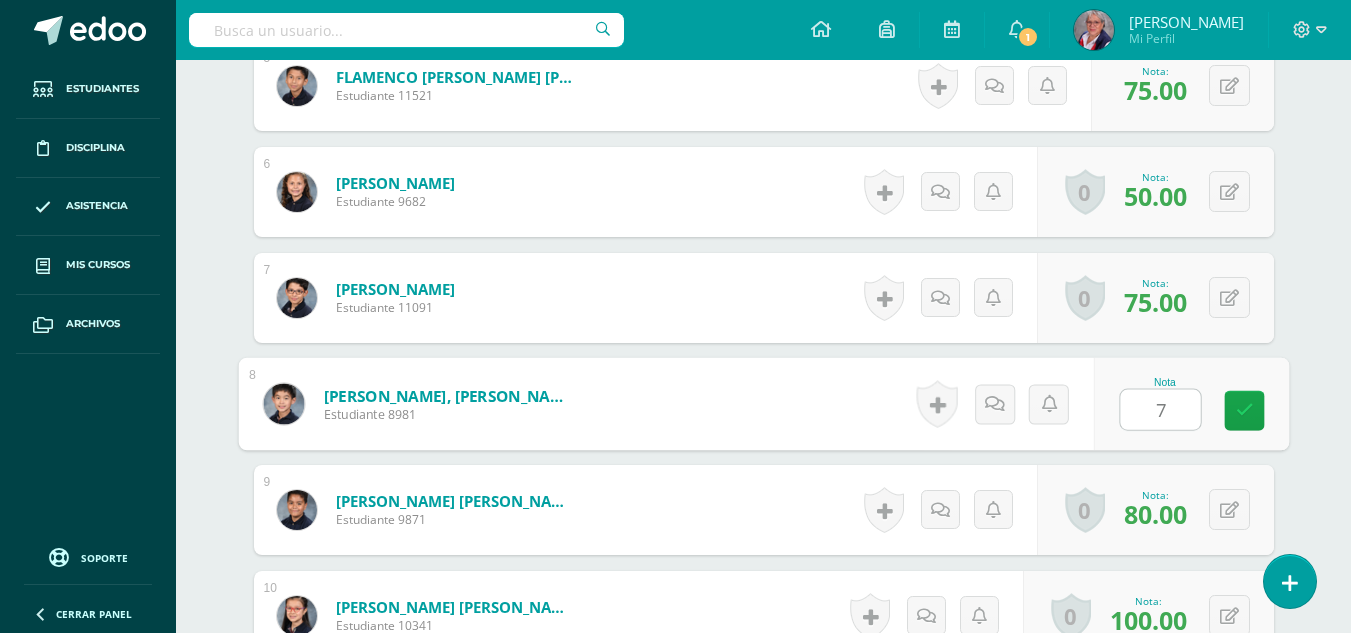 type on "75" 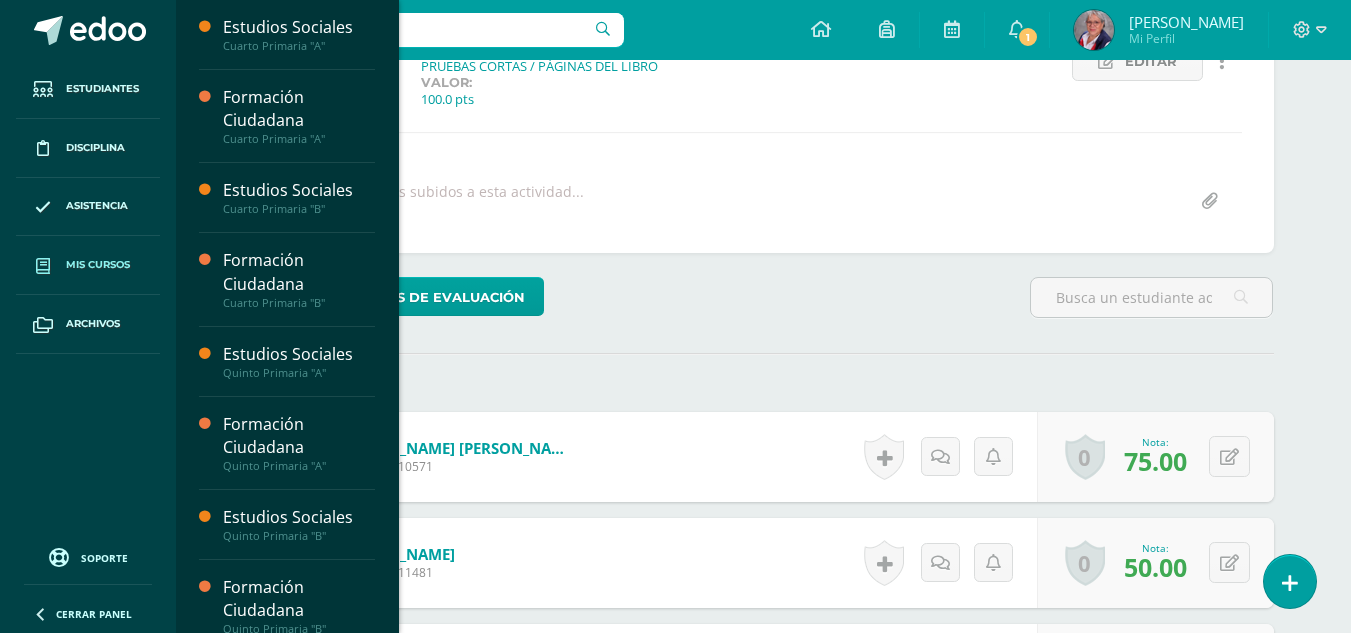 scroll, scrollTop: 304, scrollLeft: 0, axis: vertical 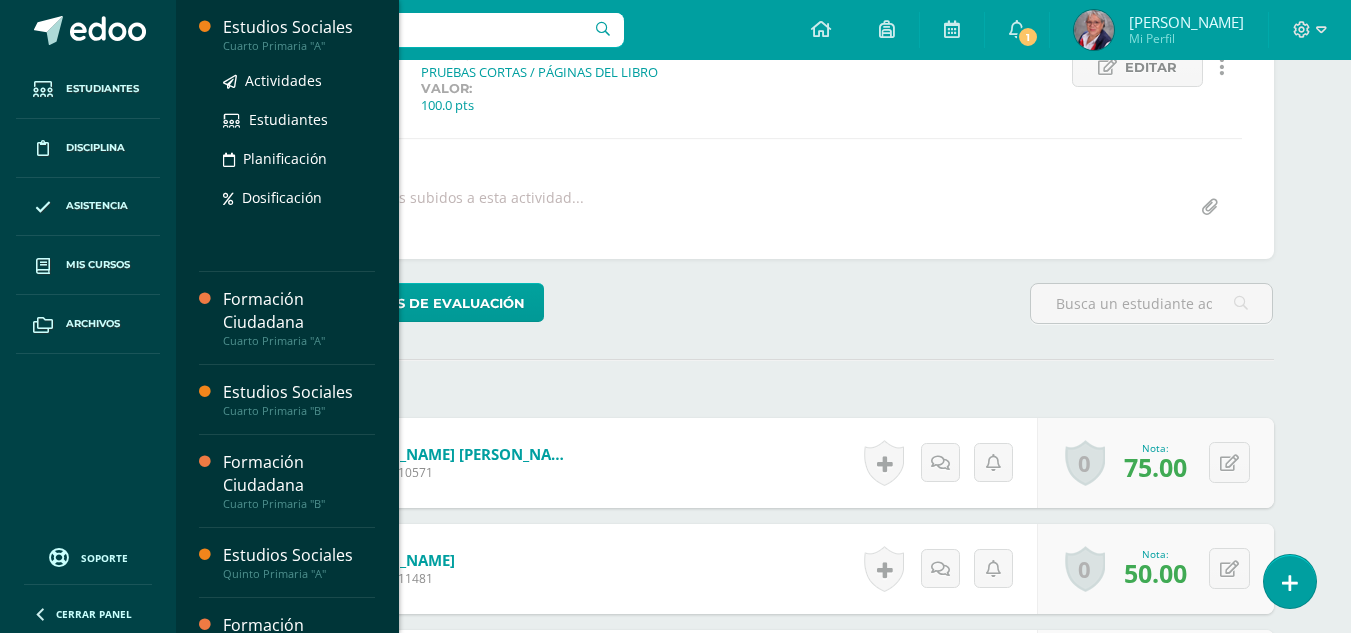 click on "Estudios Sociales" at bounding box center (299, 27) 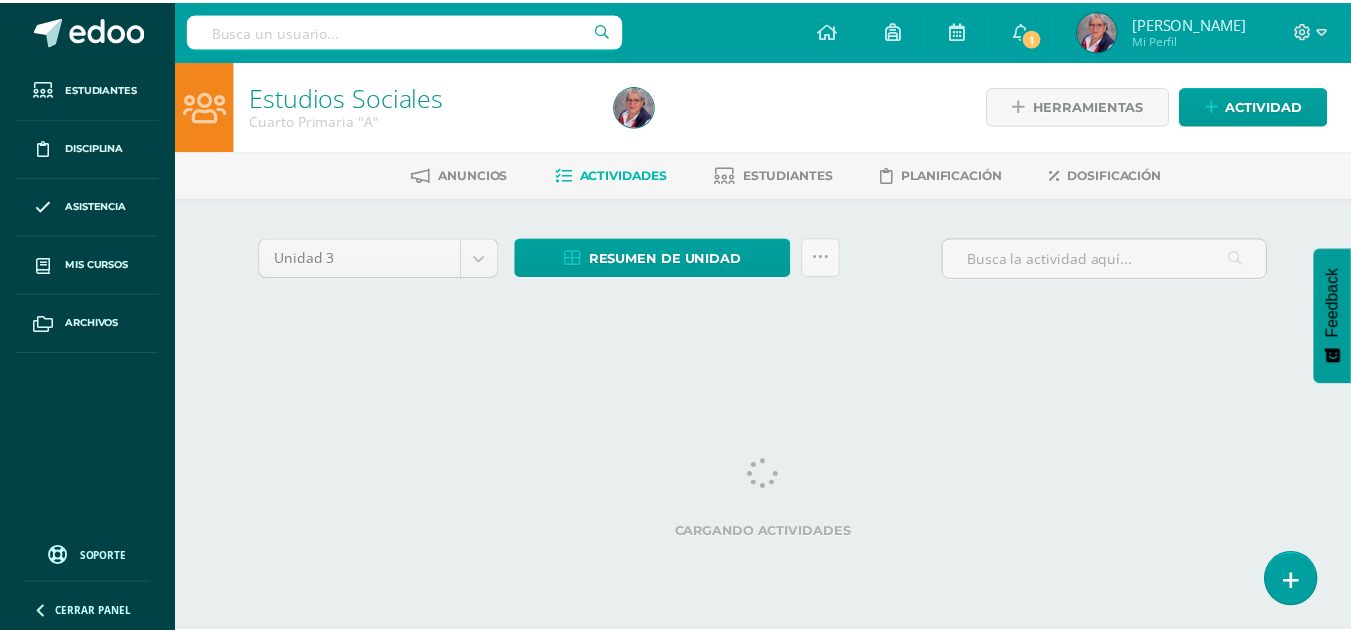scroll, scrollTop: 0, scrollLeft: 0, axis: both 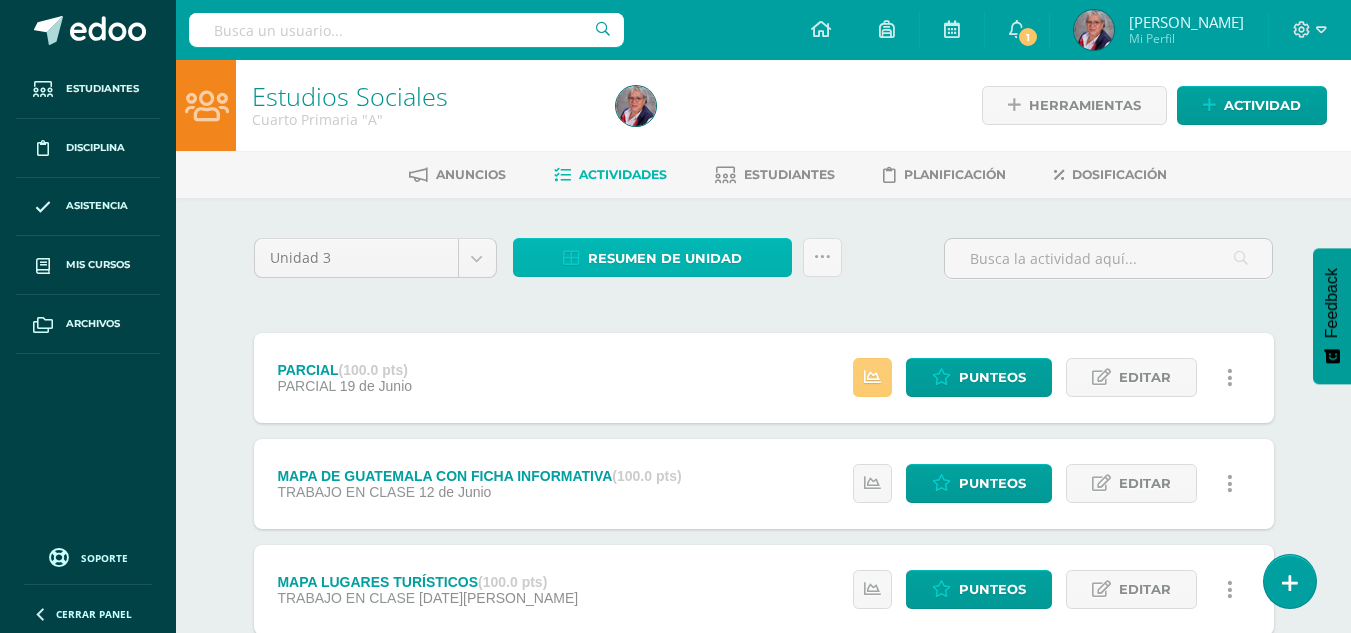 click on "Resumen de unidad" at bounding box center [665, 258] 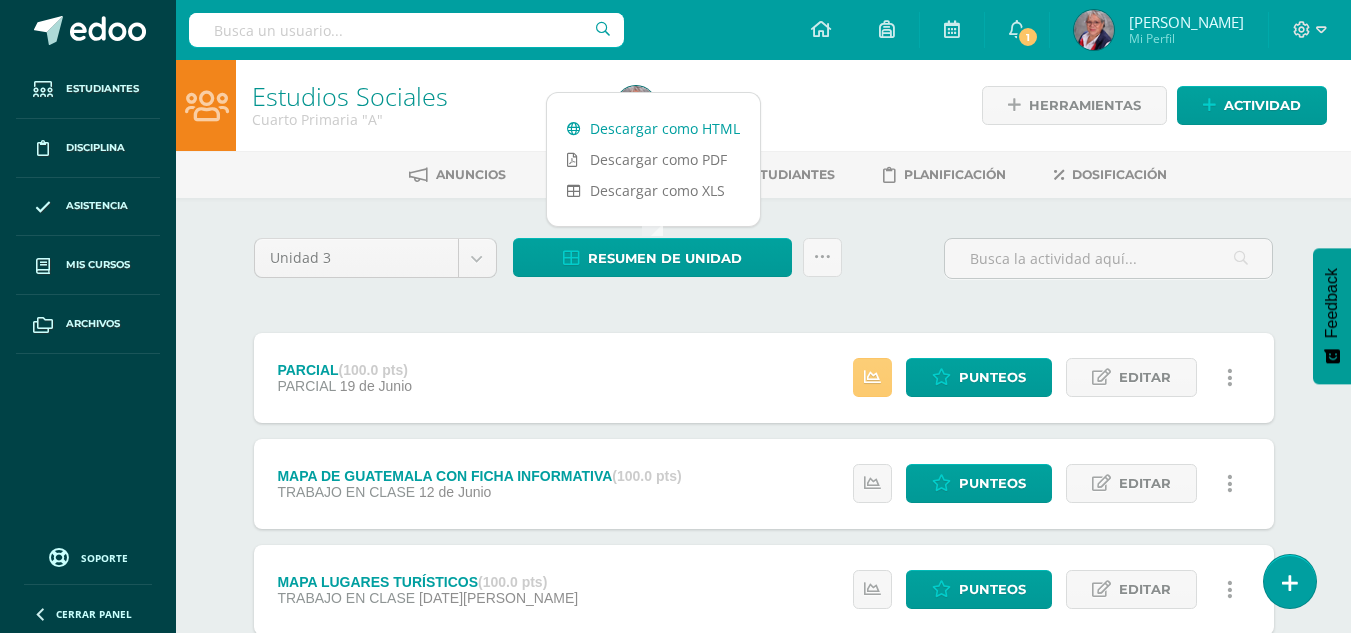 click on "Descargar como HTML" at bounding box center [653, 128] 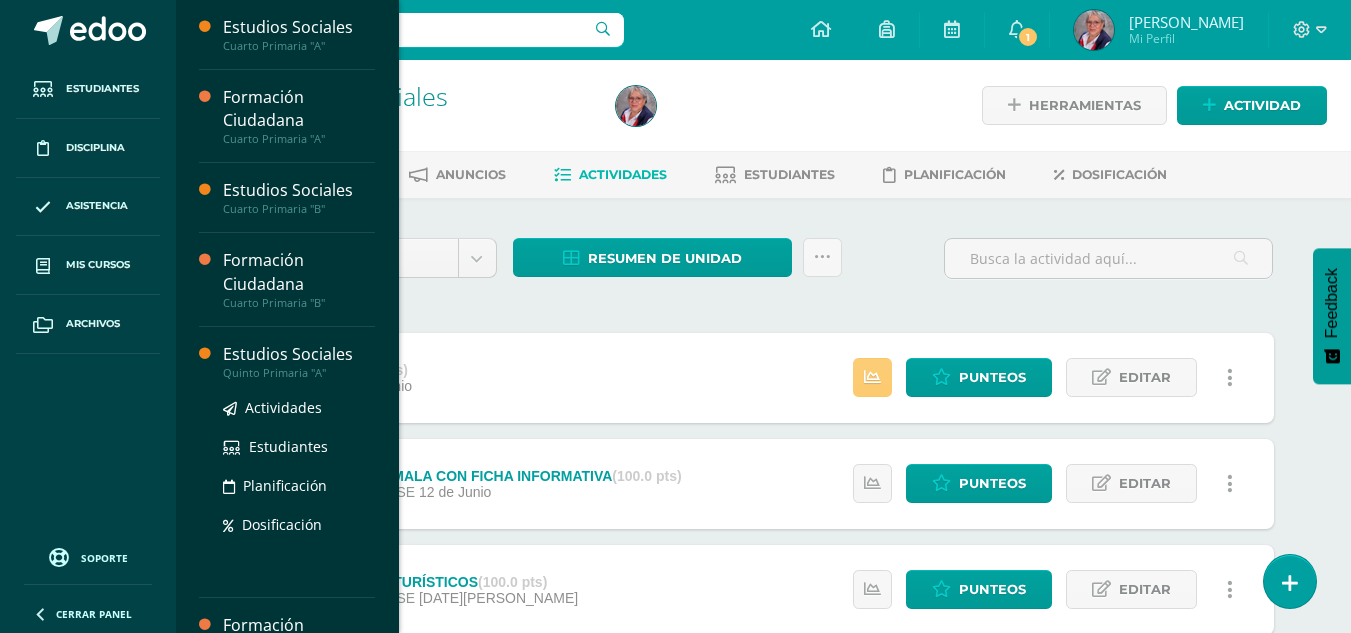 click on "Estudios Sociales" at bounding box center [299, 354] 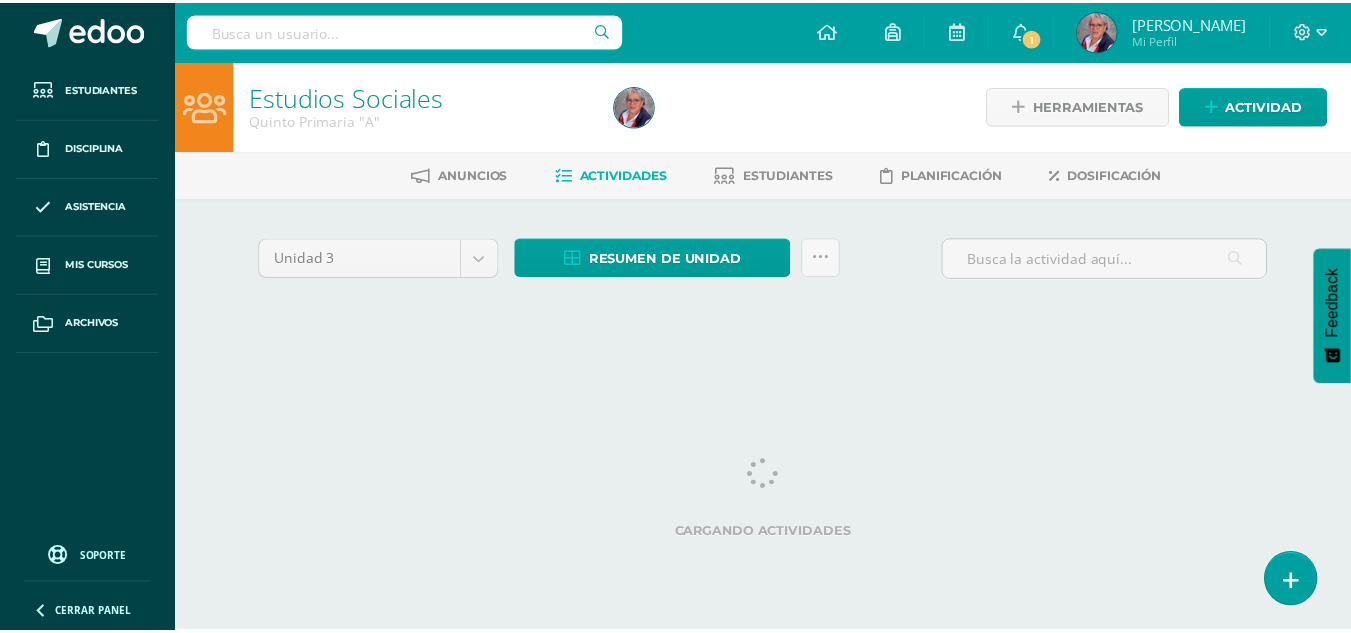 scroll, scrollTop: 0, scrollLeft: 0, axis: both 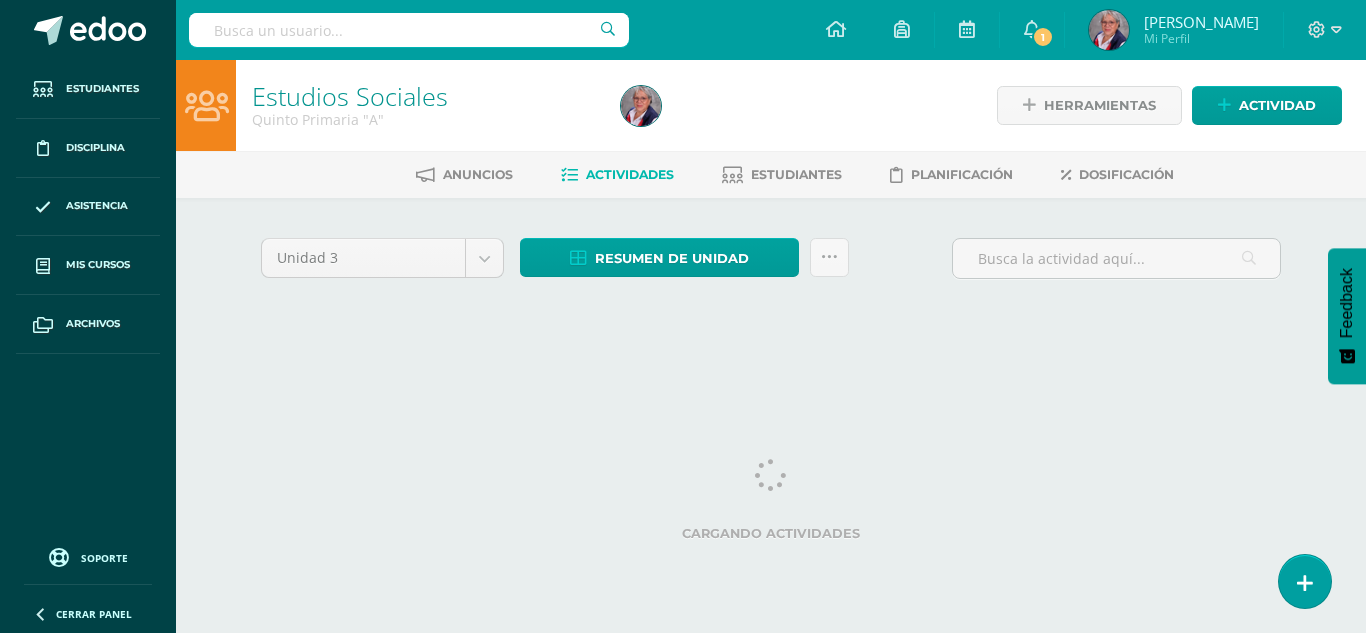 click on "Actividades" at bounding box center (630, 174) 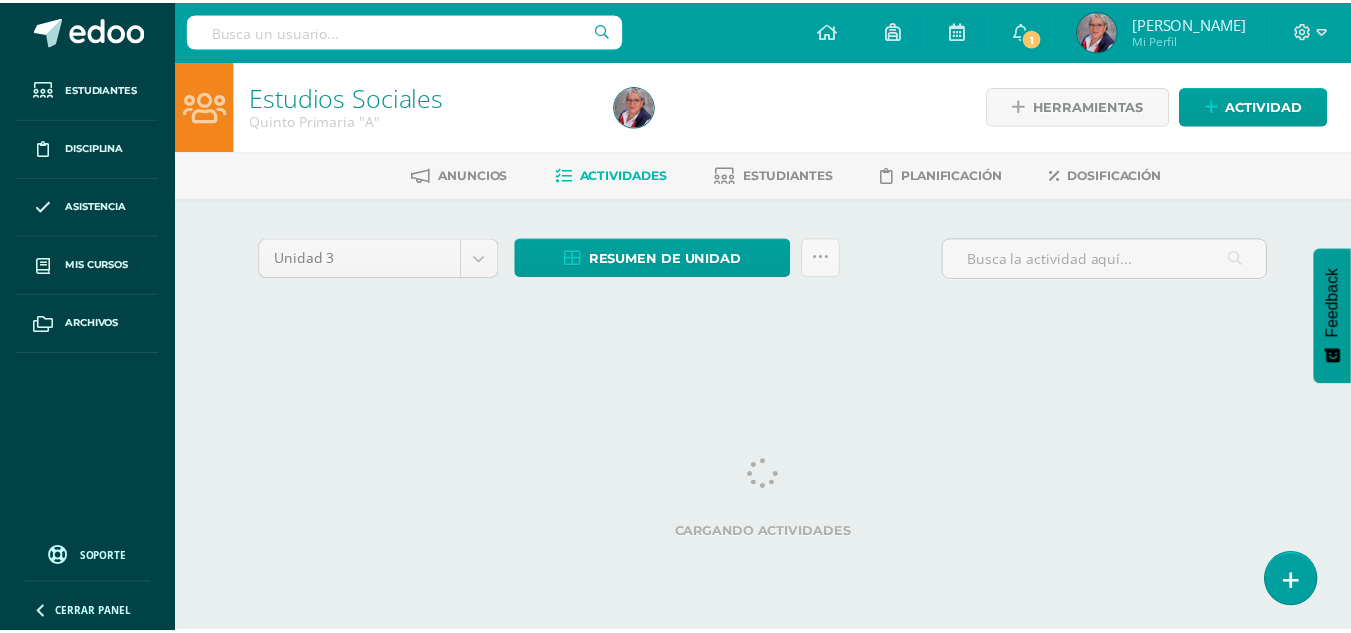 scroll, scrollTop: 0, scrollLeft: 0, axis: both 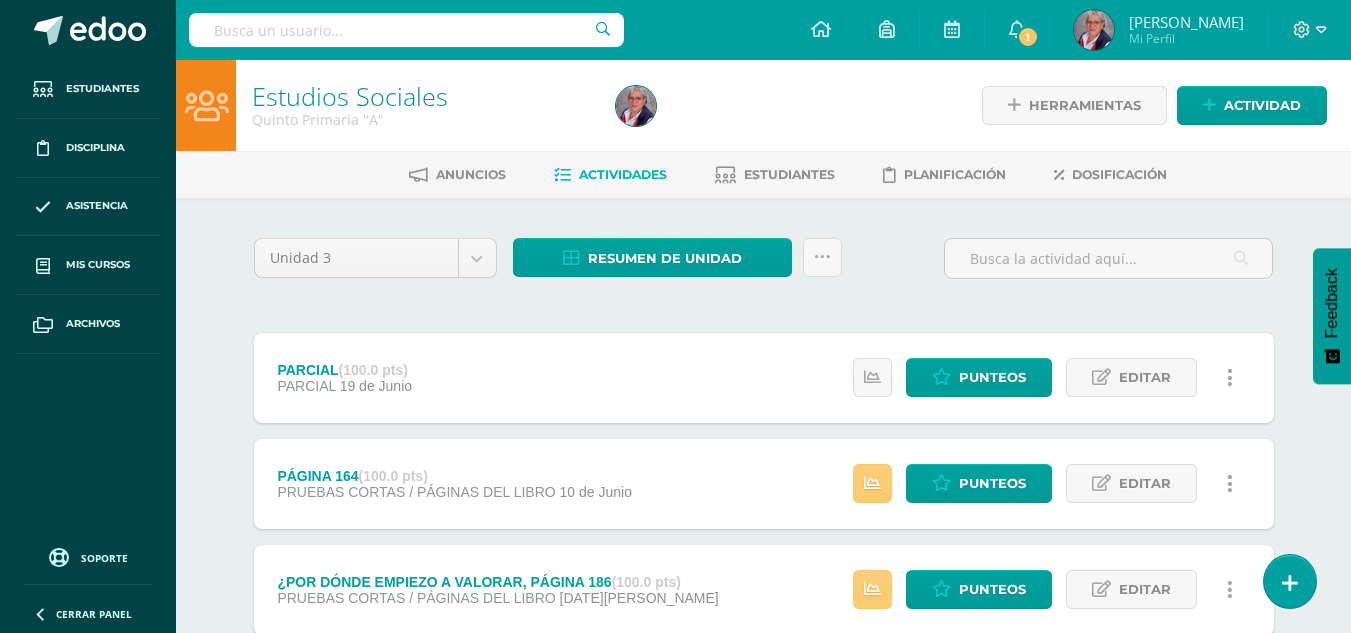 click on "Actividades" at bounding box center (623, 174) 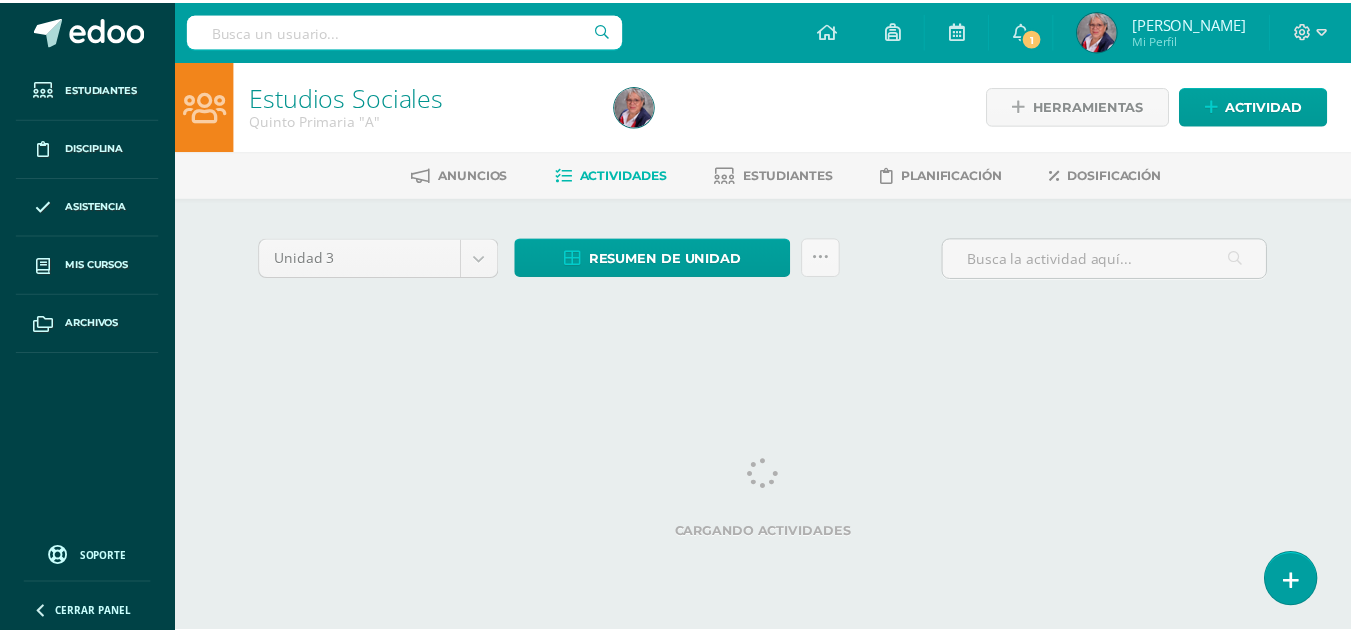scroll, scrollTop: 0, scrollLeft: 0, axis: both 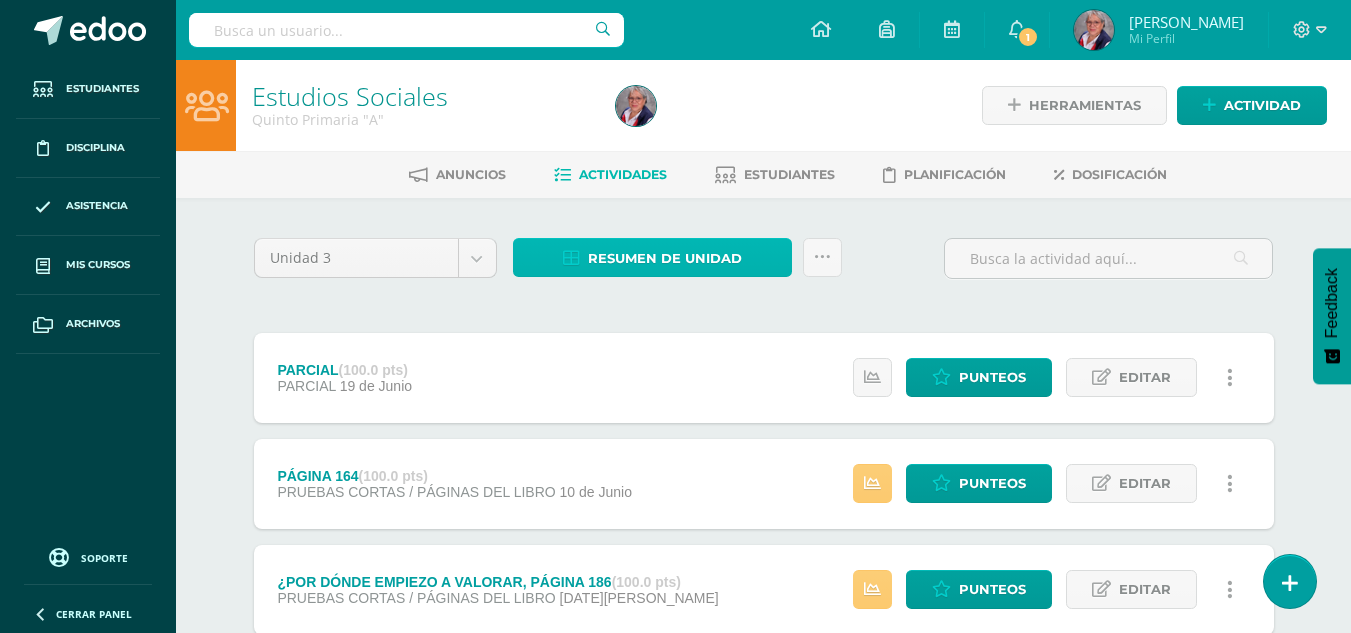click on "Resumen de unidad" at bounding box center (665, 258) 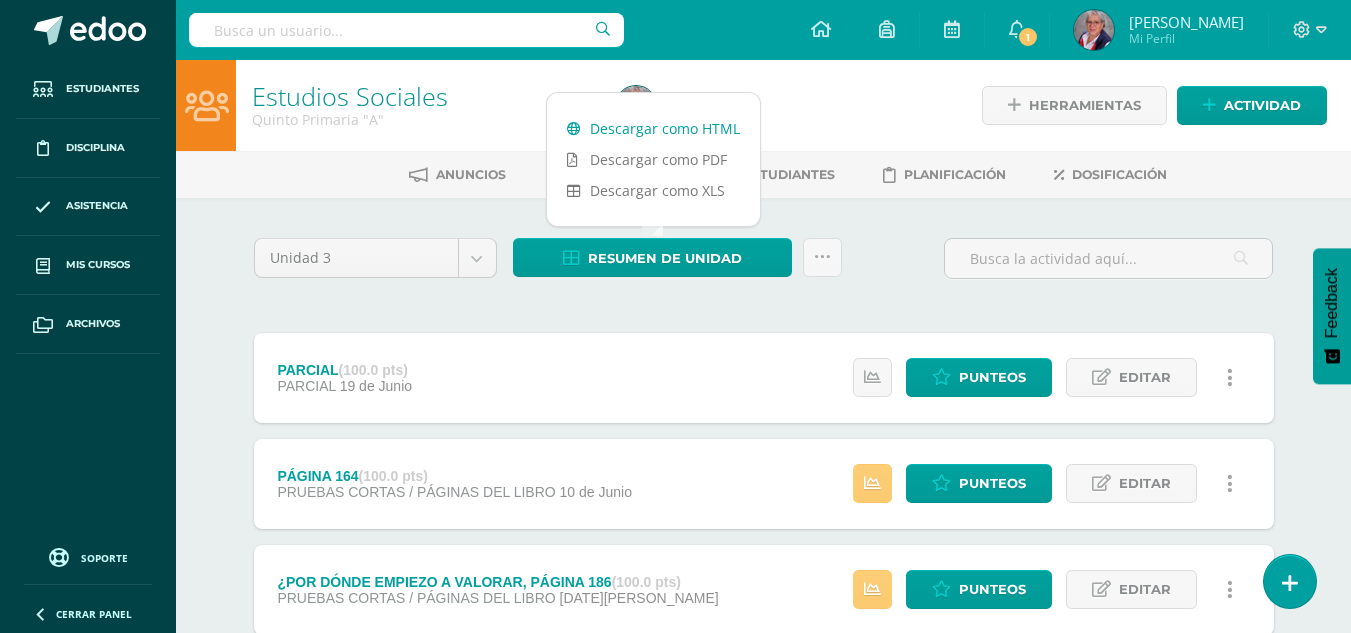 click on "Descargar como HTML" at bounding box center (653, 128) 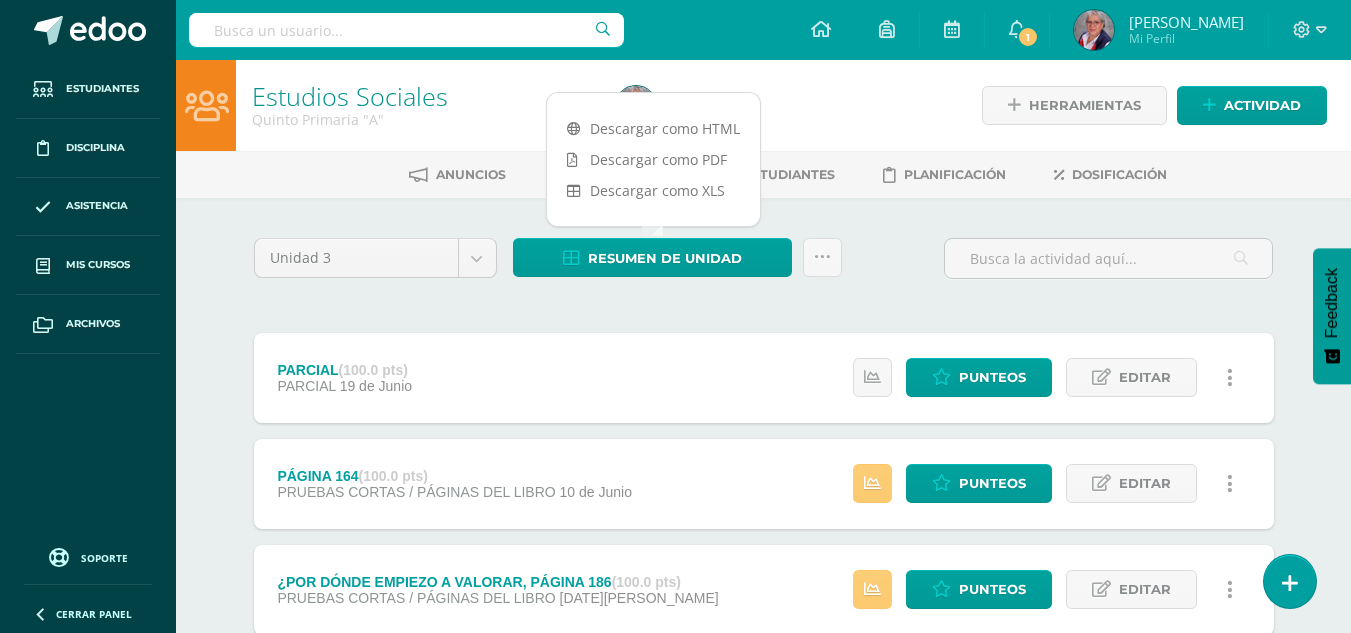 drag, startPoint x: 668, startPoint y: 301, endPoint x: 669, endPoint y: 280, distance: 21.023796 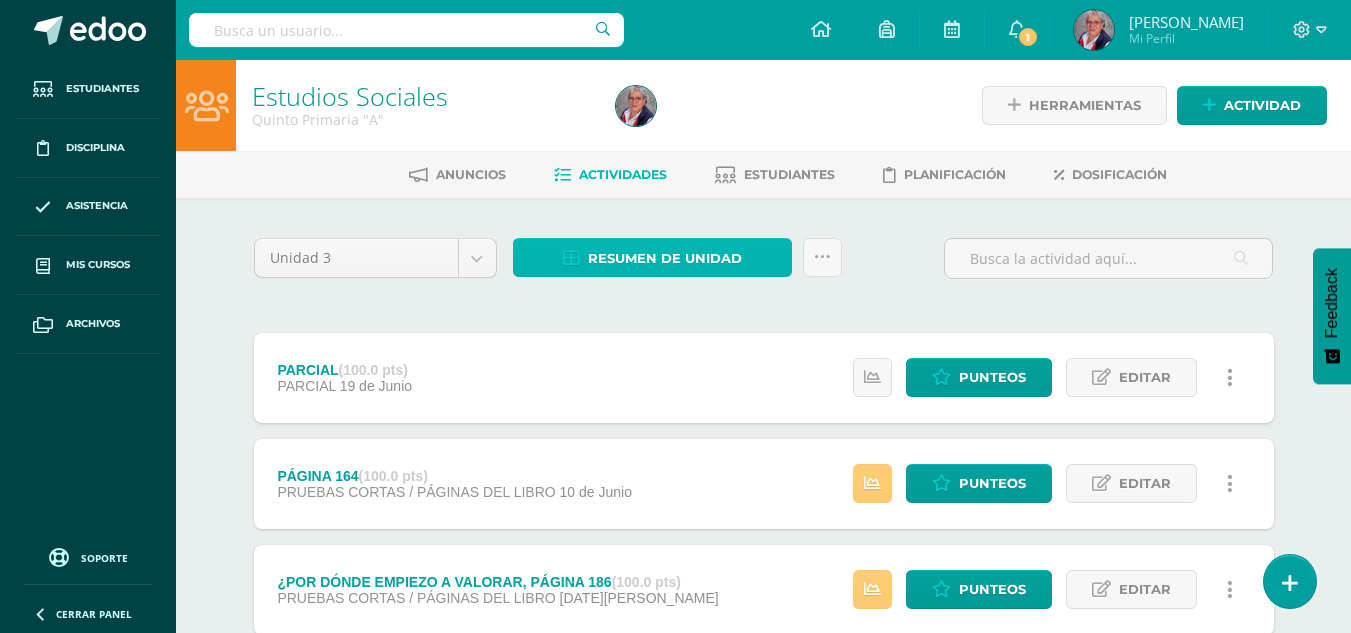 click on "Resumen de unidad" at bounding box center [665, 258] 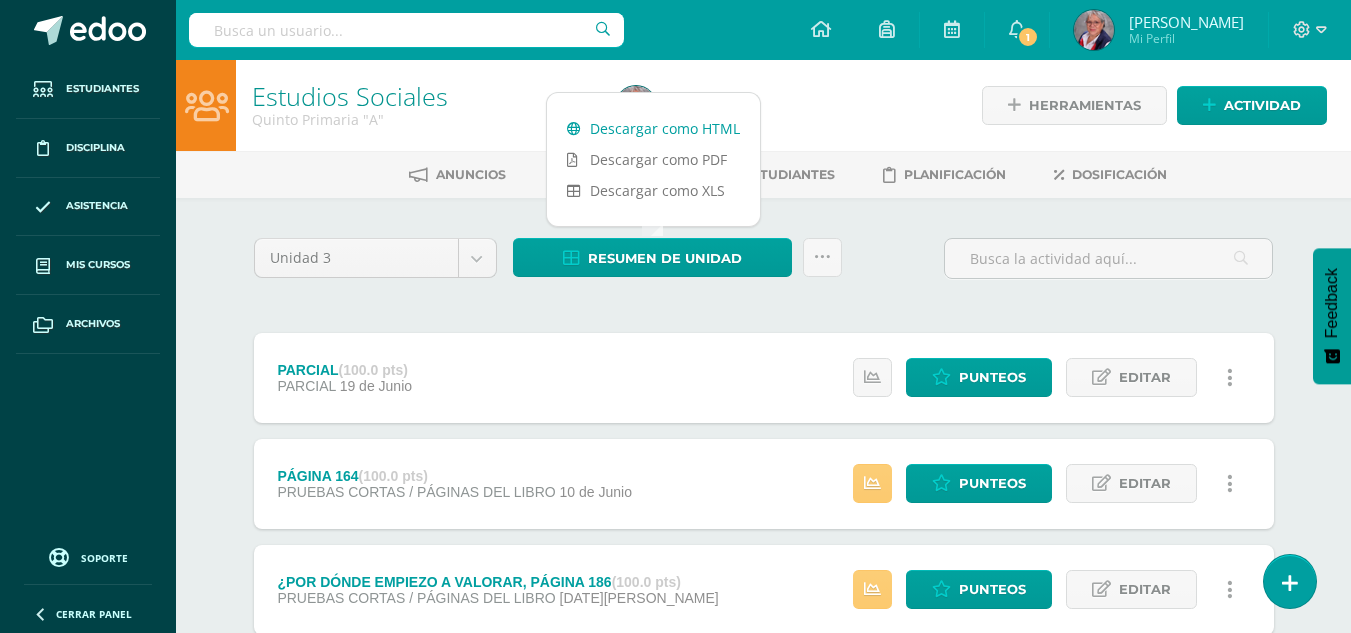 click on "Descargar como HTML" at bounding box center [653, 128] 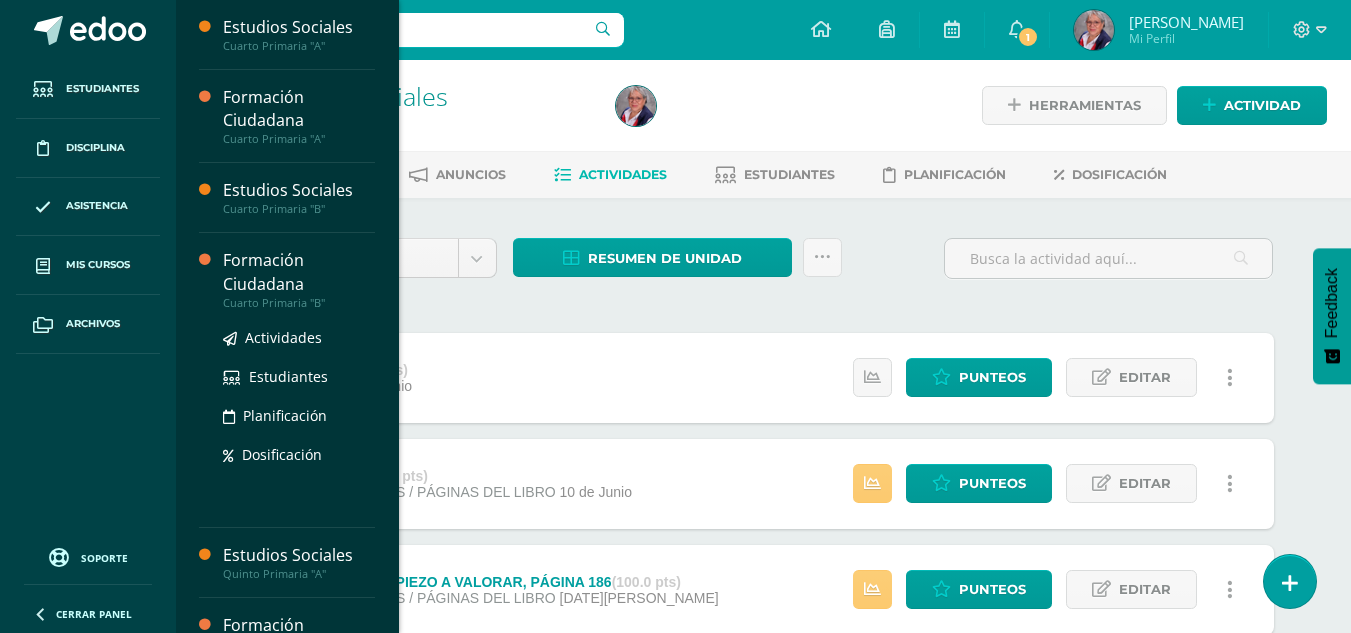 click on "Formación Ciudadana" at bounding box center (299, 272) 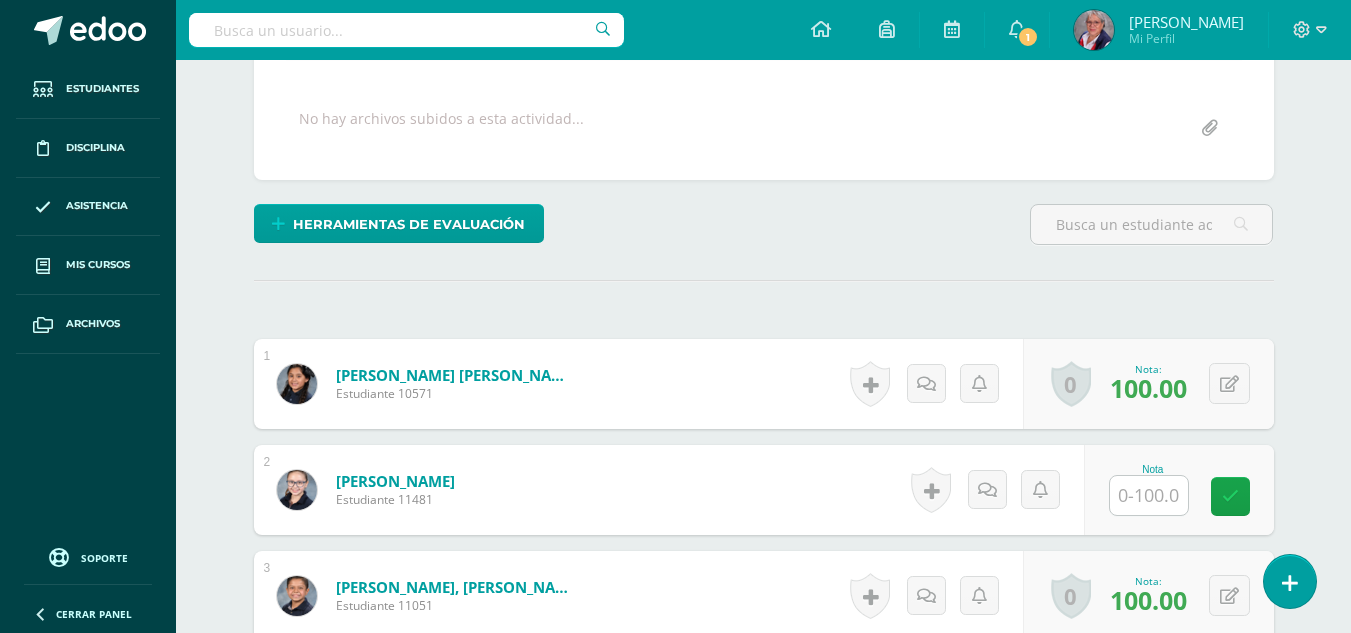 scroll, scrollTop: 402, scrollLeft: 0, axis: vertical 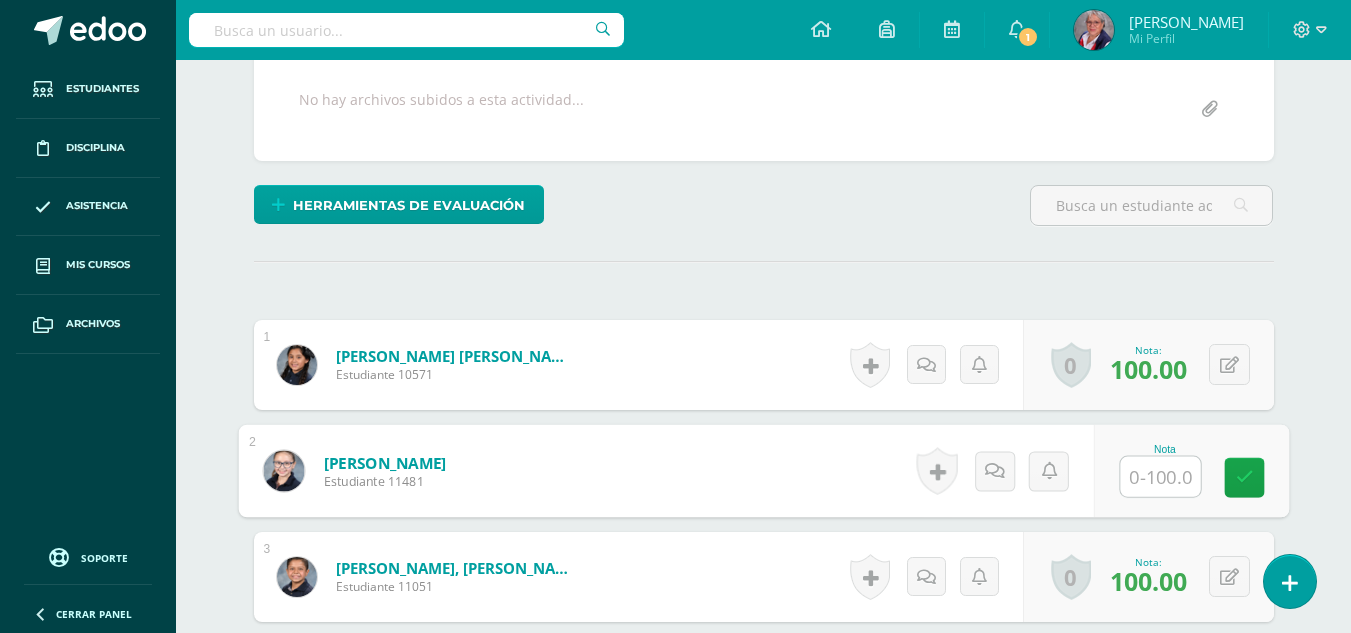 click at bounding box center (1160, 477) 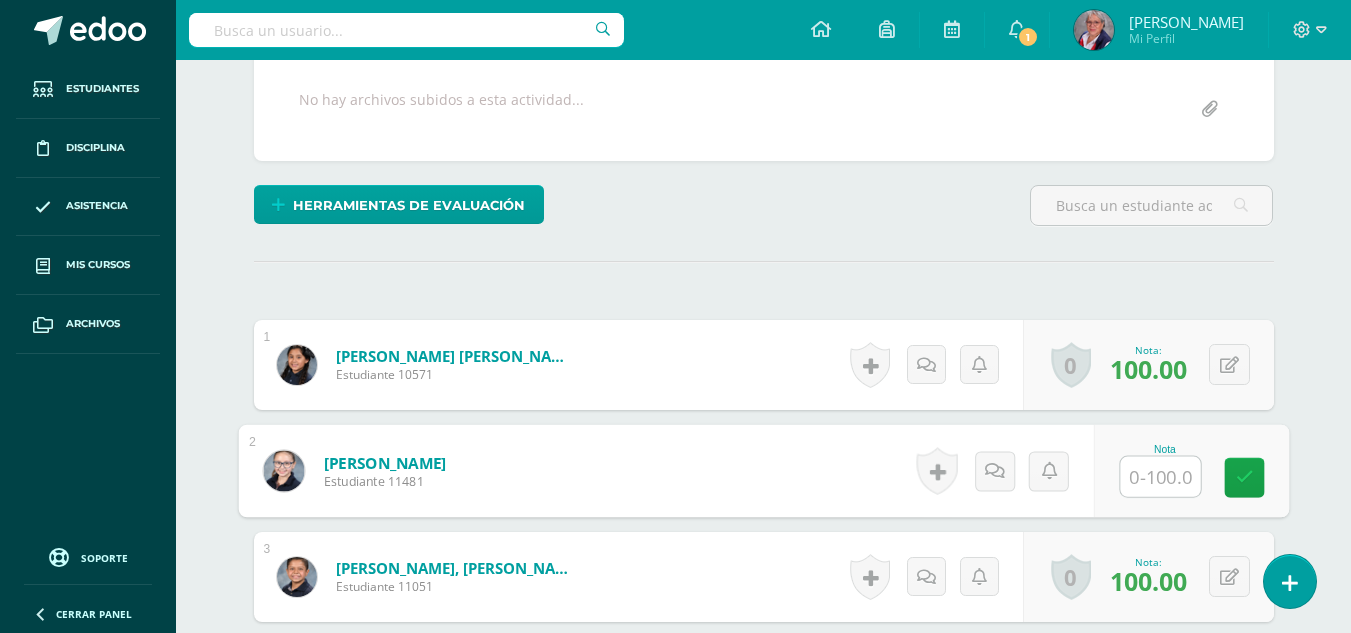 type on "0" 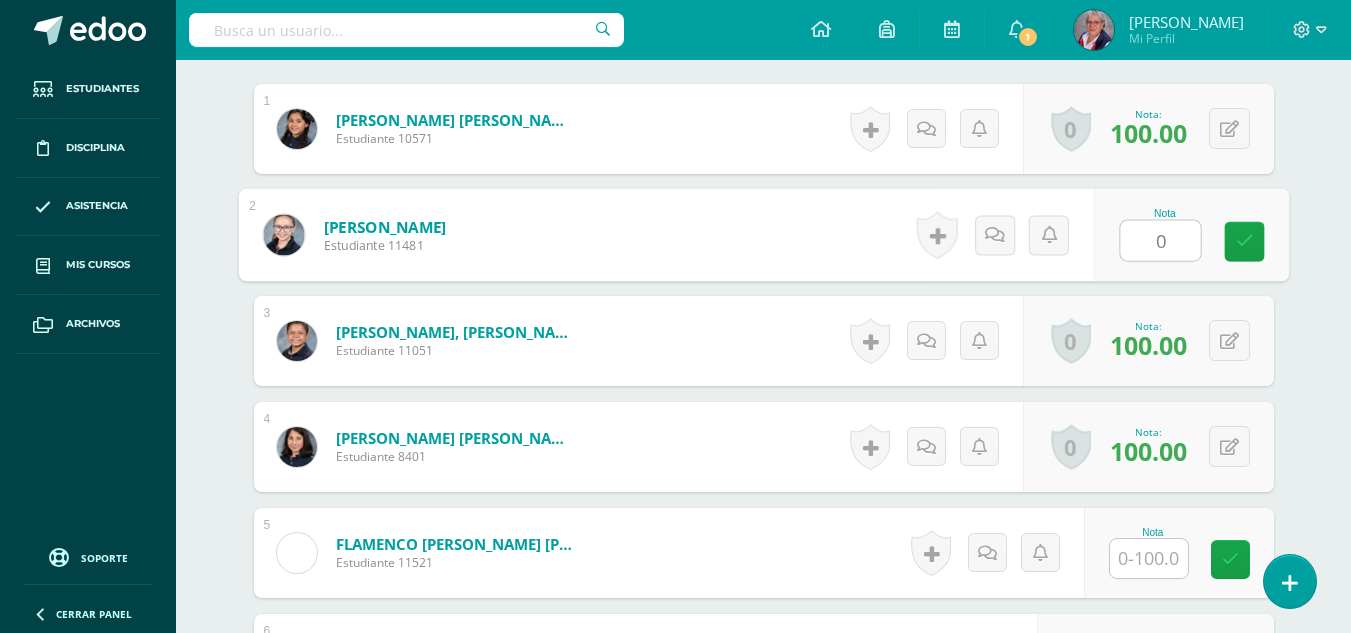 scroll, scrollTop: 702, scrollLeft: 0, axis: vertical 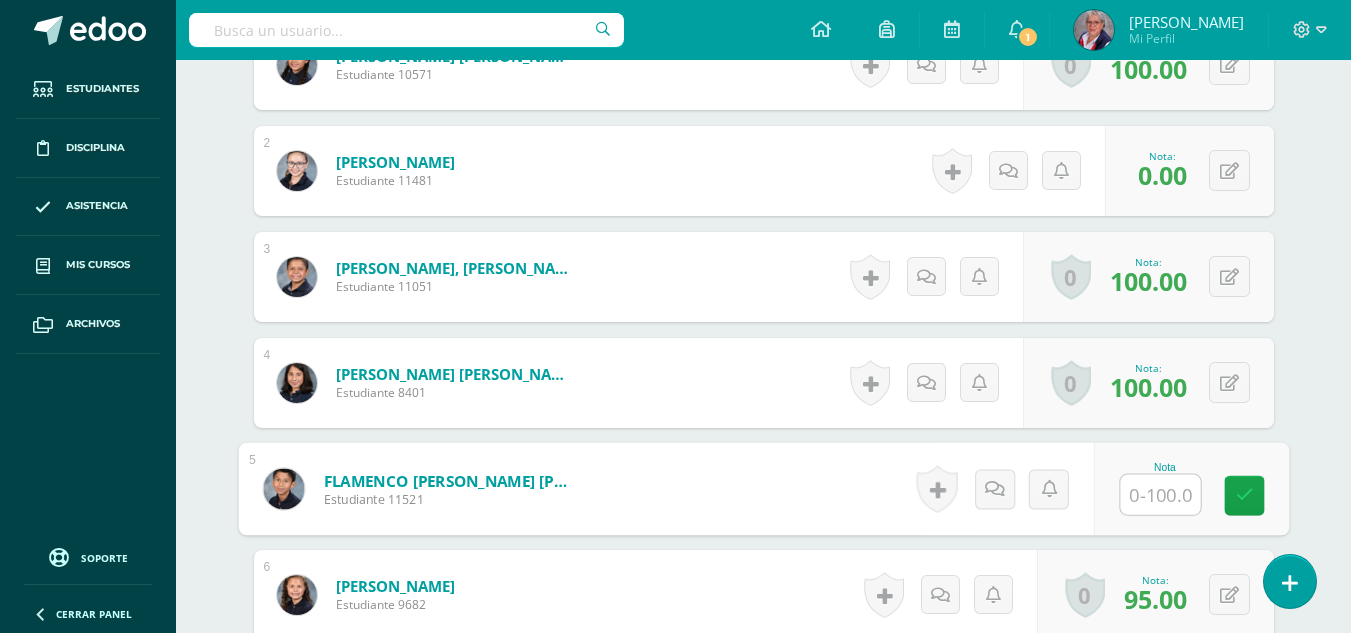 click at bounding box center (1160, 495) 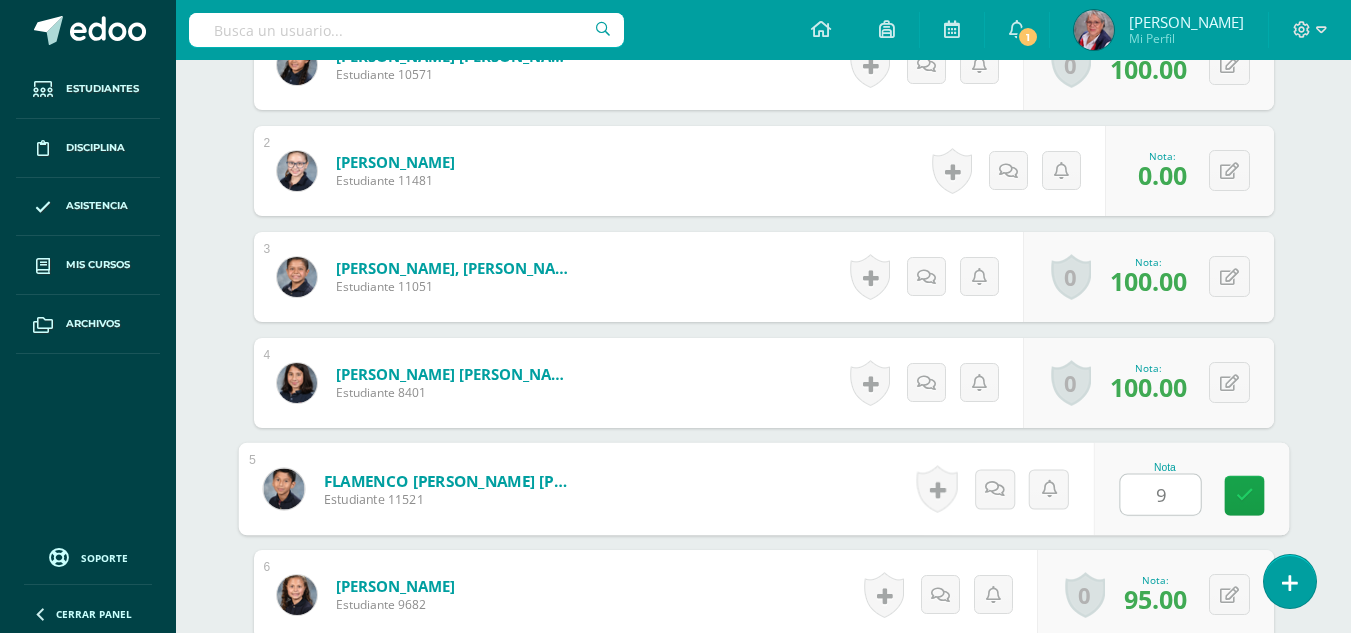 type on "90" 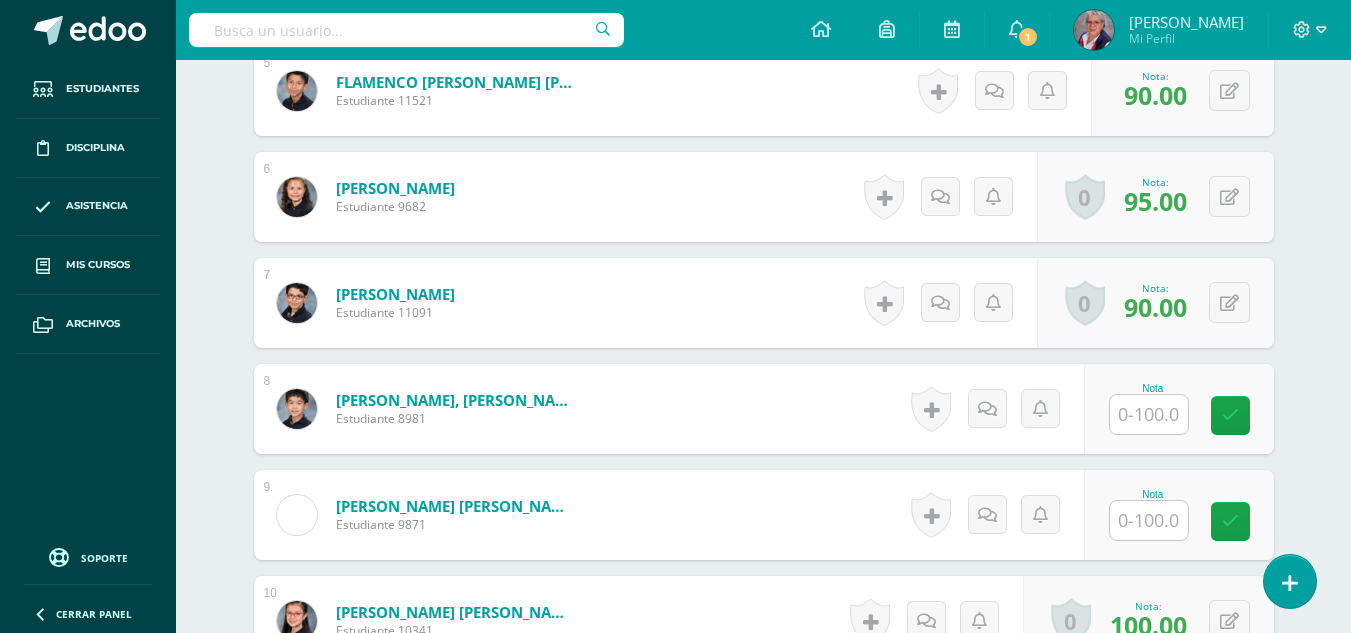 scroll, scrollTop: 1202, scrollLeft: 0, axis: vertical 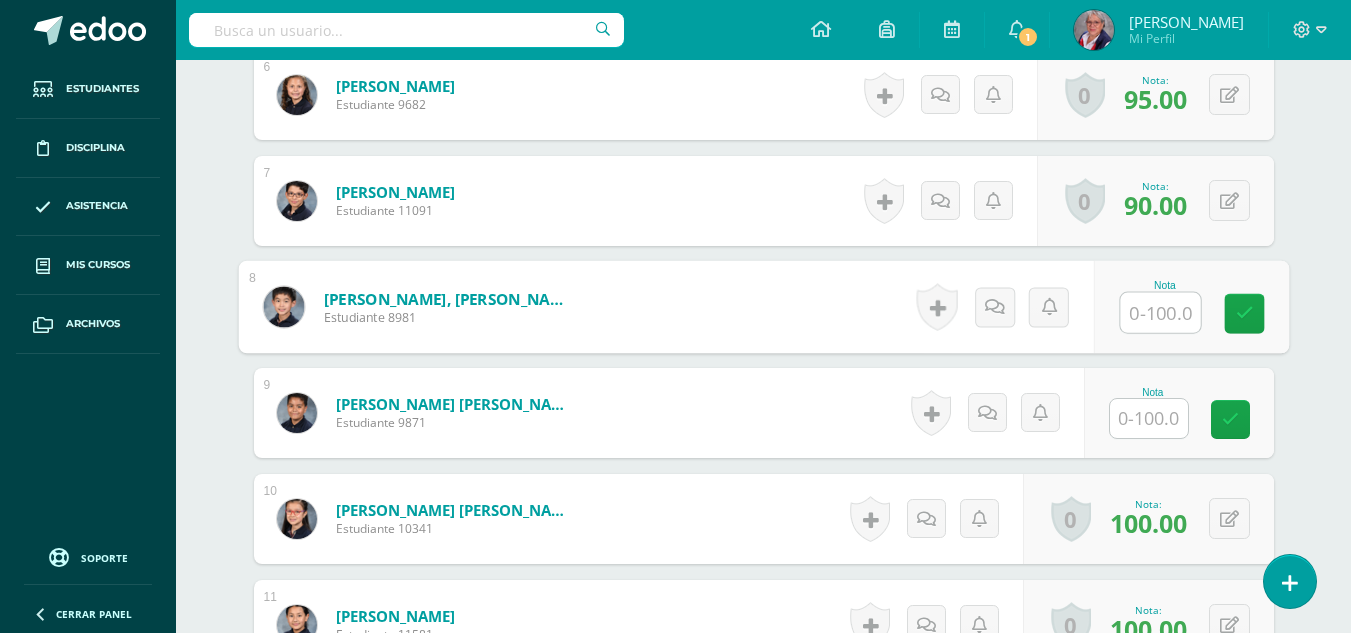 click at bounding box center (1160, 313) 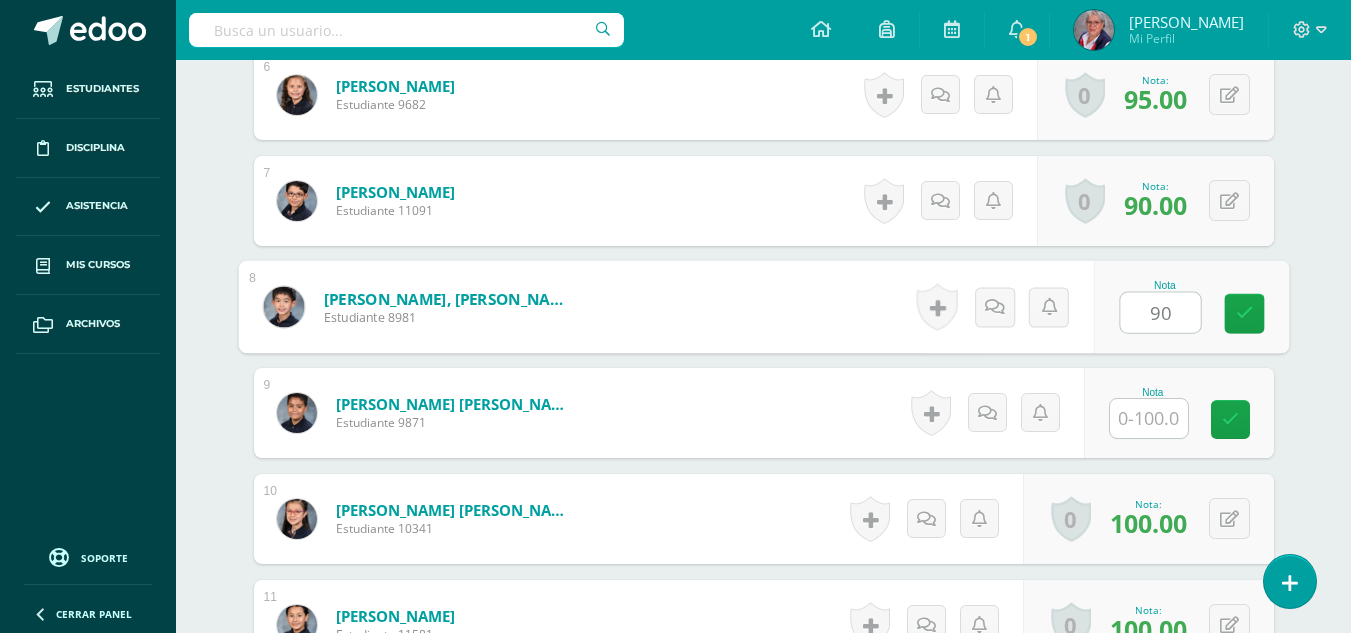 type on "90" 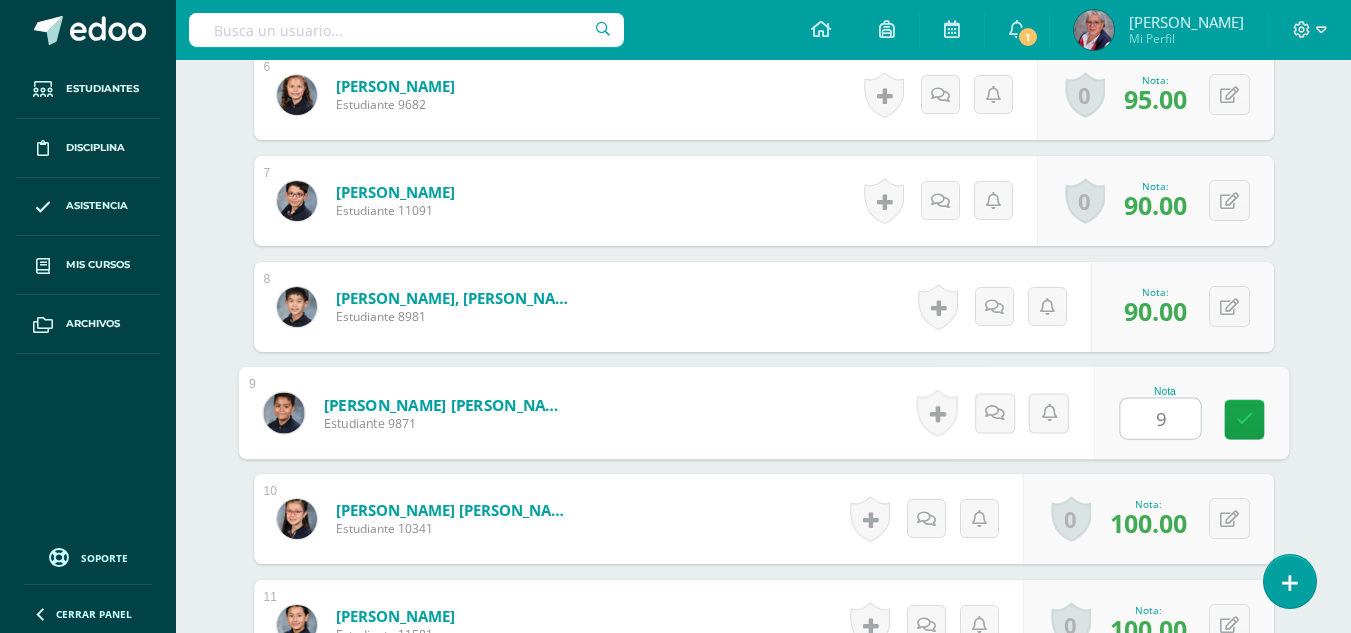 type on "90" 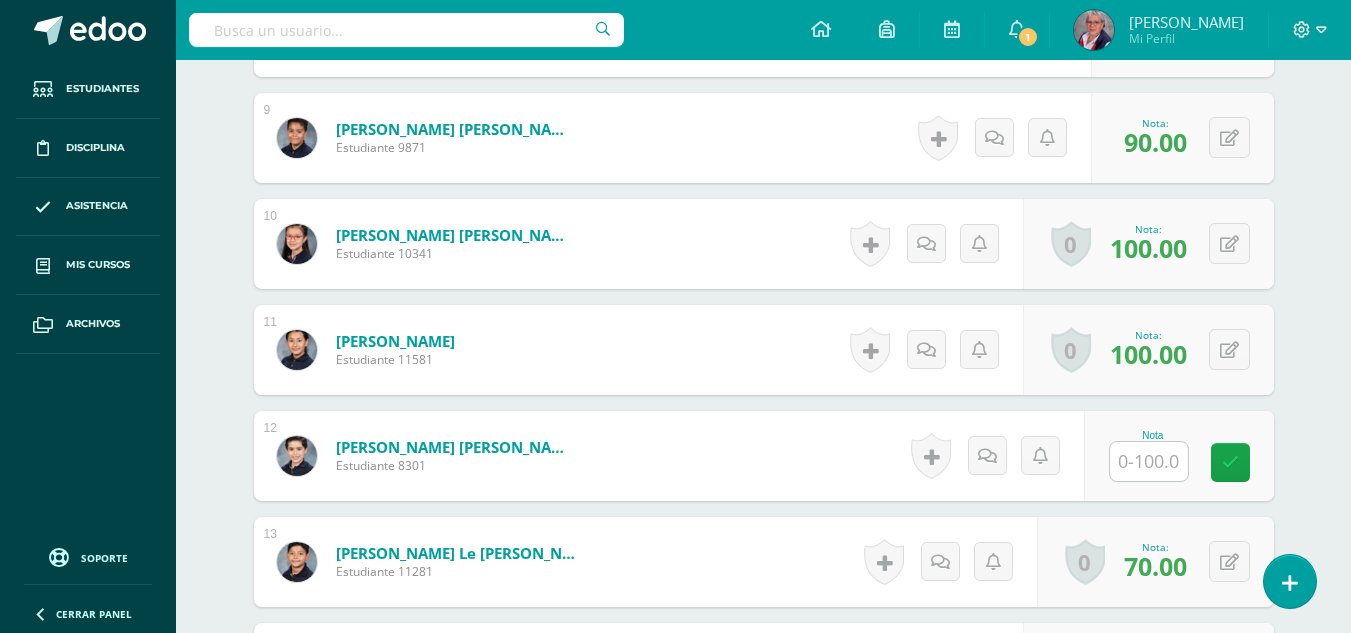 scroll, scrollTop: 1502, scrollLeft: 0, axis: vertical 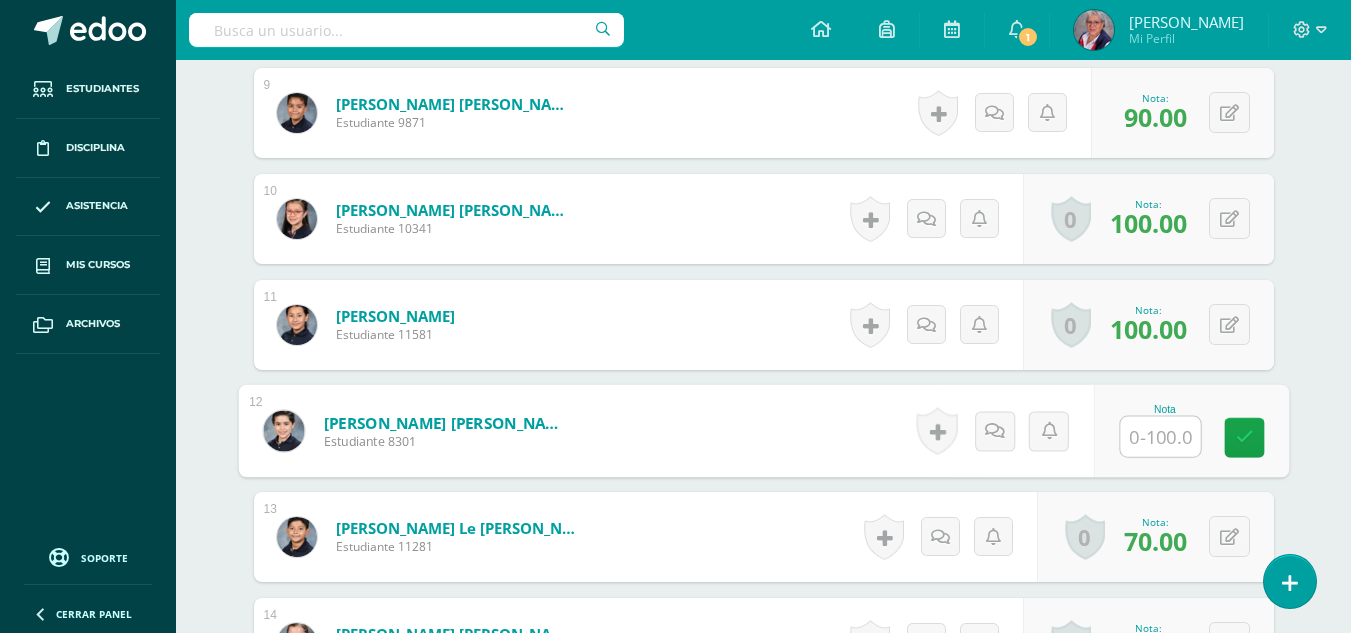 click at bounding box center [1160, 437] 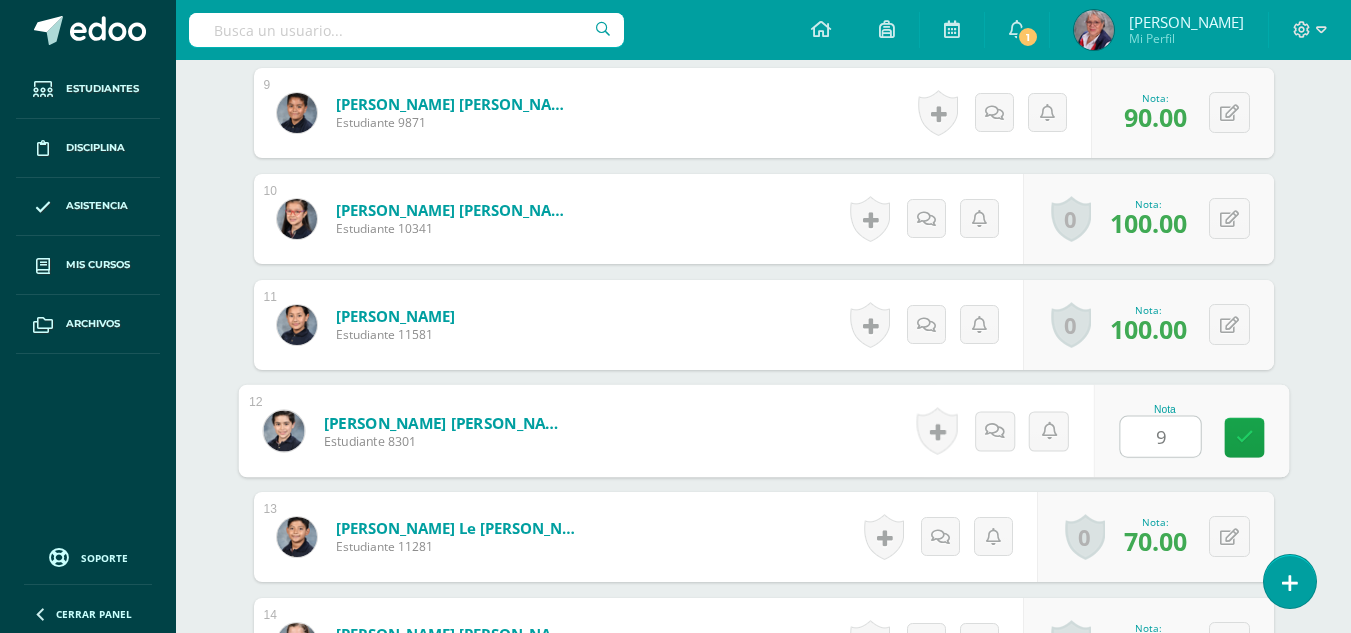 type on "90" 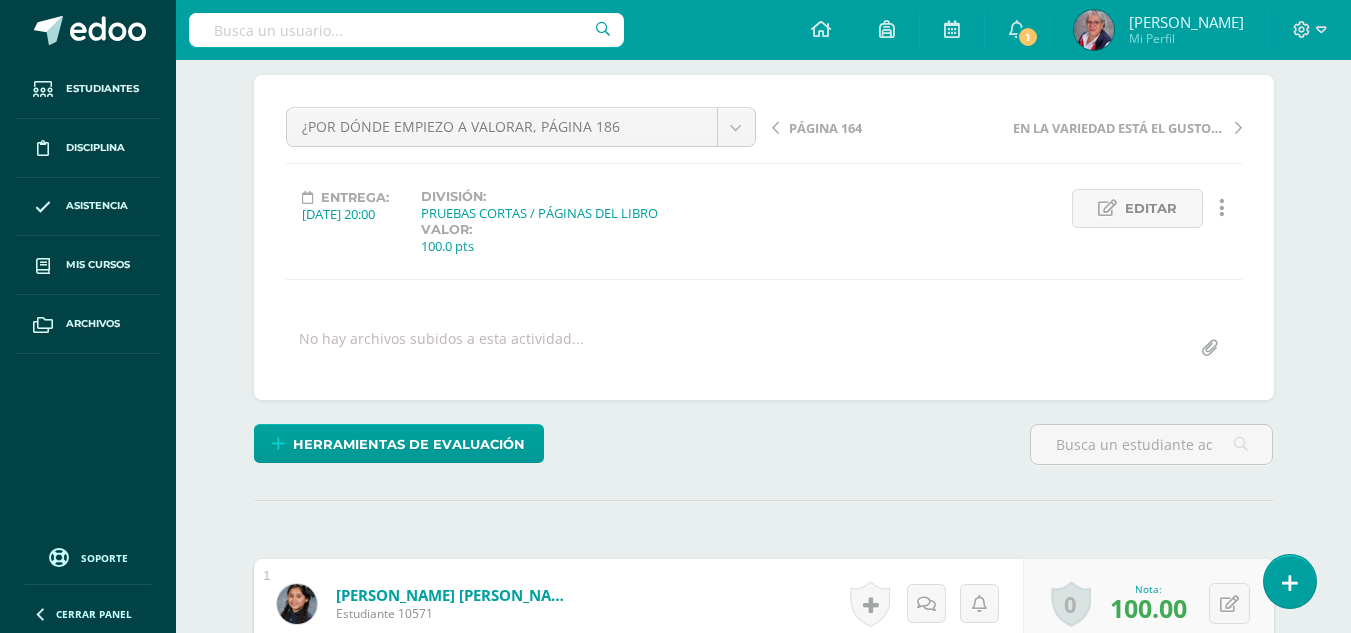 scroll, scrollTop: 0, scrollLeft: 0, axis: both 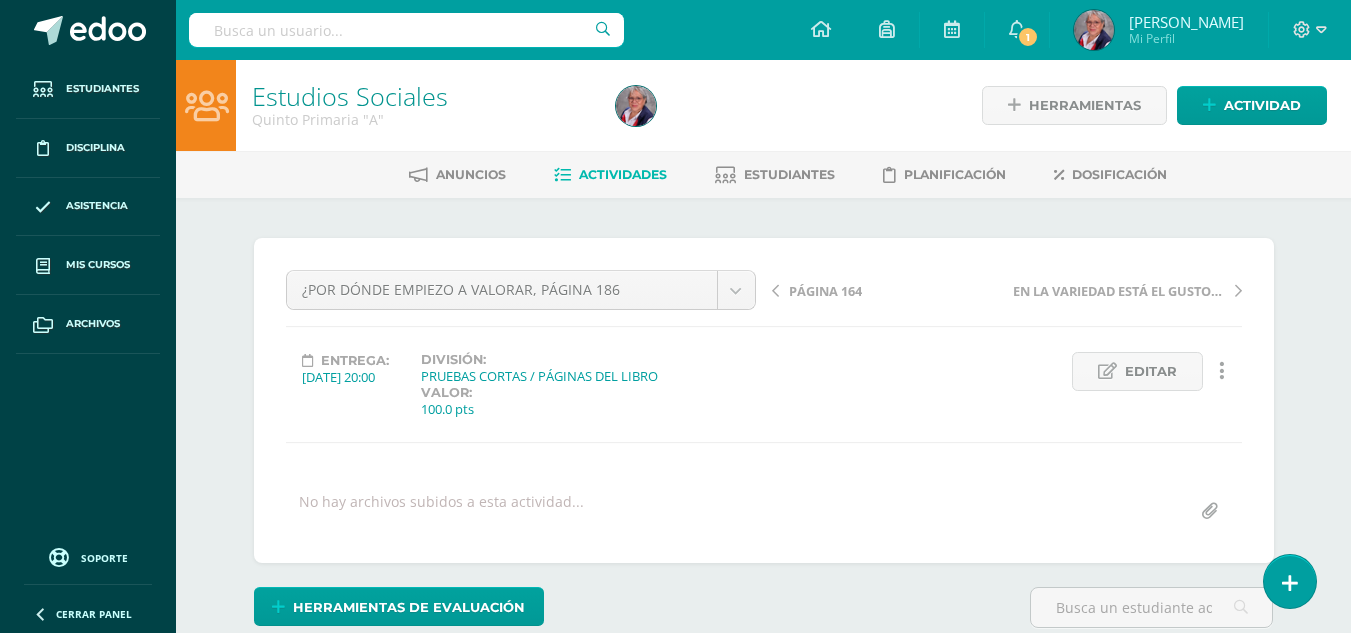click on "Actividades" at bounding box center [623, 174] 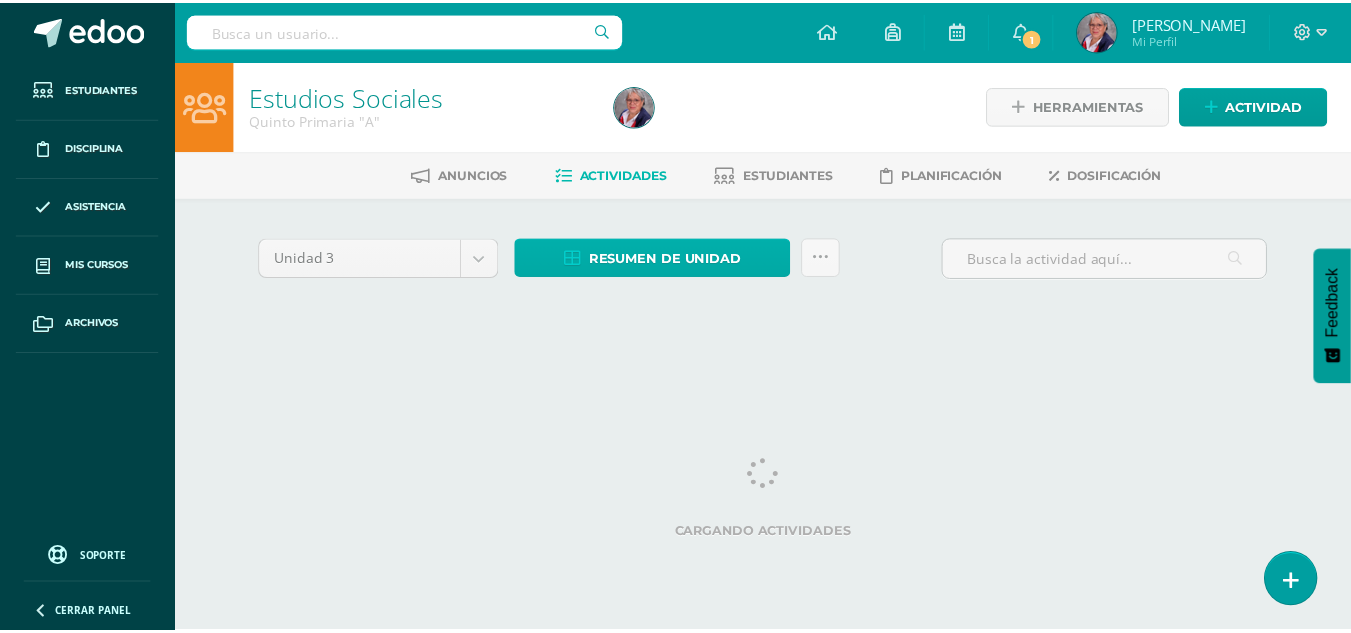 scroll, scrollTop: 0, scrollLeft: 0, axis: both 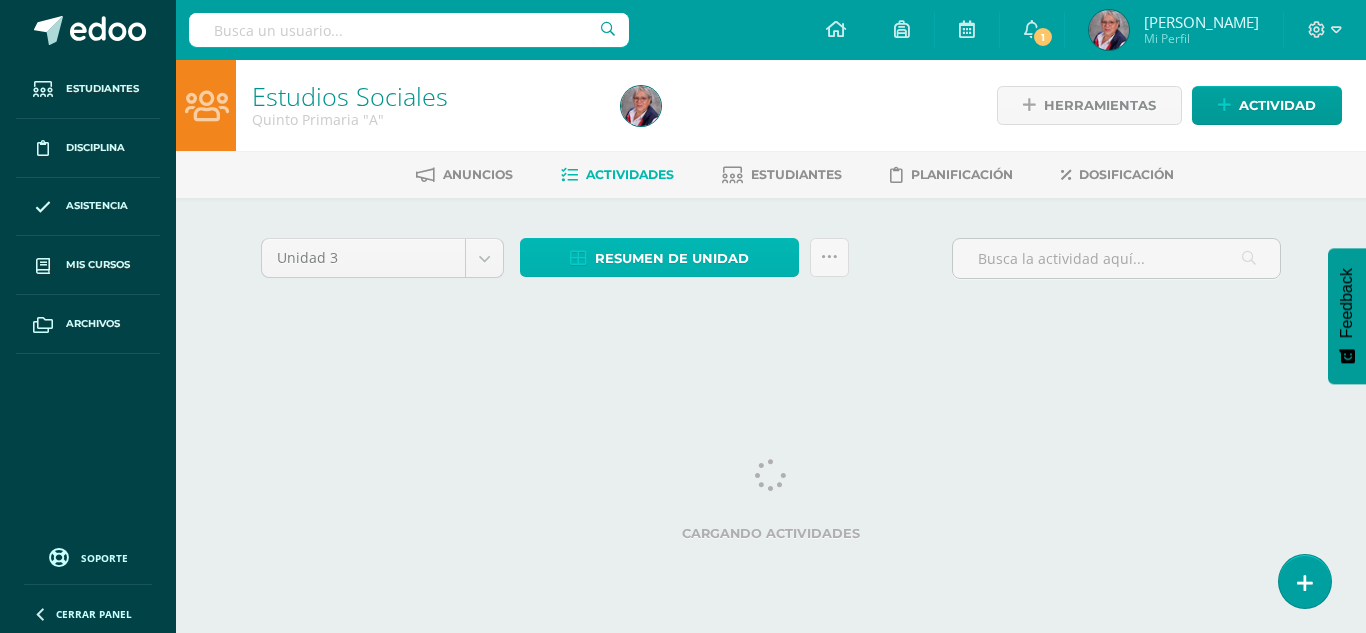 drag, startPoint x: 652, startPoint y: 257, endPoint x: 610, endPoint y: 129, distance: 134.71451 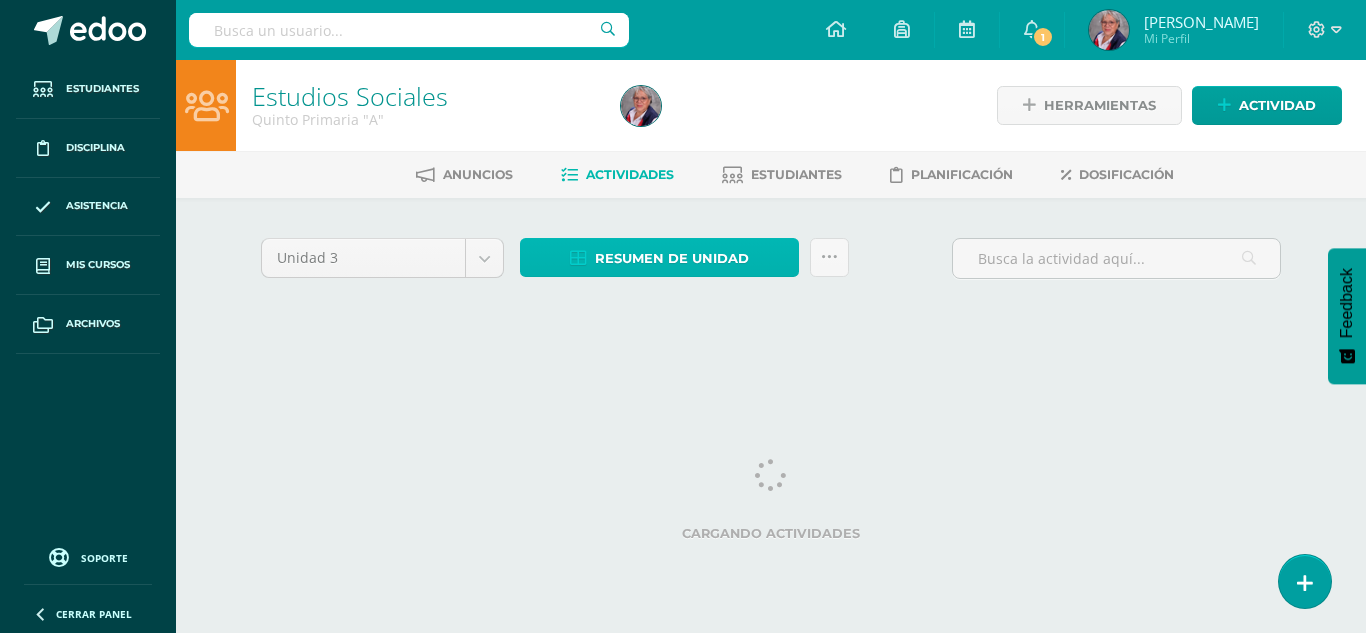 click on "Resumen de unidad" at bounding box center [672, 258] 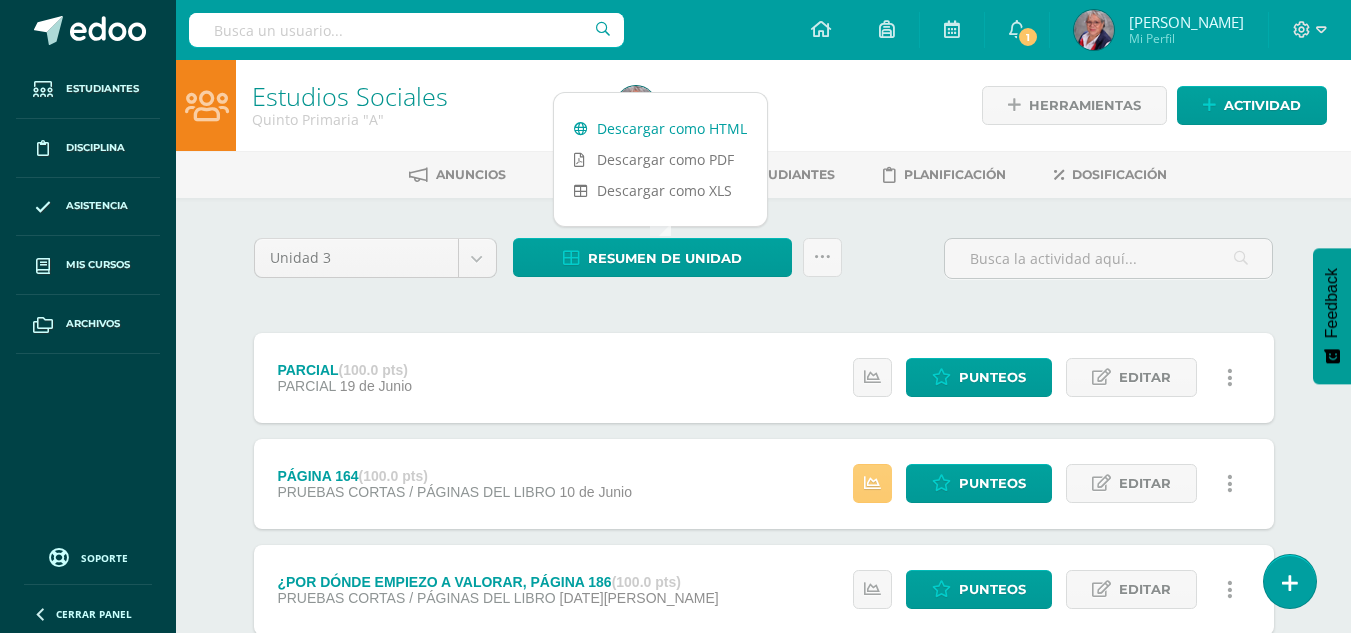 click on "Descargar como HTML" at bounding box center [660, 128] 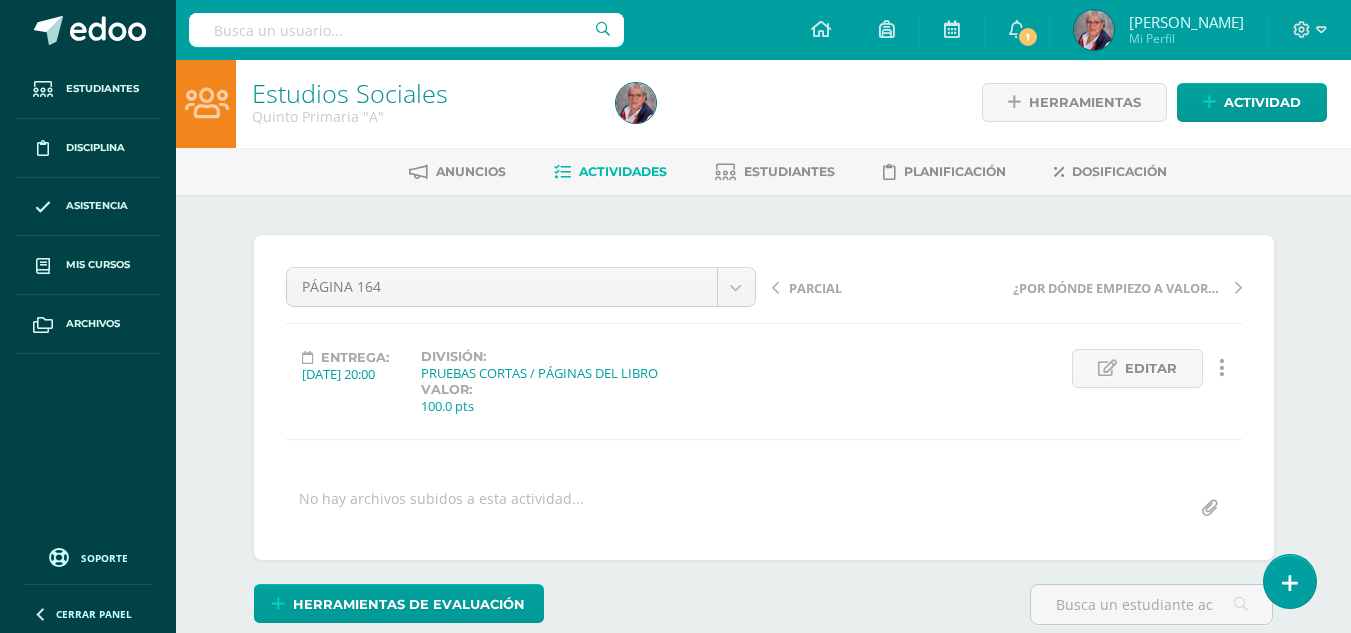scroll, scrollTop: 4, scrollLeft: 0, axis: vertical 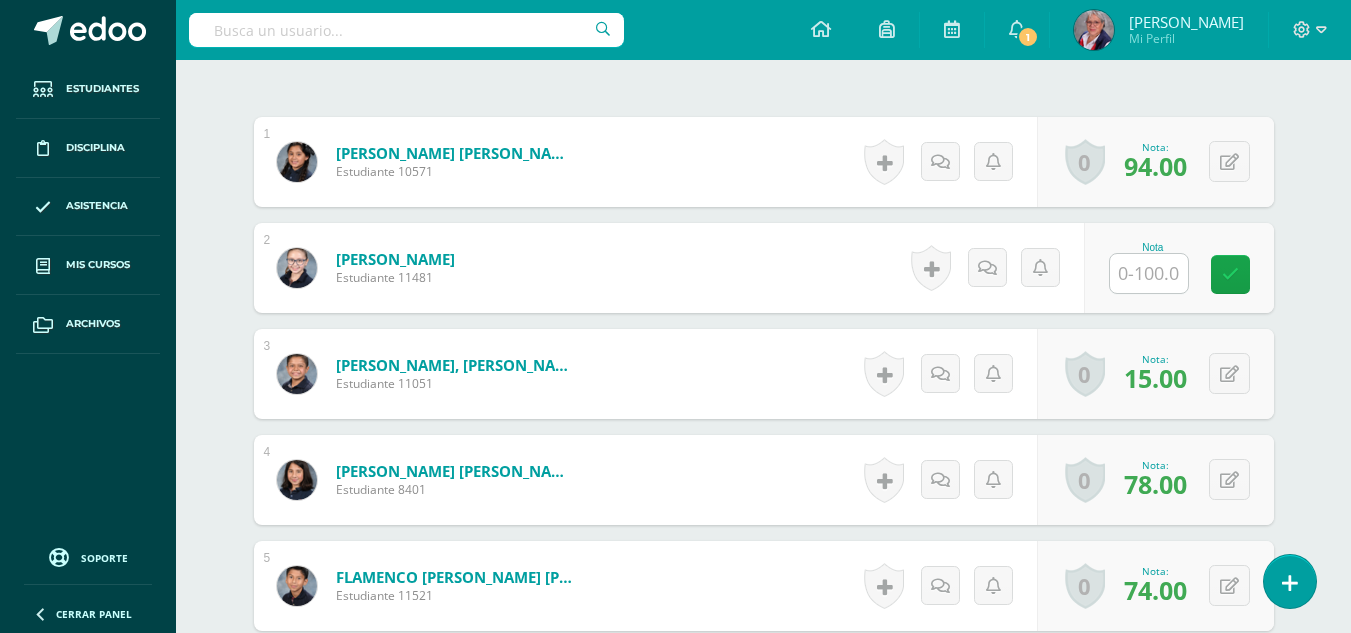 click at bounding box center (1149, 273) 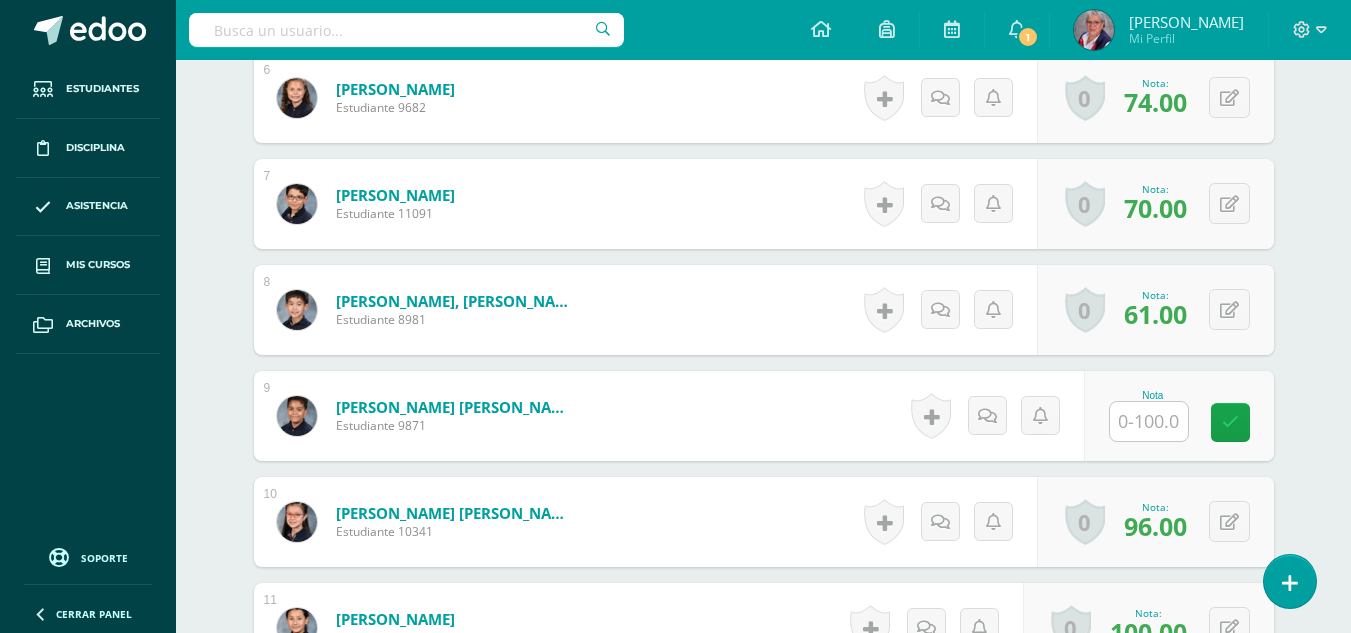 scroll, scrollTop: 1205, scrollLeft: 0, axis: vertical 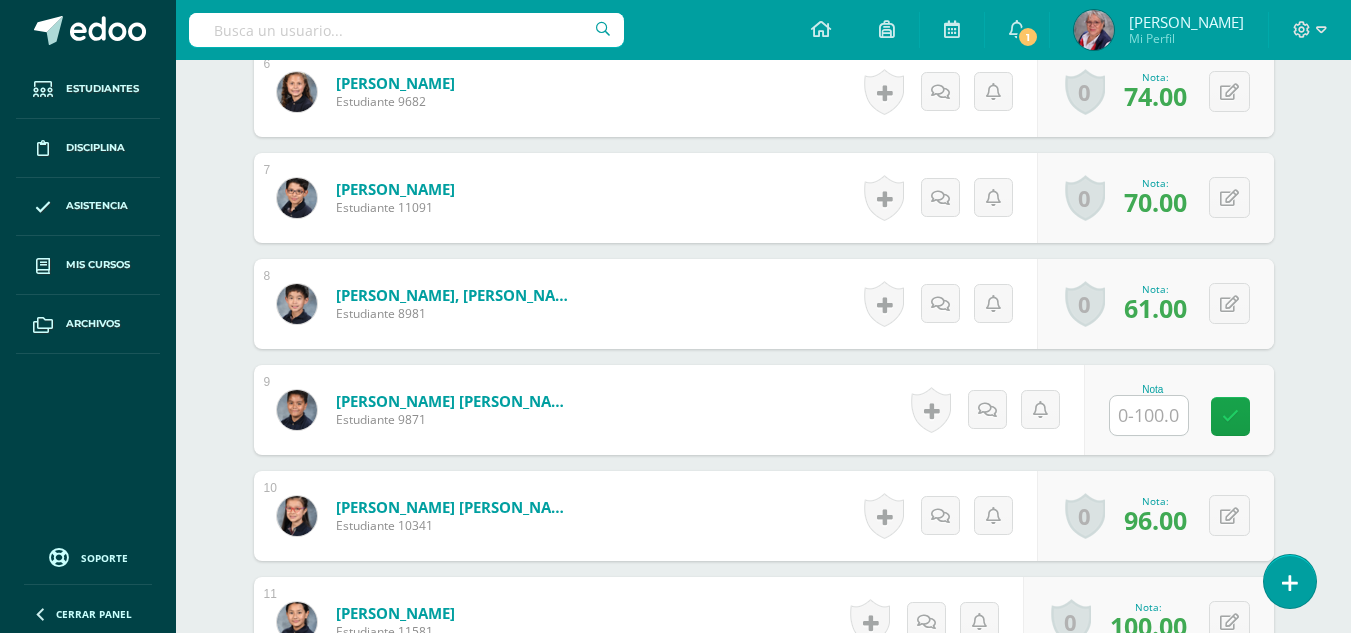 type on "0" 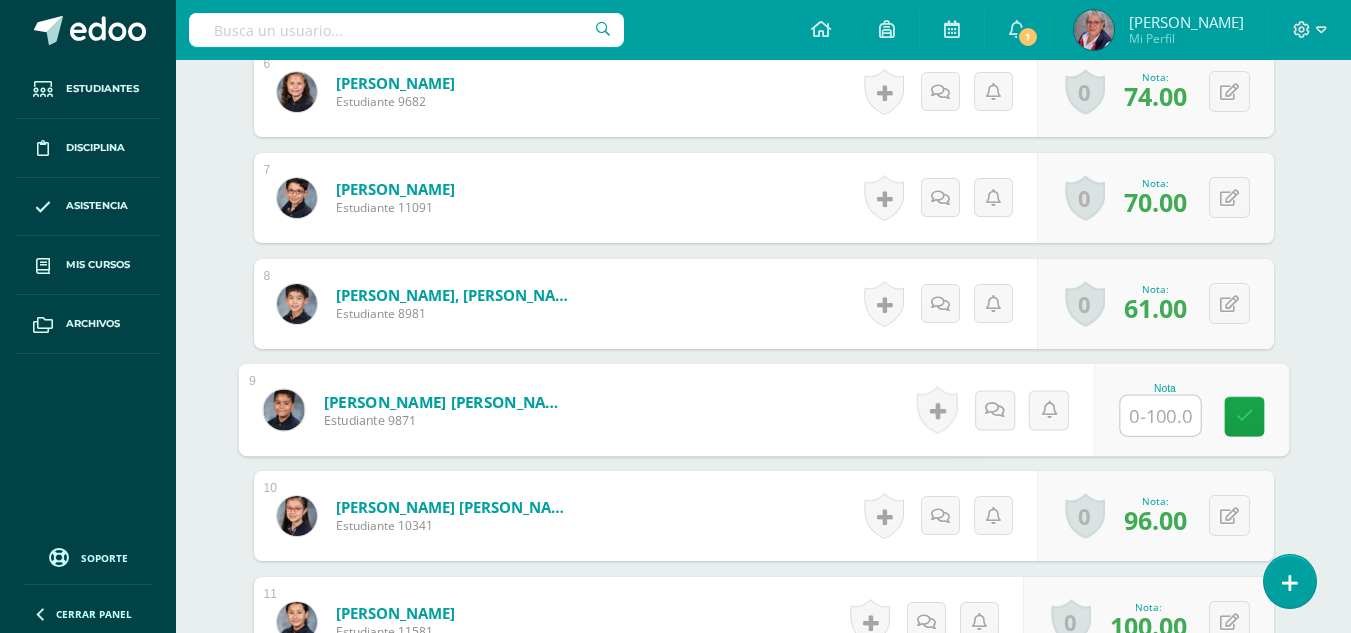 click at bounding box center [1160, 416] 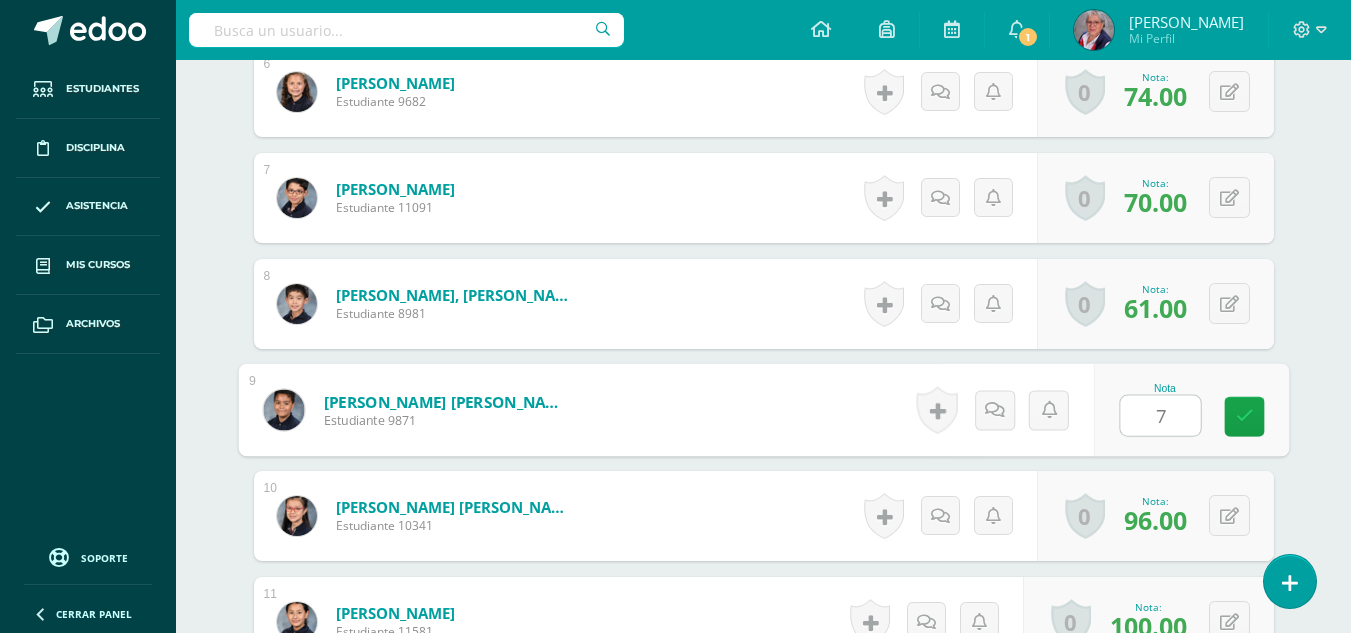 type on "70" 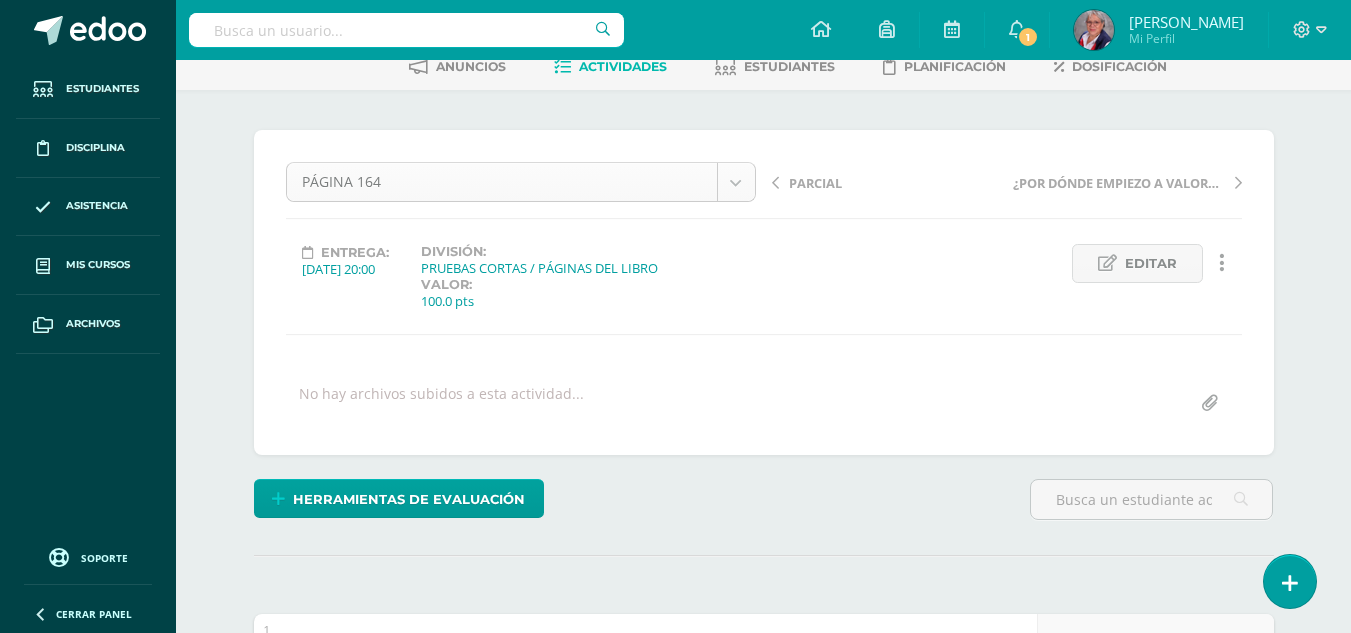 scroll, scrollTop: 4, scrollLeft: 0, axis: vertical 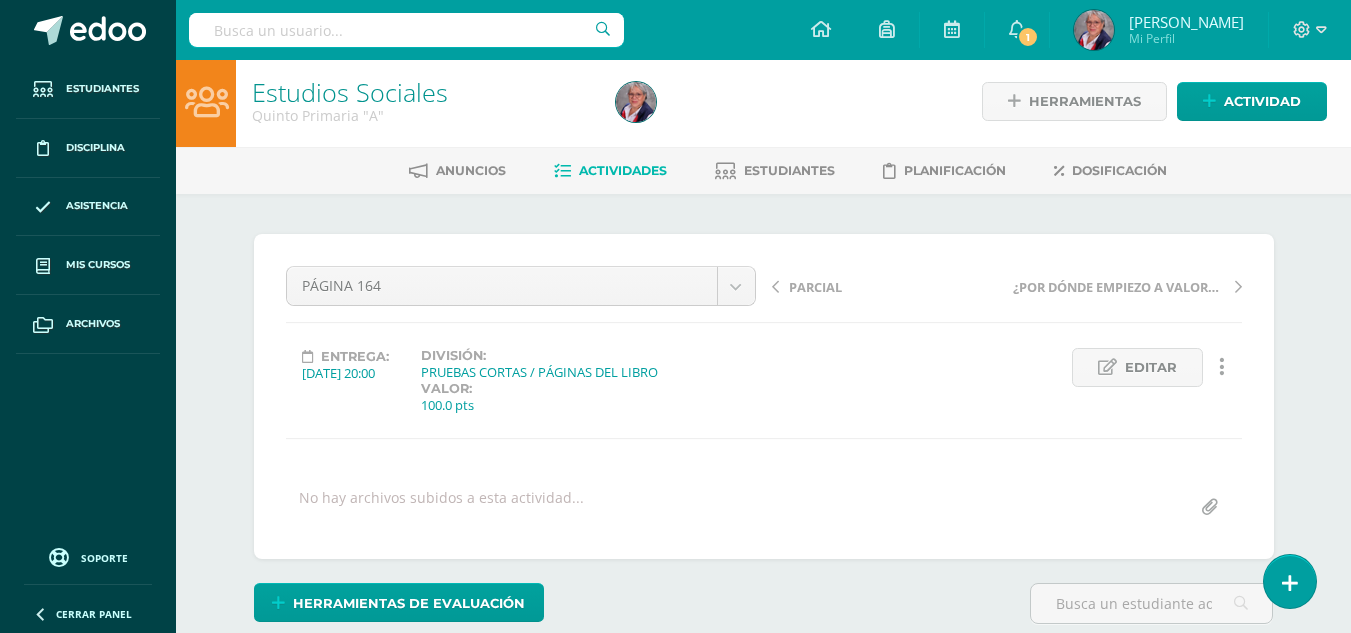 click on "Actividades" at bounding box center [623, 170] 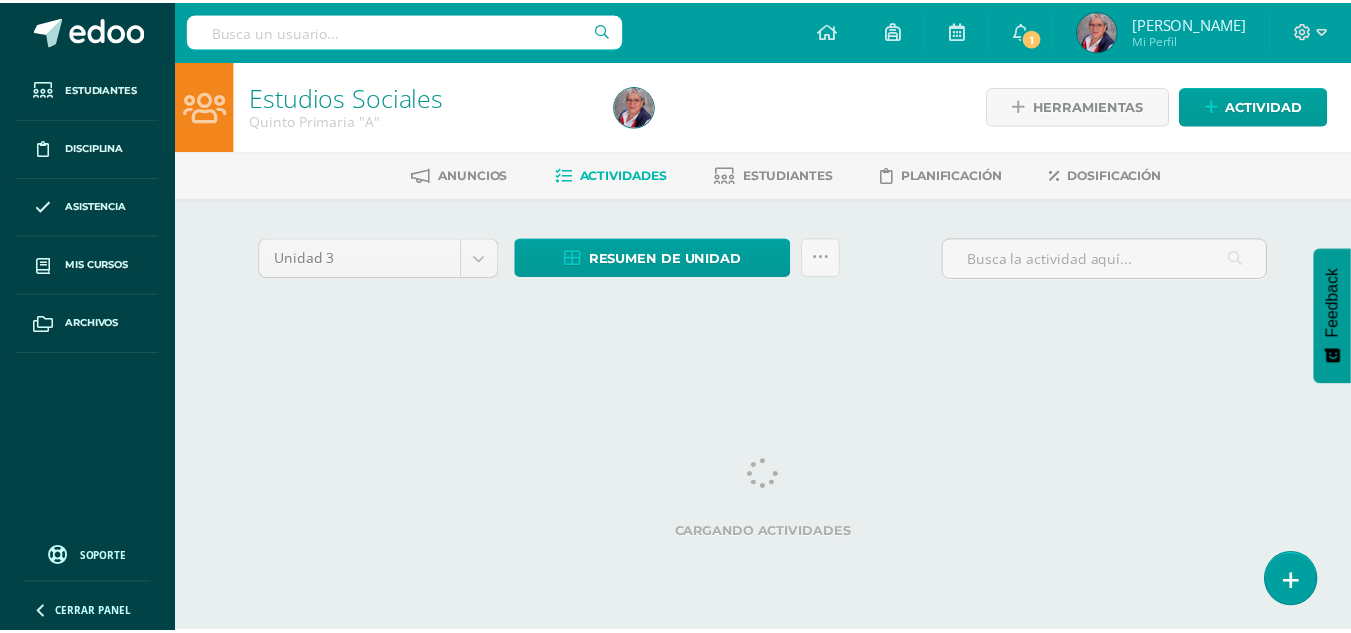 scroll, scrollTop: 0, scrollLeft: 0, axis: both 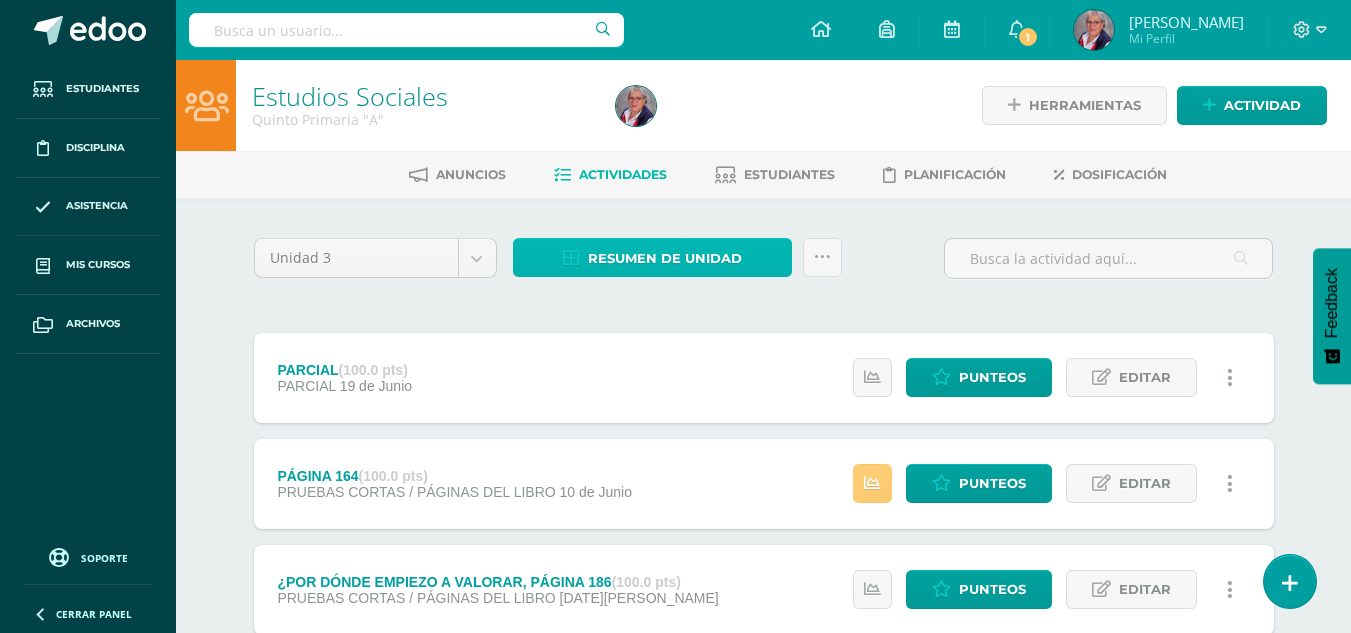 click on "Resumen de unidad" at bounding box center (665, 258) 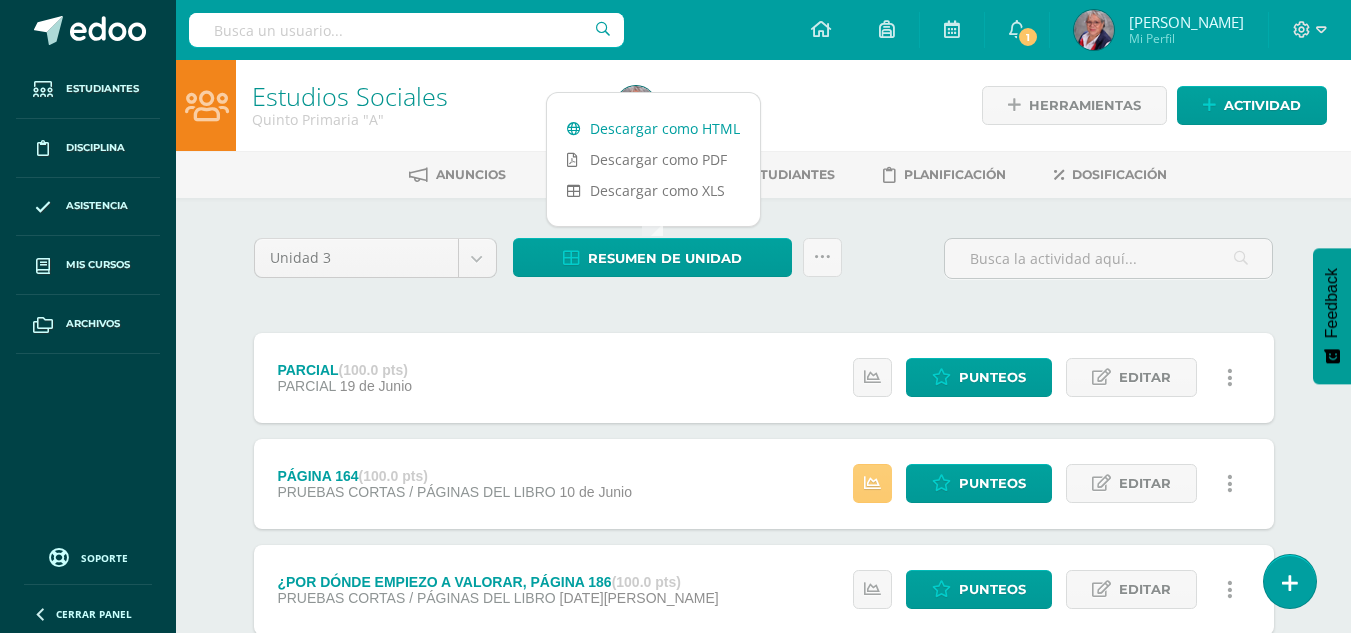 click on "Descargar como HTML" at bounding box center (653, 128) 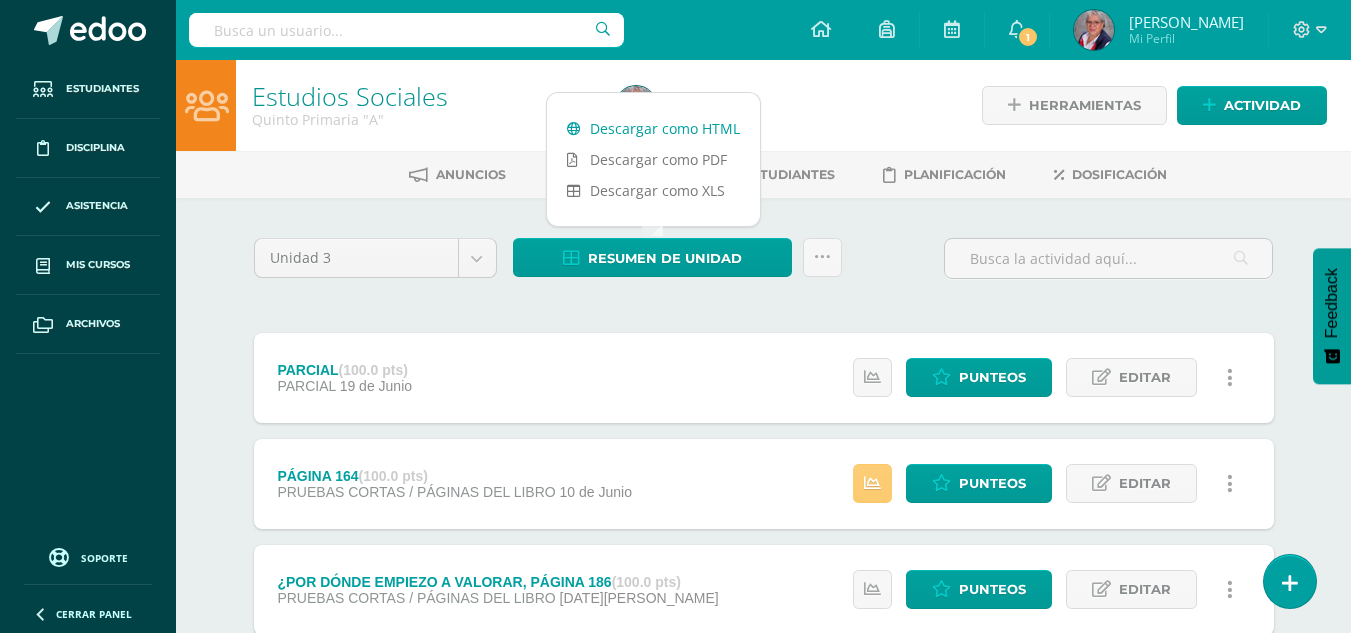 click on "Descargar como HTML" at bounding box center (653, 128) 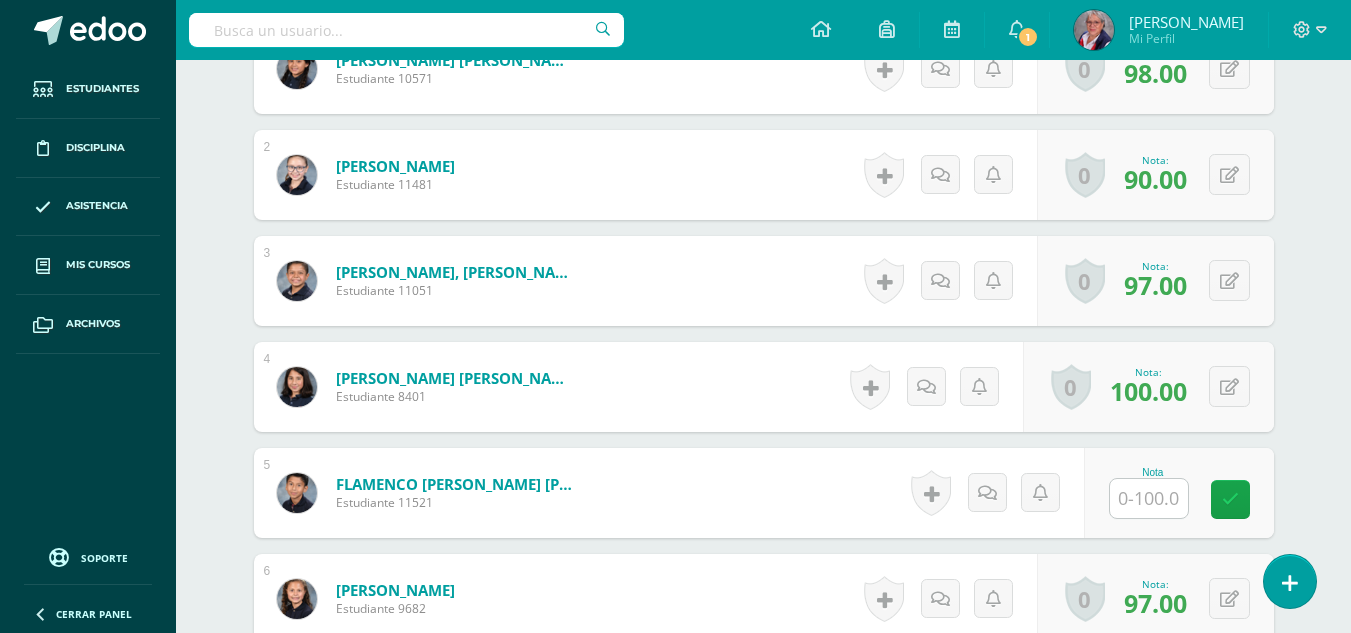 scroll, scrollTop: 702, scrollLeft: 0, axis: vertical 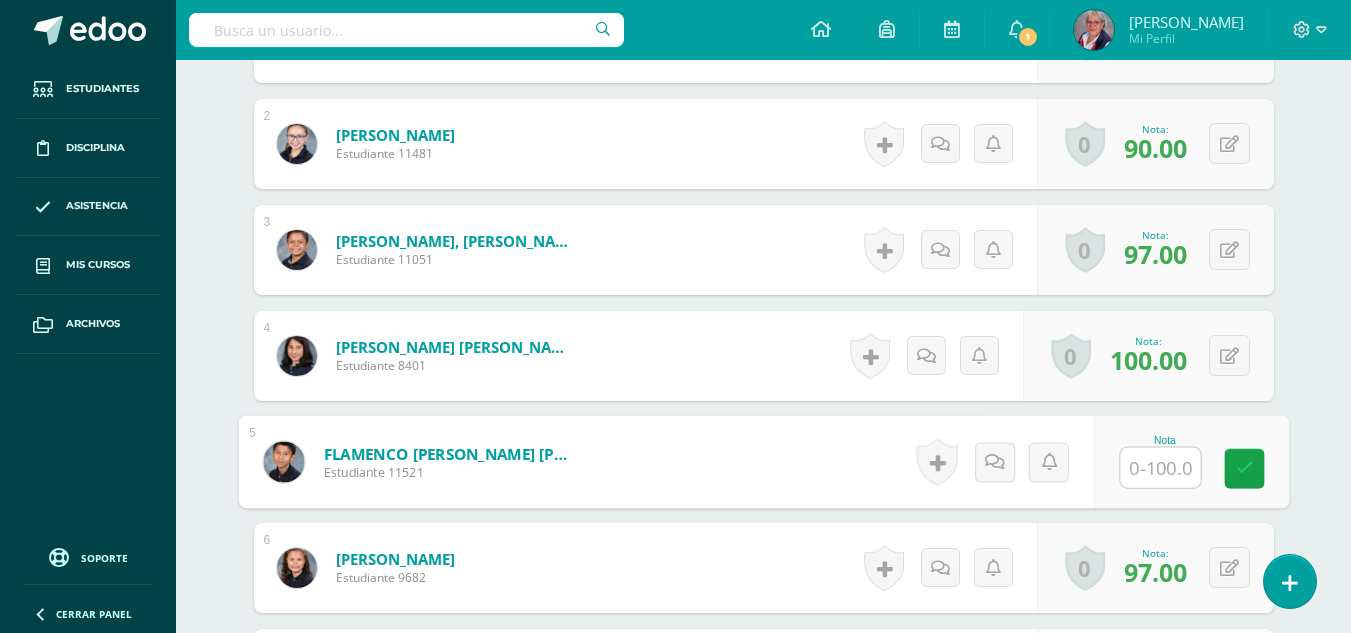 click at bounding box center (1160, 468) 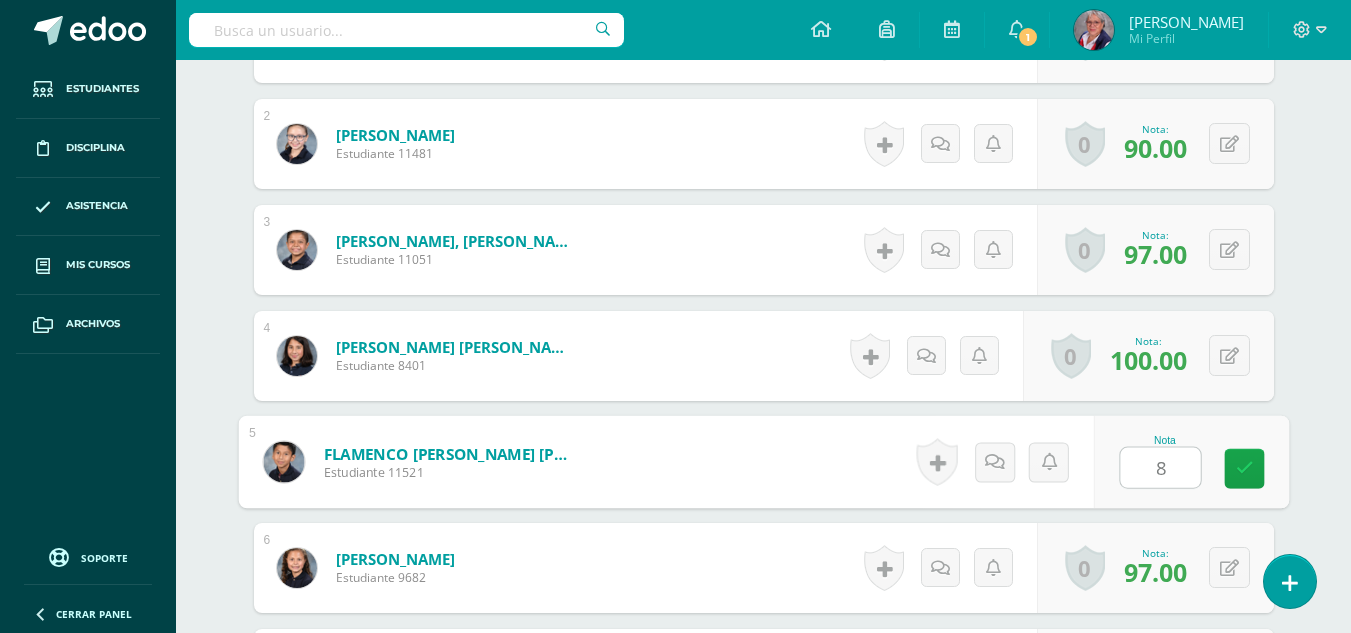 type on "80" 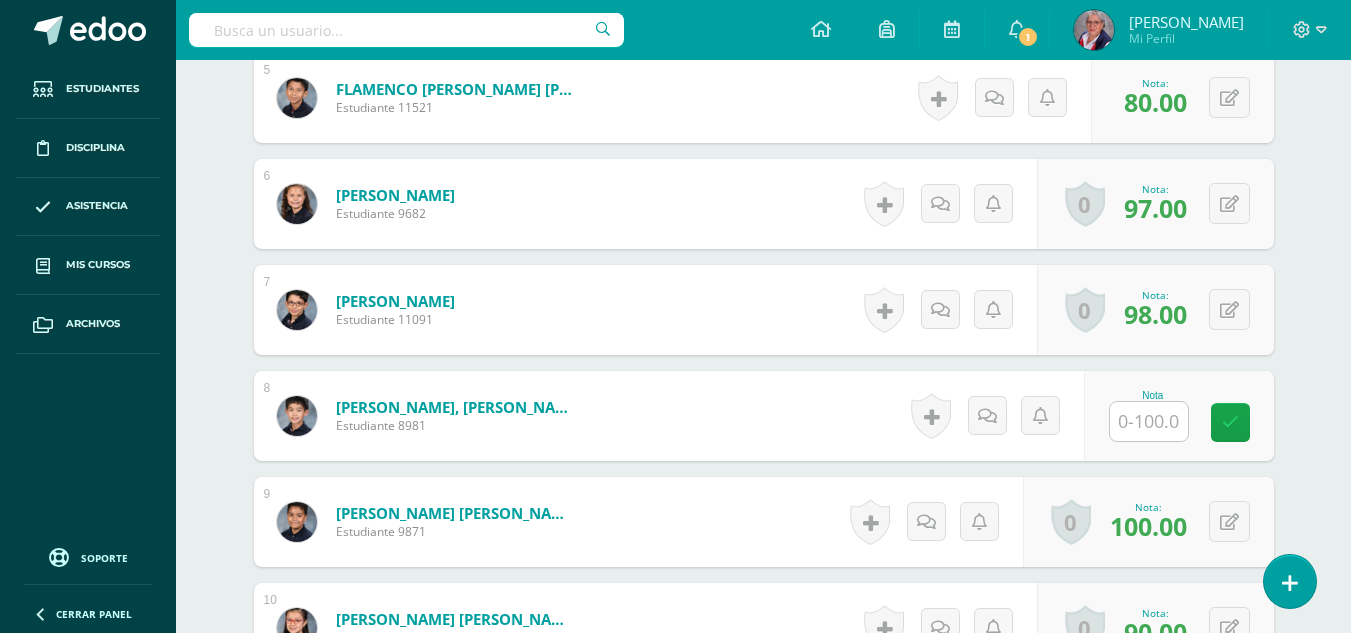 scroll, scrollTop: 1102, scrollLeft: 0, axis: vertical 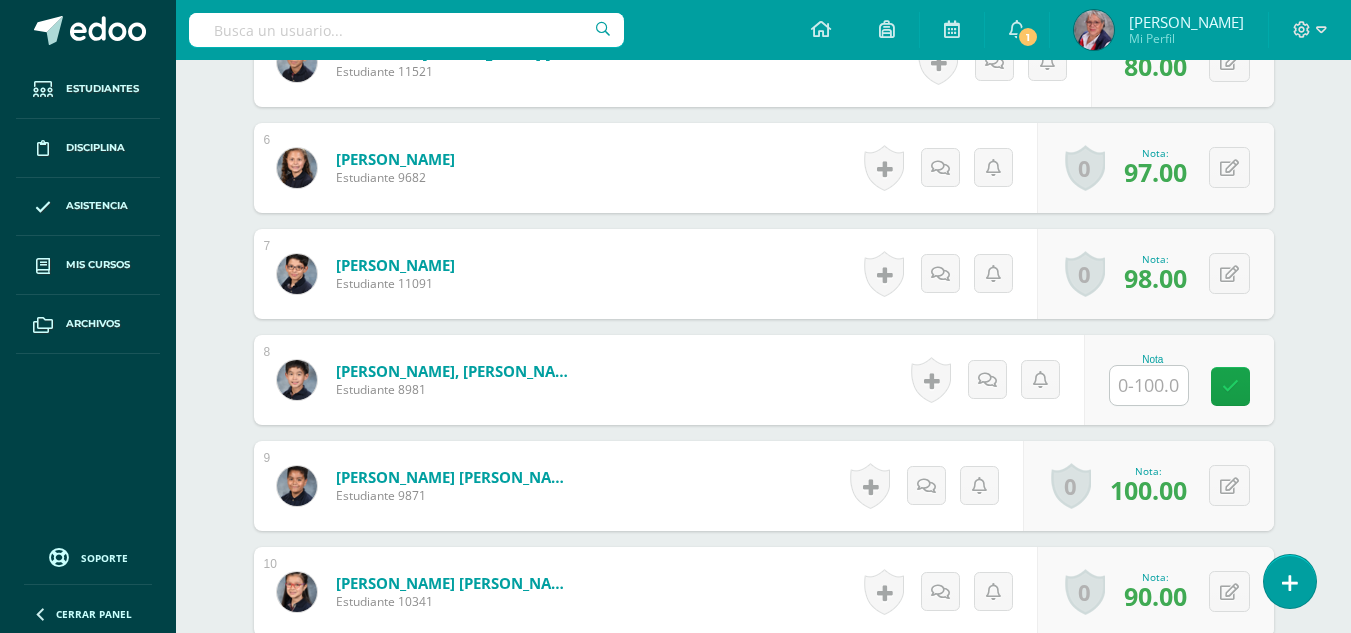 click at bounding box center [1149, 385] 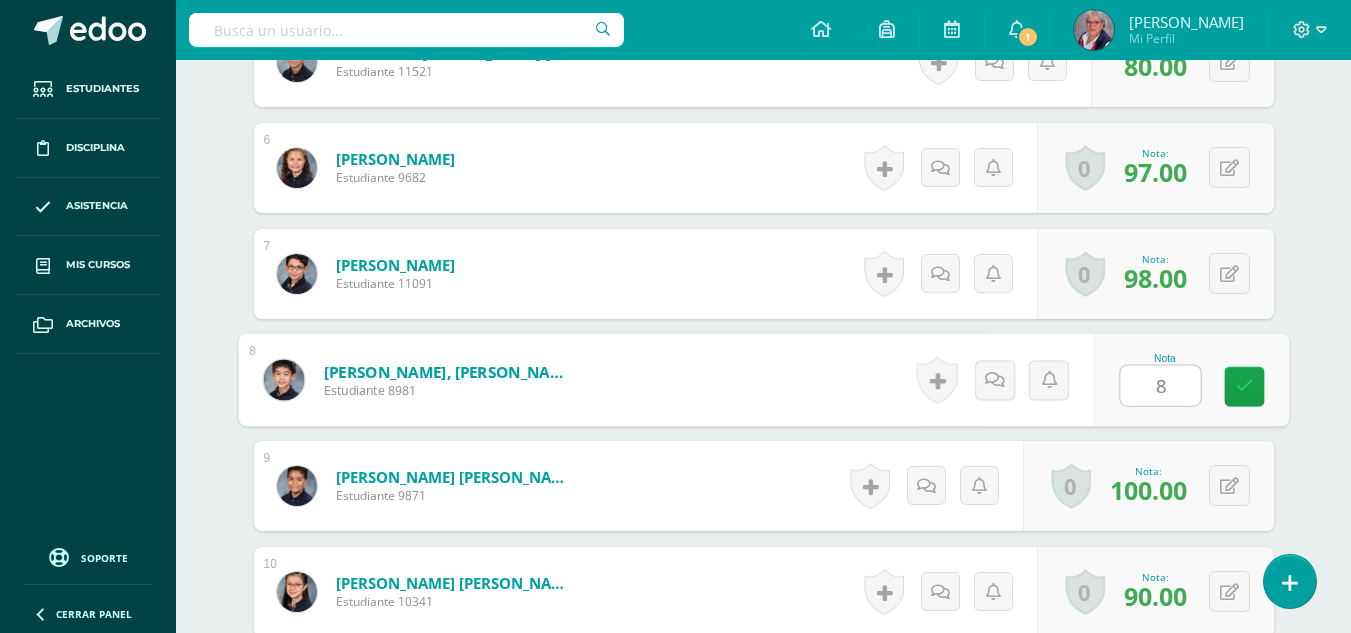 type on "80" 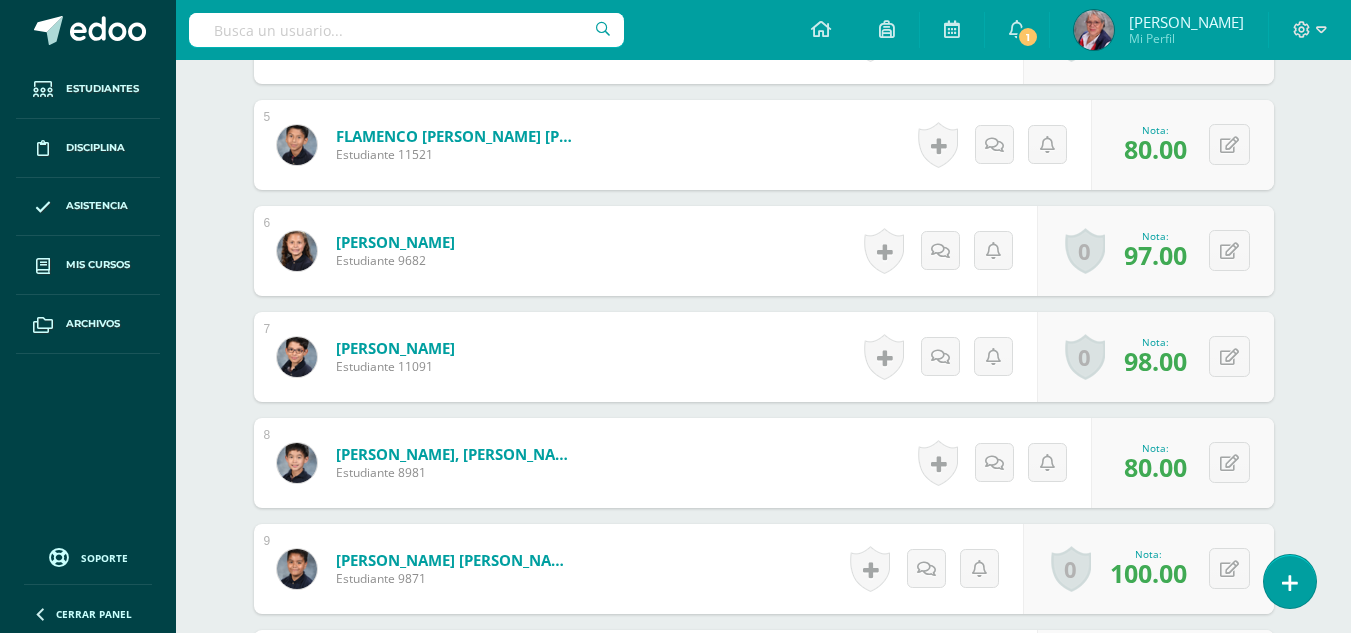 scroll, scrollTop: 777, scrollLeft: 0, axis: vertical 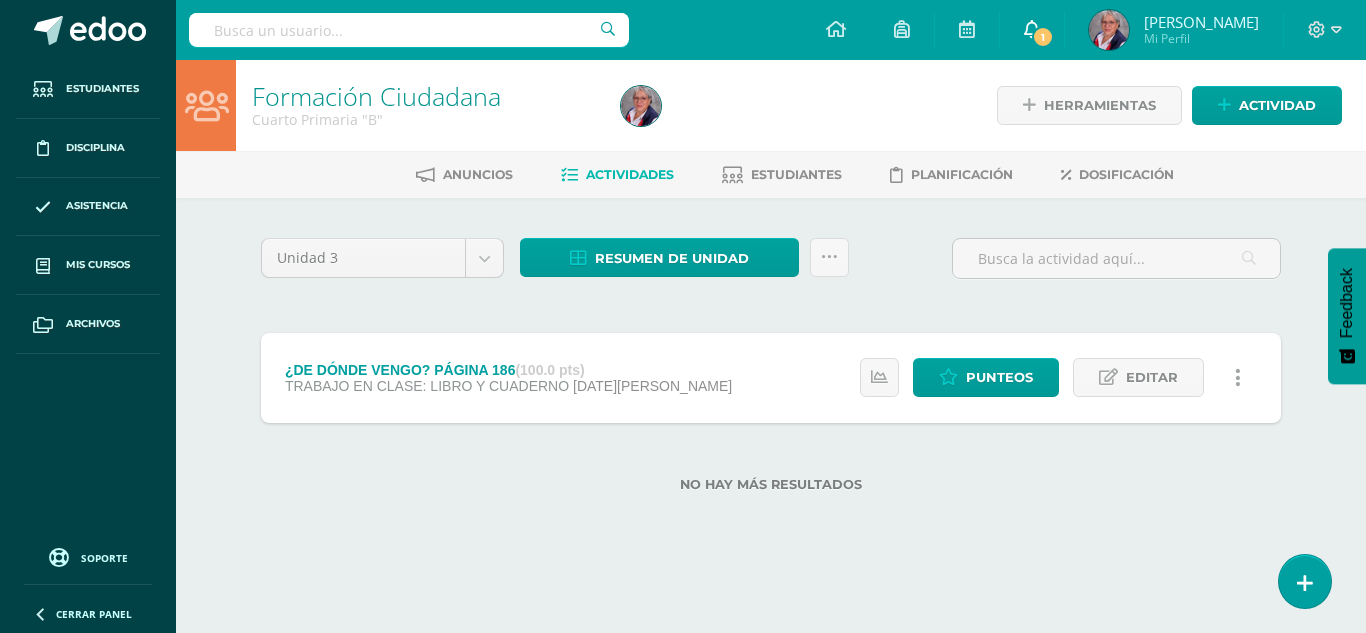 click on "1" at bounding box center (1043, 37) 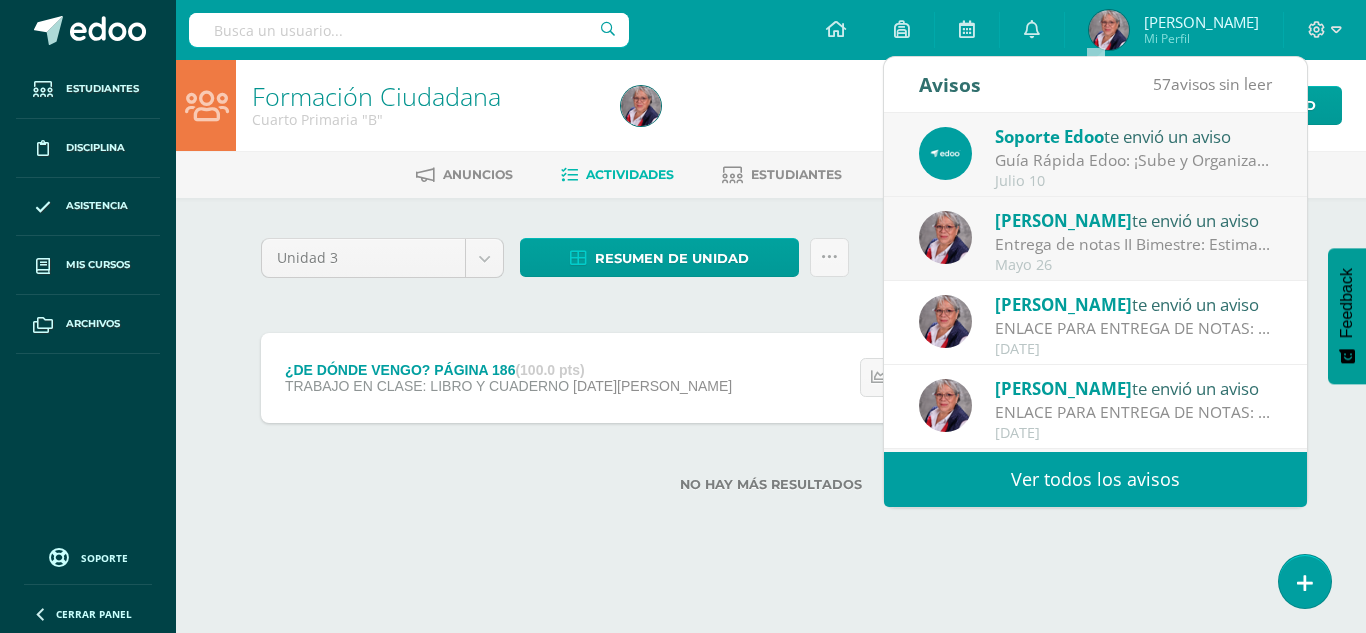 click on "Entrega de notas II Bimestre:
Estimados padres de familia, es un gusto saludarlos.
Por medio del presente, adjunto el link para la entrega de notas del II Bimestre, por lo que les agradeceré agendar su cita.
[URL][DOMAIN_NAME]
Espero contar con su presencia
Atentamente,
[PERSON_NAME]" at bounding box center (1134, 244) 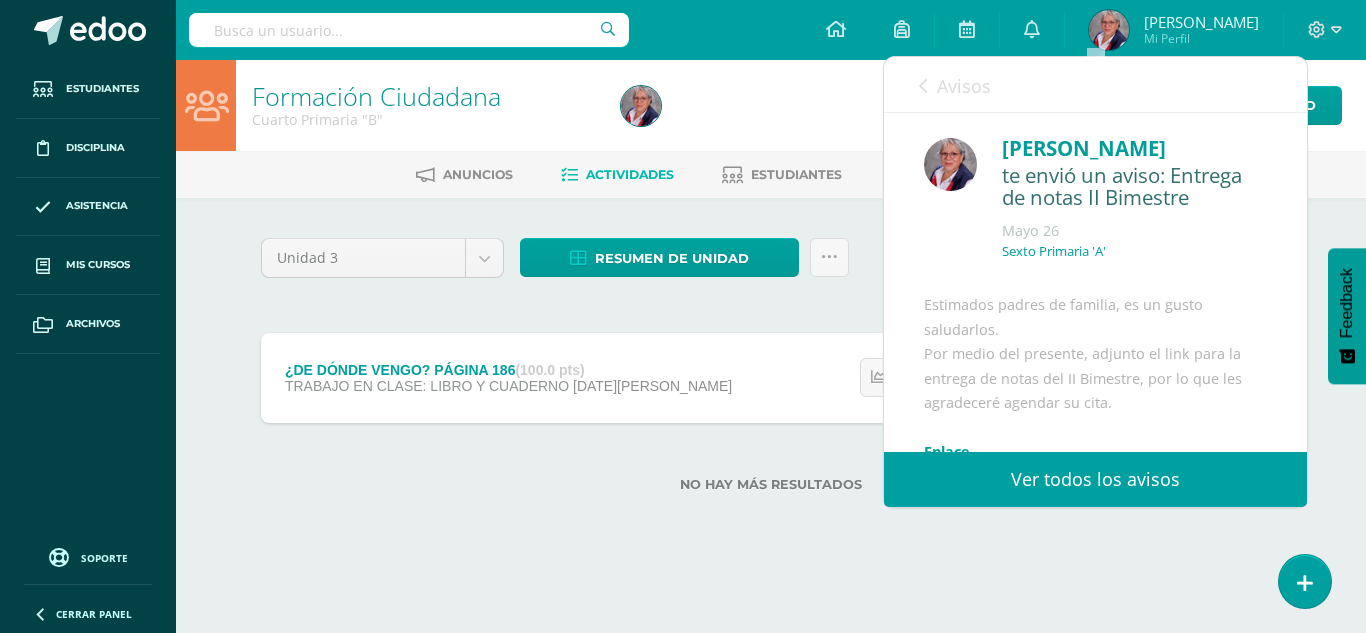 click at bounding box center (923, 86) 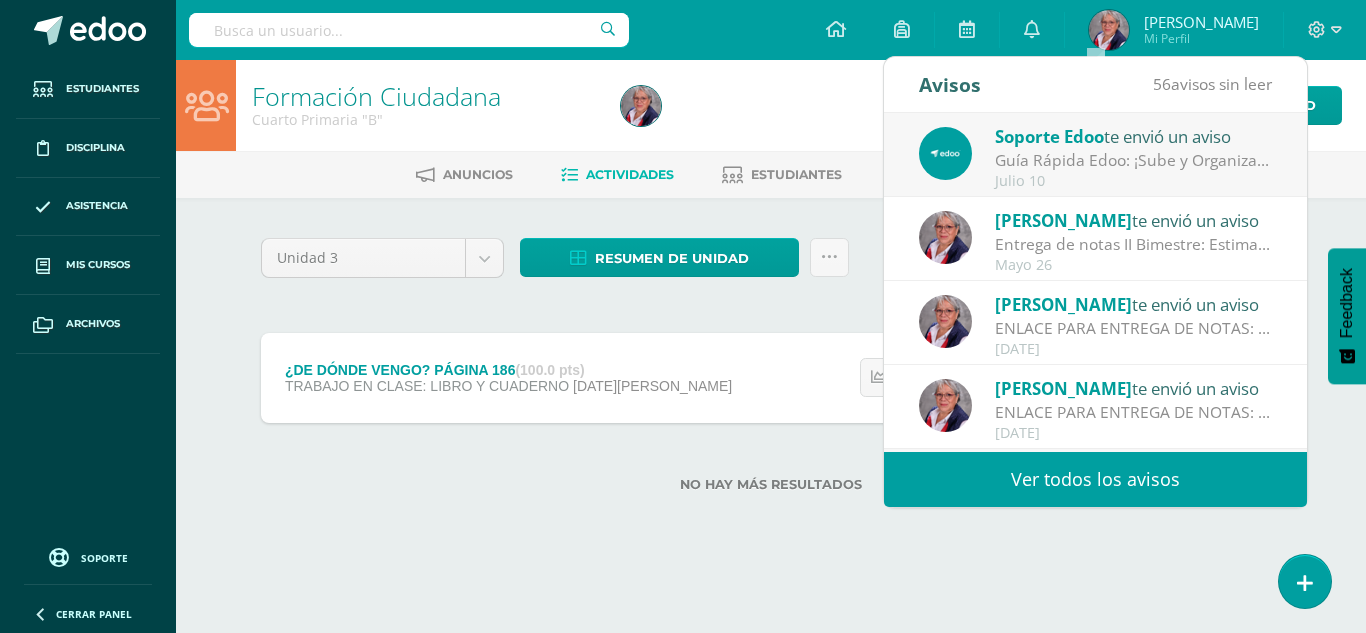 click on "Guía Rápida Edoo: ¡Sube y Organiza tus Recursos Educativos con Facilidad!:
En Edoo, nos esforzamos continuamente por mejorar su experiencia y facilitar la creación de un entorno de aprendizaje dinámico. Por ello, les recordamos y explicamos cómo pueden aprovechar al máximo la función de subir y organizar recursos educativos directamente en la plataforma (Ver archivo adjunto).
También les recordamos que el acceso a nuestra Base de Conocimientos esta disponible en cualquier momento, esta es una herramienta para brindarles una mejor experiencia en sus labores diarias como docente, con una variedad de artículos y recursos prácticos sobre el uso de nuestra plataforma.
Accede a la base de conocimientos  [URL][DOMAIN_NAME]" at bounding box center (1134, 160) 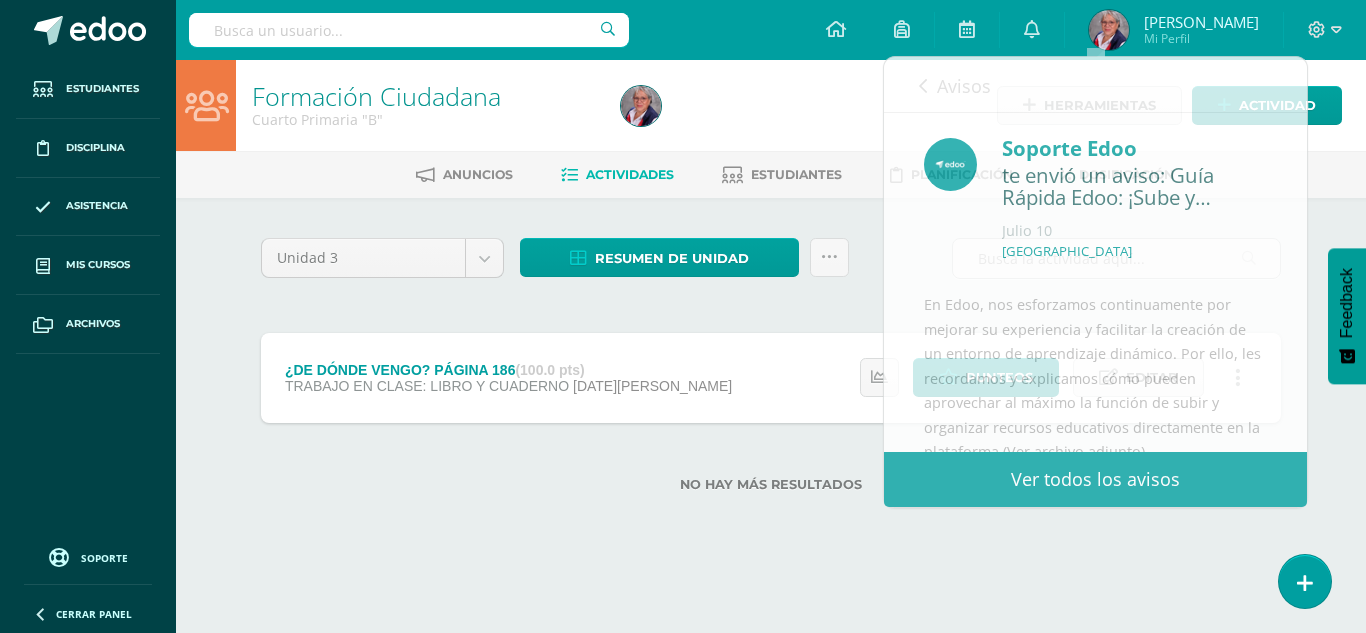 click on "Unidad 3                             Unidad 1 Unidad 2 Unidad 3 Unidad 4 Resumen de unidad
Descargar como HTML
Descargar como PDF
Descargar como XLS
Subir actividades en masa
Enviar punteos a revision
Historial de actividad
¿Estás seguro que deseas  Enviar a revisión  las notas de este curso?
Esta acción  enviará una notificación a tu supervisor y no podrás eliminar o cambiar tus notas.  Esta acción no podrá ser revertida a menos que se te conceda permiso
Cancelar
Enviar a revisión
Creación  y  Calificación   en masa.
Para poder crear actividades y calificar las mismas  0" at bounding box center (771, 377) 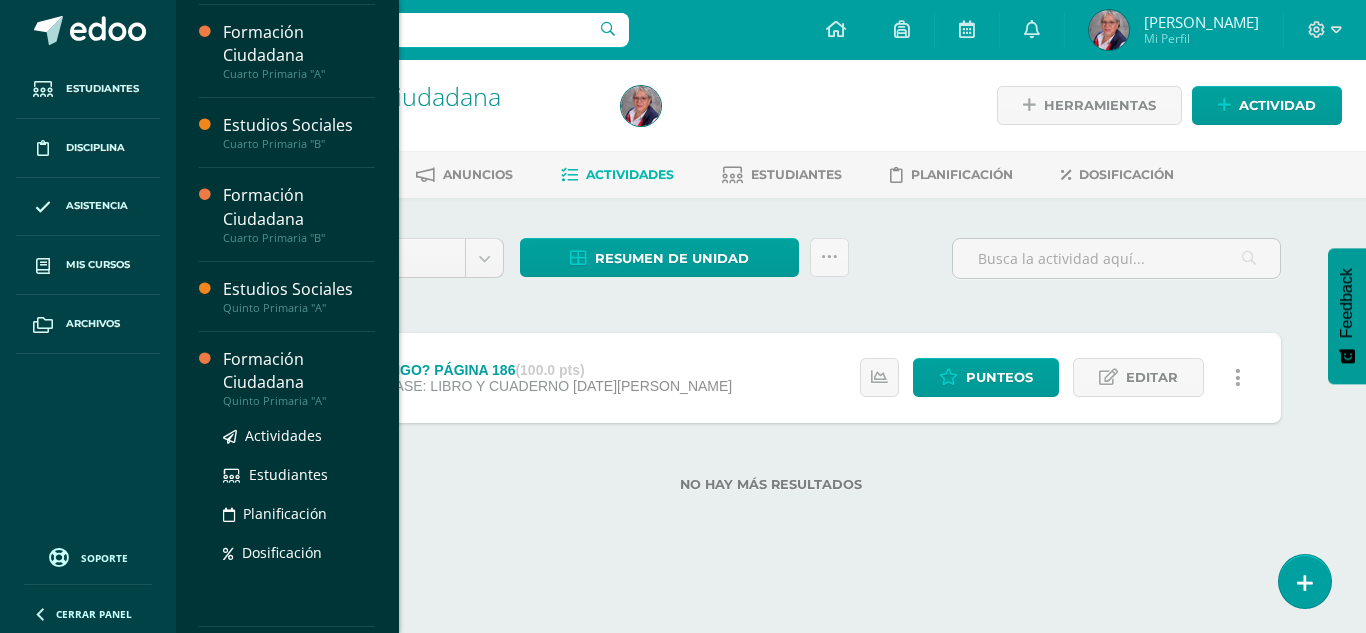 scroll, scrollTop: 100, scrollLeft: 0, axis: vertical 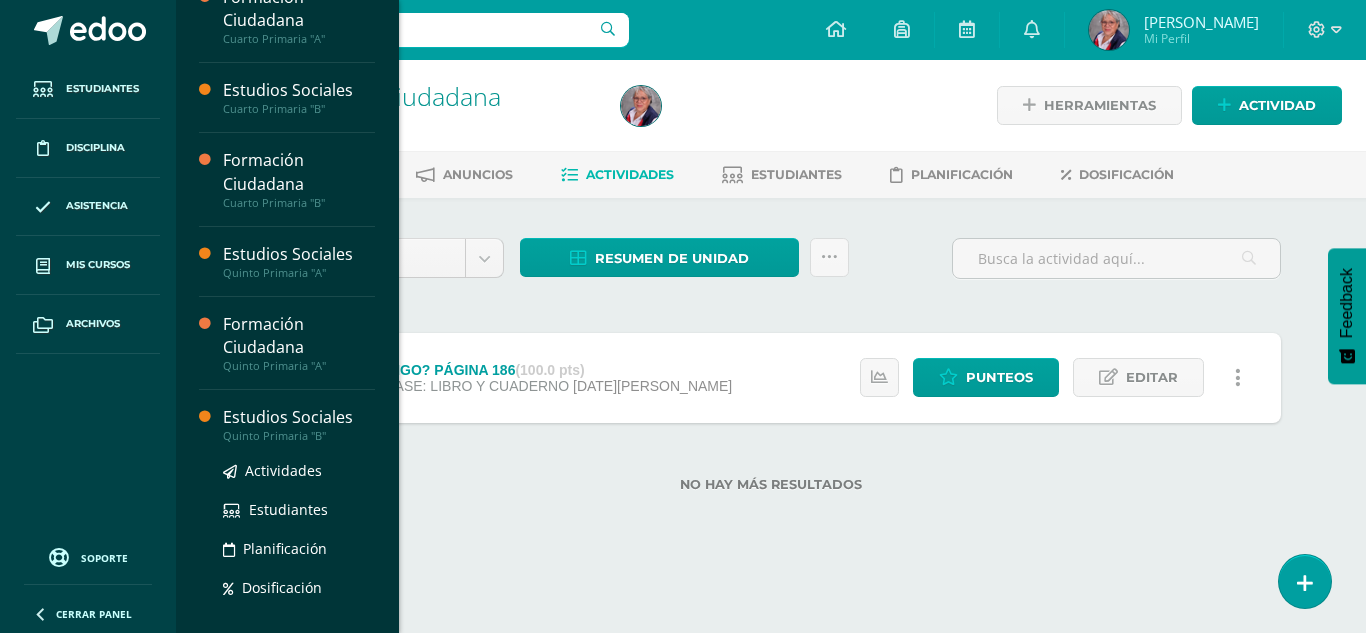 click on "Estudios Sociales" at bounding box center [299, 417] 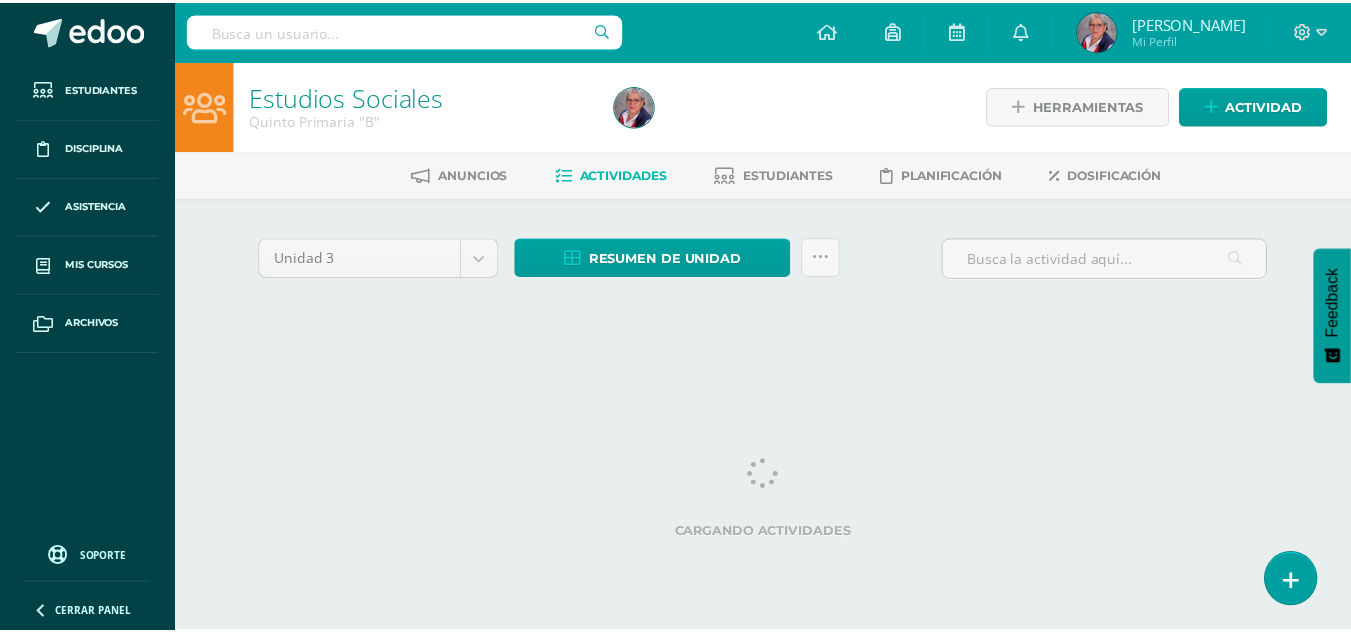 scroll, scrollTop: 0, scrollLeft: 0, axis: both 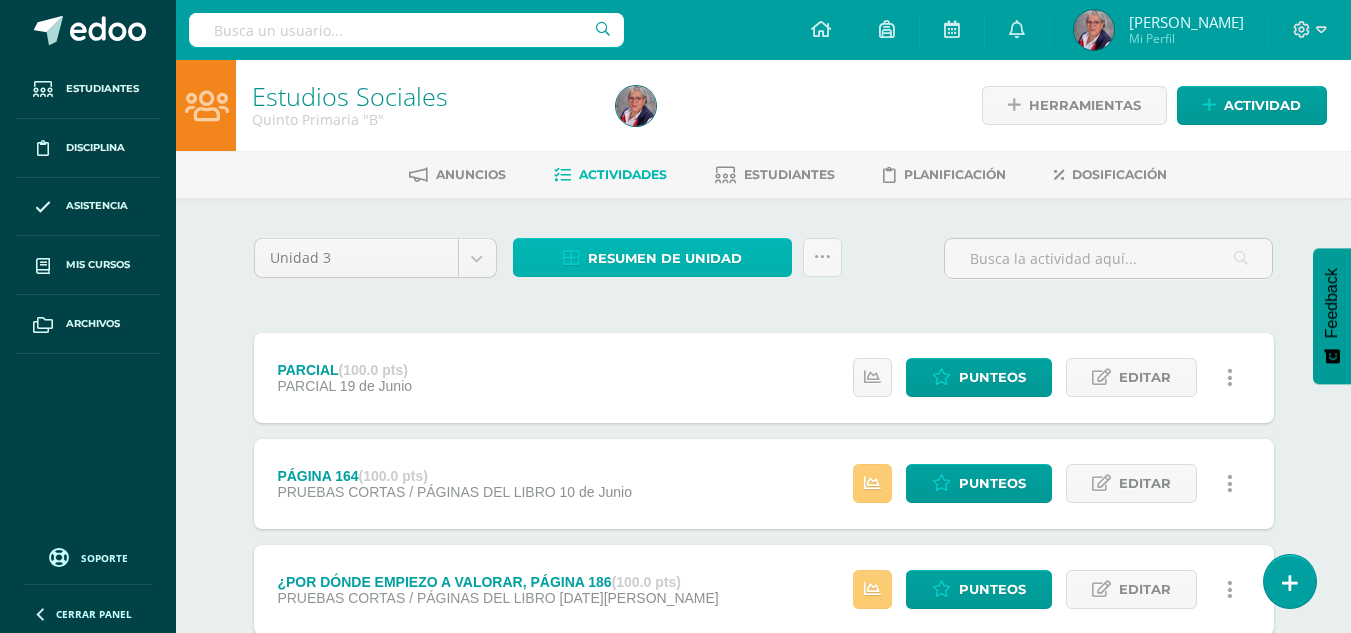 click on "Resumen de unidad" at bounding box center [665, 258] 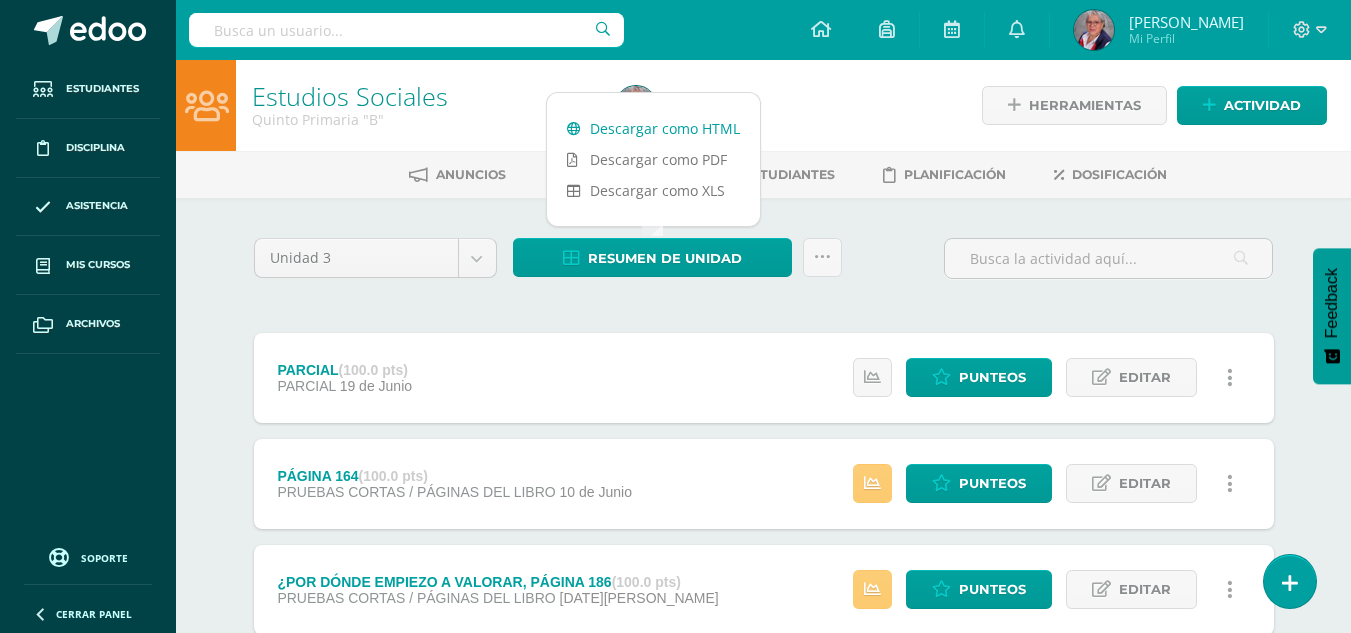 click on "Descargar como HTML" at bounding box center (653, 128) 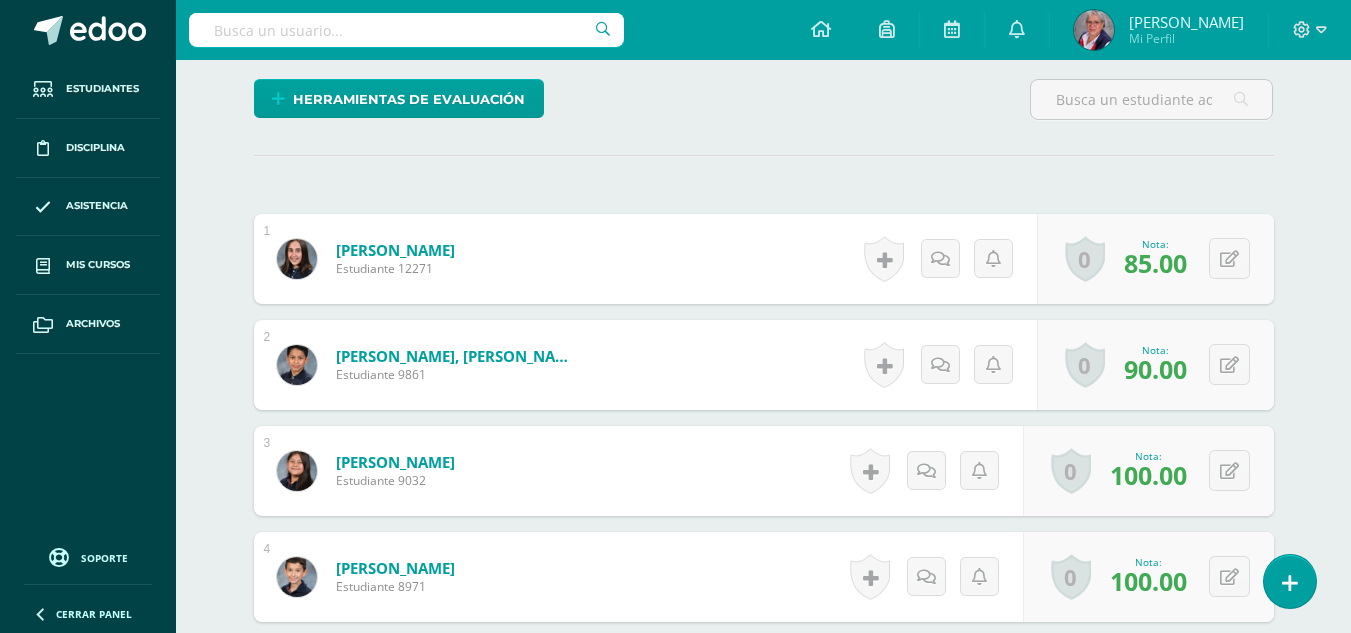 scroll, scrollTop: 908, scrollLeft: 0, axis: vertical 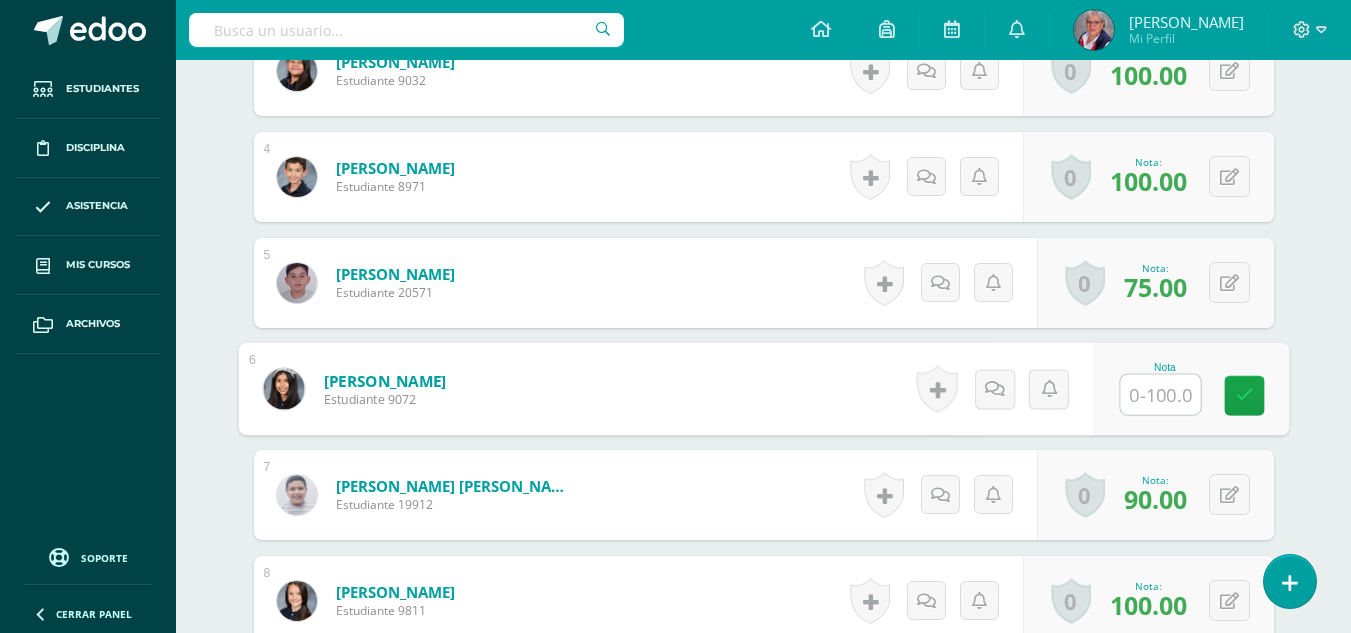 click at bounding box center [1160, 395] 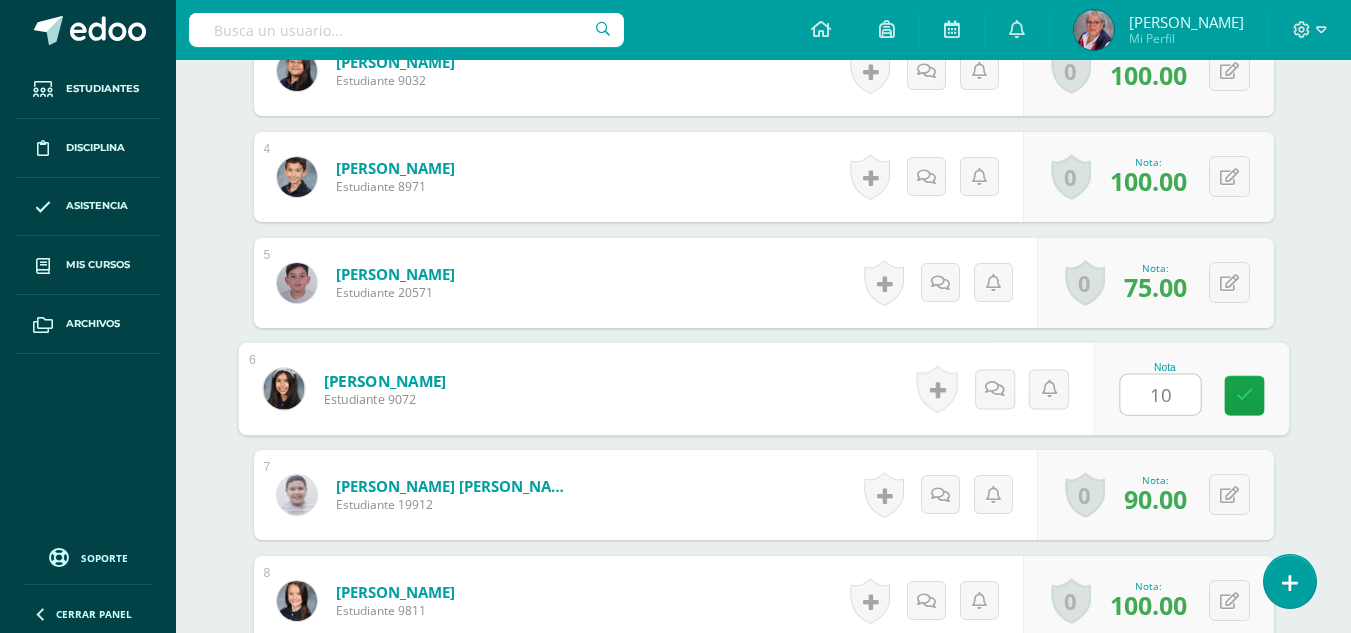 type on "100" 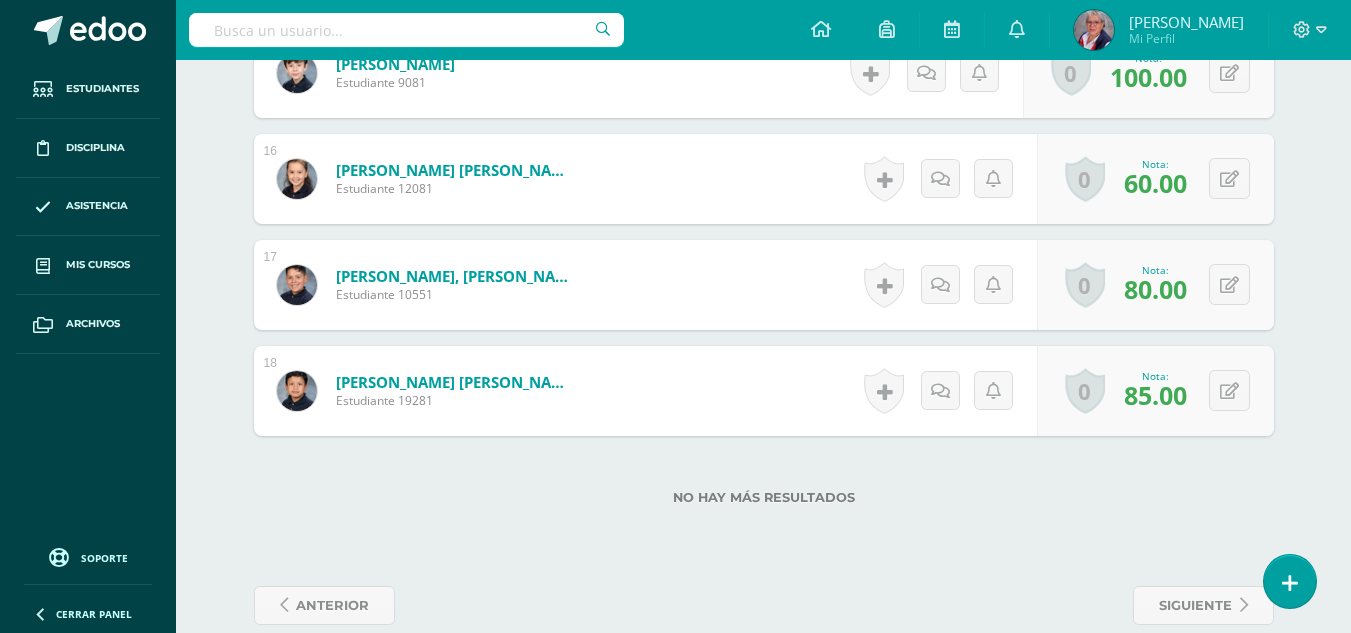 scroll, scrollTop: 2208, scrollLeft: 0, axis: vertical 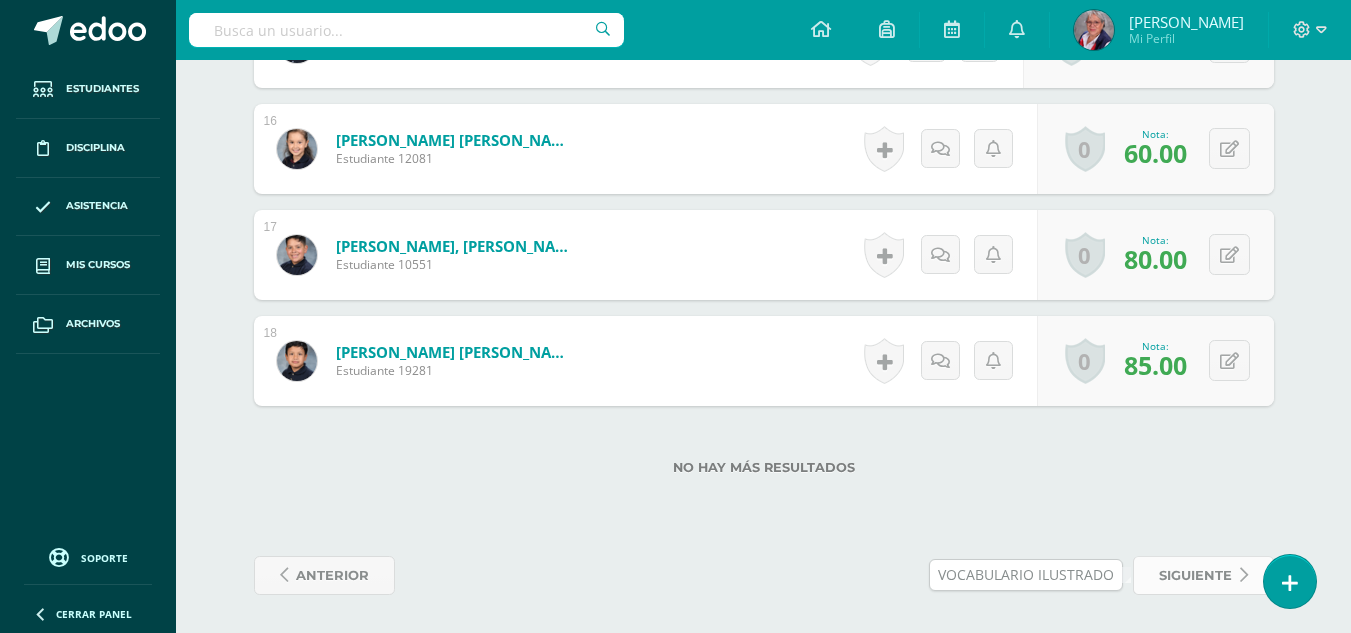 click on "siguiente" at bounding box center (1195, 575) 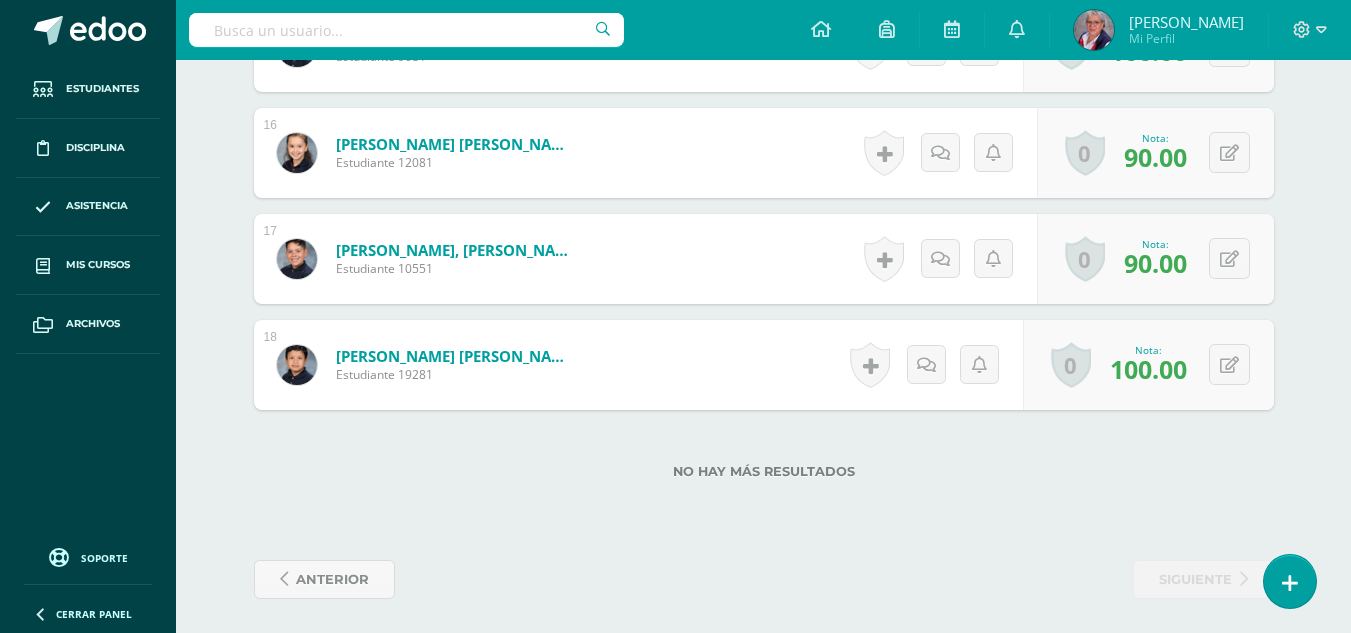 scroll, scrollTop: 2183, scrollLeft: 0, axis: vertical 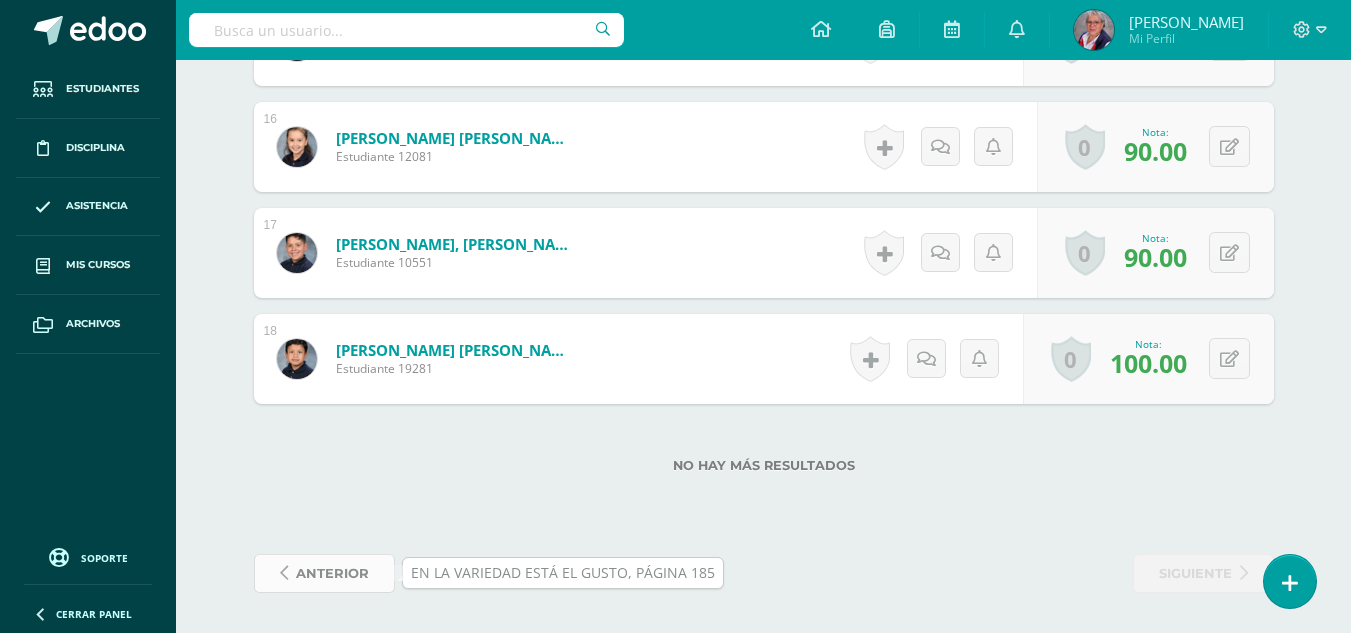 click on "anterior" at bounding box center (332, 573) 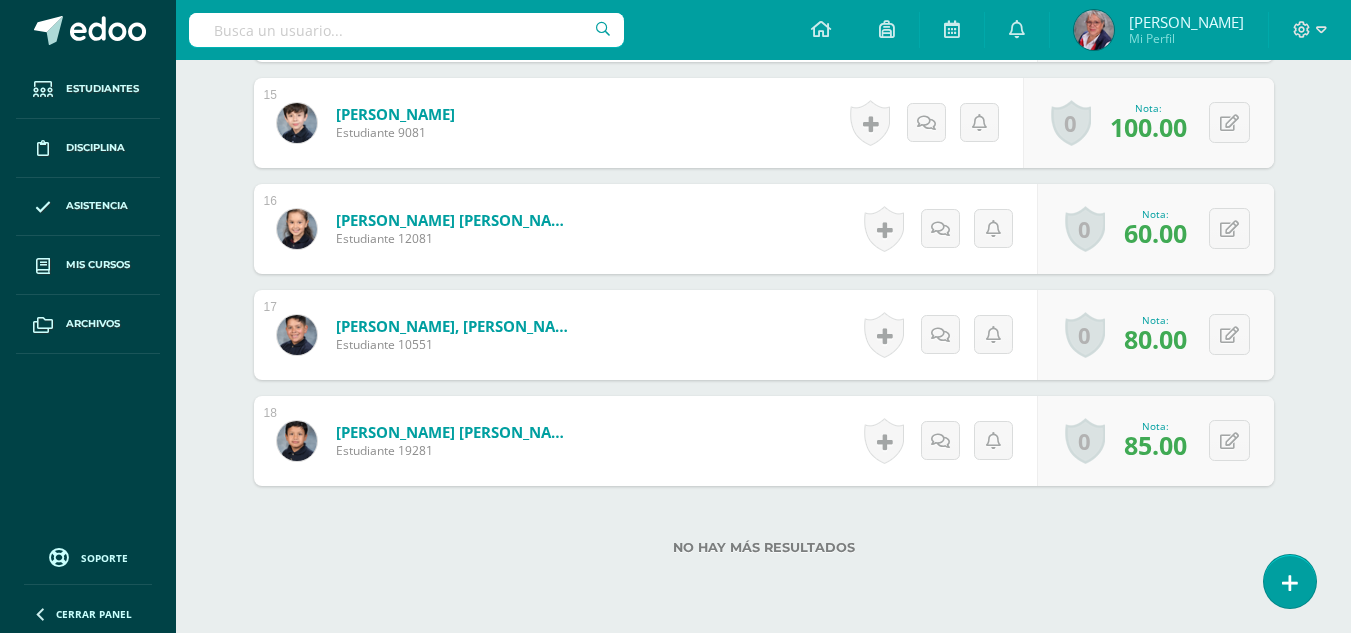 scroll, scrollTop: 2210, scrollLeft: 0, axis: vertical 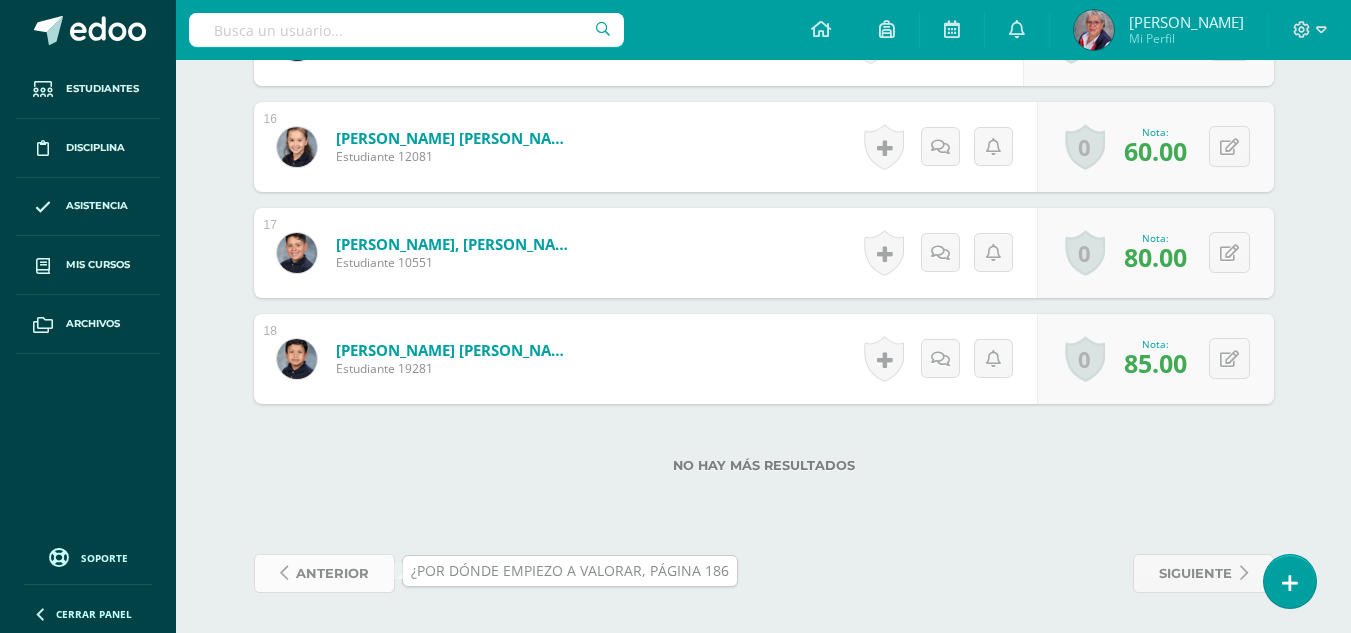 click on "anterior" at bounding box center (332, 573) 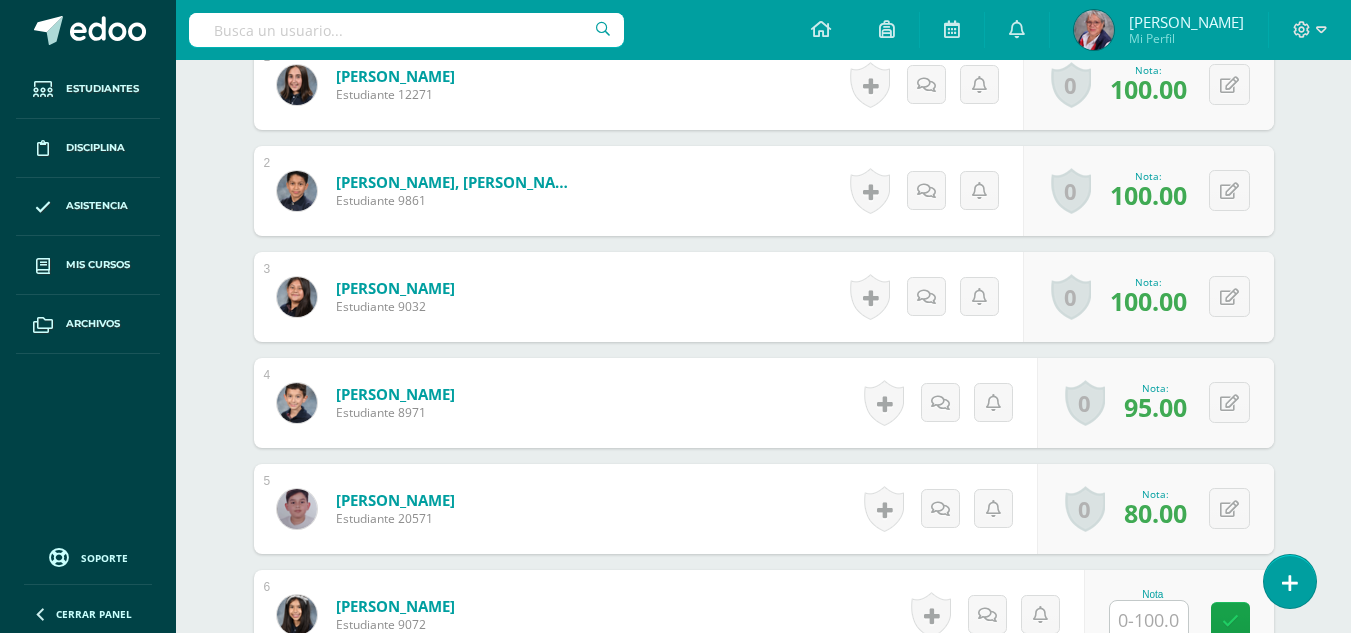 scroll, scrollTop: 904, scrollLeft: 0, axis: vertical 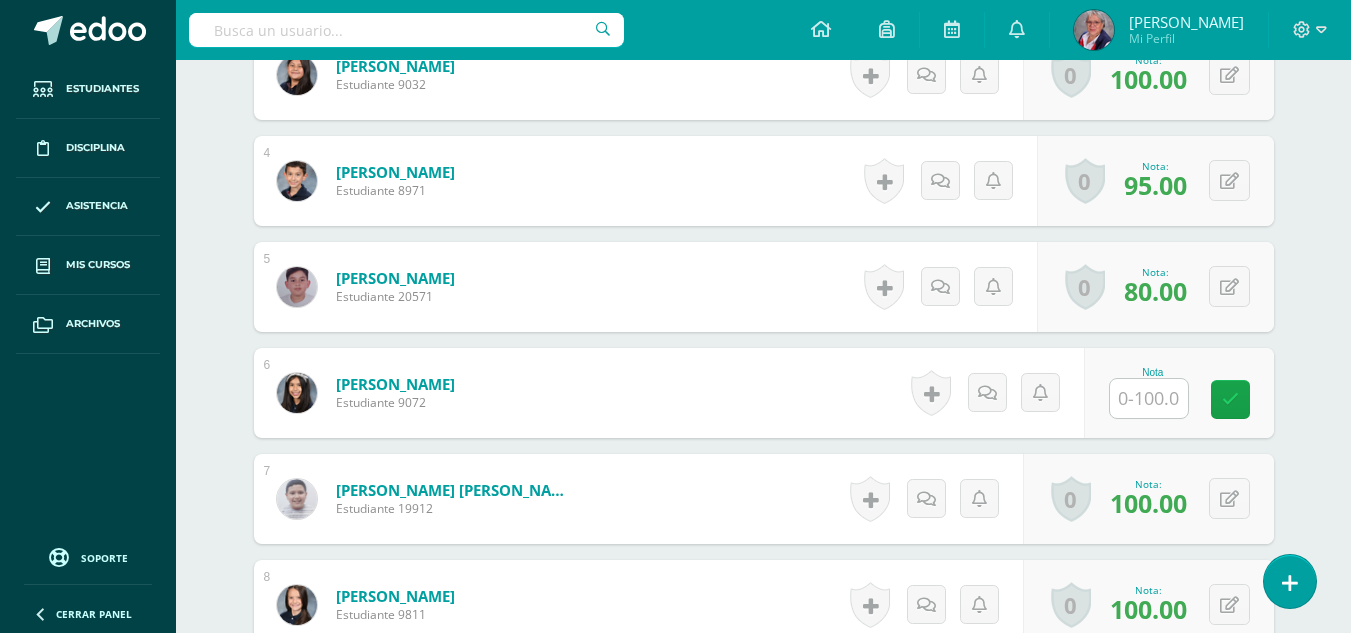 click at bounding box center [1149, 398] 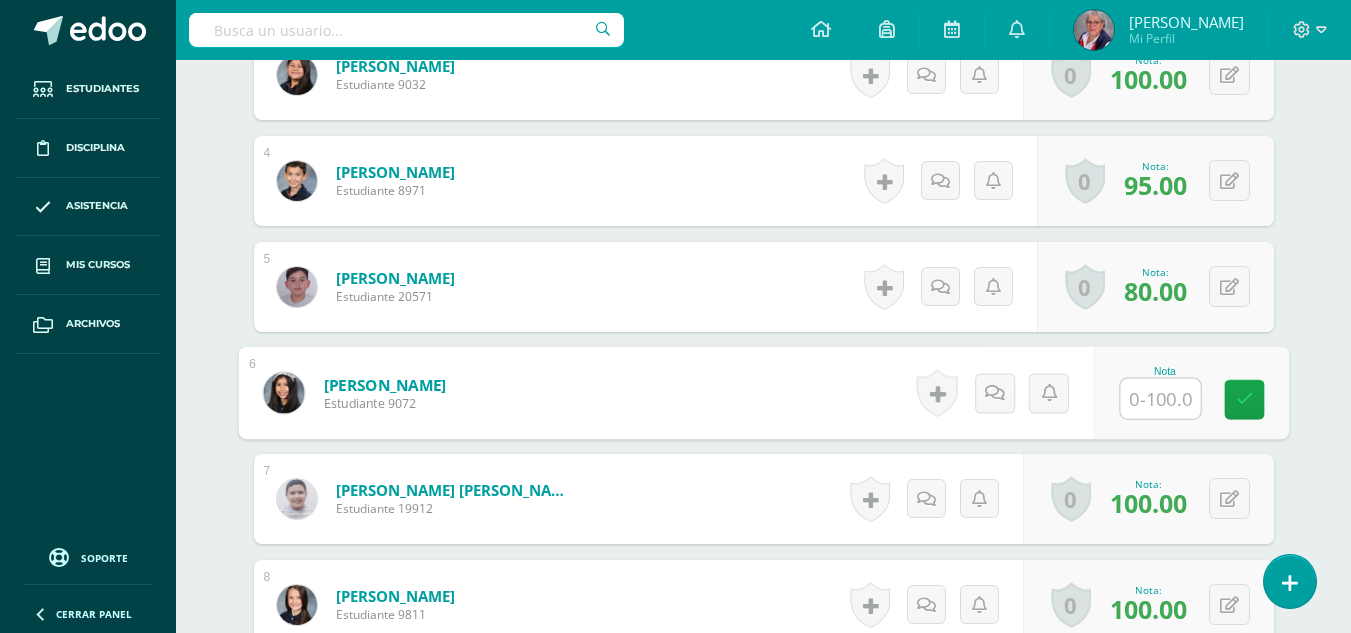 scroll, scrollTop: 905, scrollLeft: 0, axis: vertical 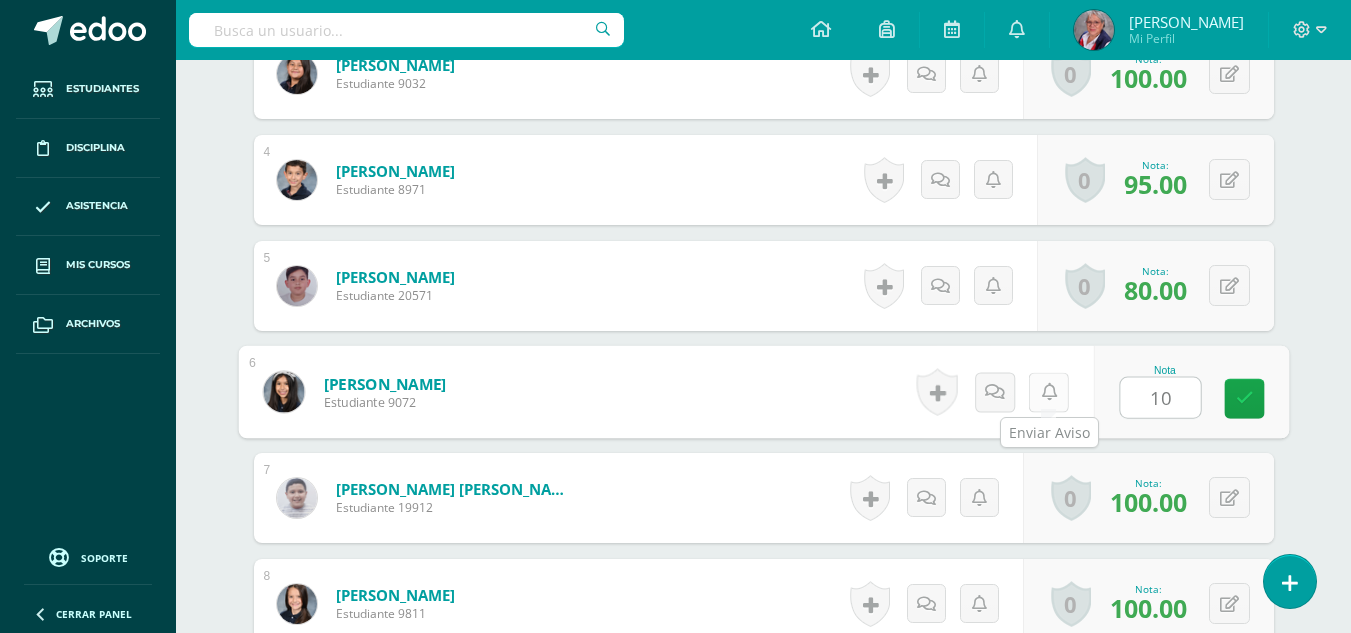 type on "100" 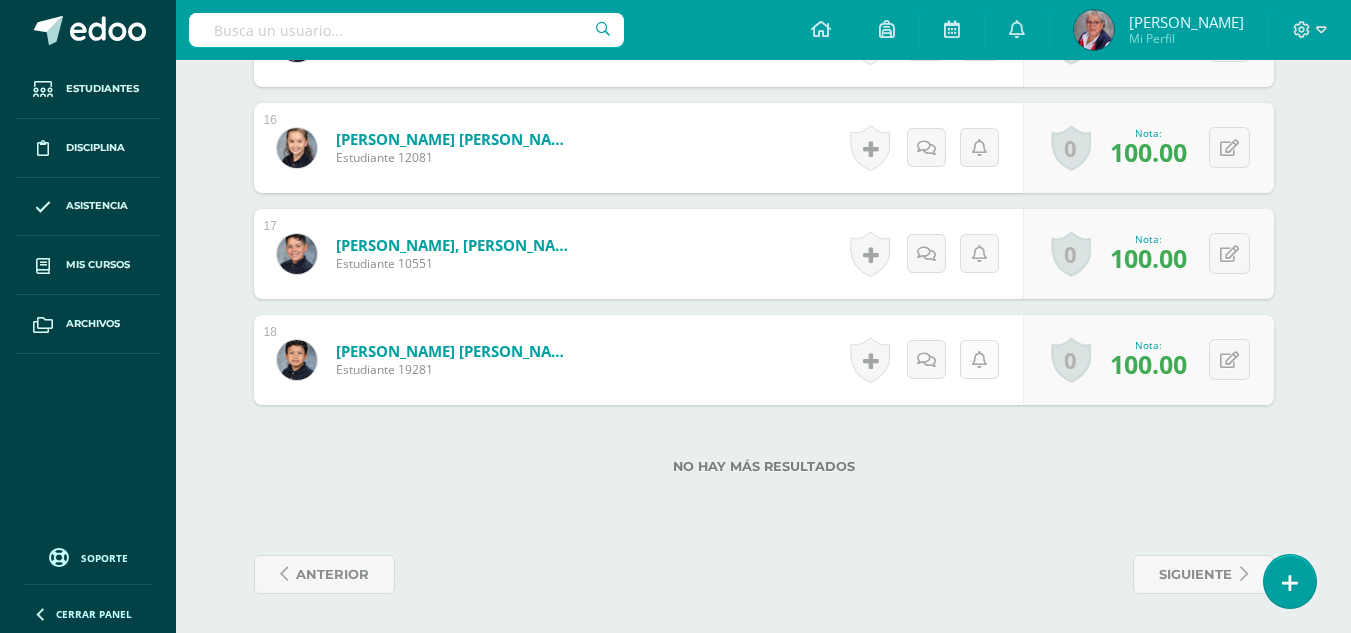 scroll, scrollTop: 2210, scrollLeft: 0, axis: vertical 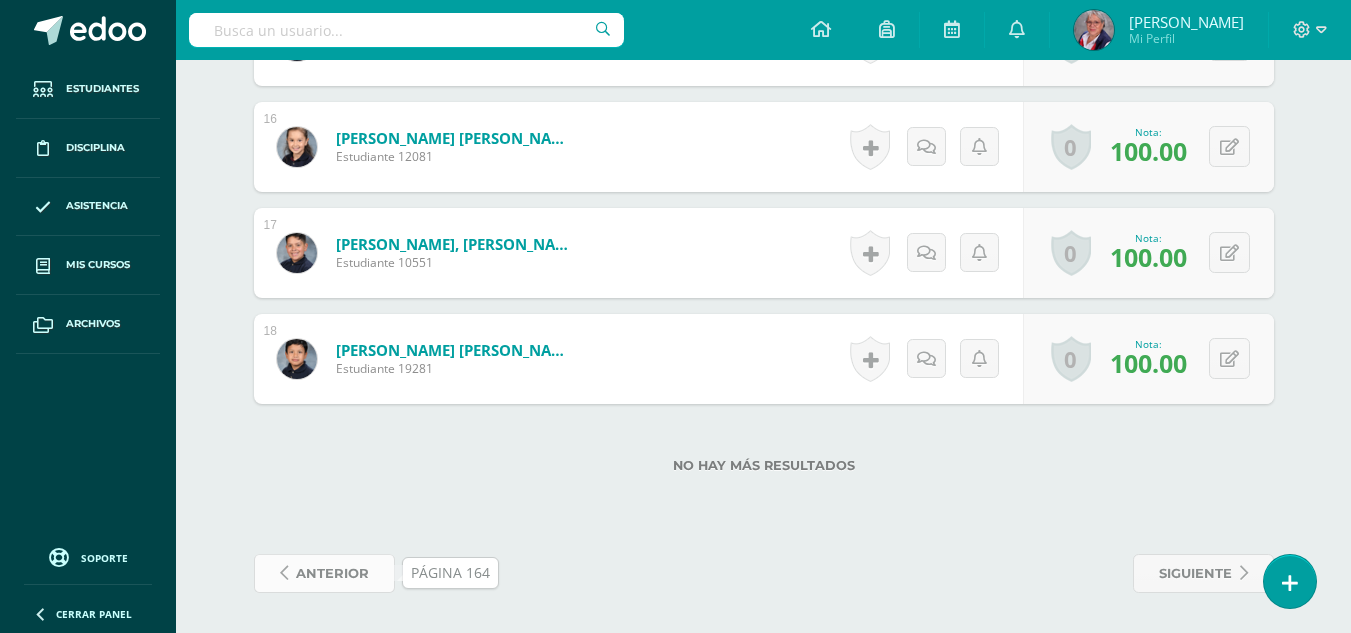 click on "anterior" at bounding box center (332, 573) 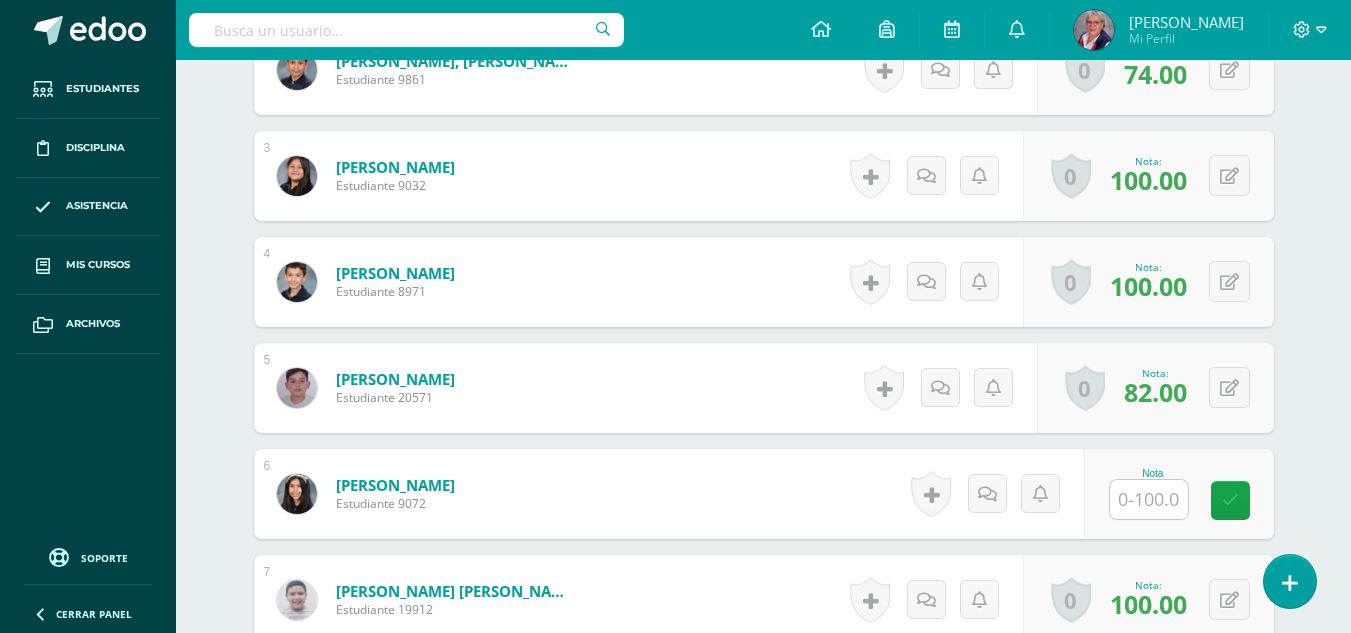 scroll, scrollTop: 804, scrollLeft: 0, axis: vertical 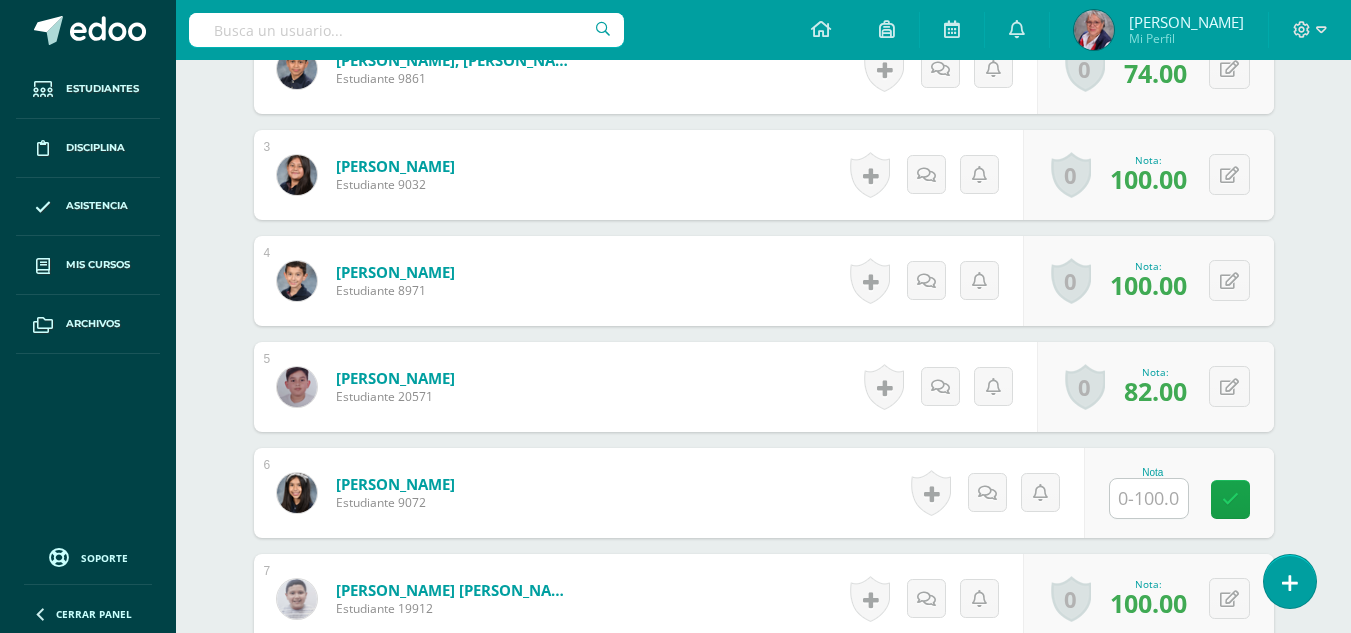 drag, startPoint x: 1168, startPoint y: 494, endPoint x: 778, endPoint y: 547, distance: 393.5848 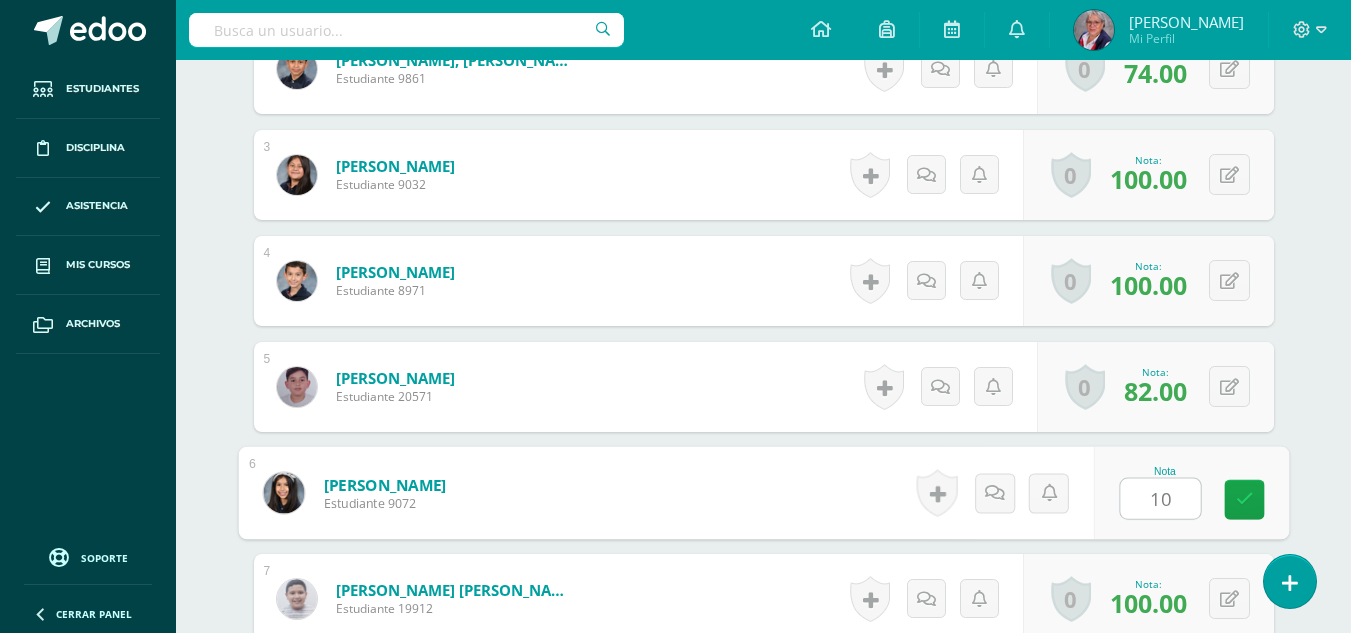 type on "100" 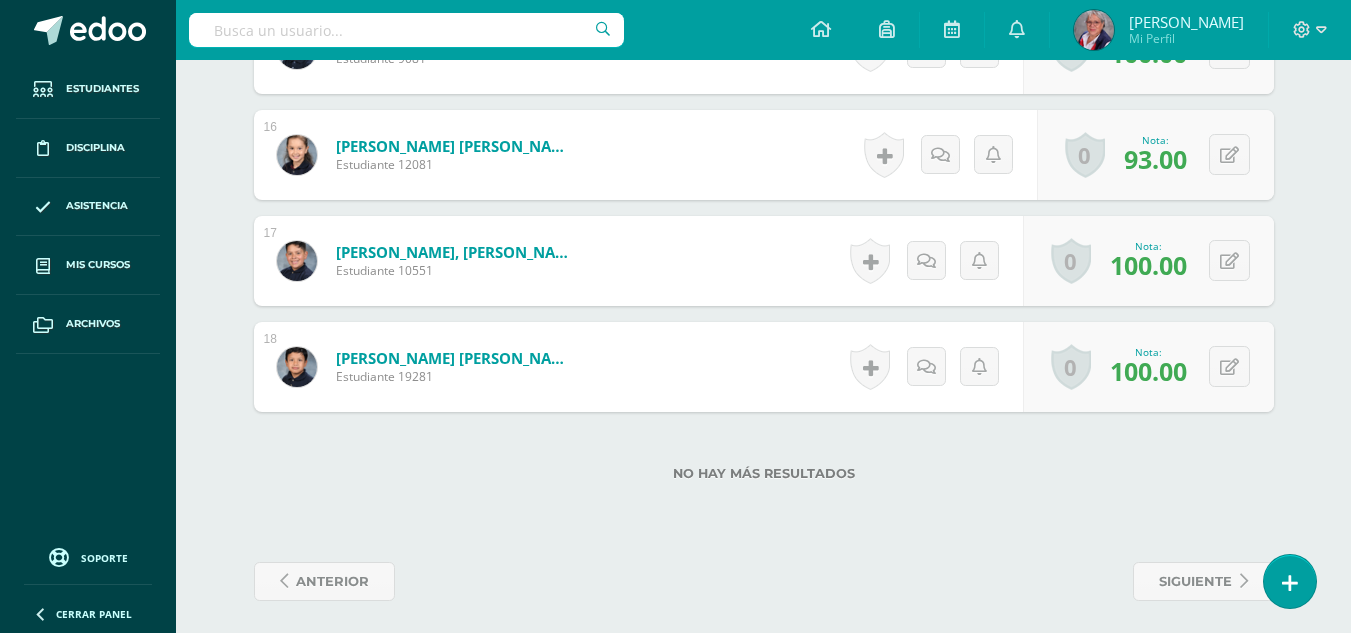 scroll, scrollTop: 2210, scrollLeft: 0, axis: vertical 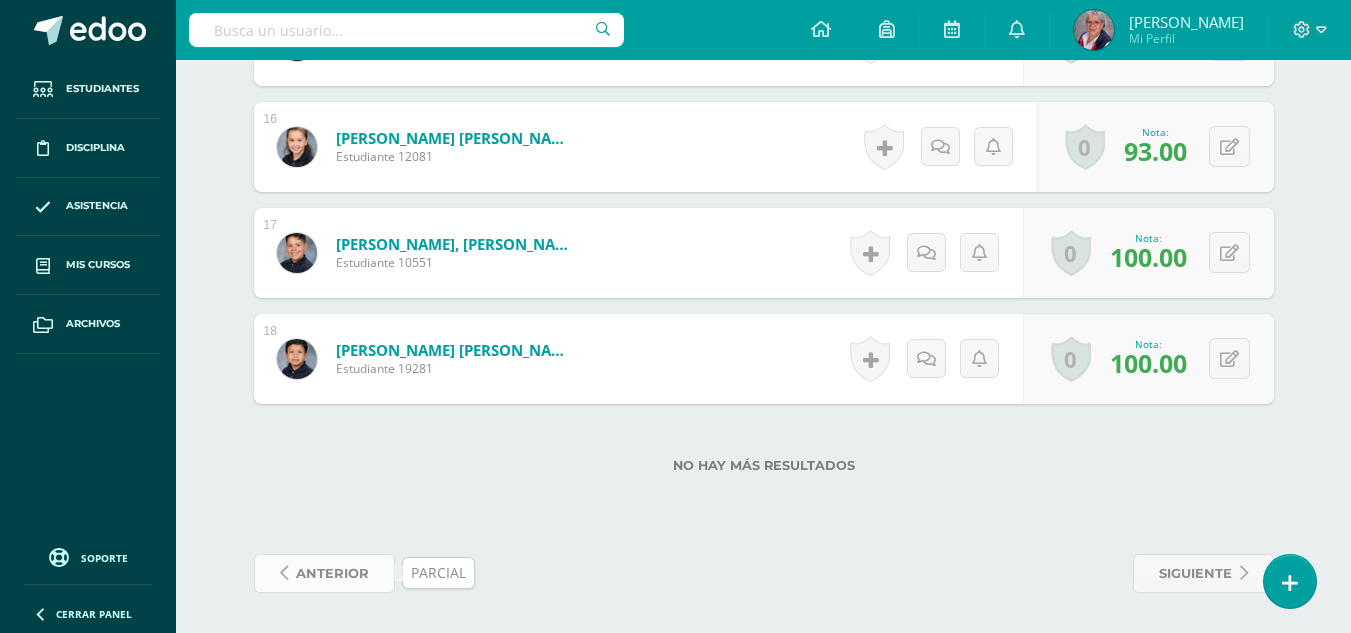 click on "anterior" at bounding box center (332, 573) 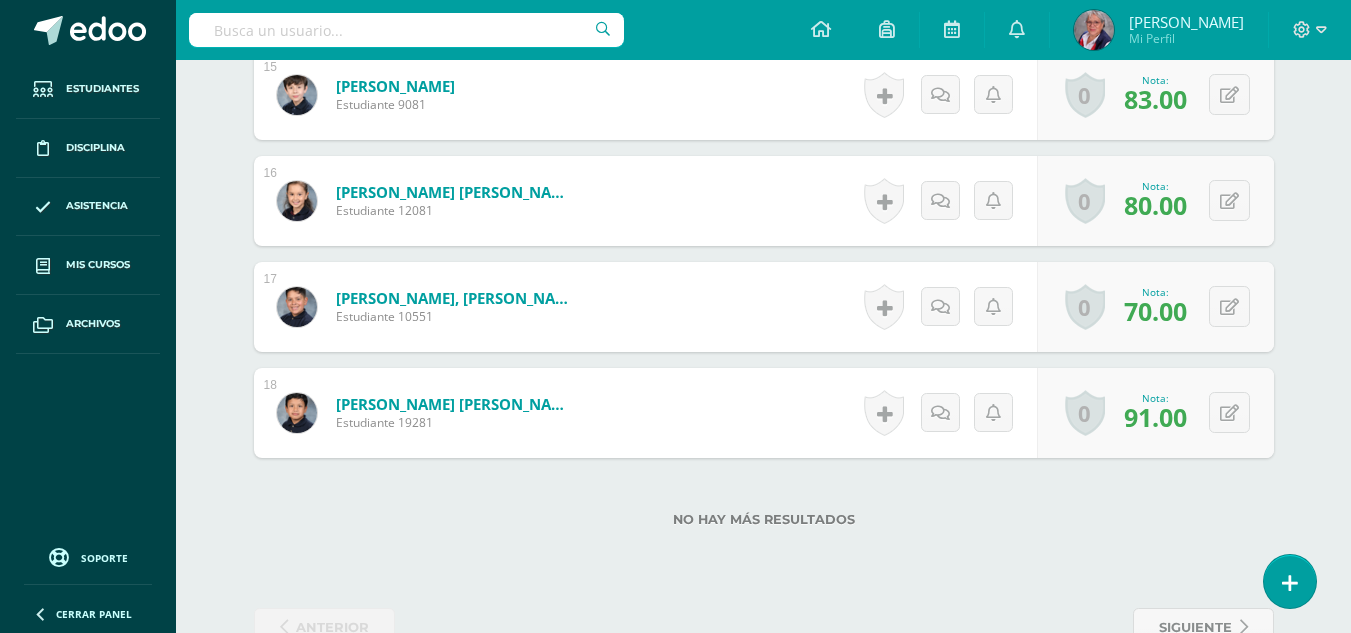 scroll, scrollTop: 2183, scrollLeft: 0, axis: vertical 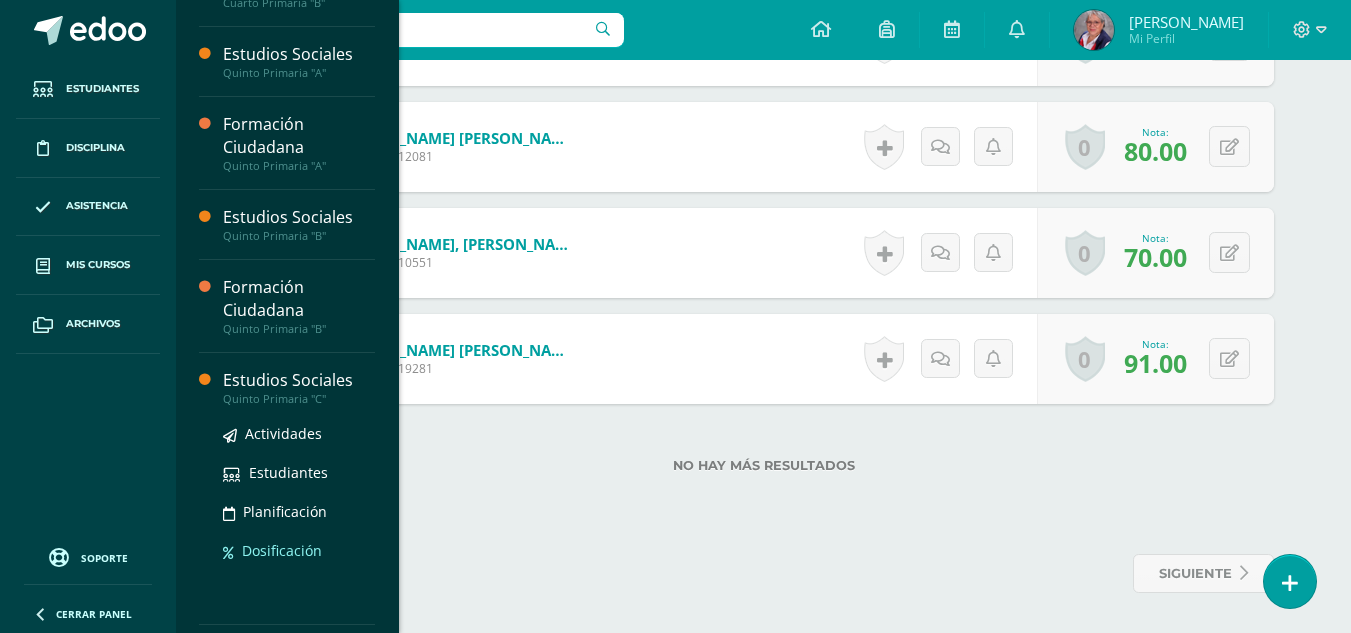 drag, startPoint x: 341, startPoint y: 578, endPoint x: 343, endPoint y: 541, distance: 37.054016 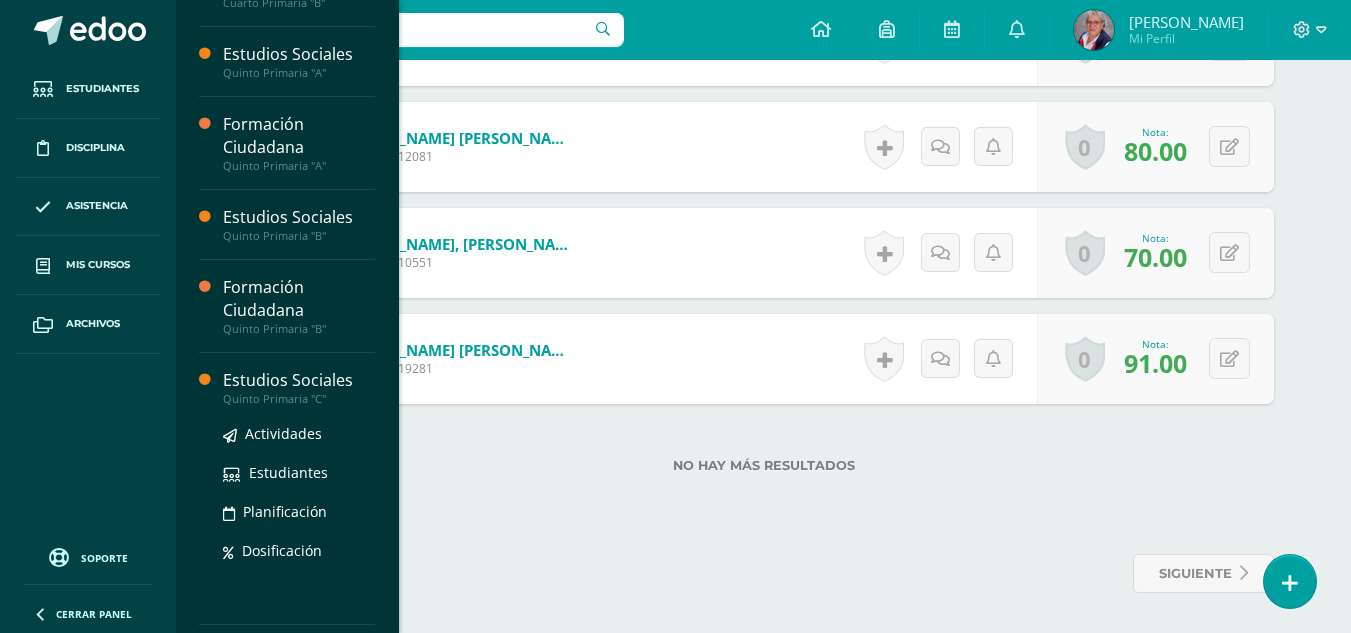 click on "Estudios Sociales" at bounding box center (299, 380) 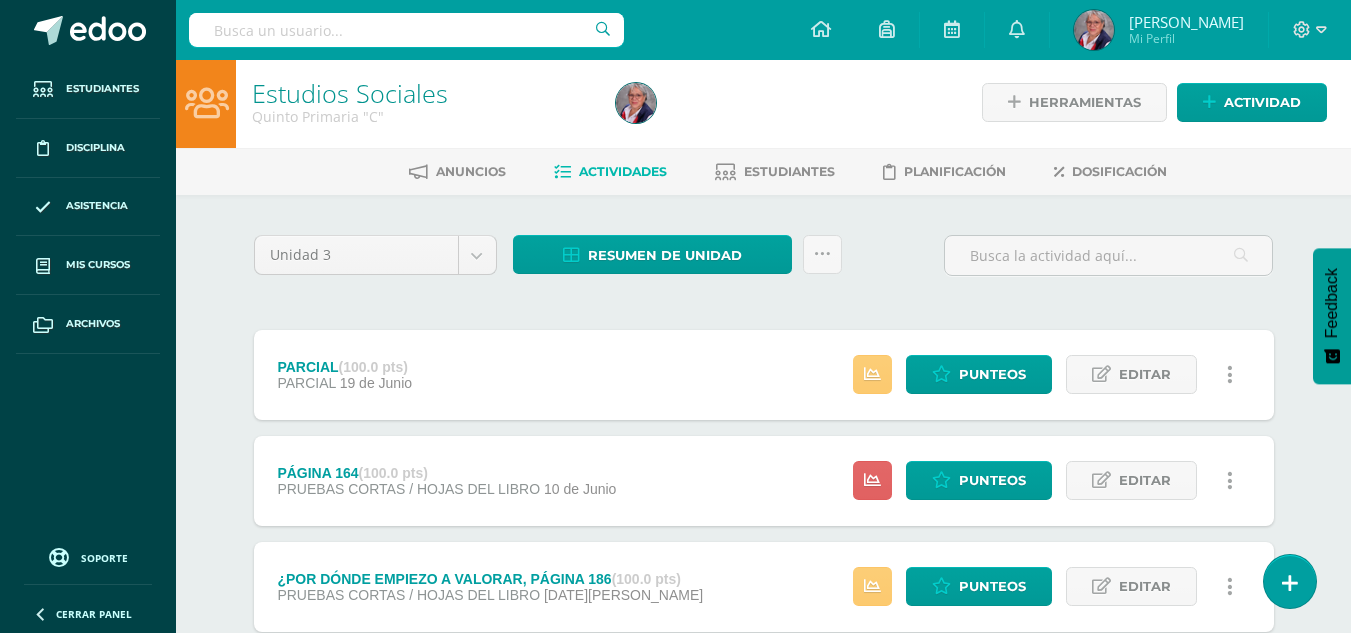 scroll, scrollTop: 0, scrollLeft: 0, axis: both 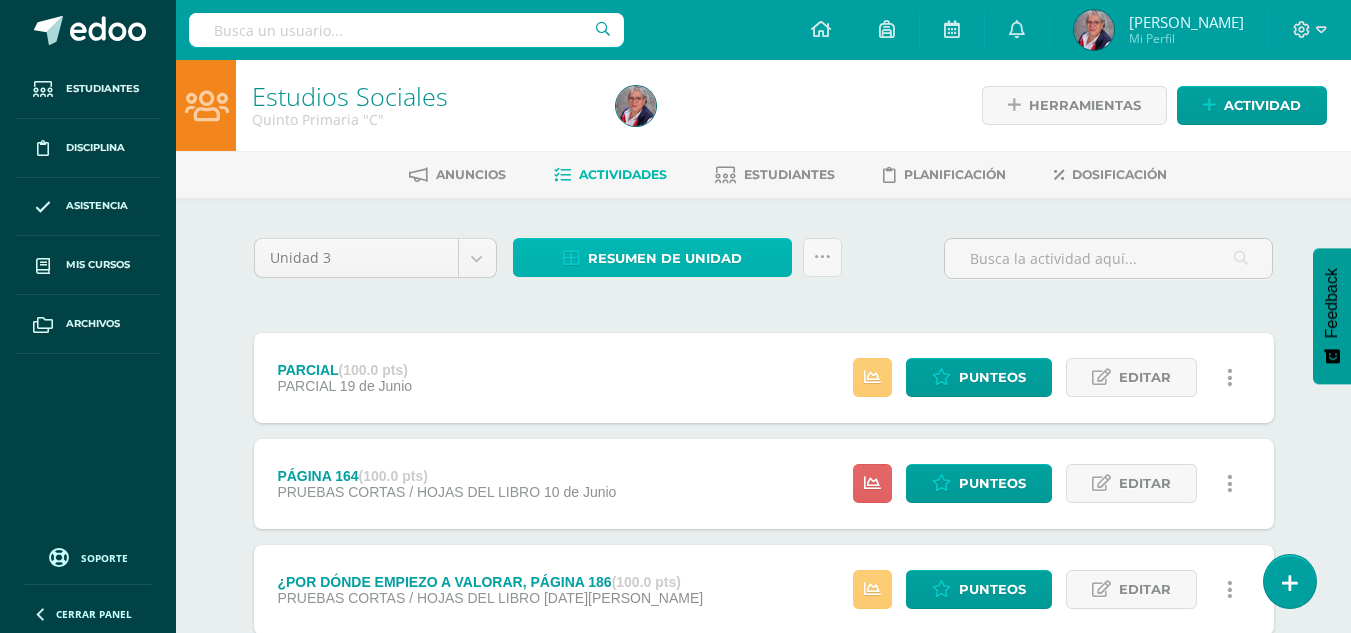 click on "Resumen de unidad" at bounding box center (665, 258) 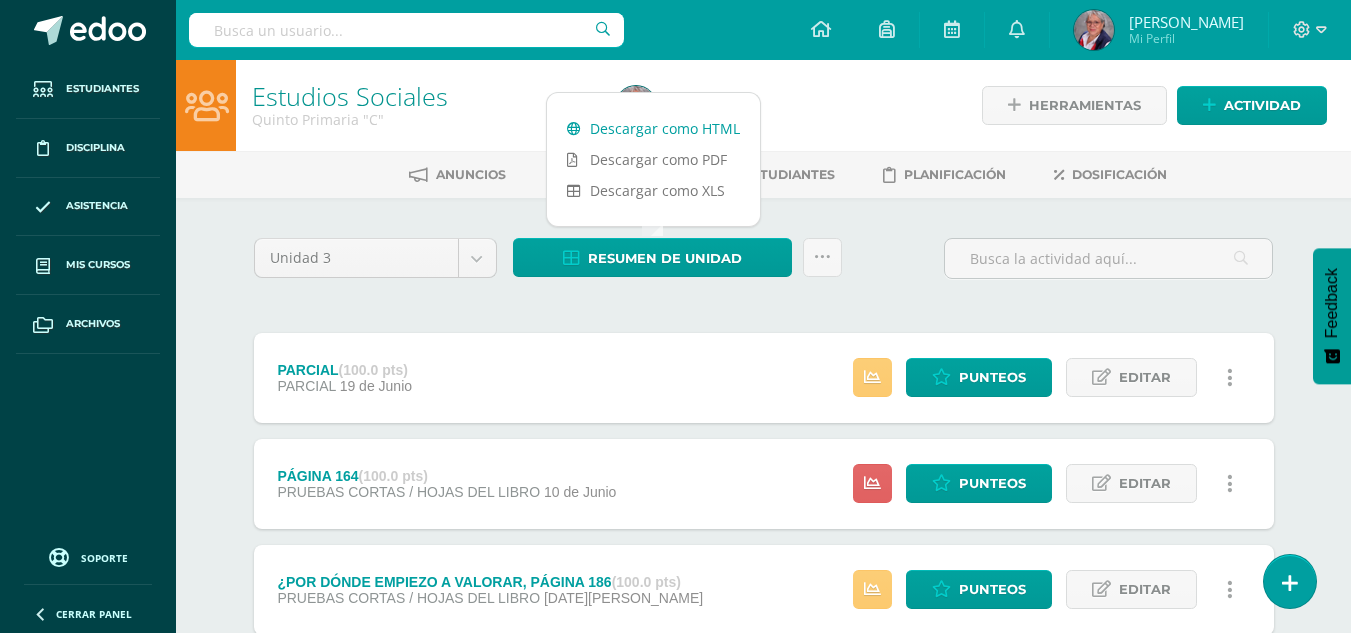 click on "Descargar como HTML" at bounding box center (653, 128) 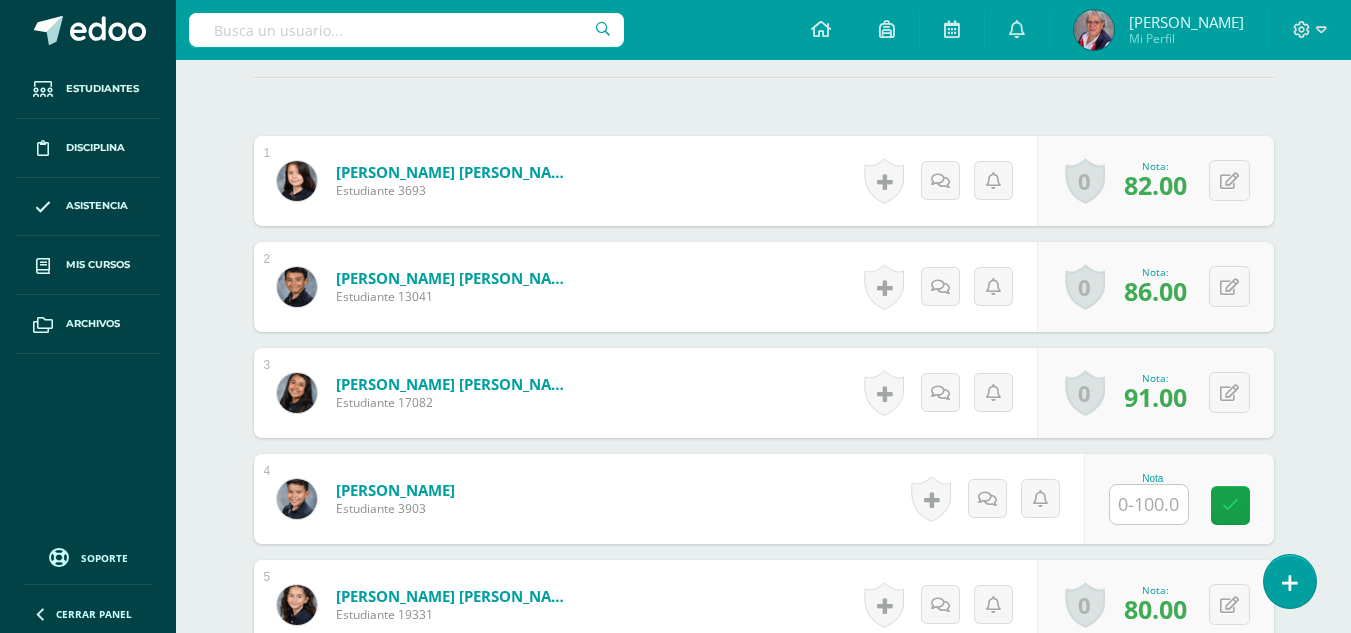 scroll, scrollTop: 701, scrollLeft: 0, axis: vertical 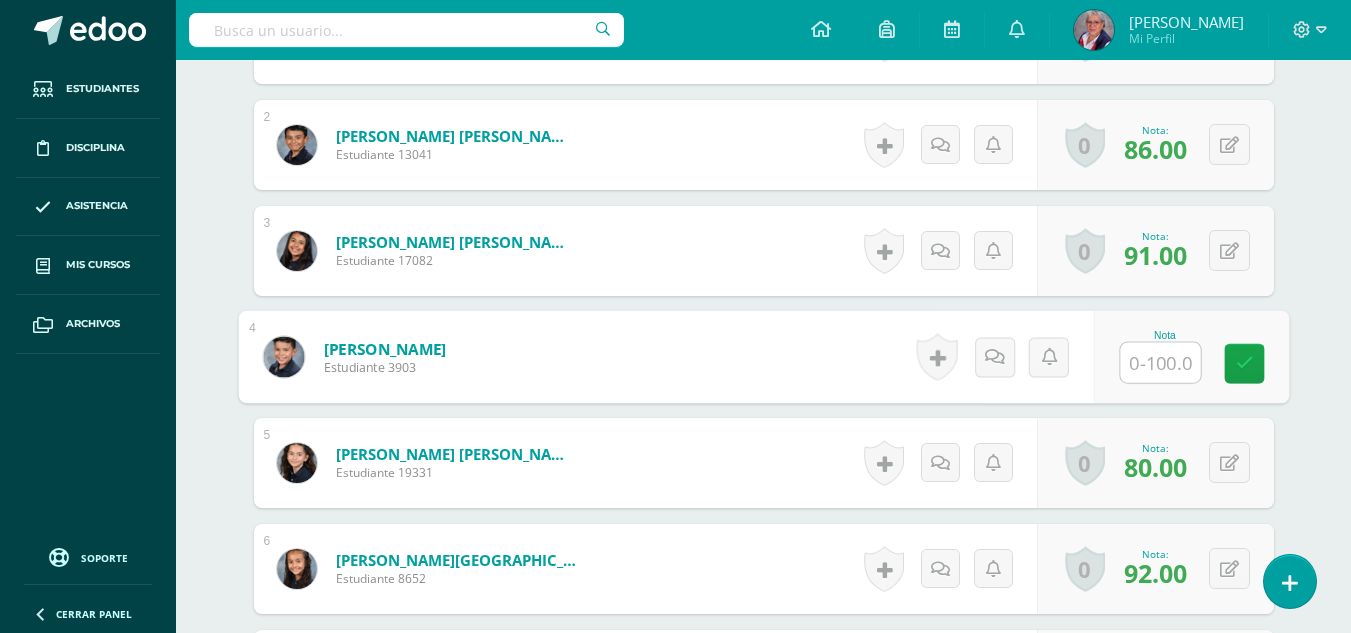 click at bounding box center (1160, 363) 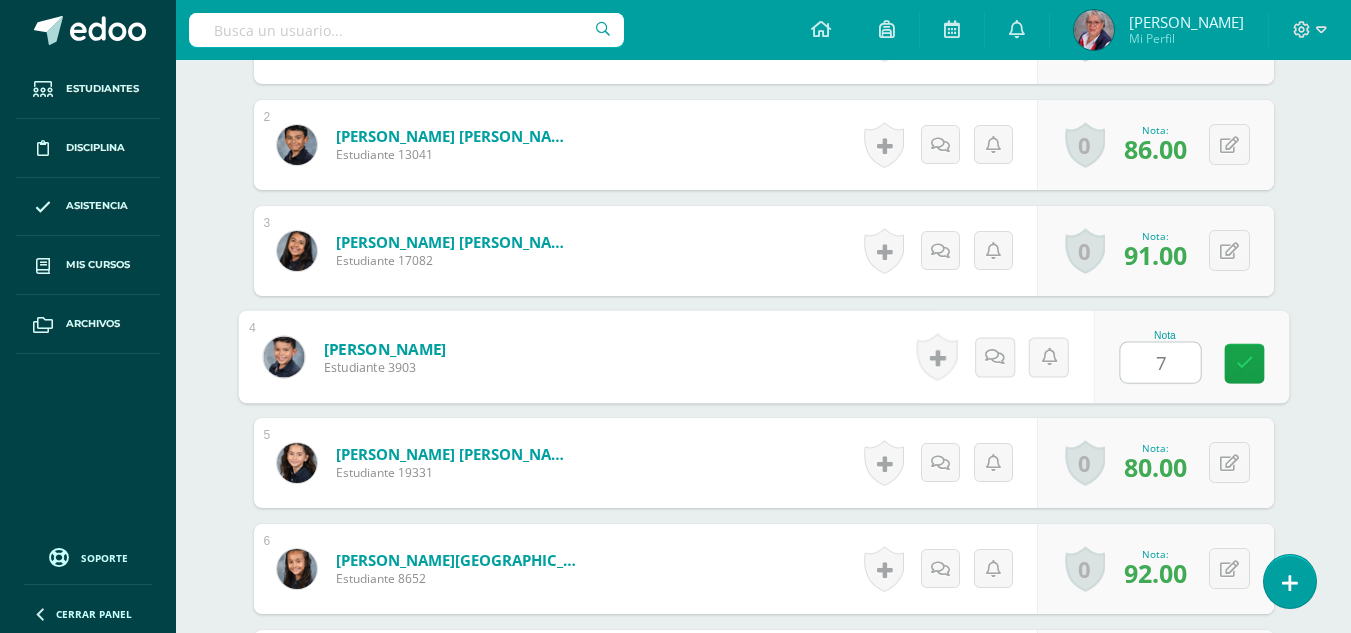 type on "71" 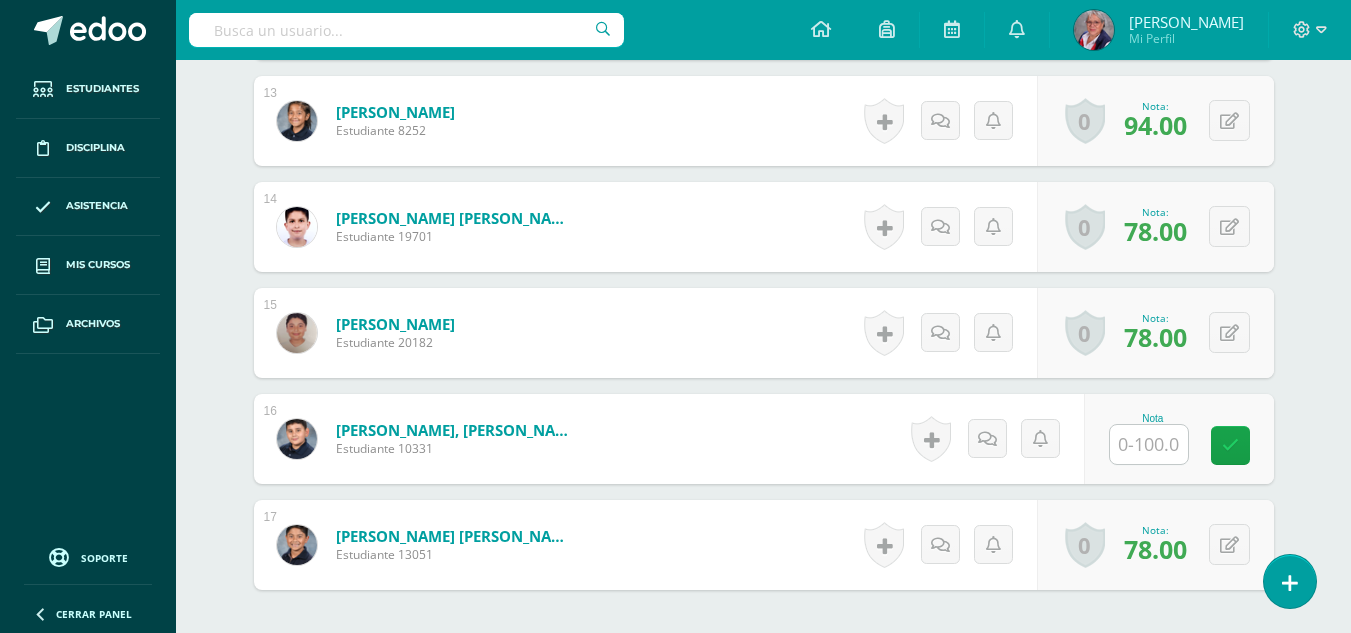scroll, scrollTop: 1901, scrollLeft: 0, axis: vertical 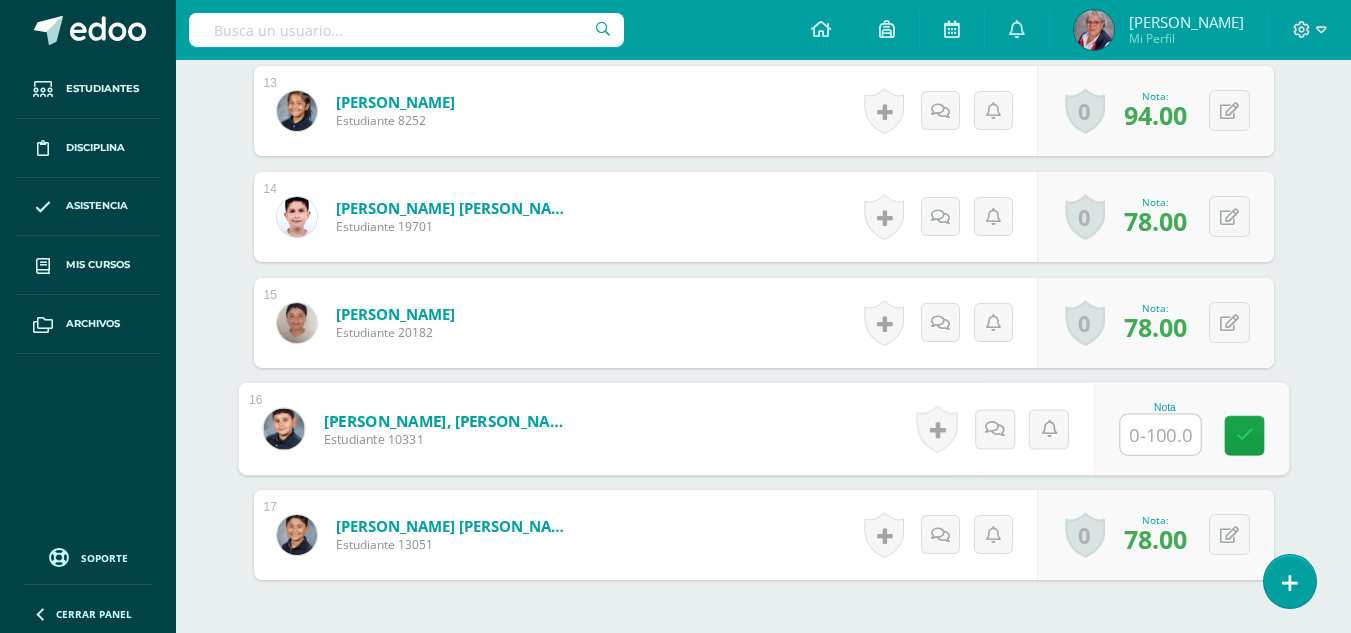 click at bounding box center [1160, 435] 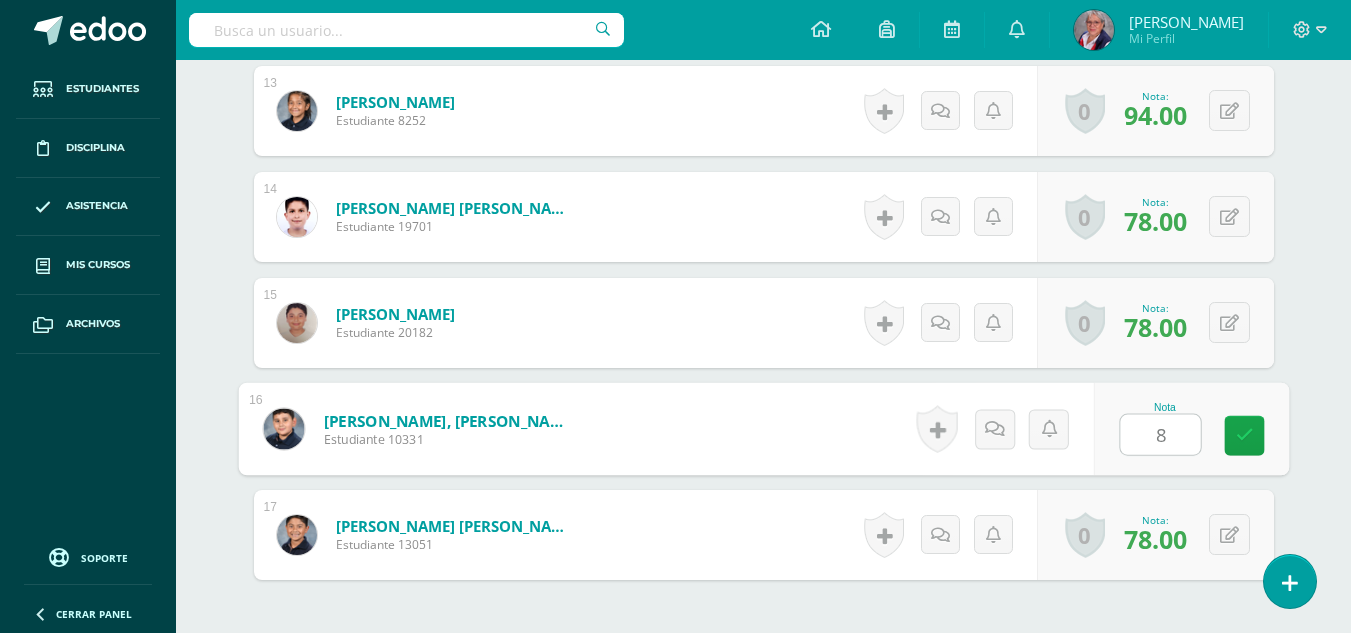 type on "81" 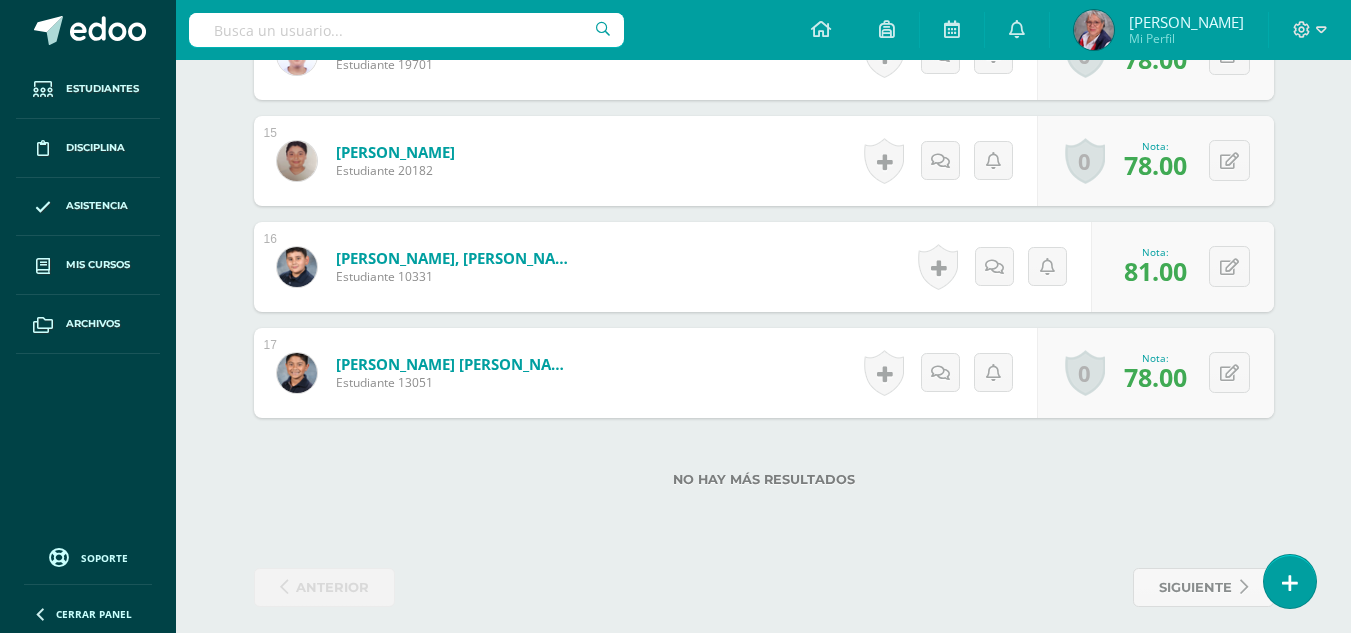 scroll, scrollTop: 2077, scrollLeft: 0, axis: vertical 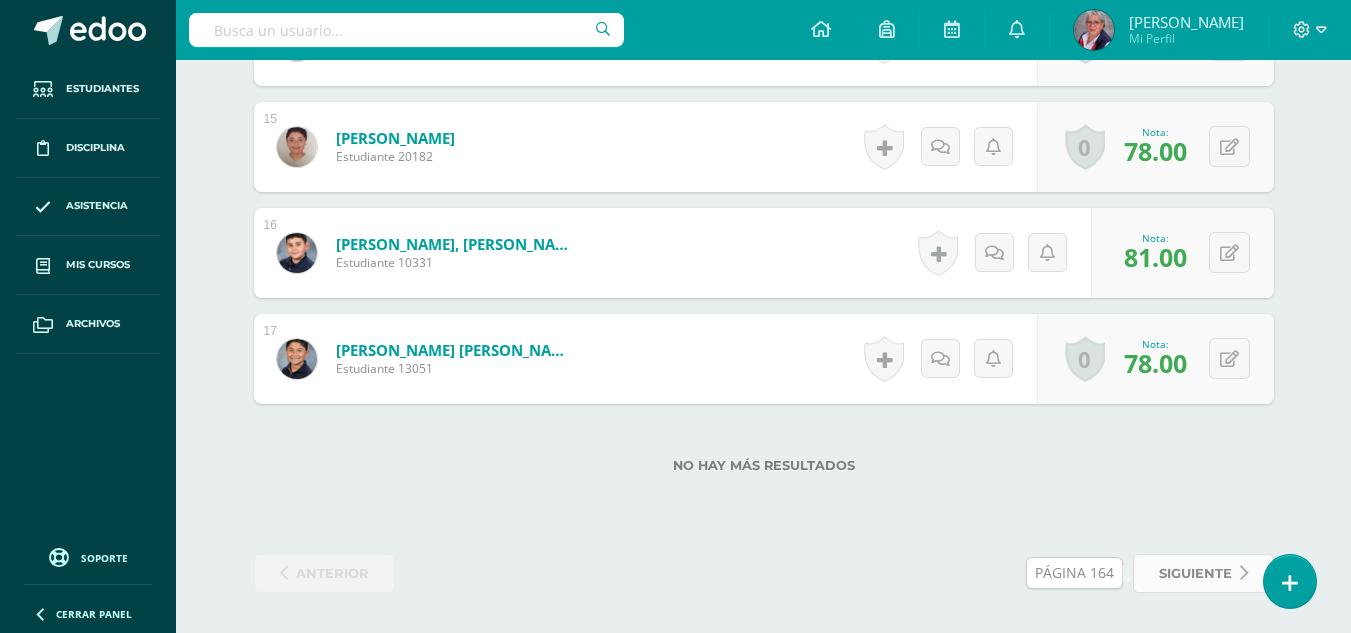 click on "siguiente" at bounding box center [1195, 573] 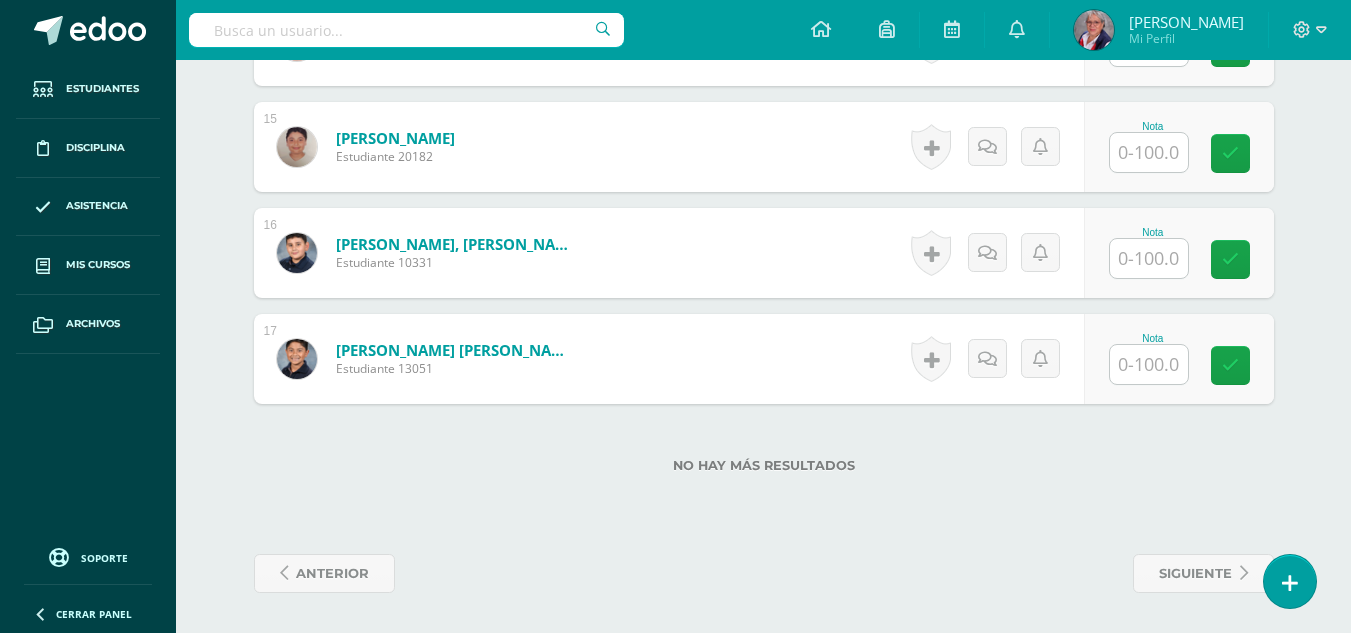 scroll, scrollTop: 2104, scrollLeft: 0, axis: vertical 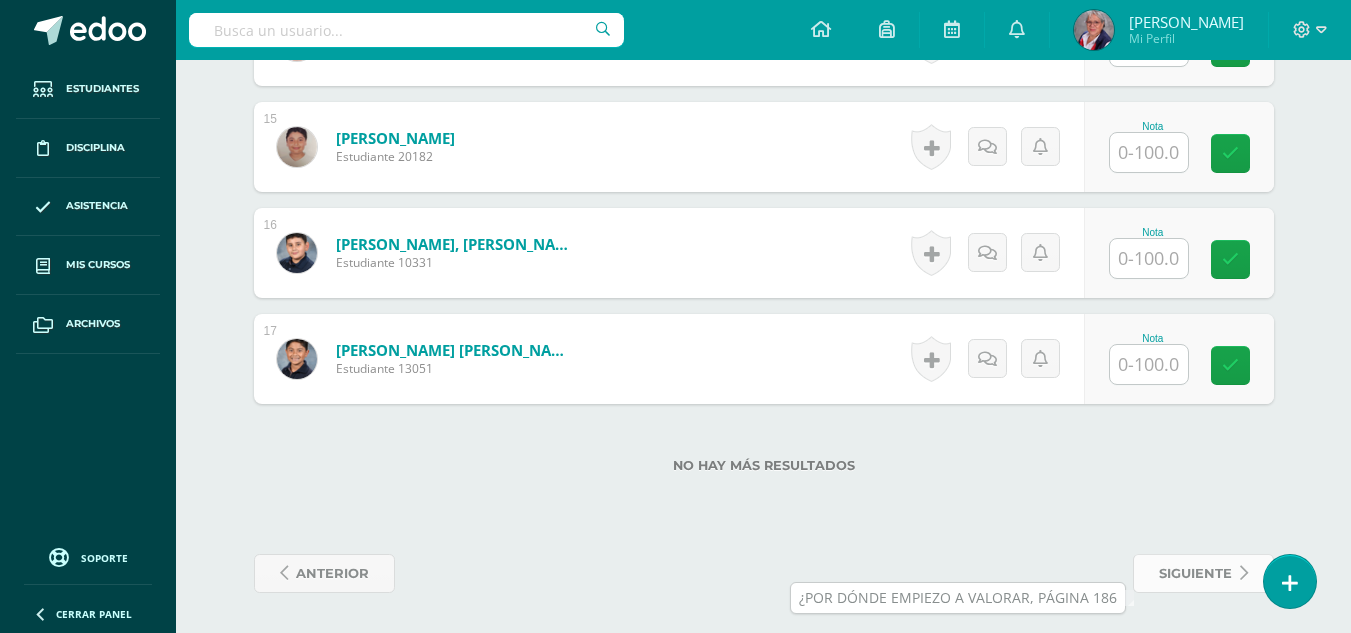 click on "siguiente" at bounding box center (1195, 573) 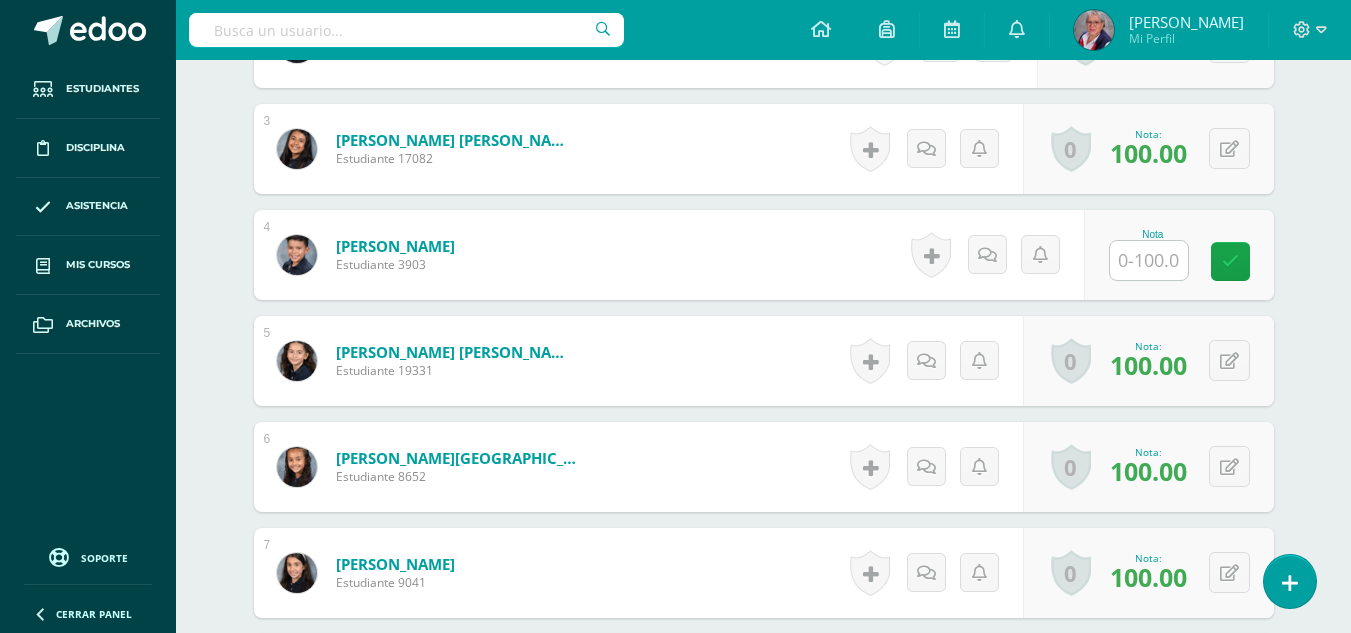 scroll, scrollTop: 804, scrollLeft: 0, axis: vertical 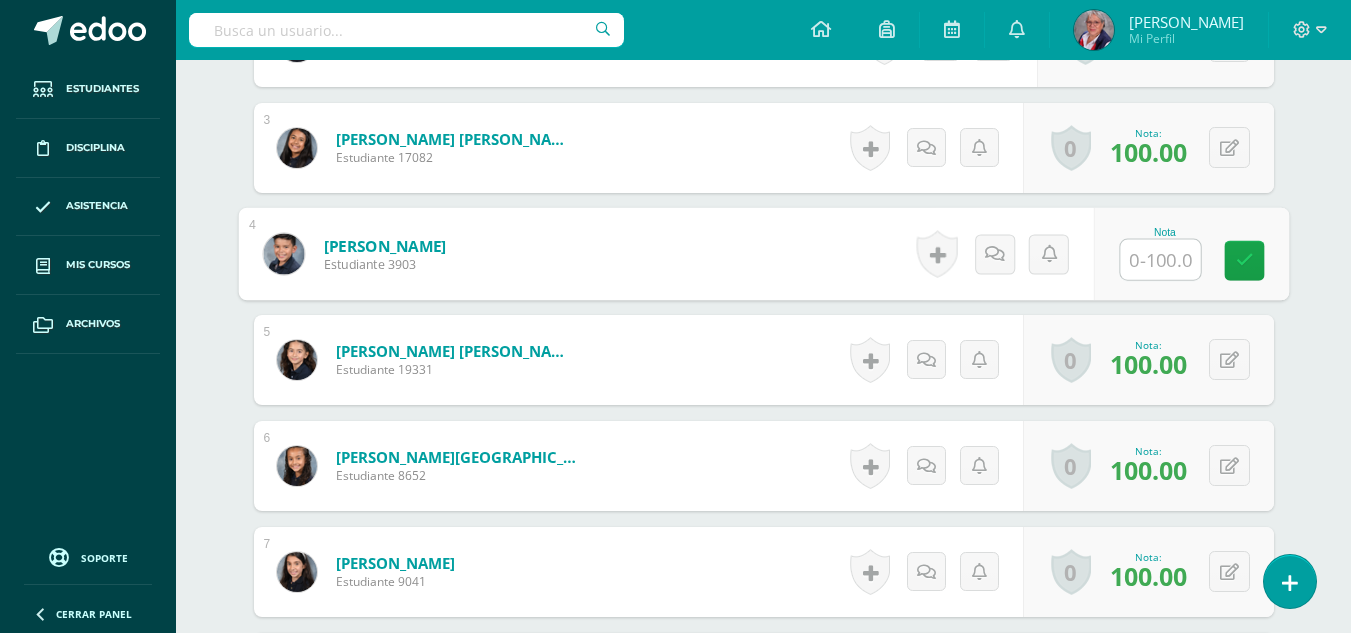 click at bounding box center (1160, 260) 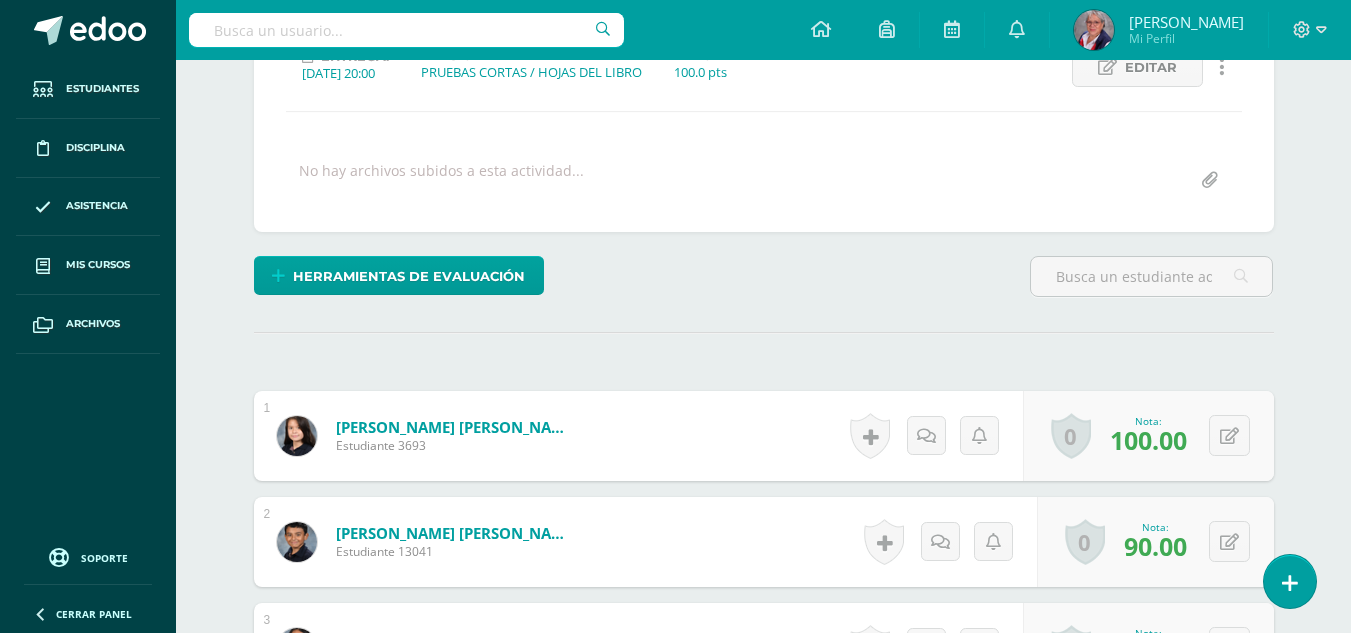 scroll, scrollTop: 704, scrollLeft: 0, axis: vertical 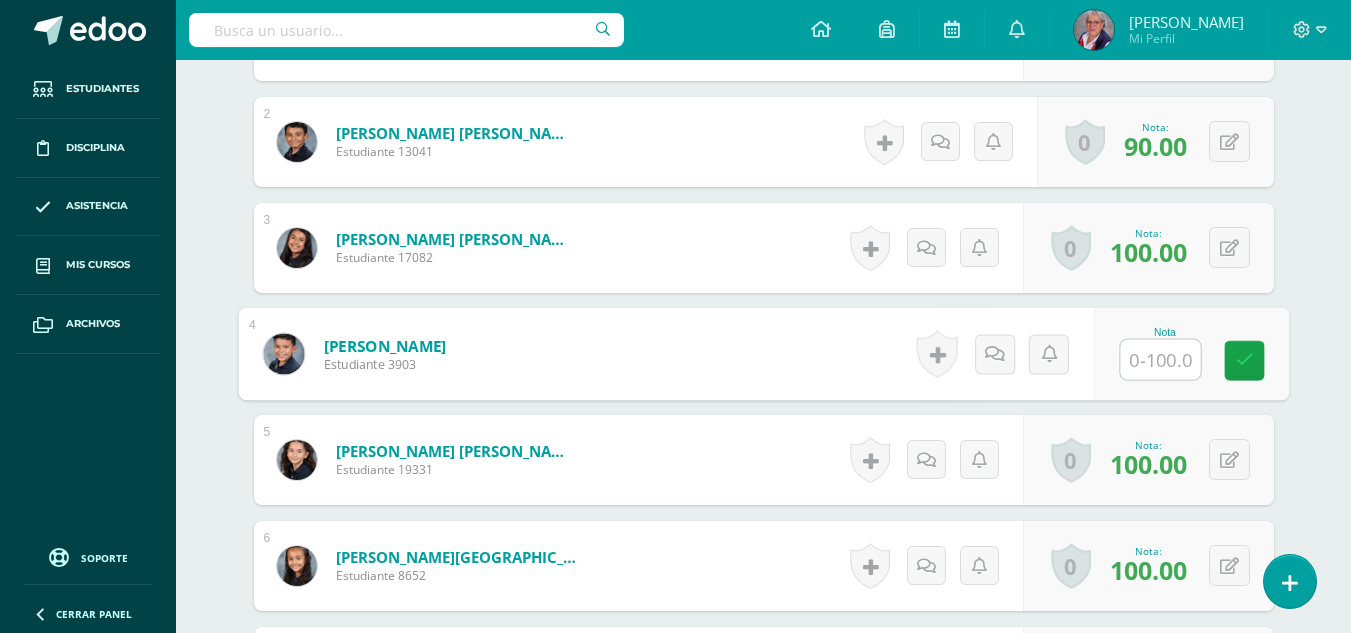 click at bounding box center (1160, 360) 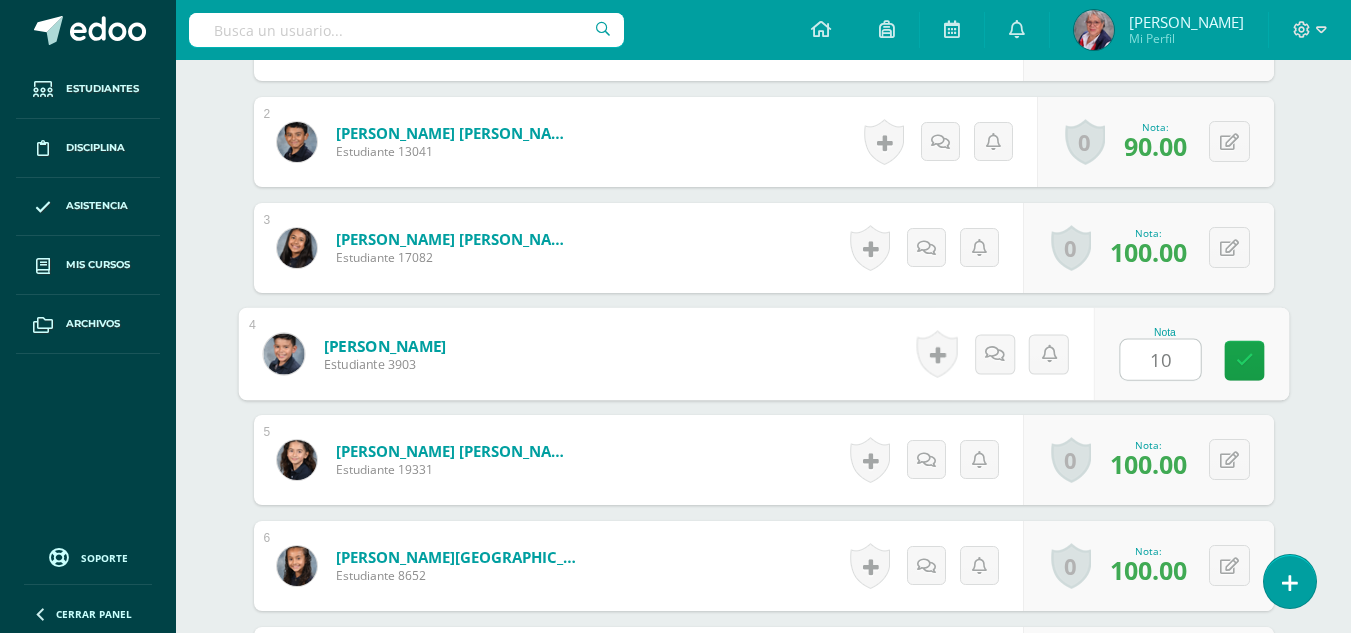 type on "100" 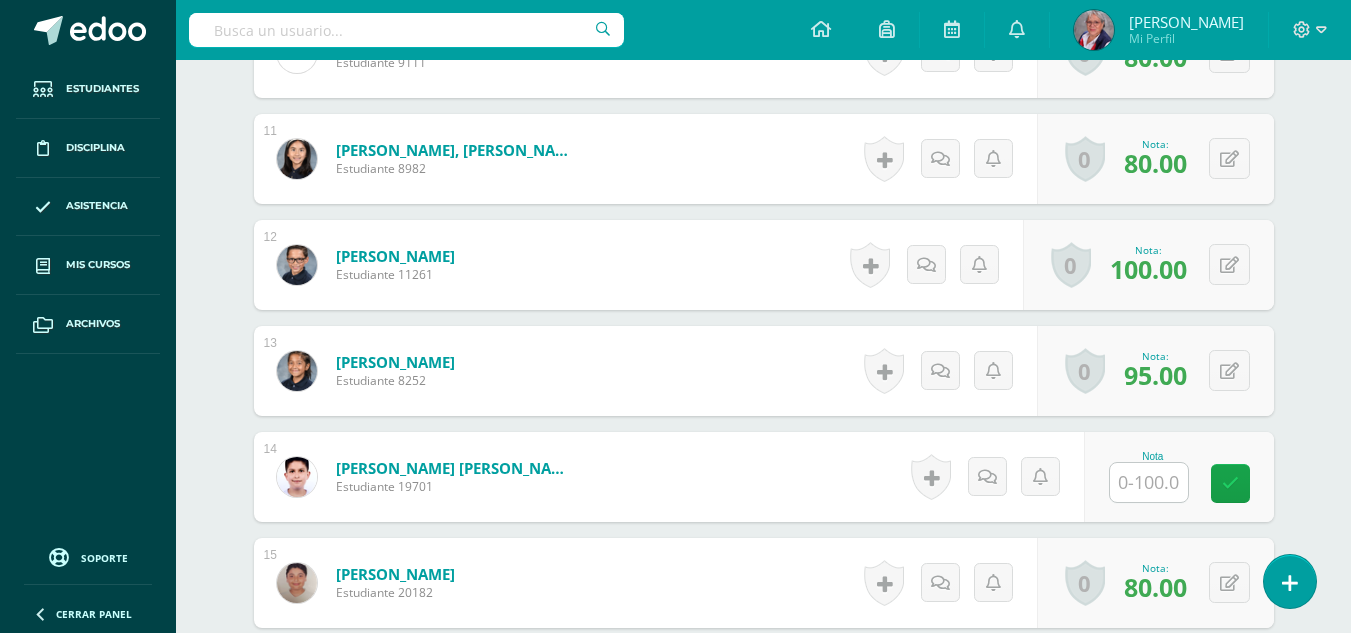 scroll, scrollTop: 1704, scrollLeft: 0, axis: vertical 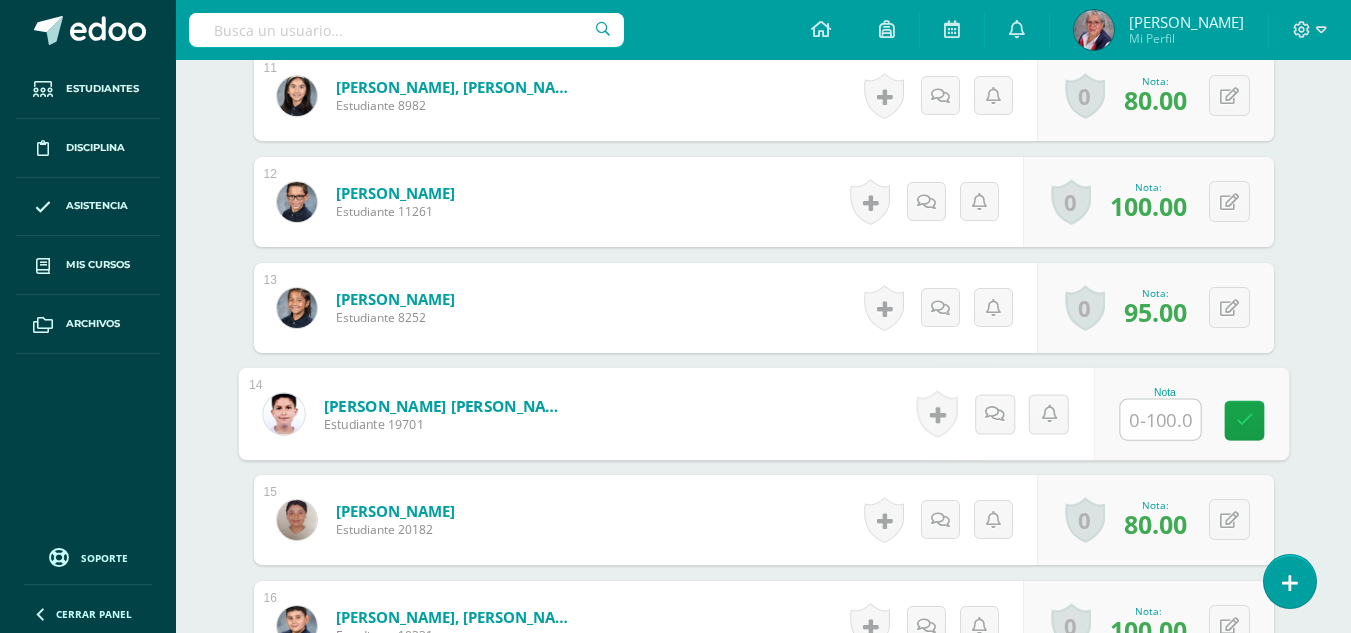 click at bounding box center [1160, 420] 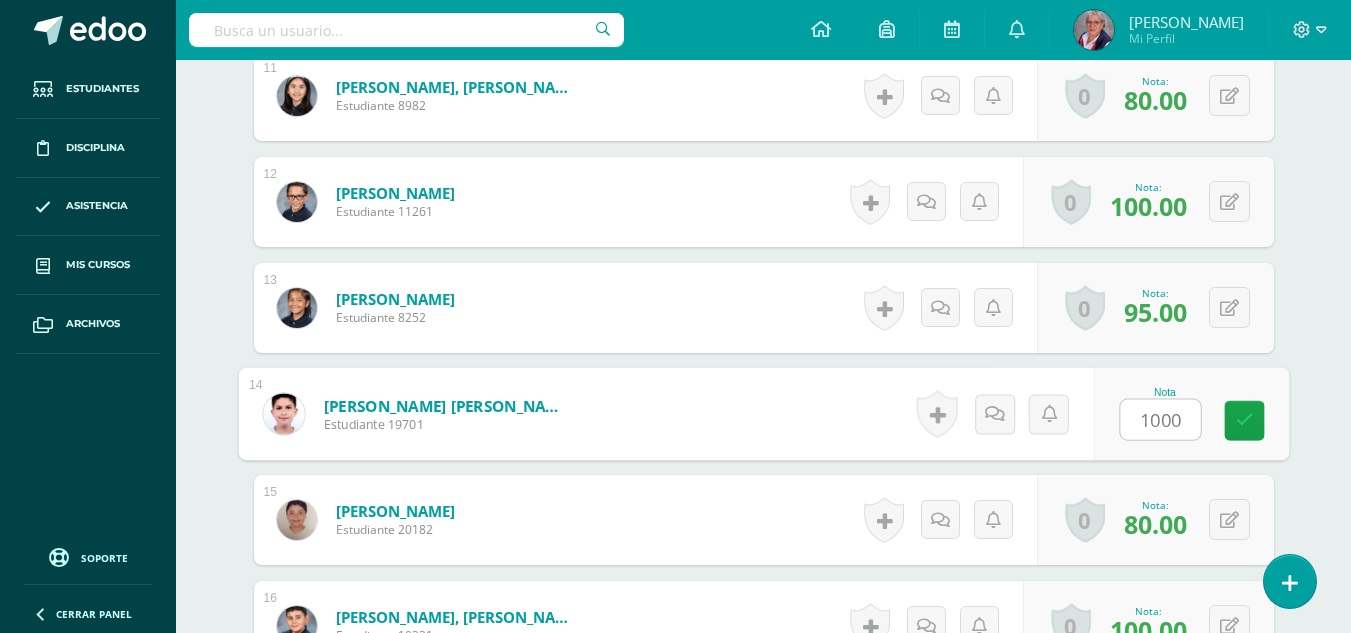type on "100" 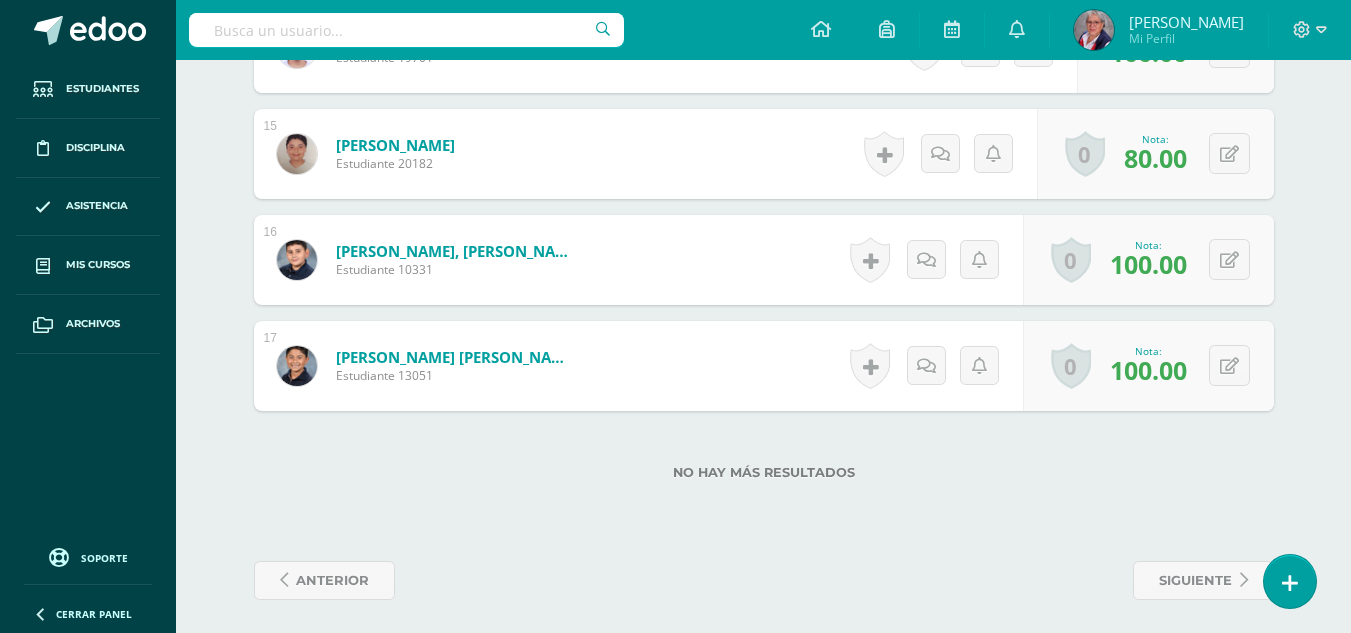scroll, scrollTop: 2104, scrollLeft: 0, axis: vertical 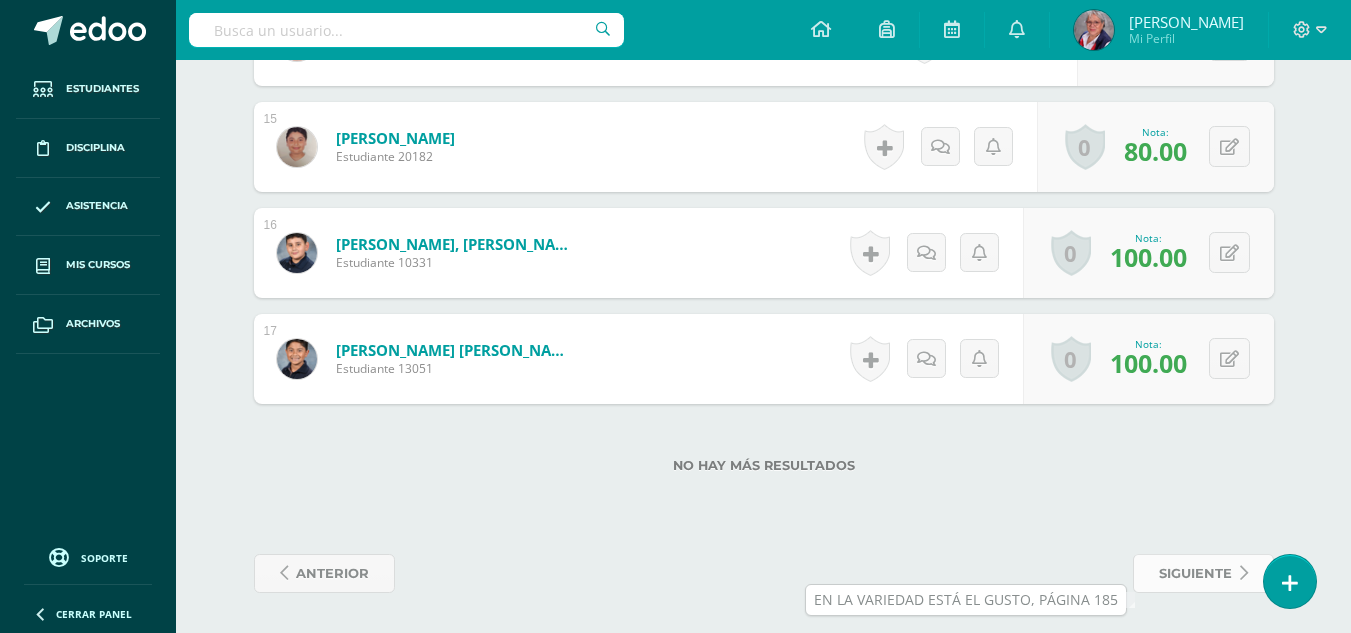 click on "siguiente" at bounding box center [1195, 573] 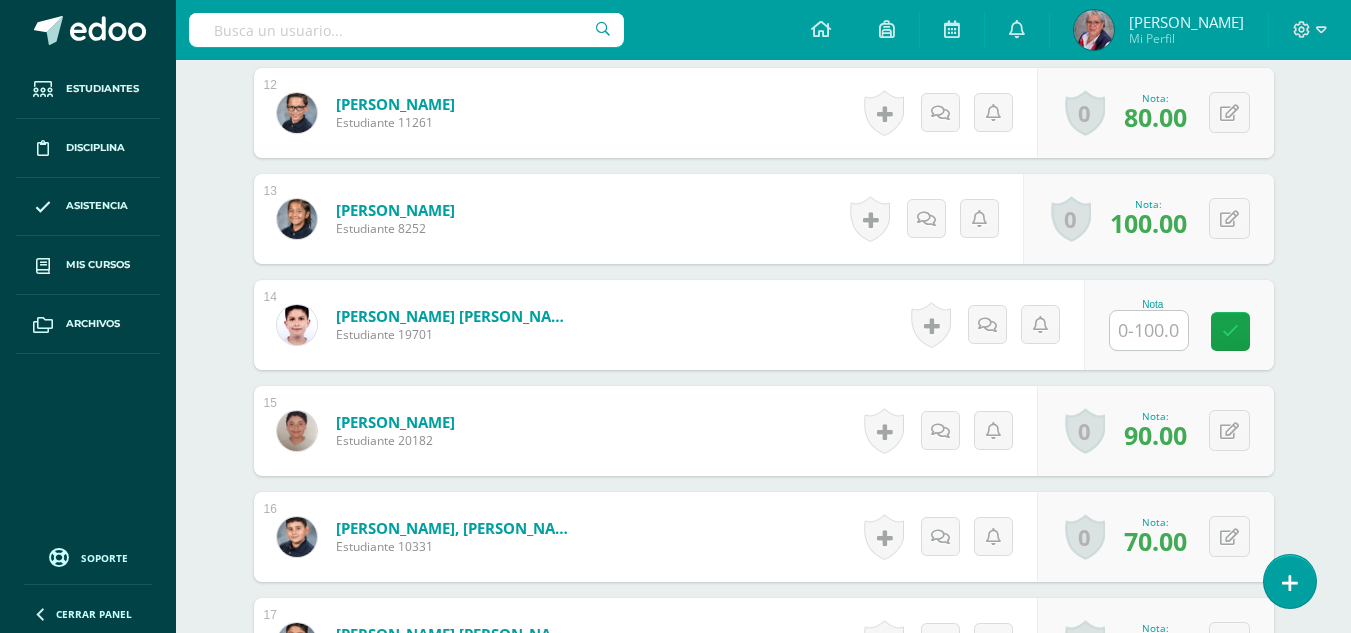 scroll, scrollTop: 1704, scrollLeft: 0, axis: vertical 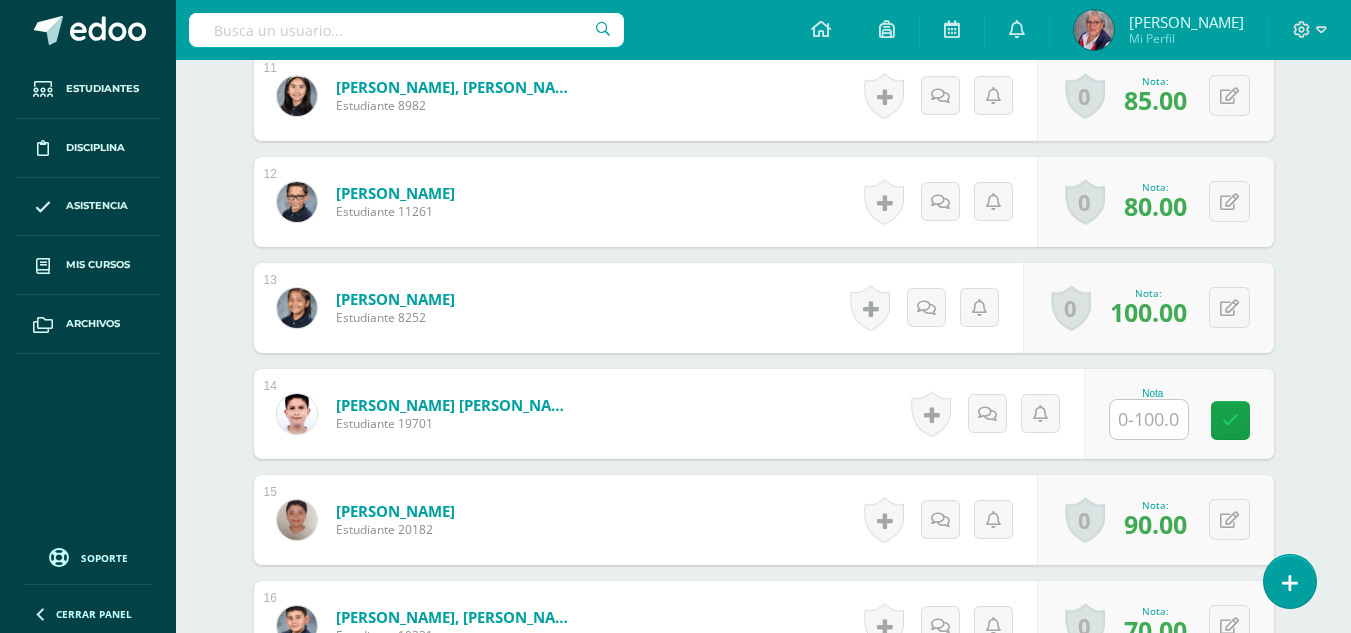 drag, startPoint x: 1151, startPoint y: 439, endPoint x: 1189, endPoint y: 439, distance: 38 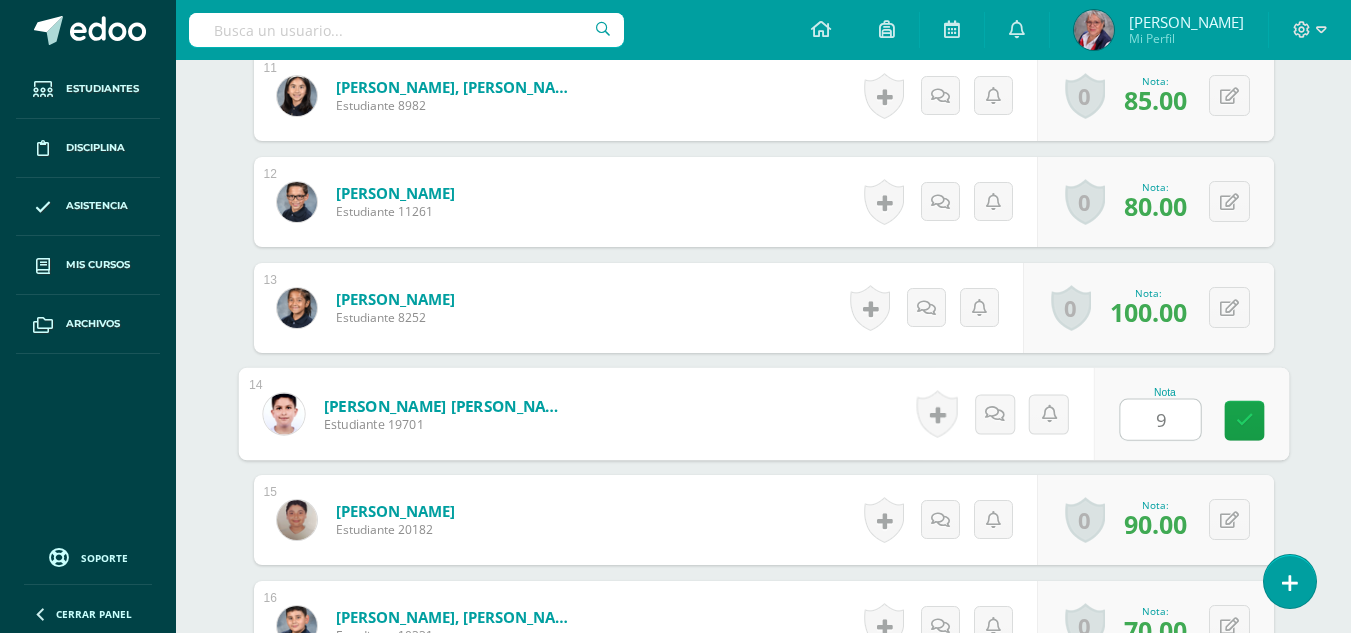 type on "90" 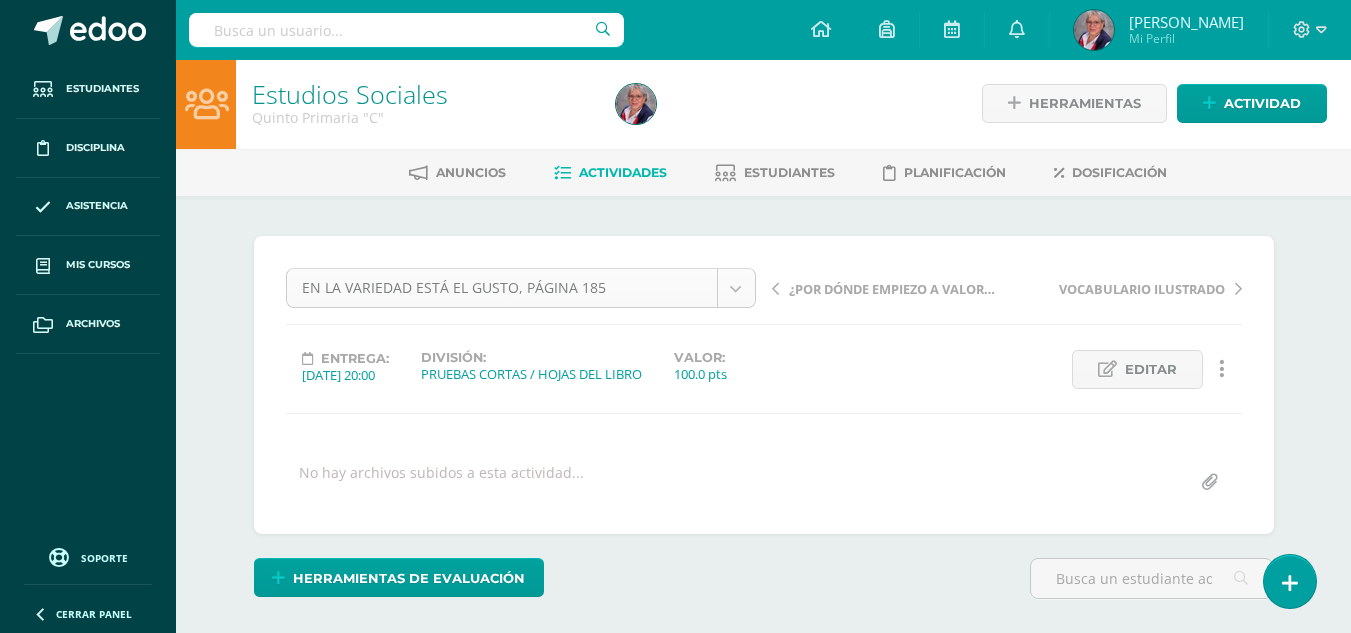 scroll, scrollTop: 0, scrollLeft: 0, axis: both 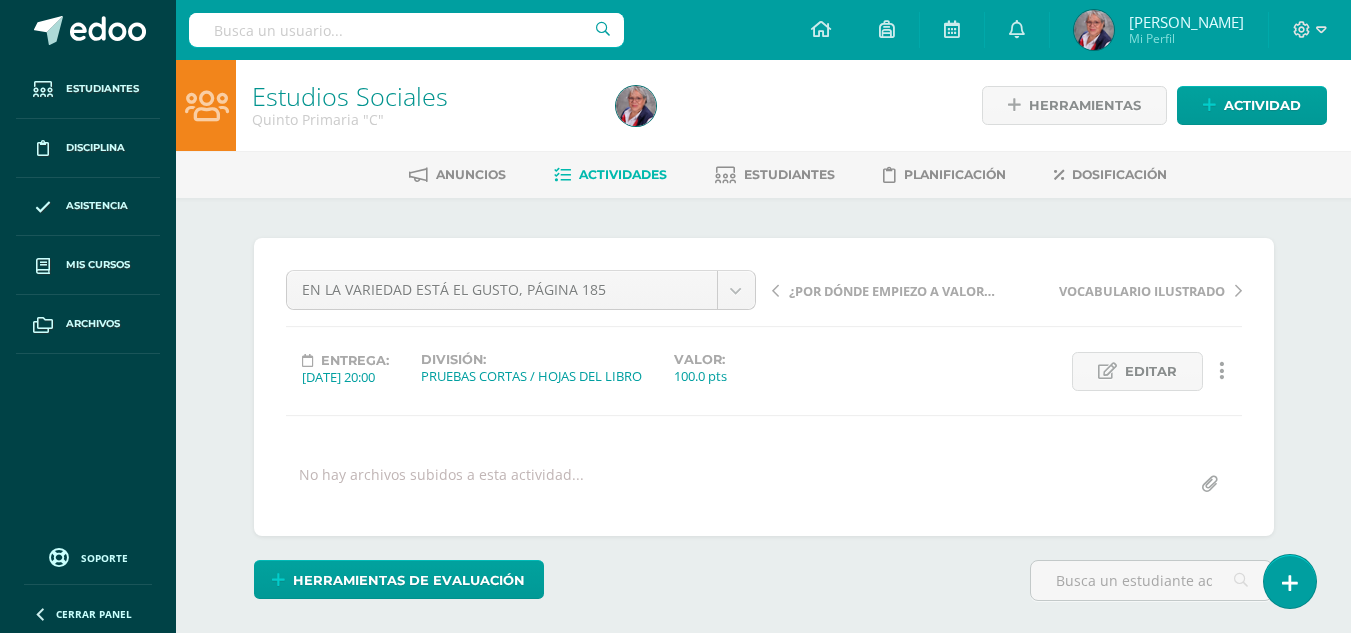 click on "Anuncios
Actividades
Estudiantes
Planificación
Dosificación" at bounding box center [787, 174] 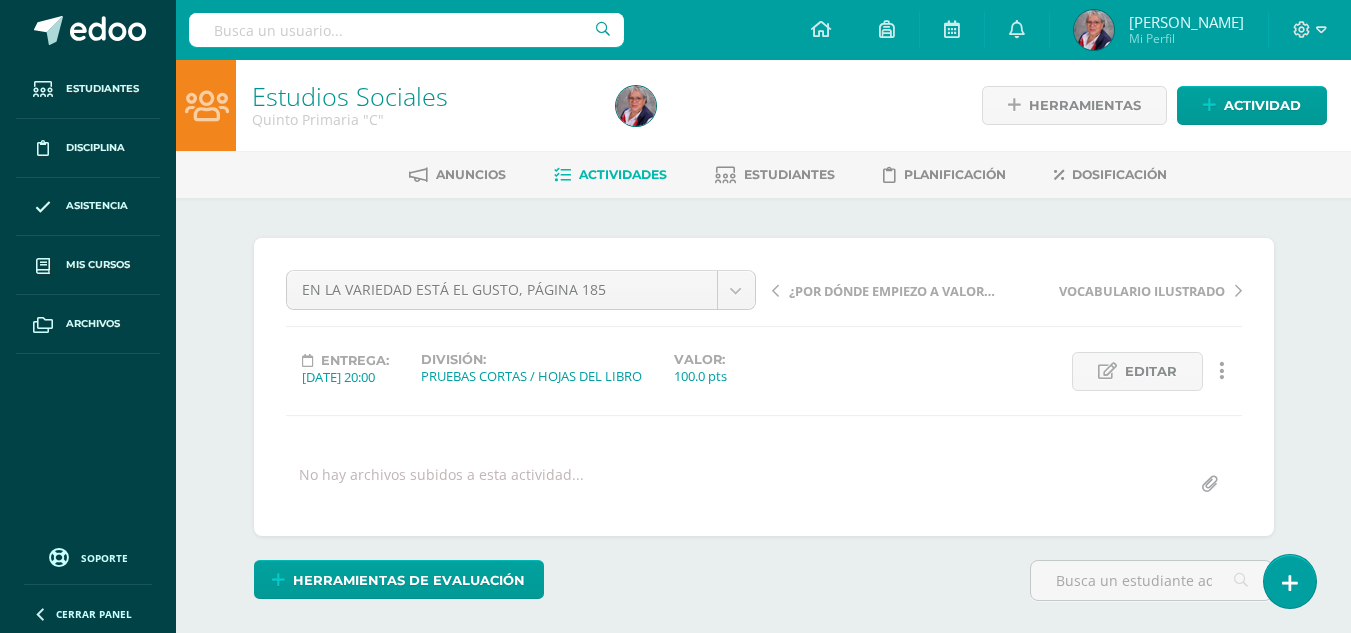 click on "Actividades" at bounding box center [623, 174] 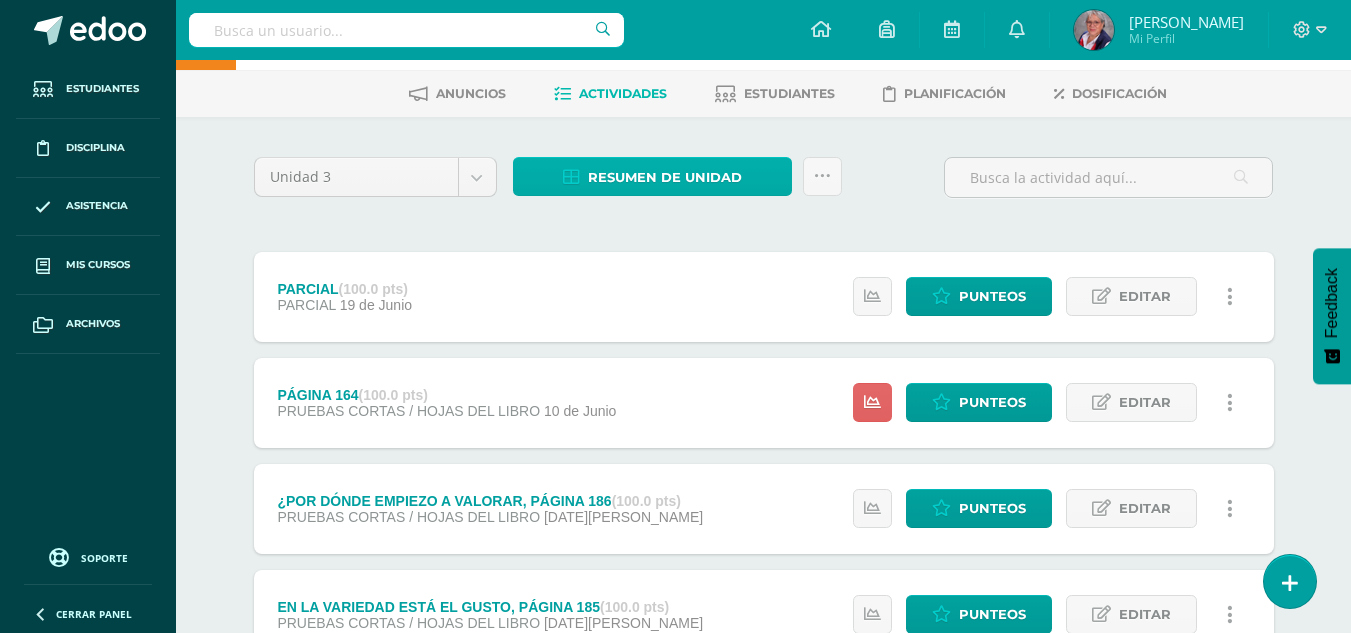scroll, scrollTop: 0, scrollLeft: 0, axis: both 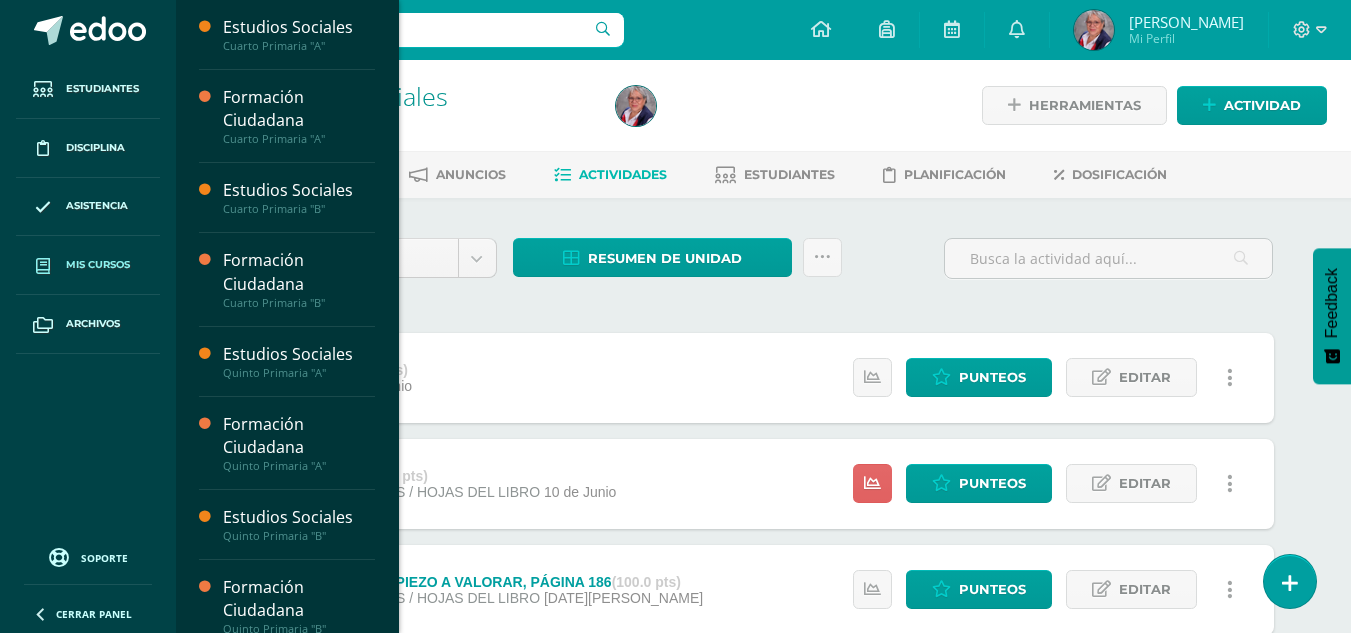 click on "Mis cursos" at bounding box center (98, 265) 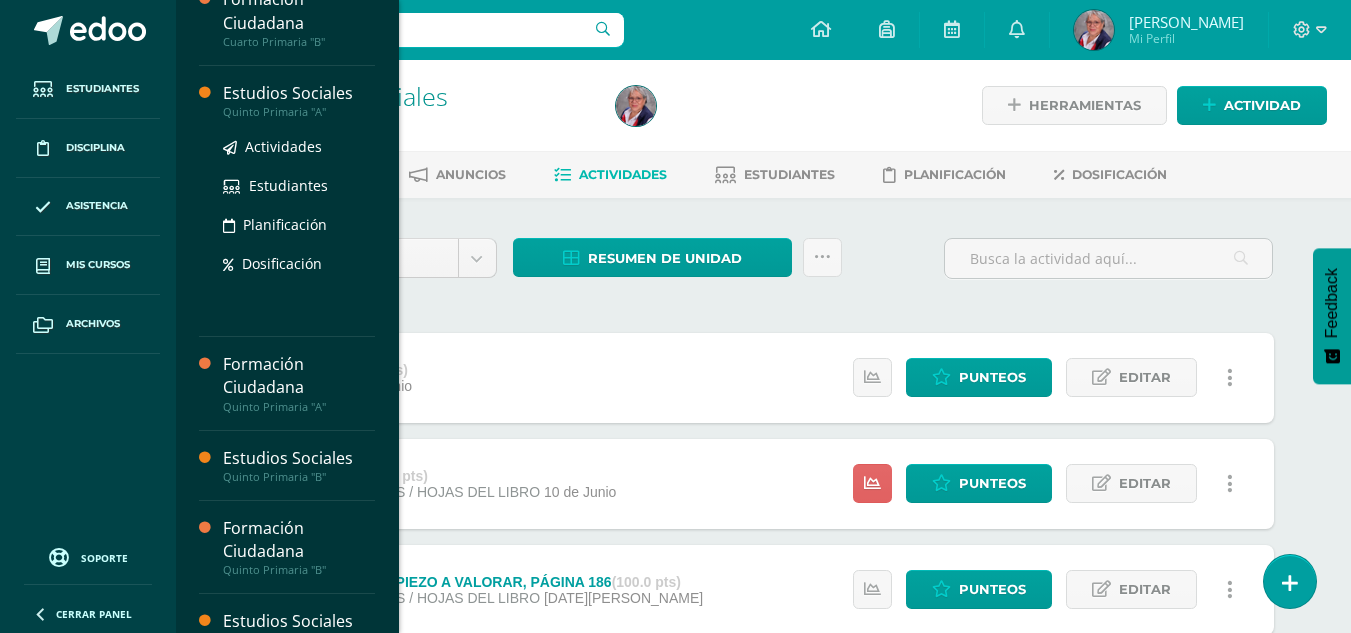 scroll, scrollTop: 300, scrollLeft: 0, axis: vertical 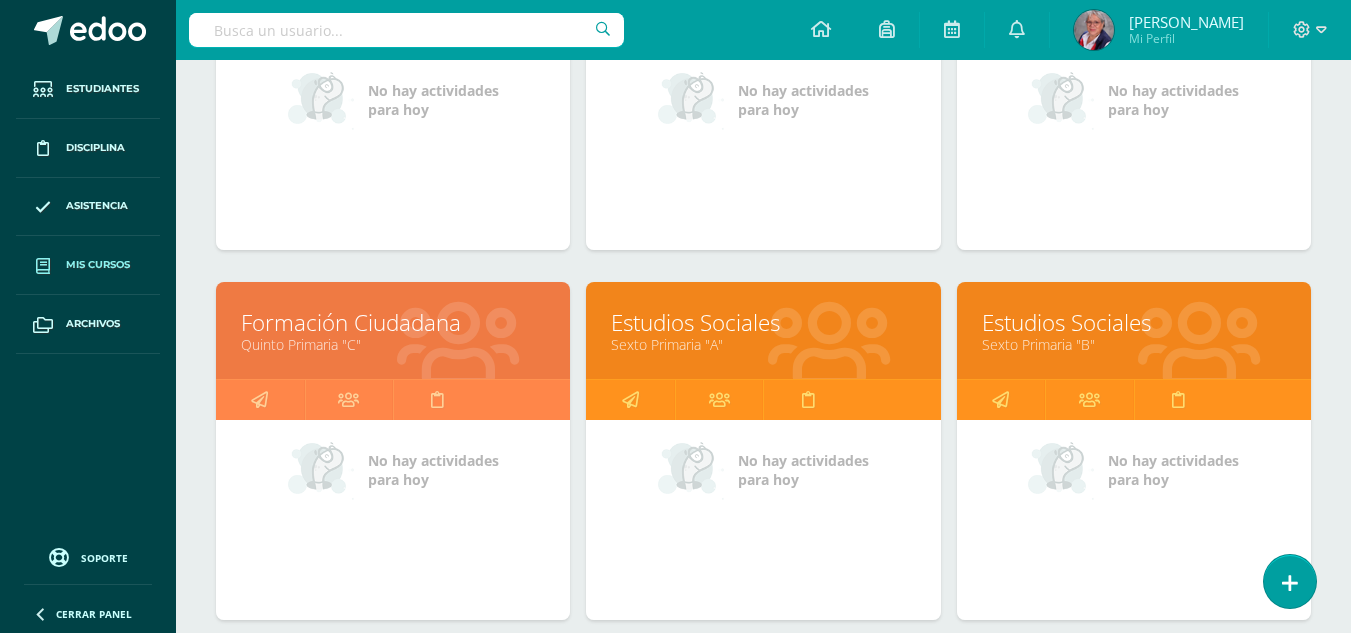 click on "Estudios Sociales" at bounding box center (763, 322) 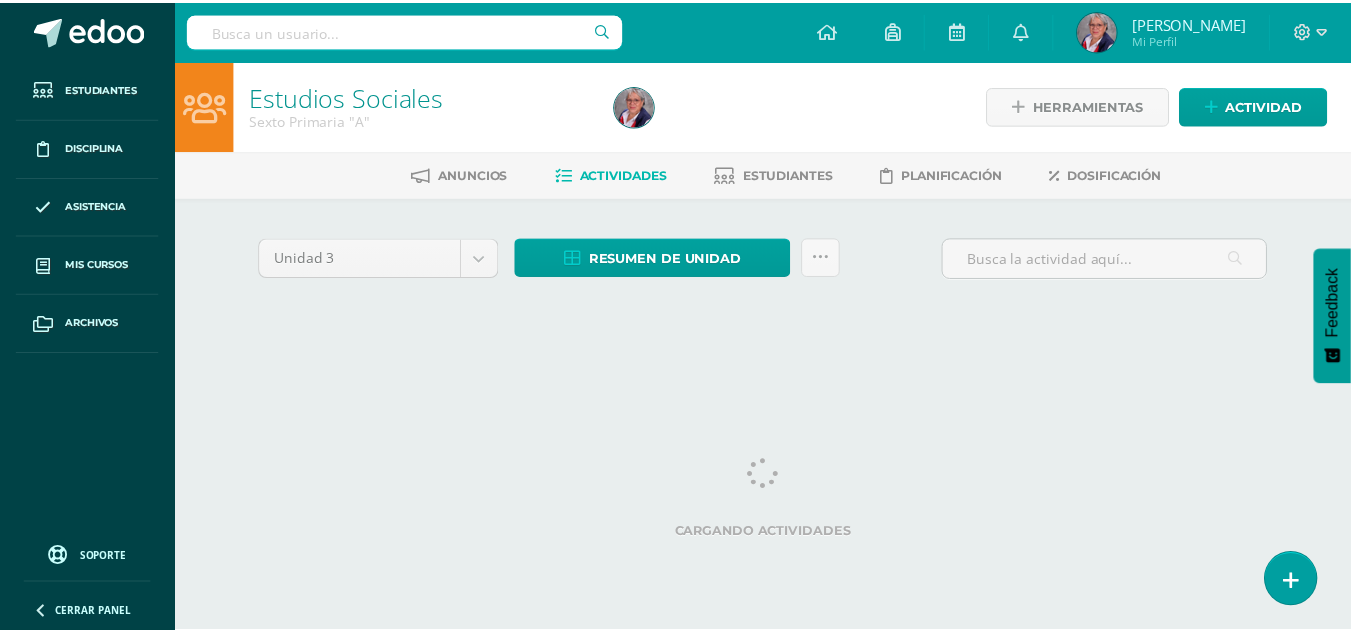 scroll, scrollTop: 0, scrollLeft: 0, axis: both 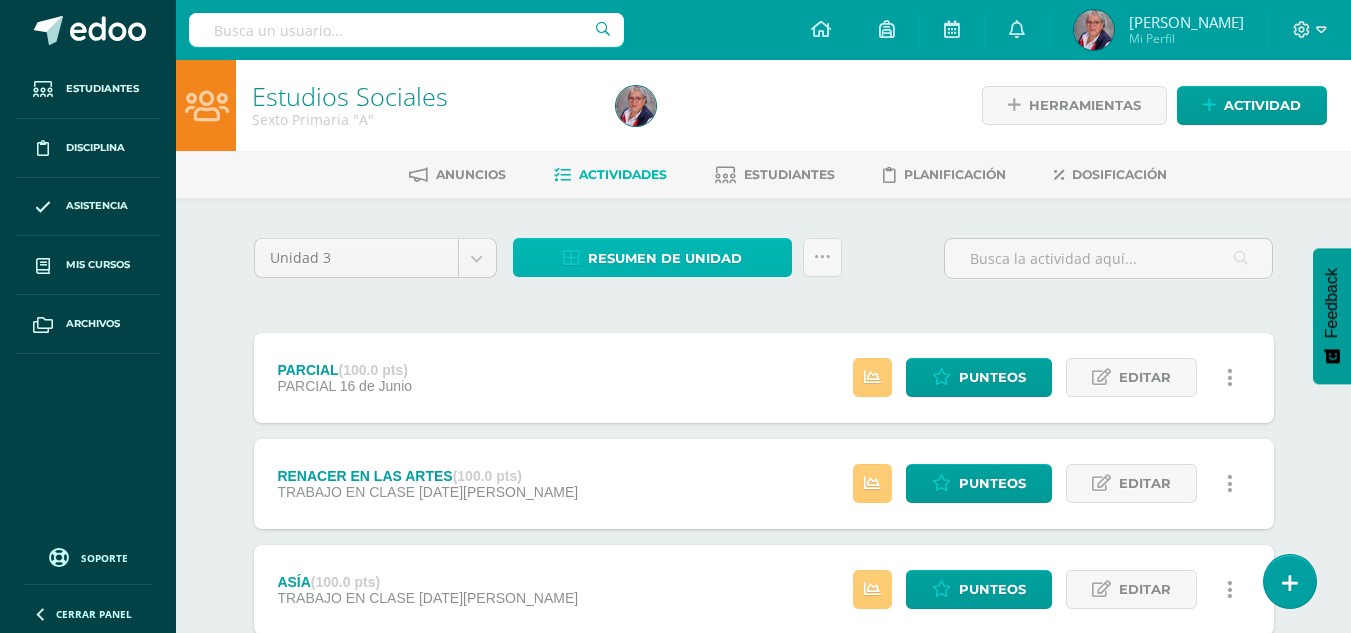click on "Resumen de unidad" at bounding box center (665, 258) 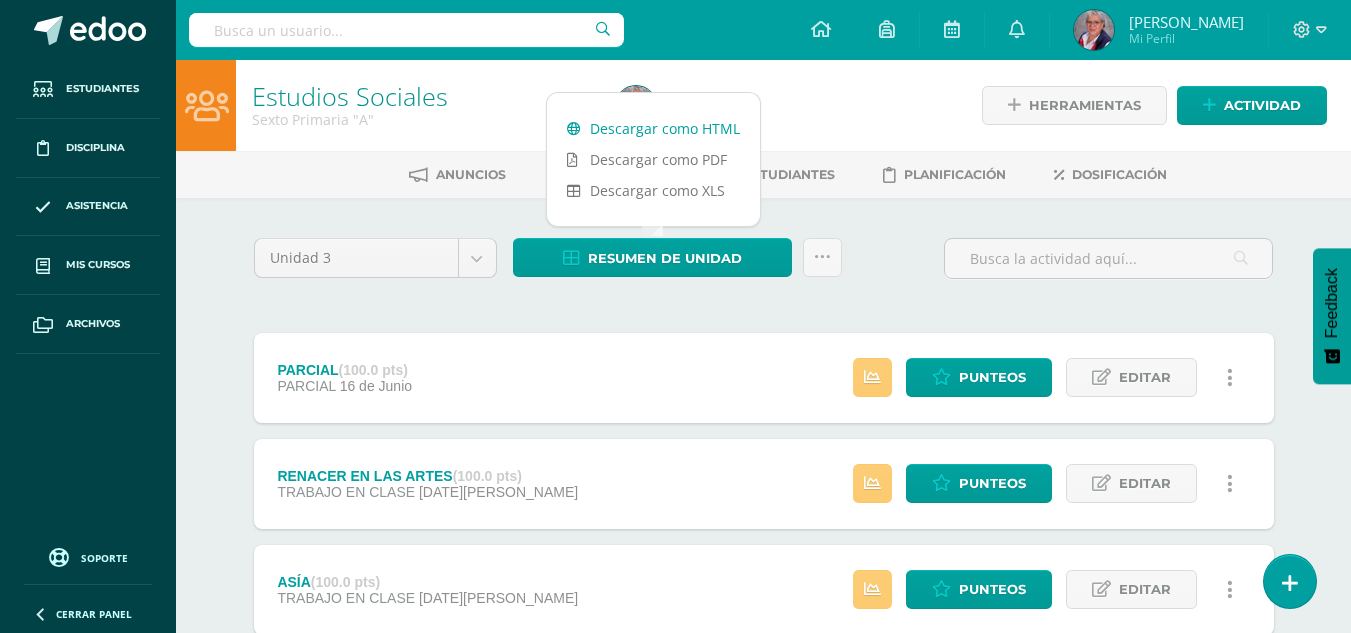 click on "Descargar como HTML" at bounding box center (653, 128) 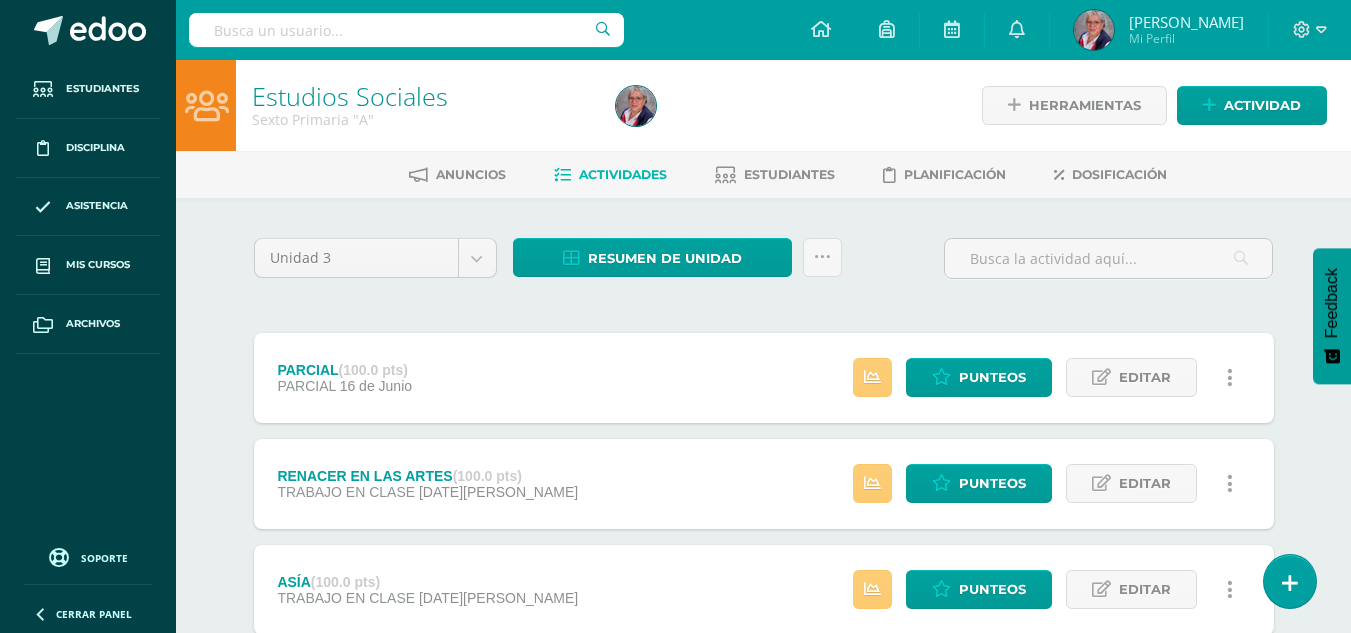 click on "Unidad 3                             Unidad 1 Unidad 2 Unidad 3 Unidad 4 Resumen de unidad
Subir actividades en masa
Enviar punteos a revision
Historial de actividad
¿Estás seguro que deseas  Enviar a revisión  las notas de este curso?
Esta acción  enviará una notificación a tu supervisor y no podrás eliminar o cambiar tus notas.  Esta acción no podrá ser revertida a menos que se te conceda permiso
Cancelar
Enviar a revisión
Creación  y  Calificación   en masa.
Para poder crear actividades y calificar las mismas
deberás subir
un archivo Excel
en el cual incluyas las
Descargar Formato de Excel Cargar formato" at bounding box center (764, 642) 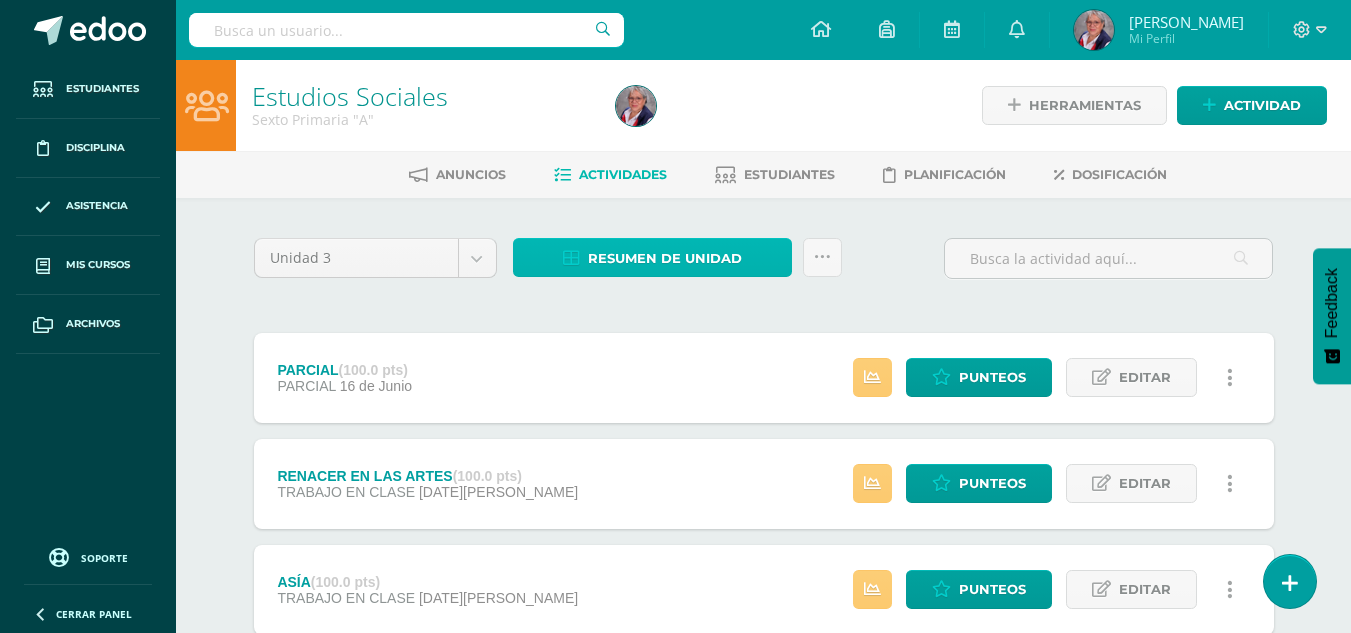click on "Resumen de unidad" at bounding box center (665, 258) 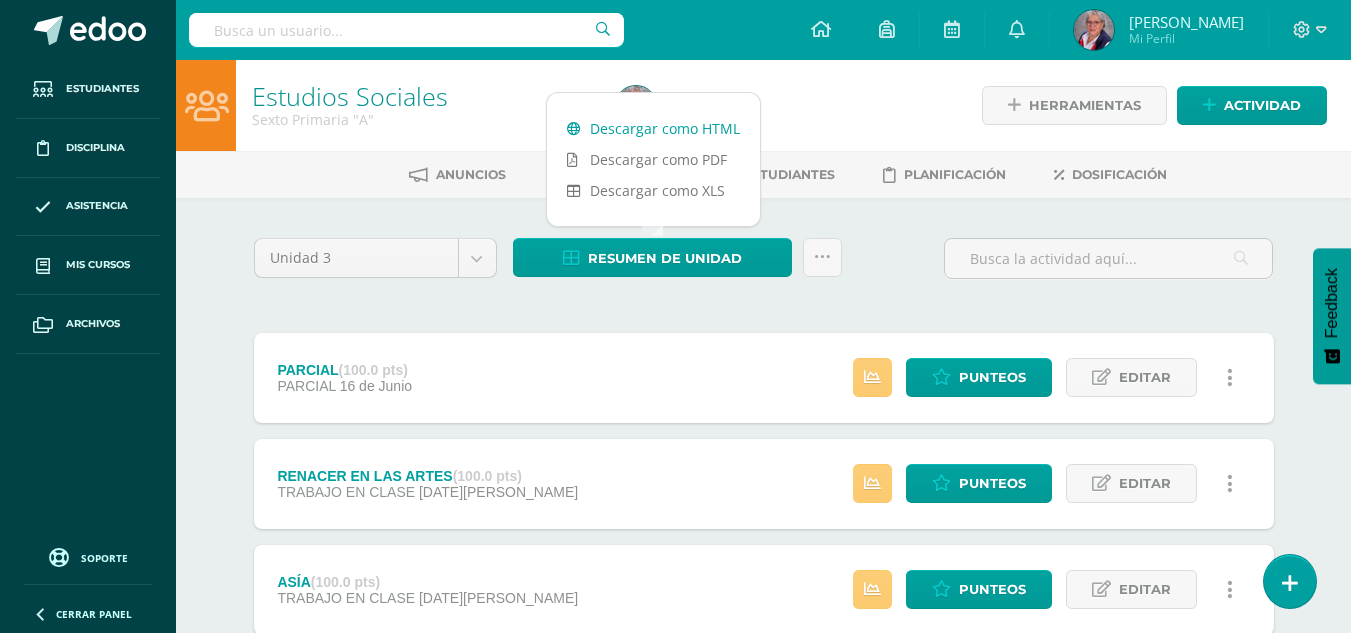 click on "Descargar como HTML" at bounding box center [653, 128] 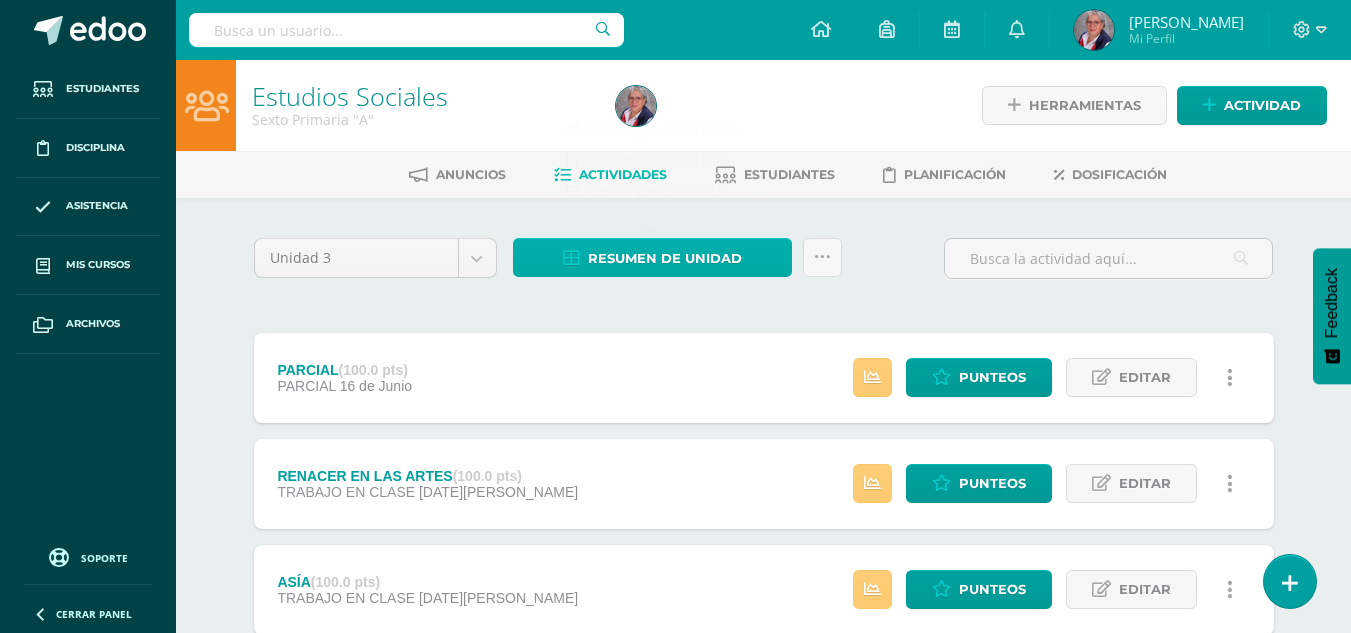 drag, startPoint x: 638, startPoint y: 361, endPoint x: 643, endPoint y: 242, distance: 119.104996 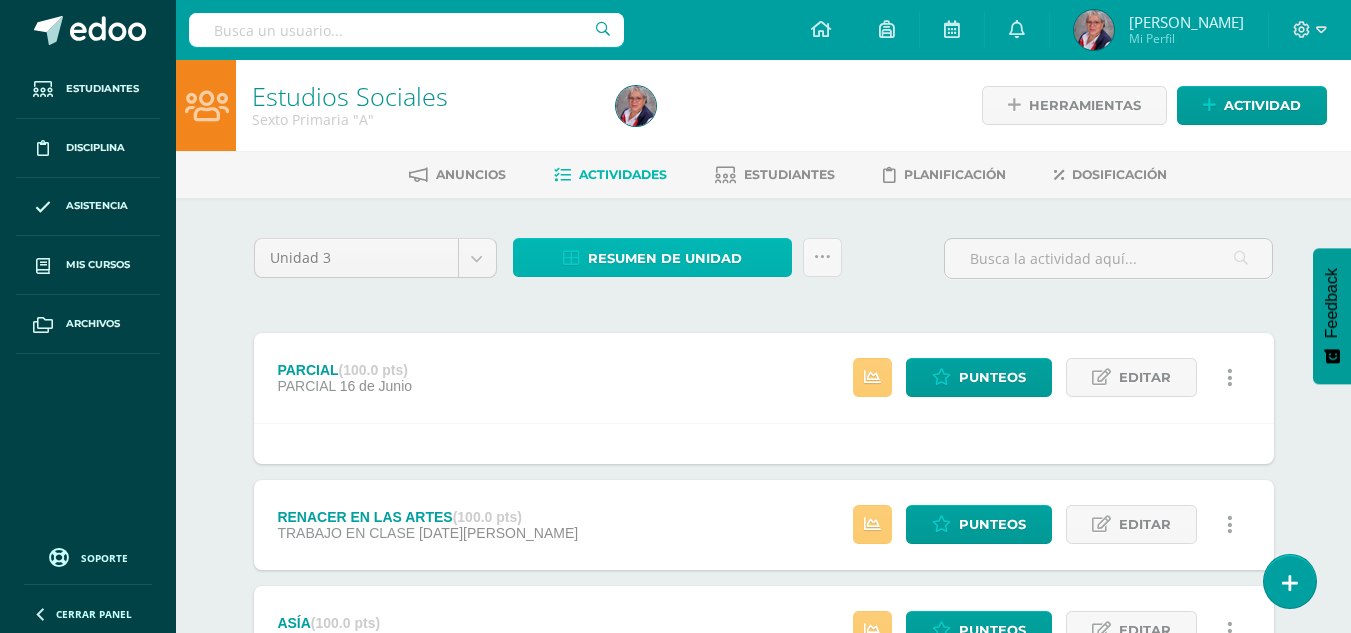 click on "Resumen de unidad" at bounding box center (665, 258) 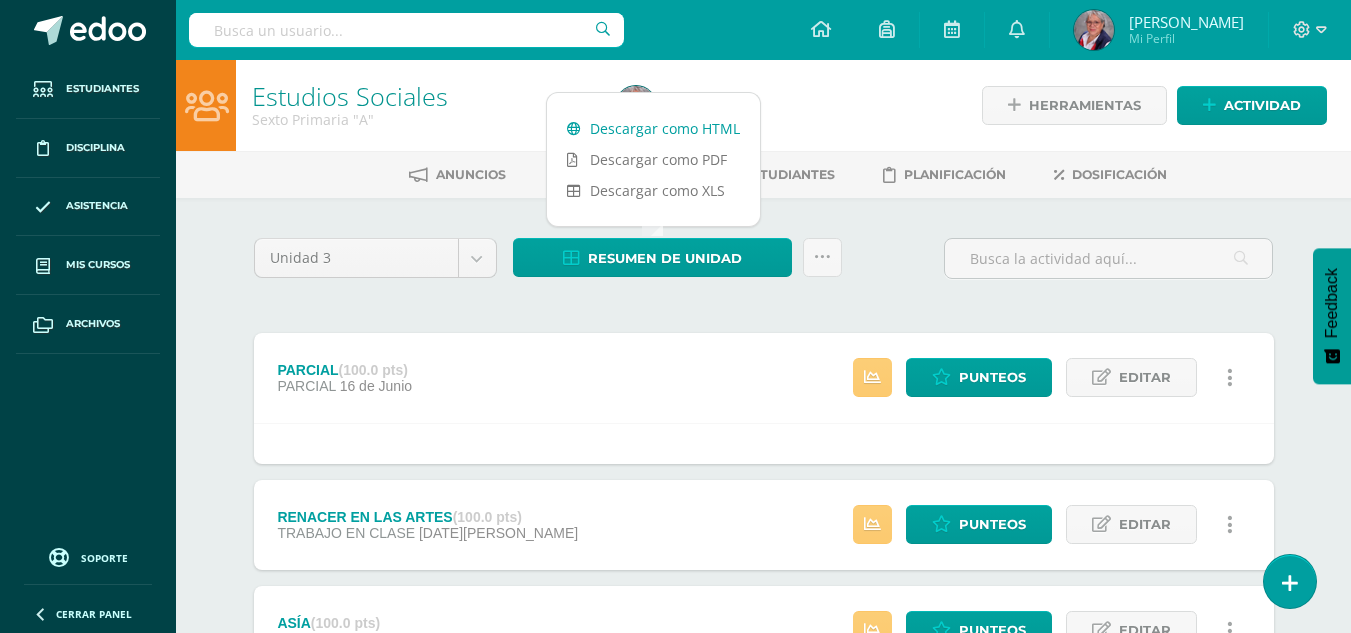 click on "Descargar como HTML" at bounding box center (653, 128) 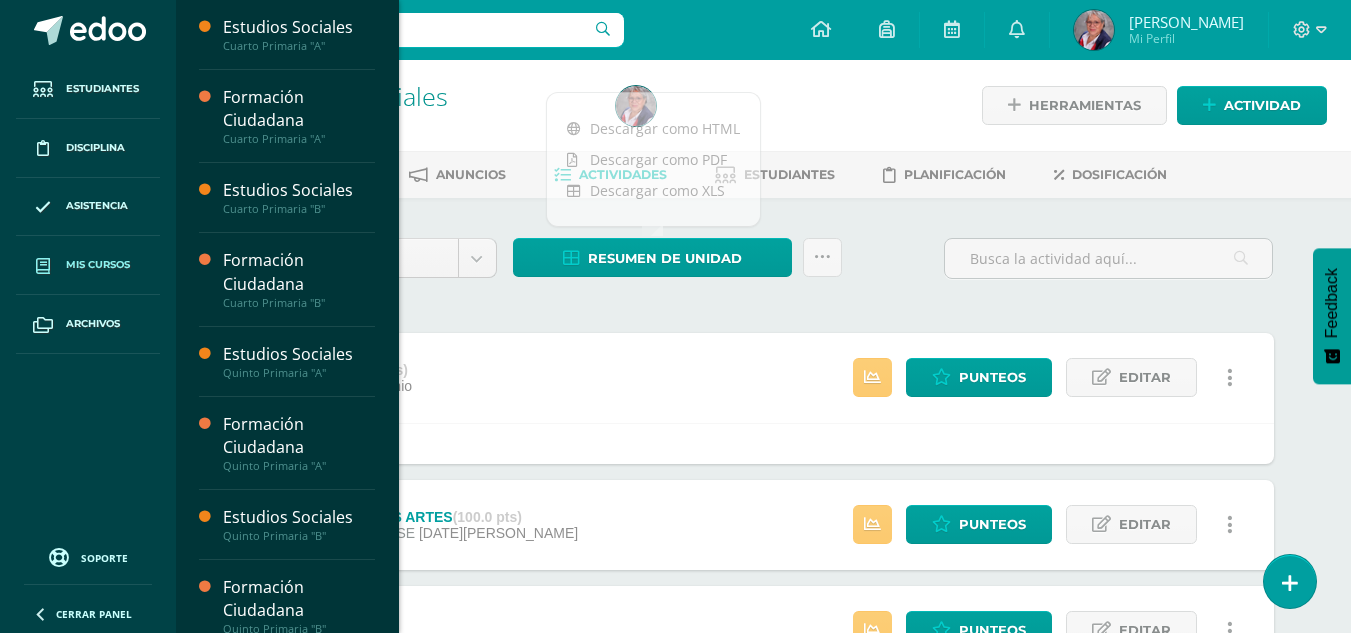 click on "Mis cursos" at bounding box center [98, 265] 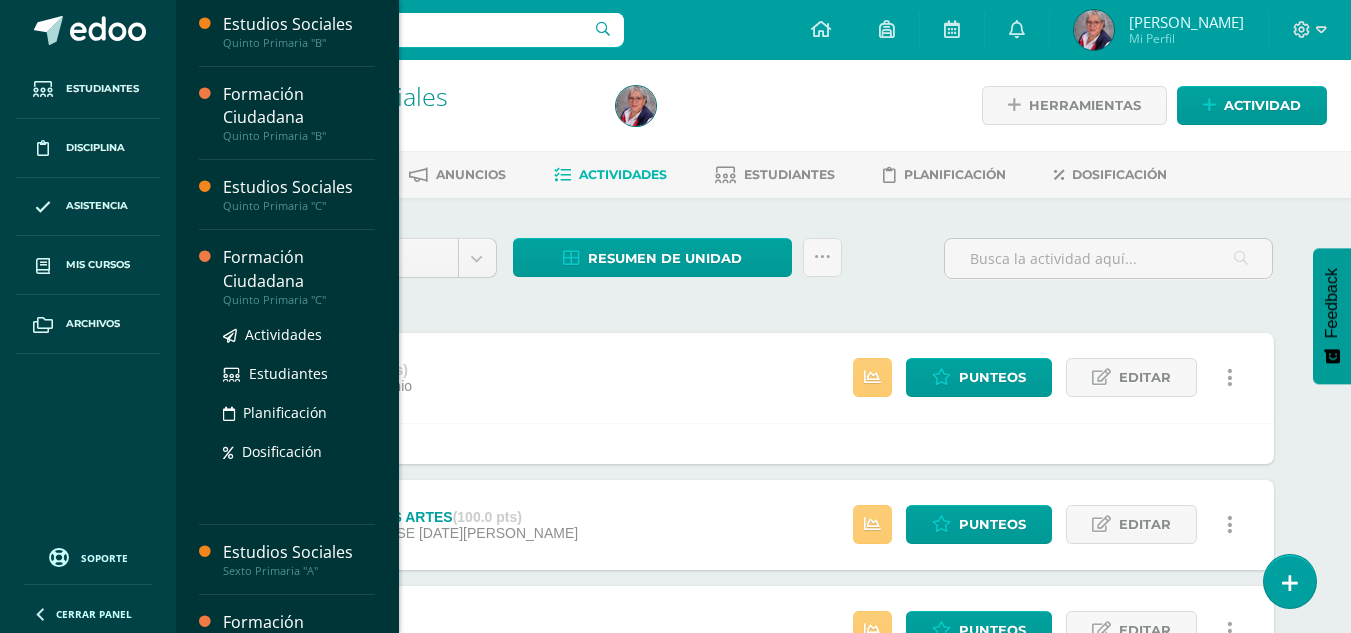 scroll, scrollTop: 489, scrollLeft: 0, axis: vertical 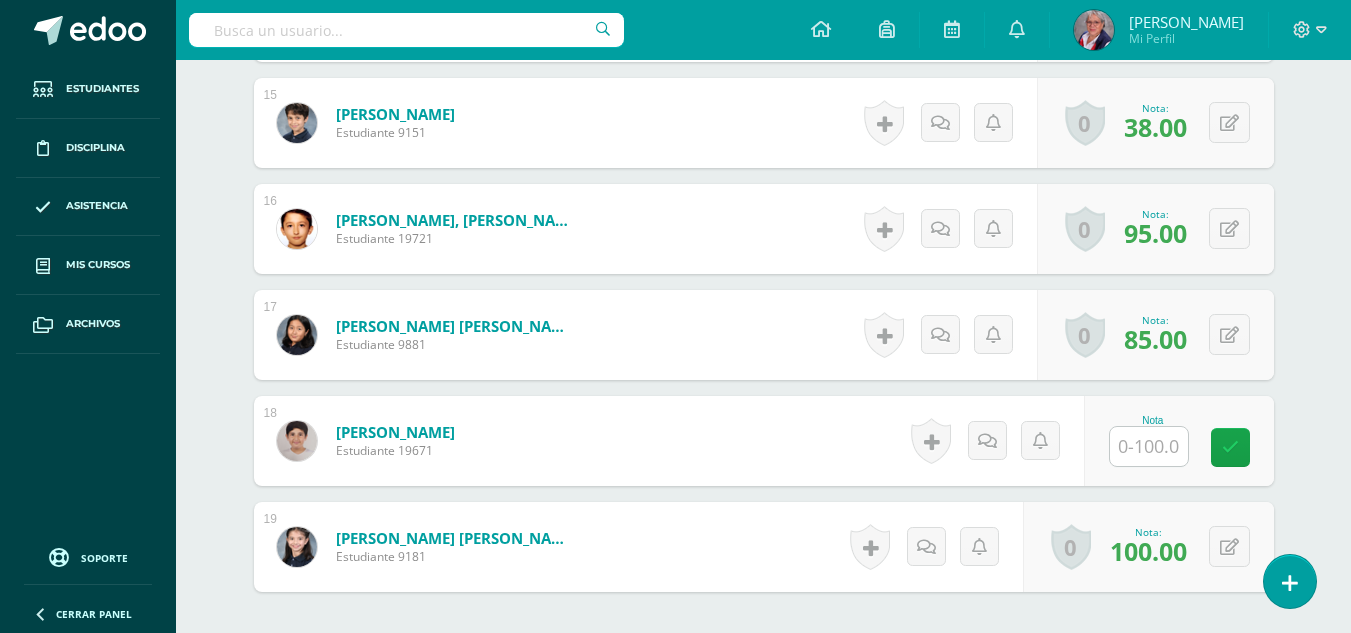 drag, startPoint x: 1151, startPoint y: 470, endPoint x: 1180, endPoint y: 450, distance: 35.22783 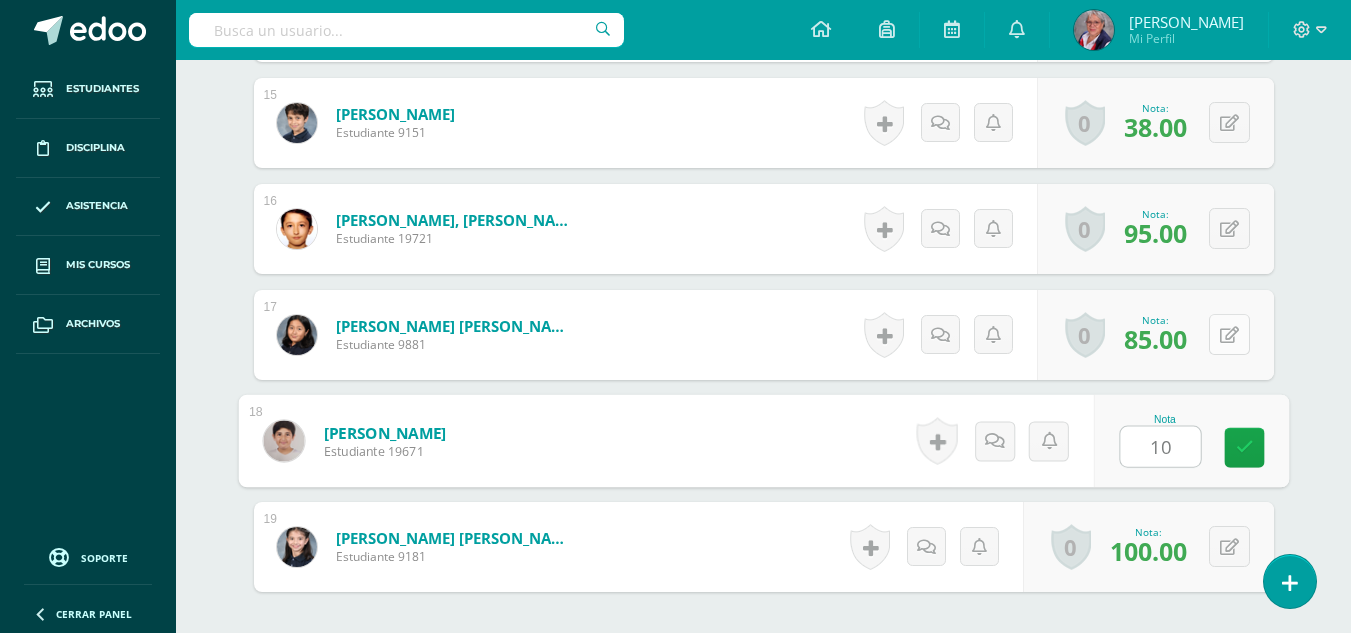 type on "100" 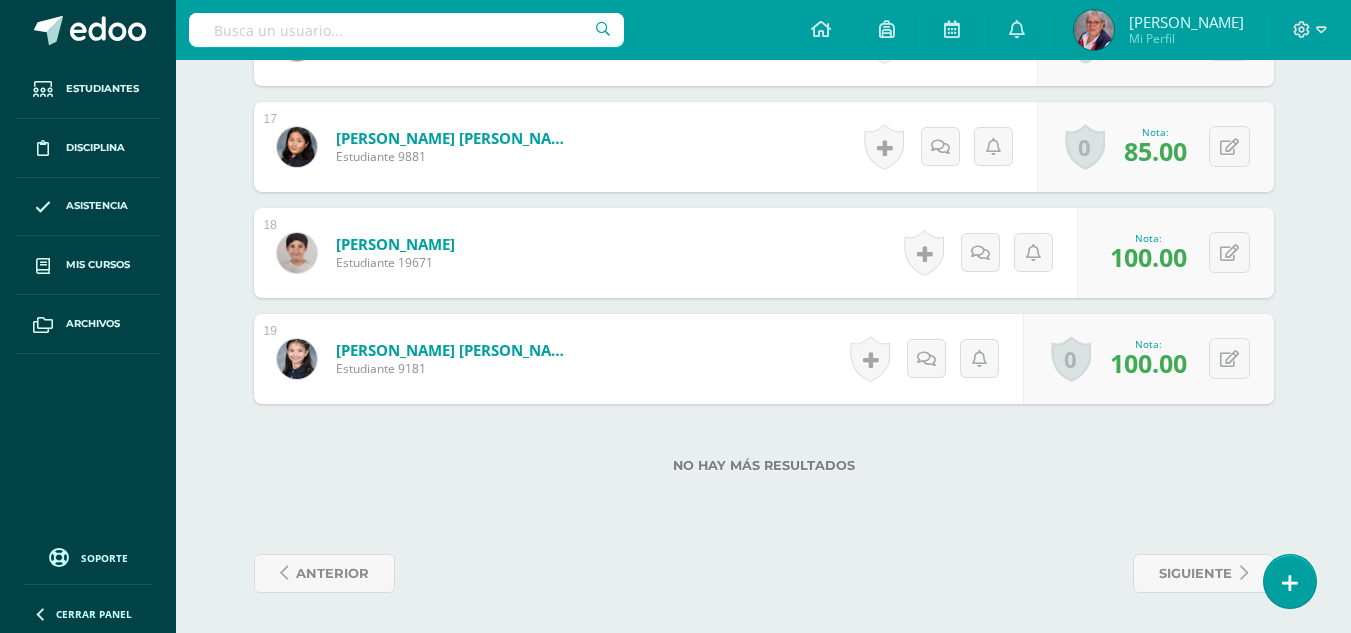 scroll, scrollTop: 2316, scrollLeft: 0, axis: vertical 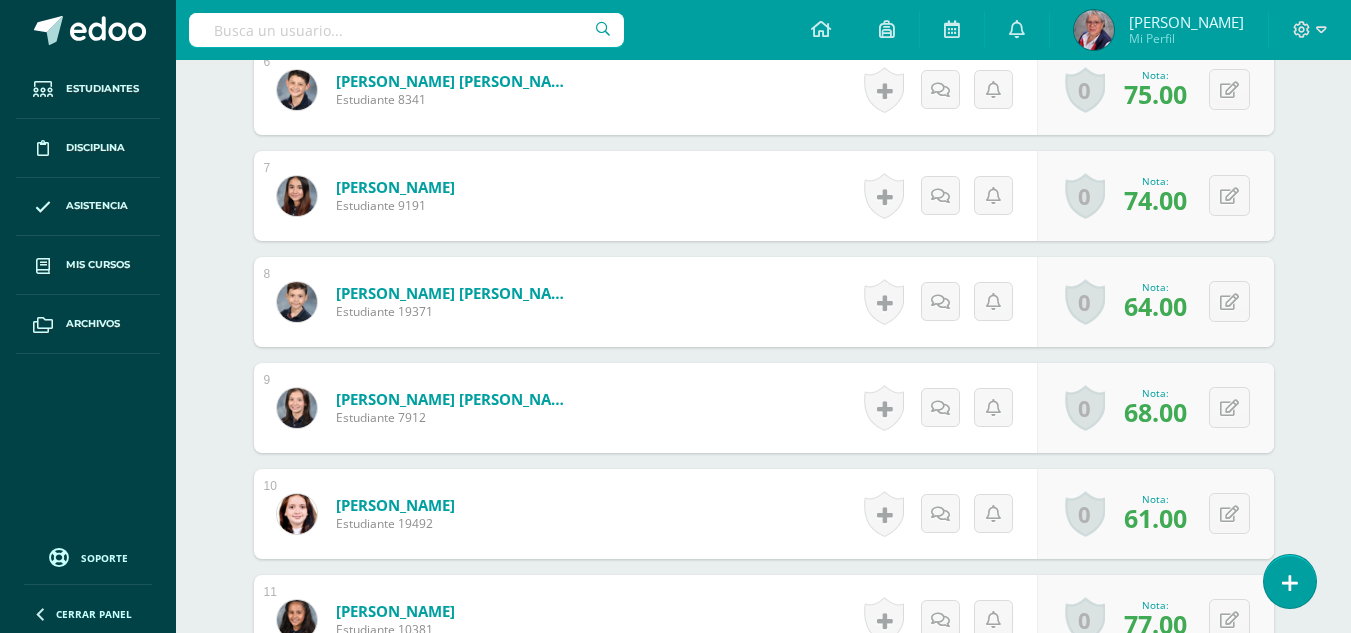 drag, startPoint x: 1131, startPoint y: 514, endPoint x: 1155, endPoint y: 503, distance: 26.400757 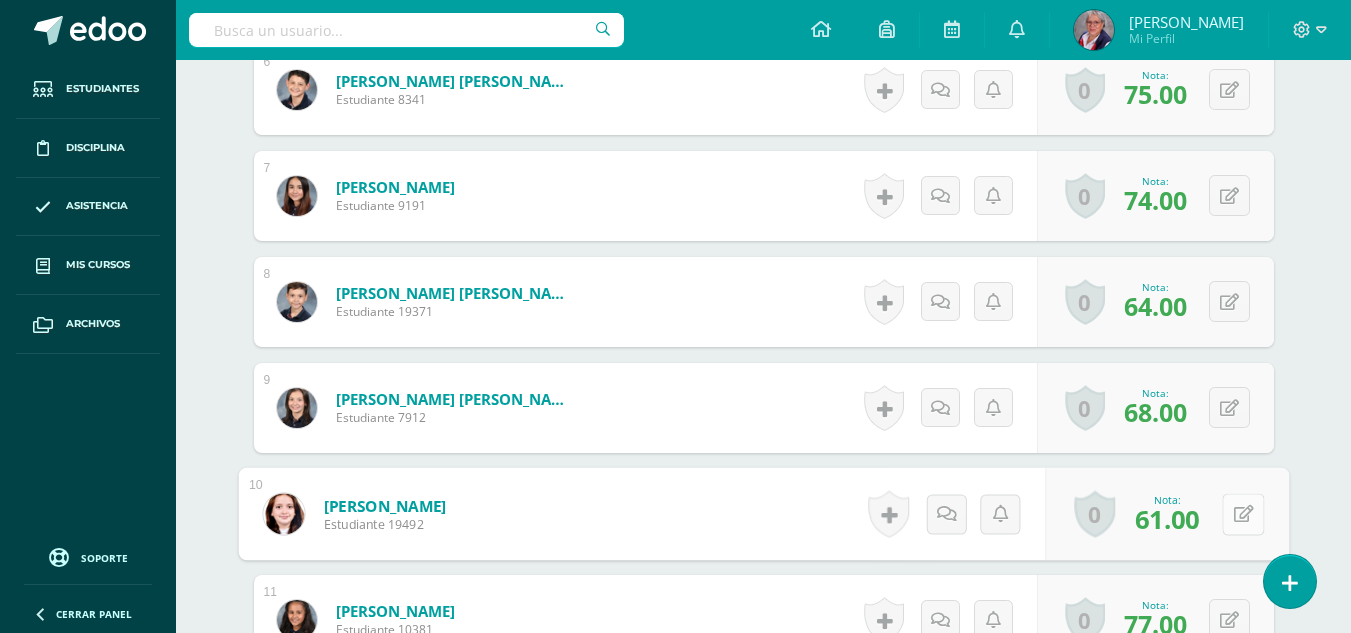 click at bounding box center (1243, 514) 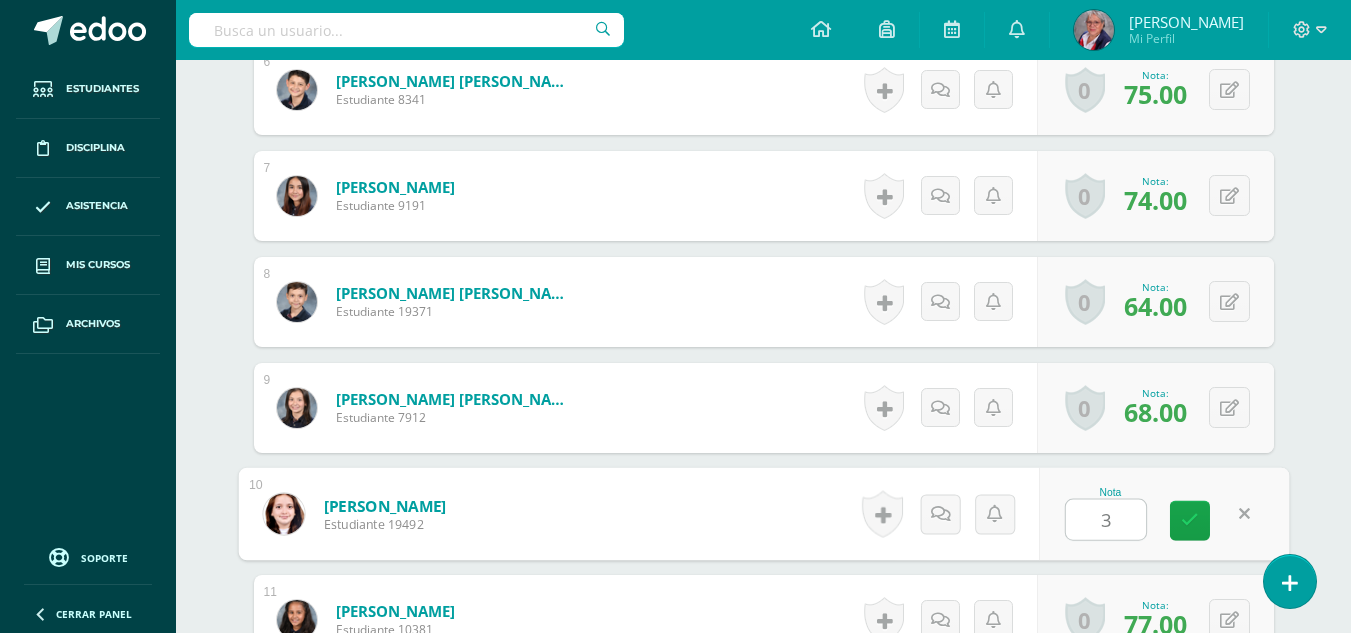 type on "31" 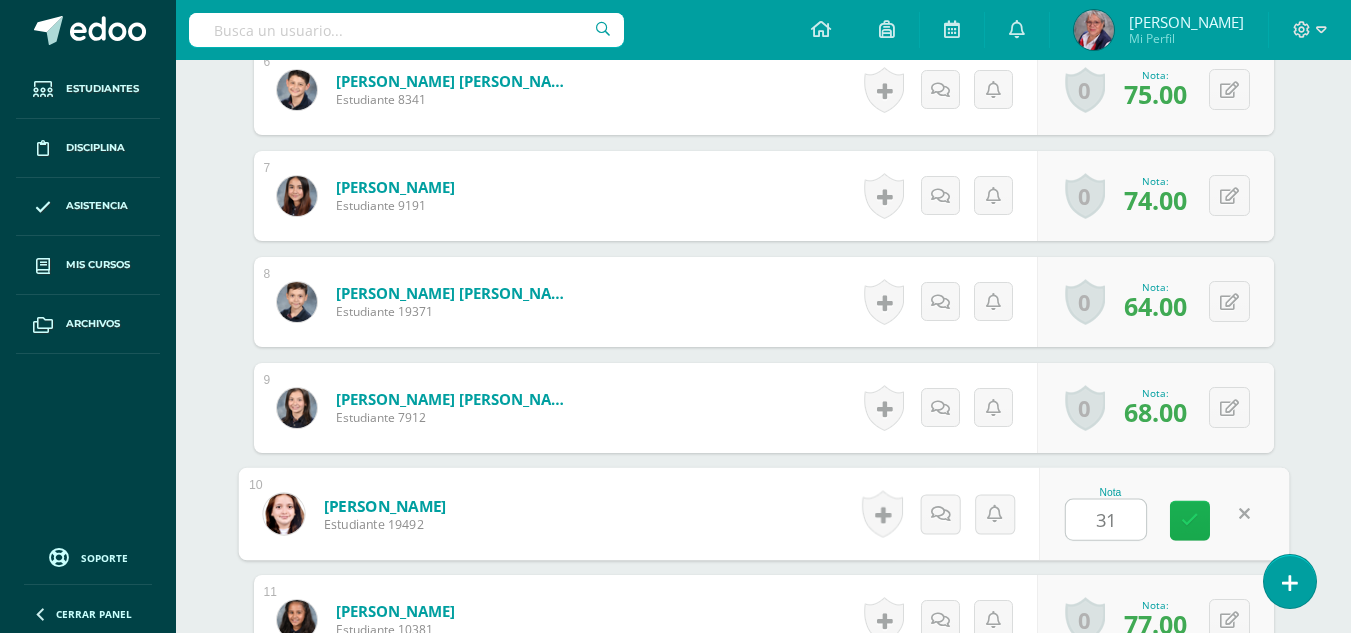 click at bounding box center [1190, 520] 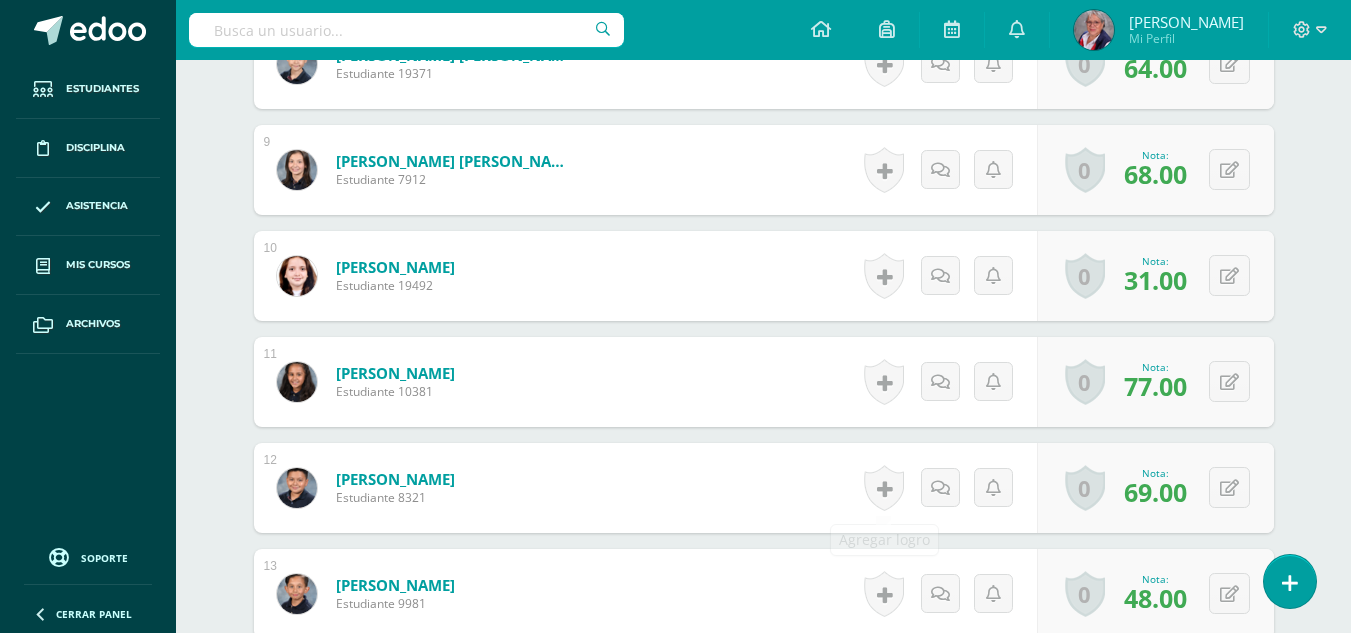 scroll, scrollTop: 1389, scrollLeft: 0, axis: vertical 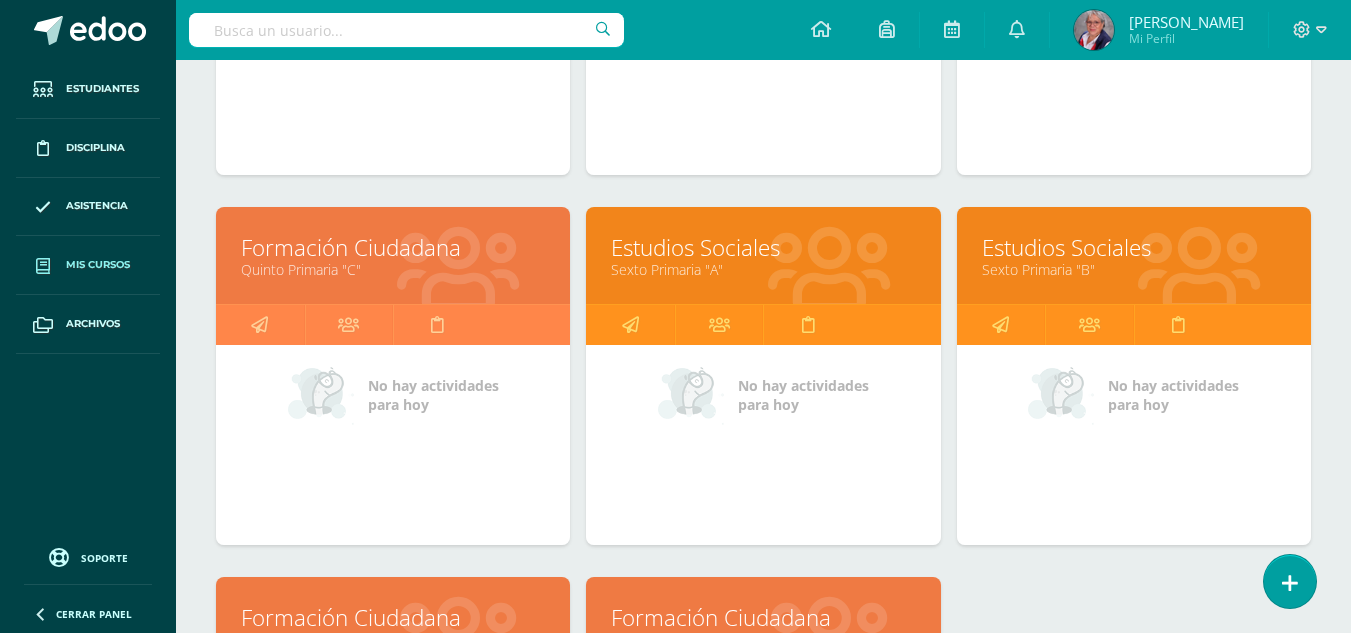 click on "Estudios Sociales" at bounding box center (1134, 247) 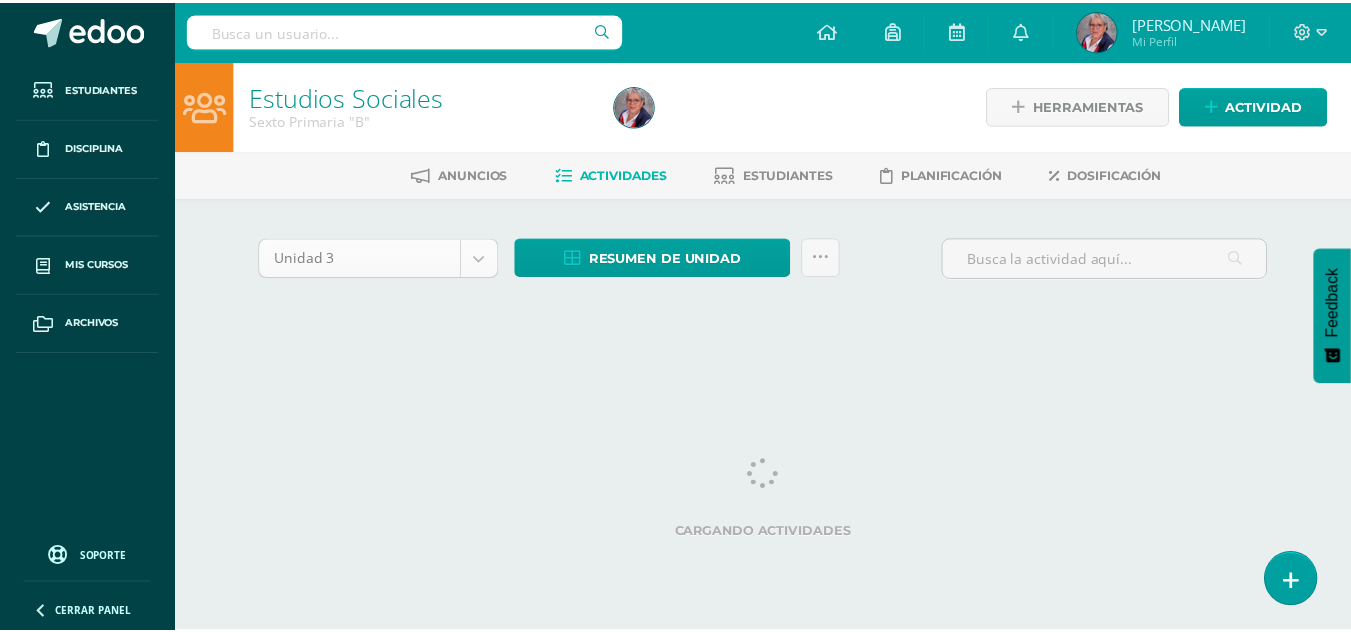 scroll, scrollTop: 0, scrollLeft: 0, axis: both 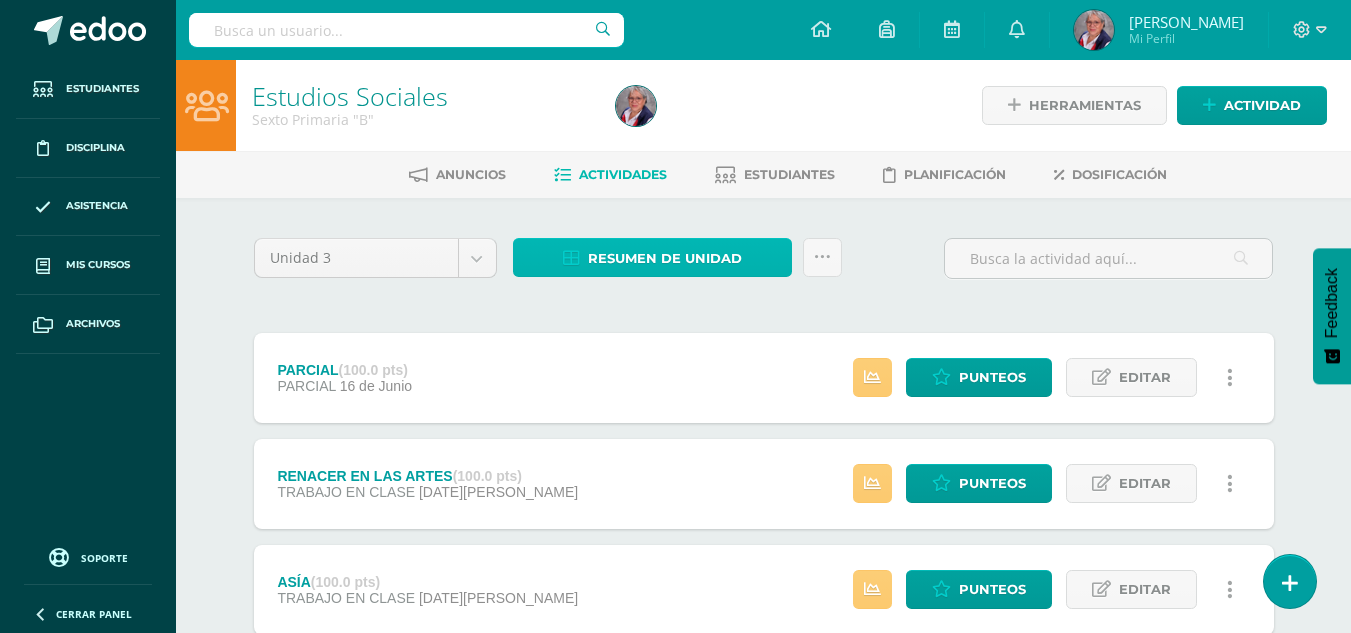 click on "Resumen de unidad" at bounding box center [665, 258] 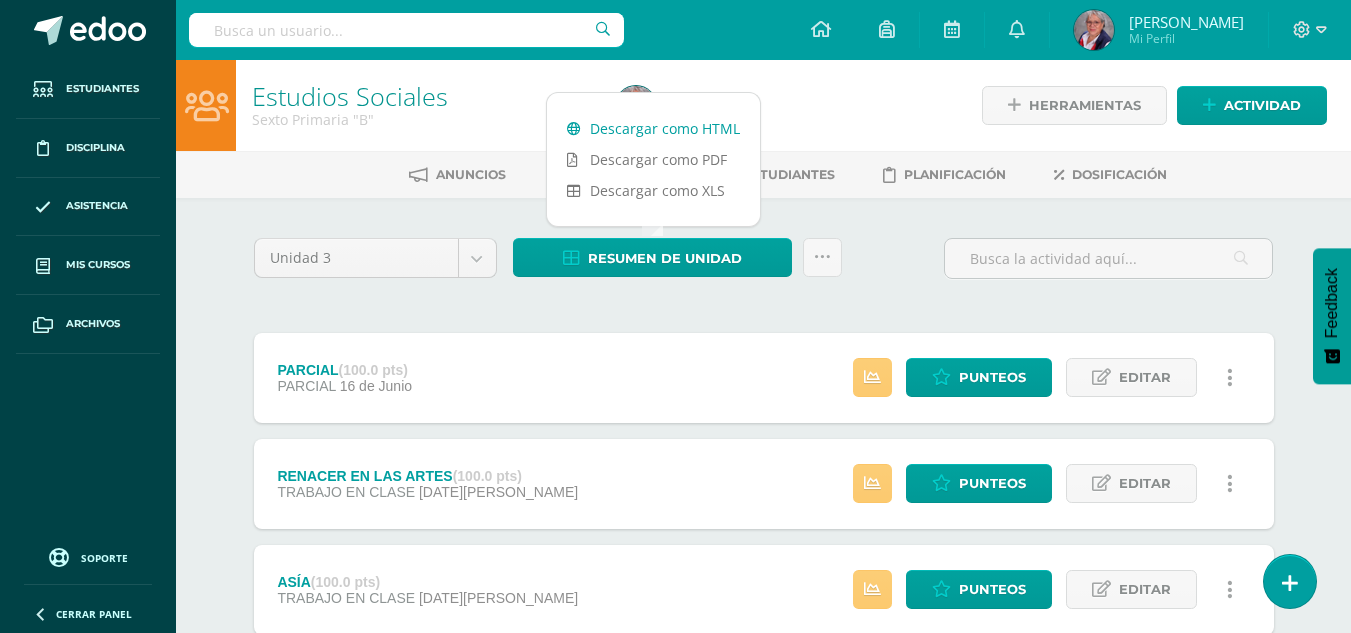 click on "Descargar como HTML" at bounding box center (653, 128) 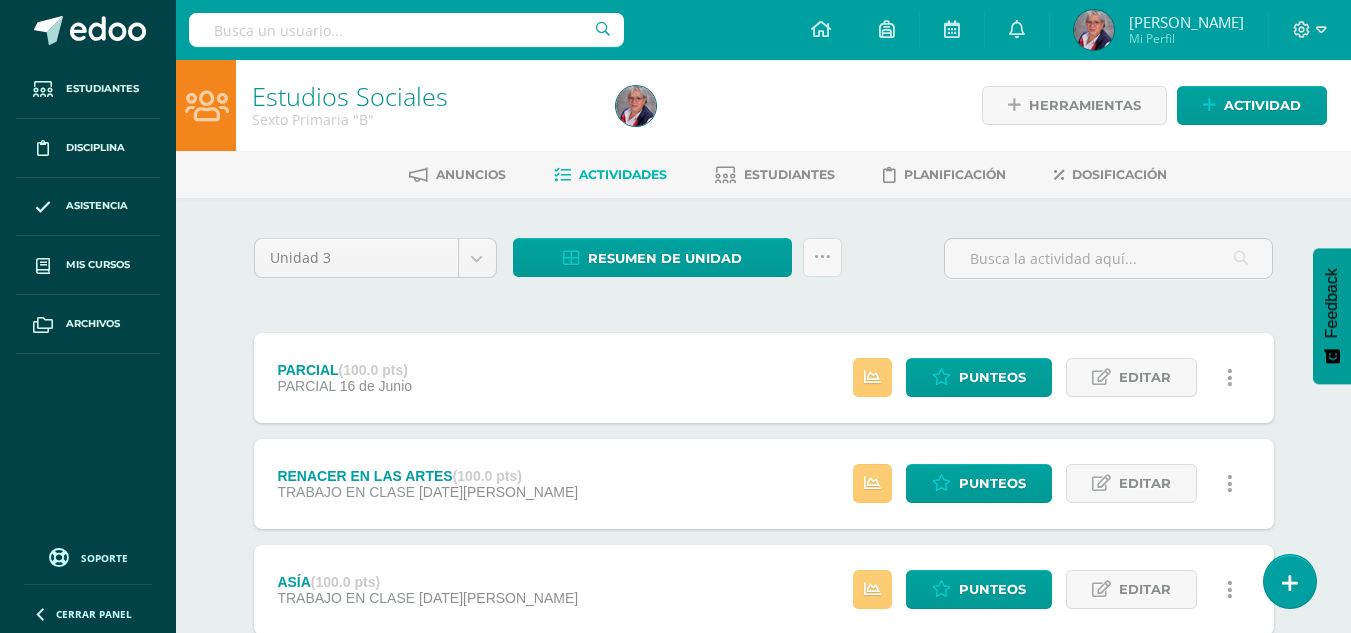 click on "Unidad 3                             Unidad 1 Unidad 2 Unidad 3 Unidad 4 Resumen de unidad
Subir actividades en masa
Enviar punteos a revision
Historial de actividad
¿Estás seguro que deseas  Enviar a revisión  las notas de este curso?
Esta acción  enviará una notificación a tu supervisor y no podrás eliminar o cambiar tus notas.  Esta acción no podrá ser revertida a menos que se te conceda permiso
Cancelar
Enviar a revisión
Creación  y  Calificación   en masa.
Para poder crear actividades y calificar las mismas
deberás subir
un archivo Excel
en el cual incluyas las
Descargar Formato de Excel Cargar formato" at bounding box center (764, 642) 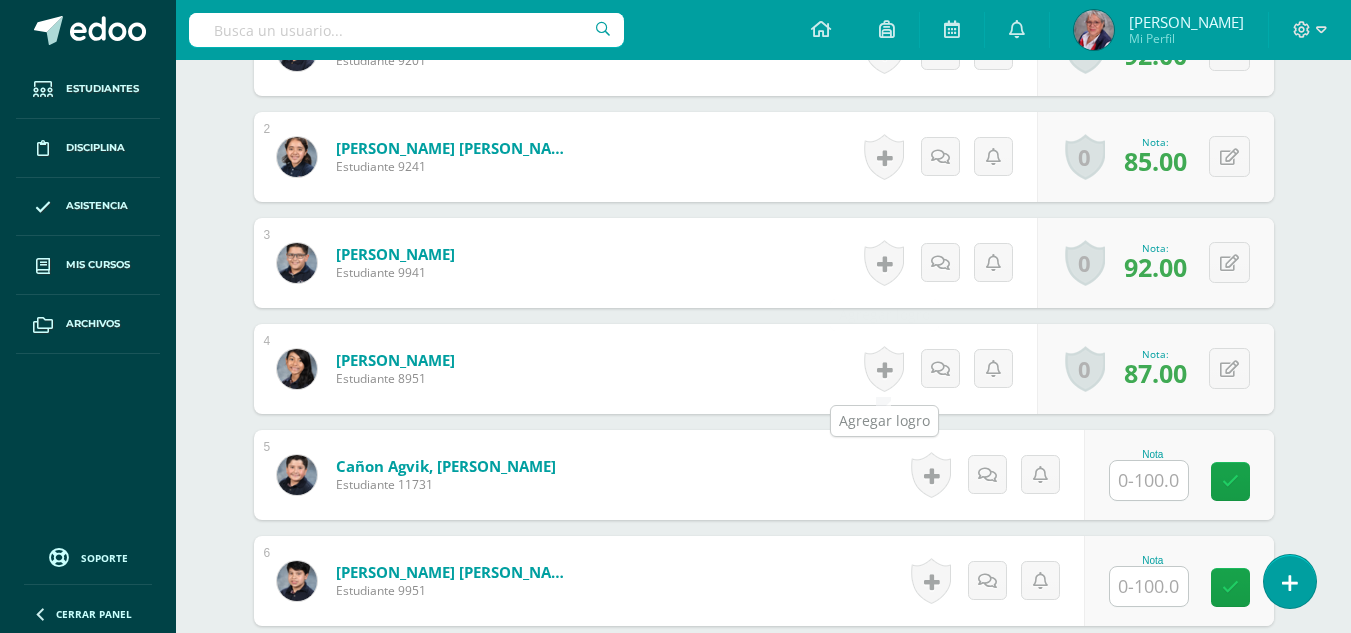 scroll, scrollTop: 803, scrollLeft: 0, axis: vertical 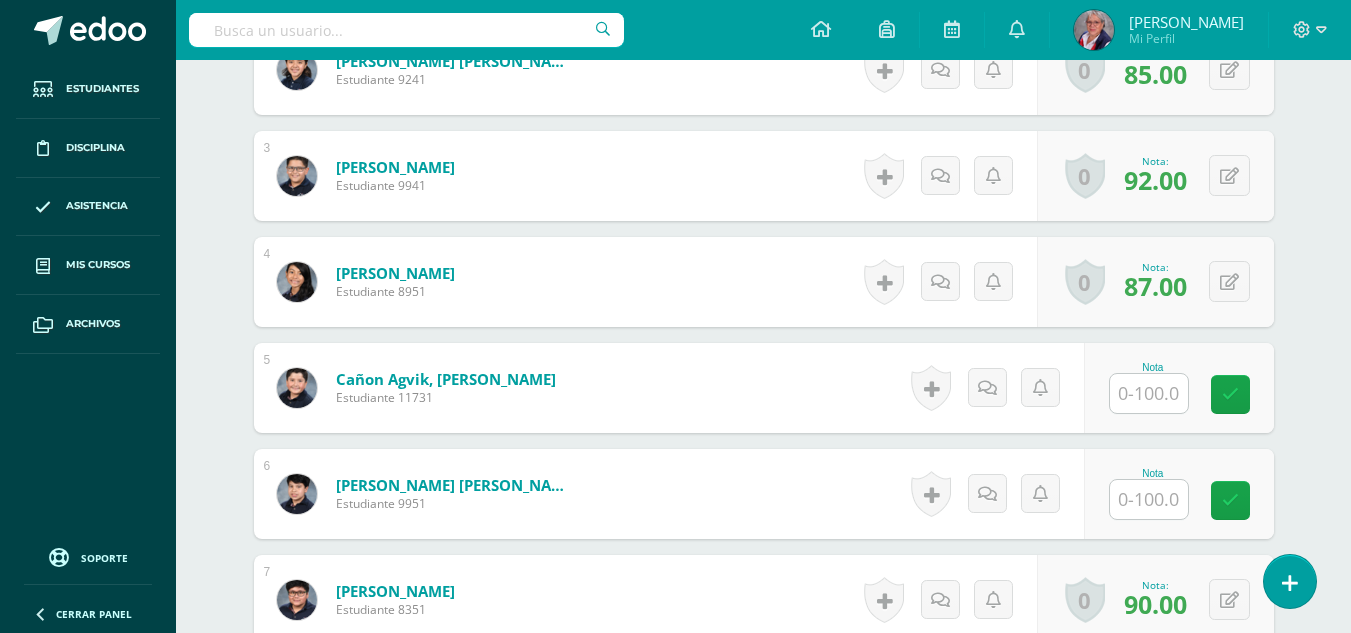 click at bounding box center (1149, 393) 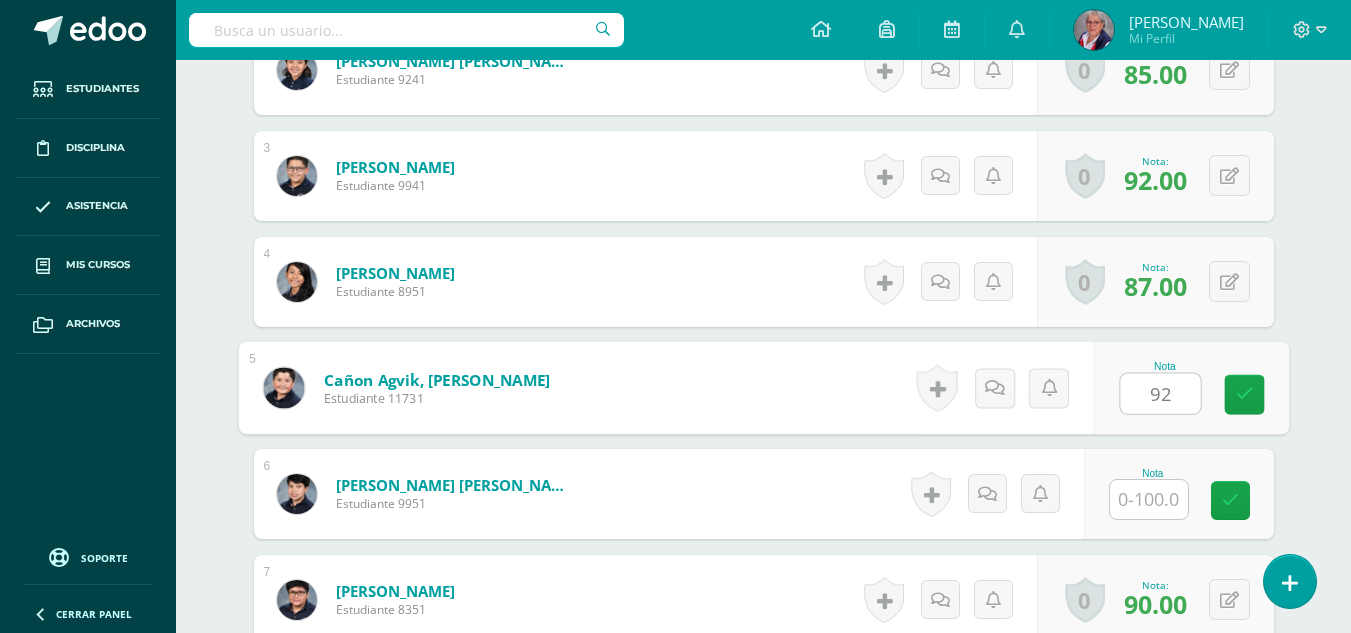type on "92" 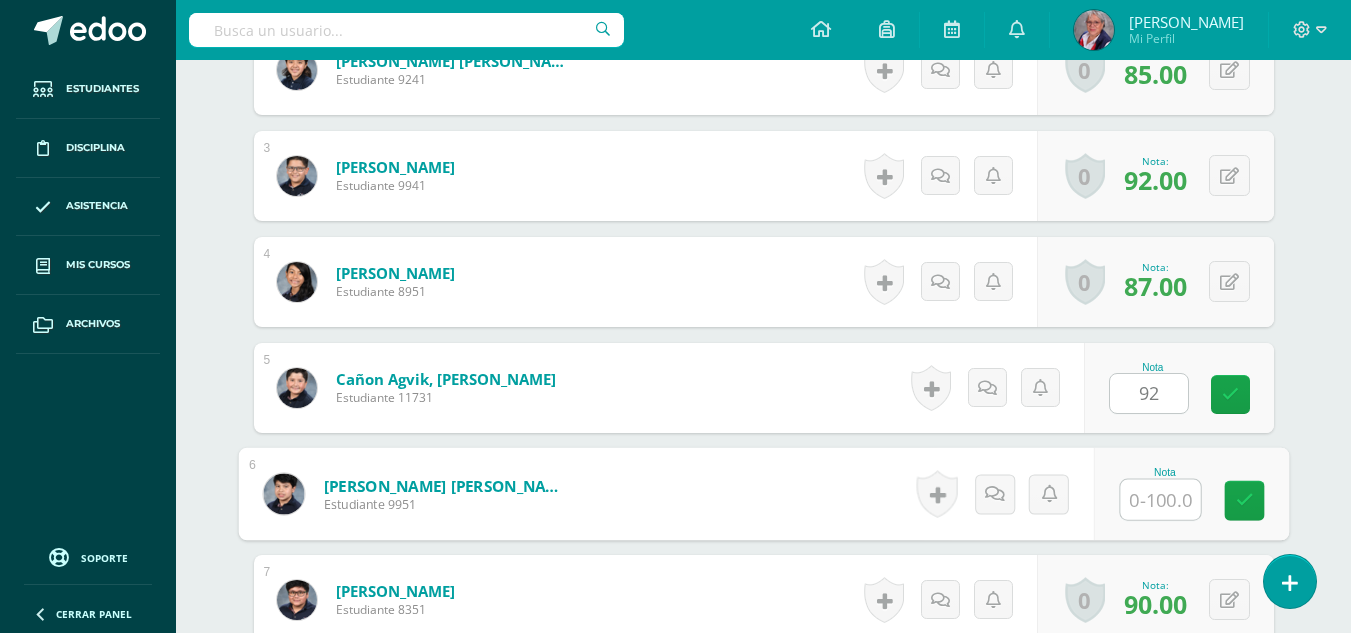 click at bounding box center (1160, 500) 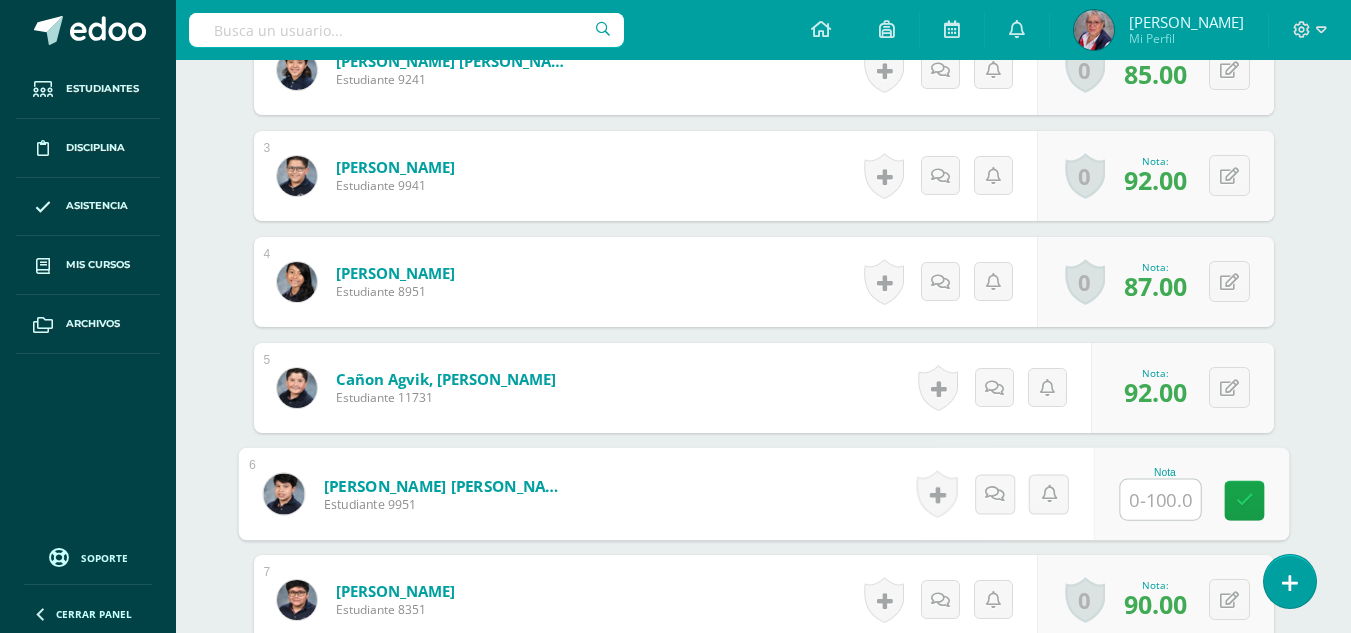 type on "9" 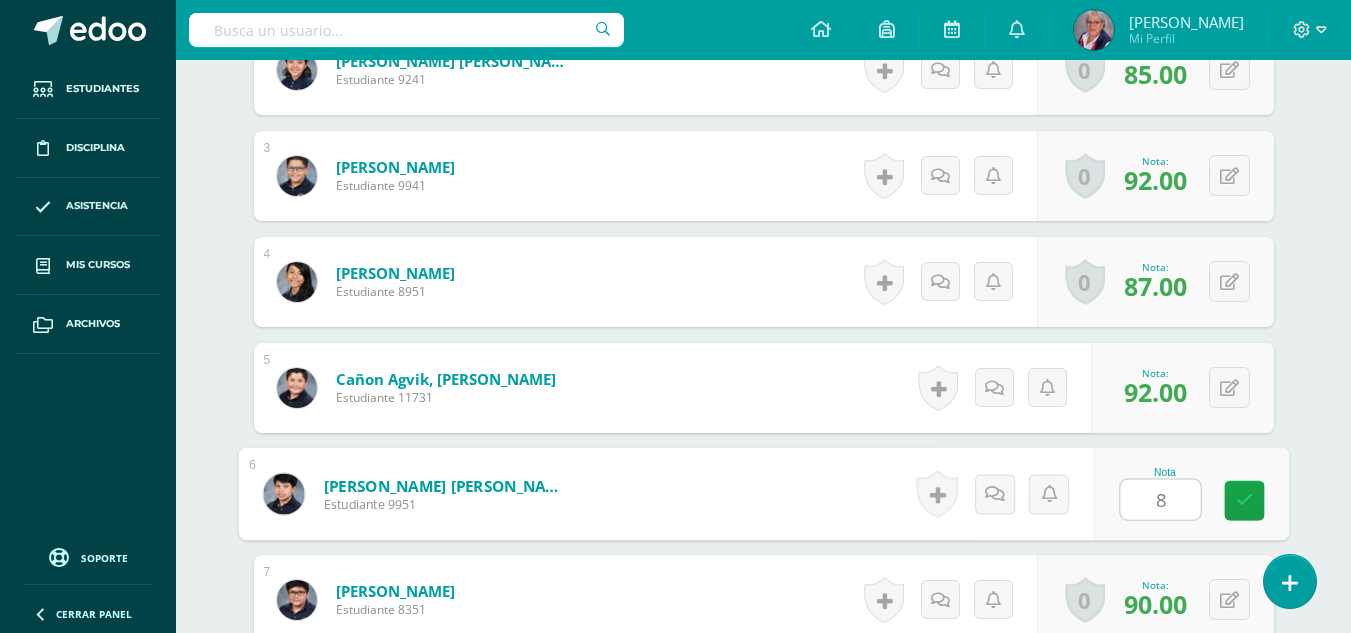 type on "85" 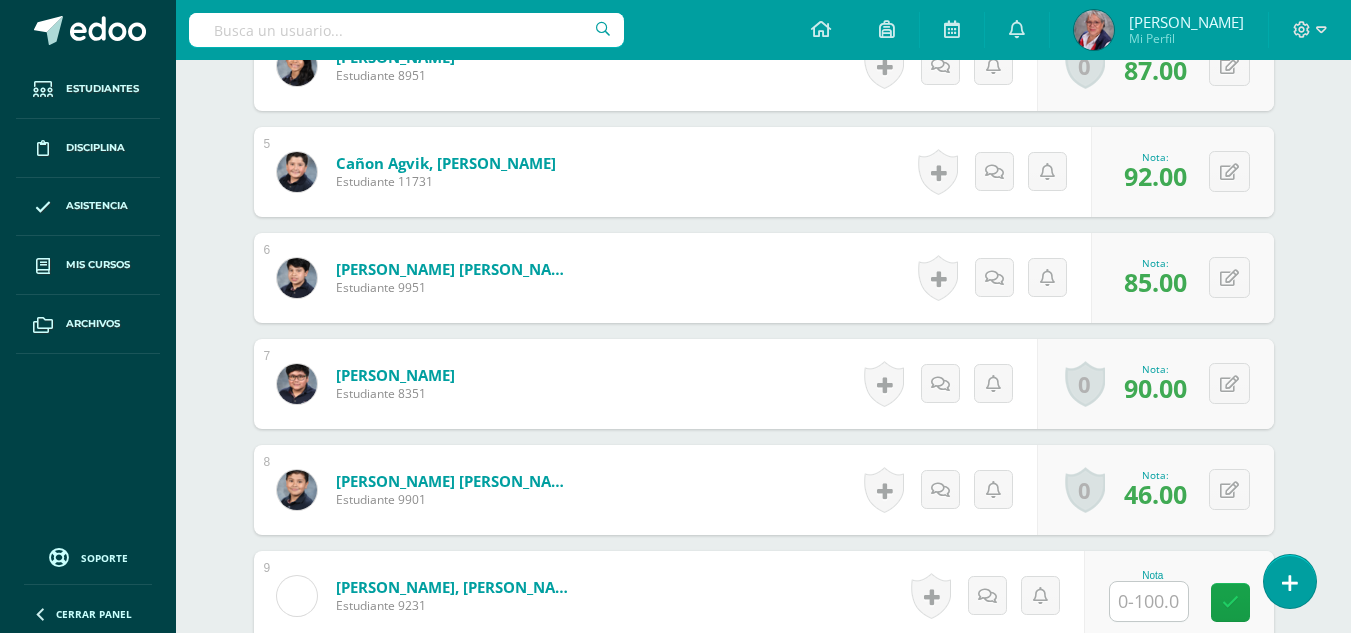 scroll, scrollTop: 1103, scrollLeft: 0, axis: vertical 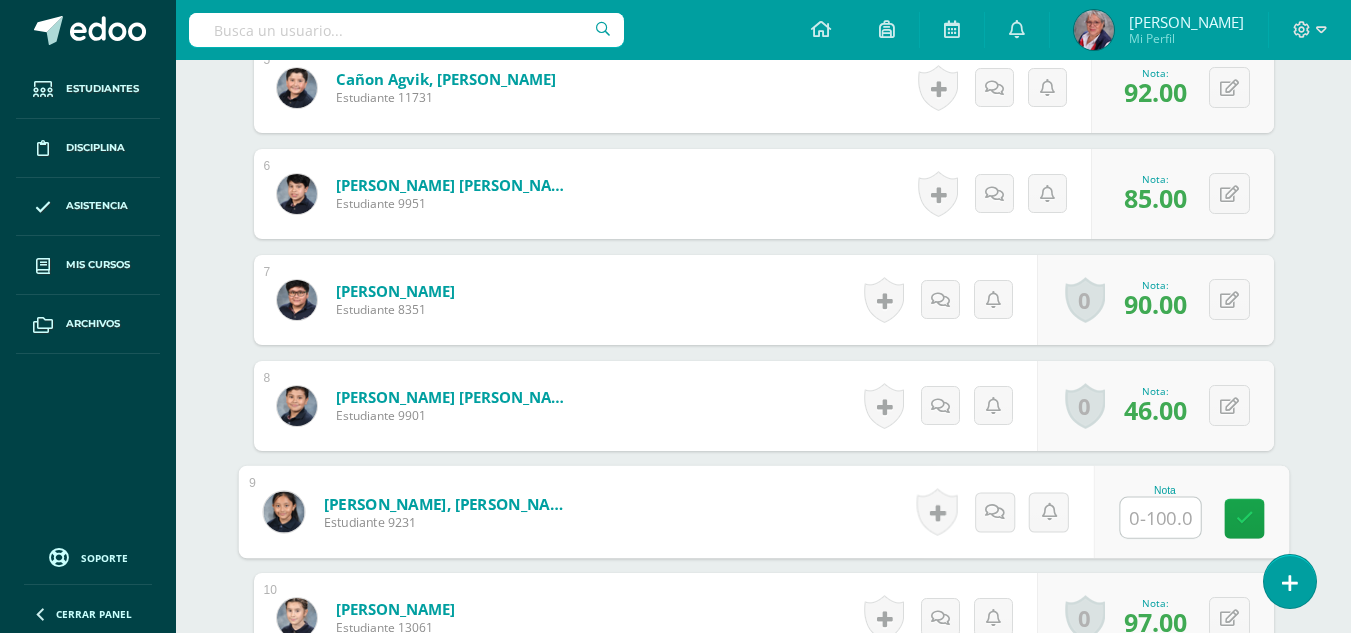 click at bounding box center (1160, 518) 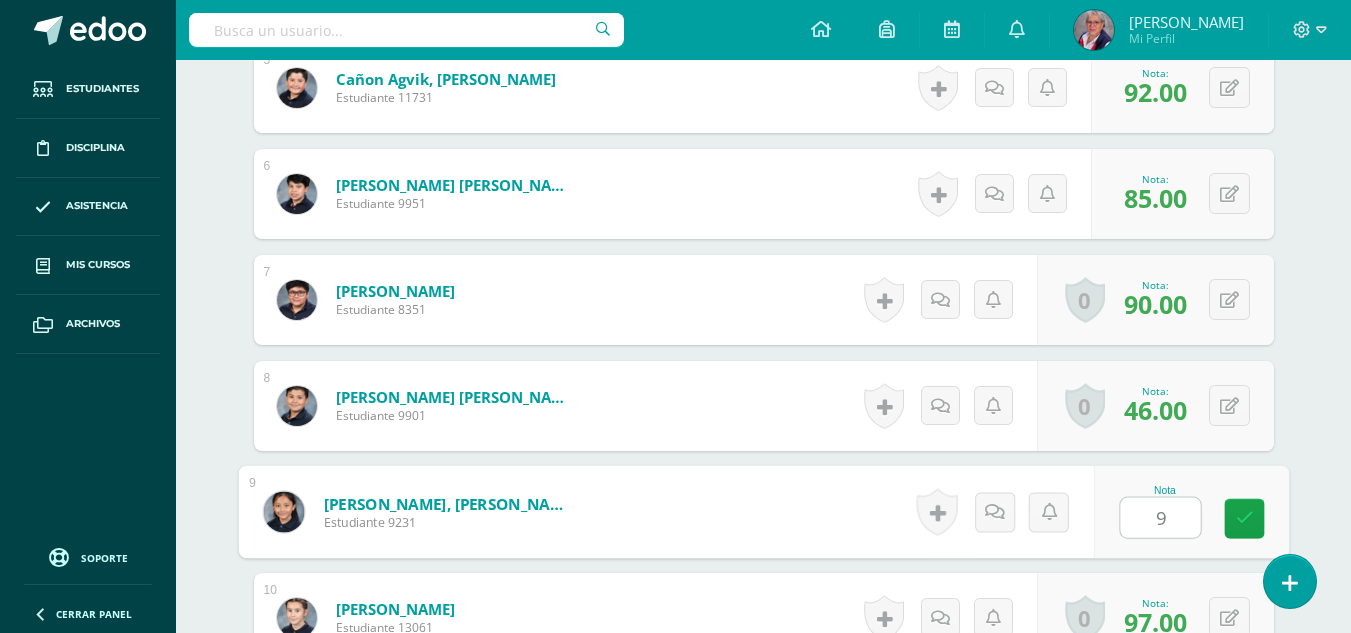 type on "97" 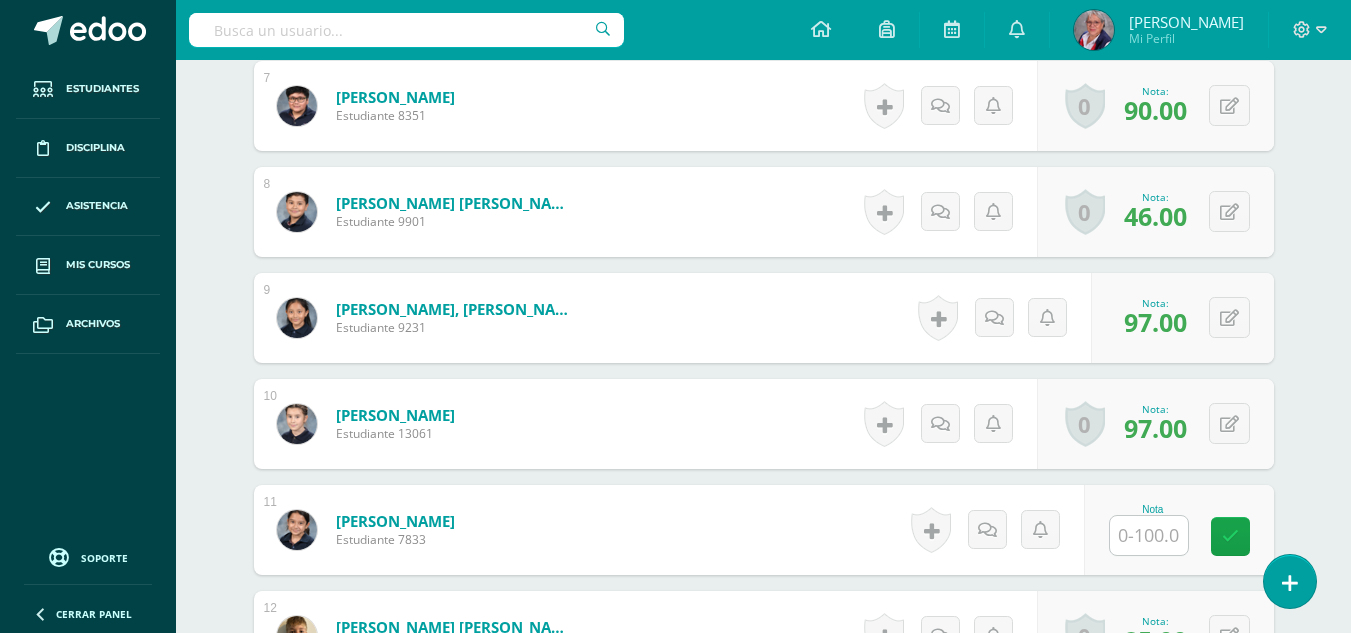 scroll, scrollTop: 1403, scrollLeft: 0, axis: vertical 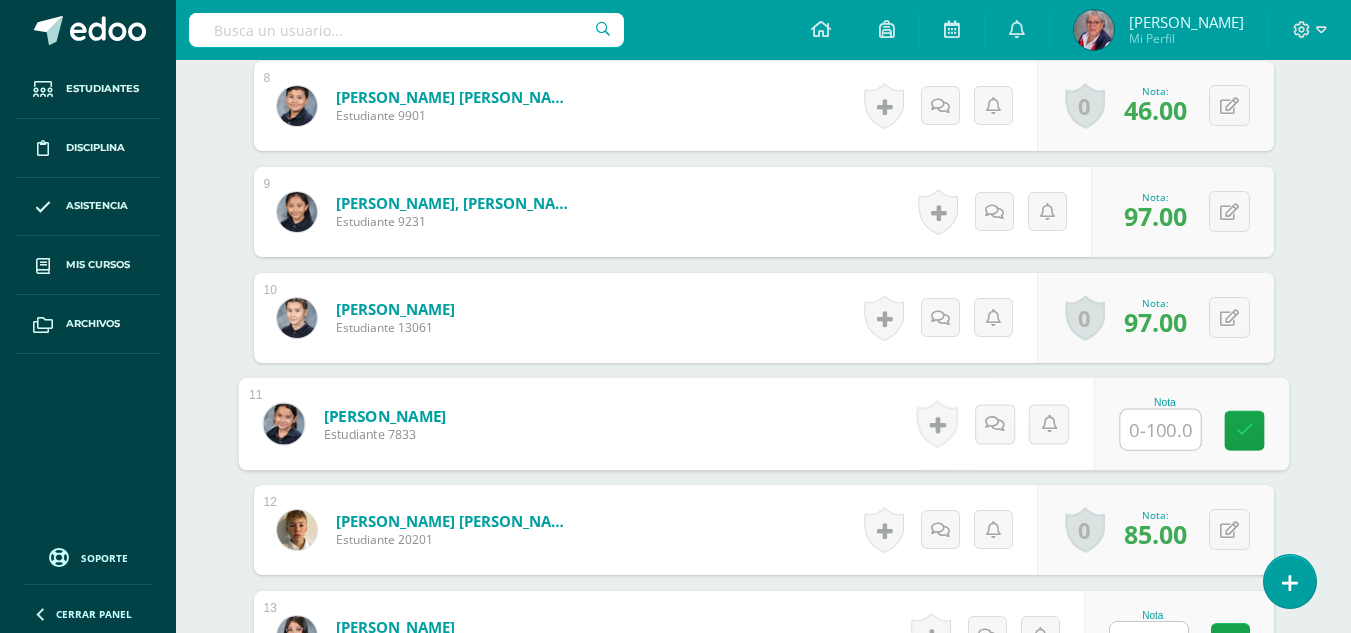 click at bounding box center (1160, 430) 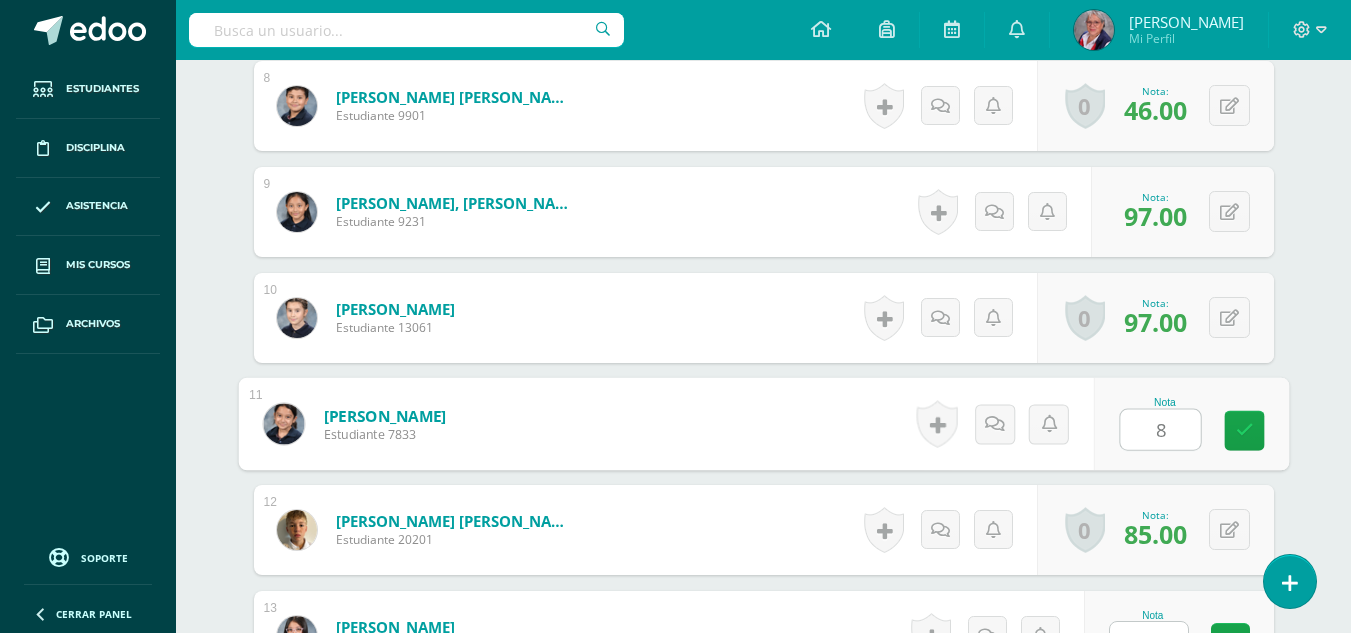 type on "85" 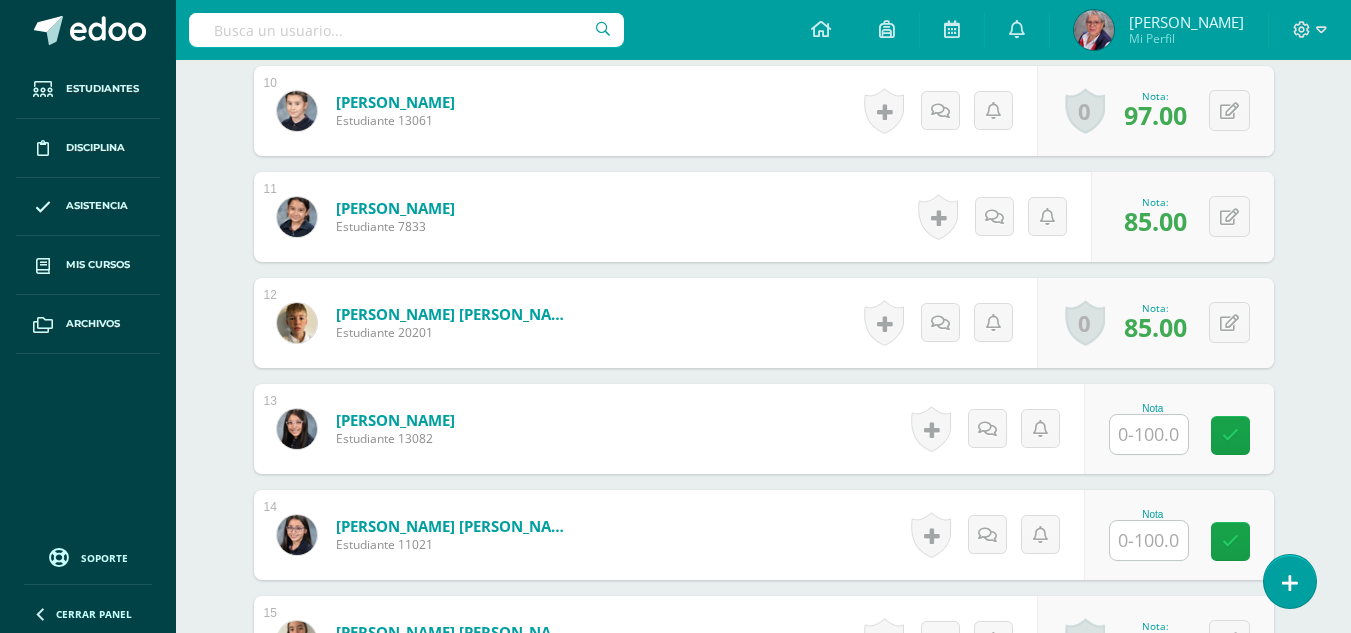 scroll, scrollTop: 1703, scrollLeft: 0, axis: vertical 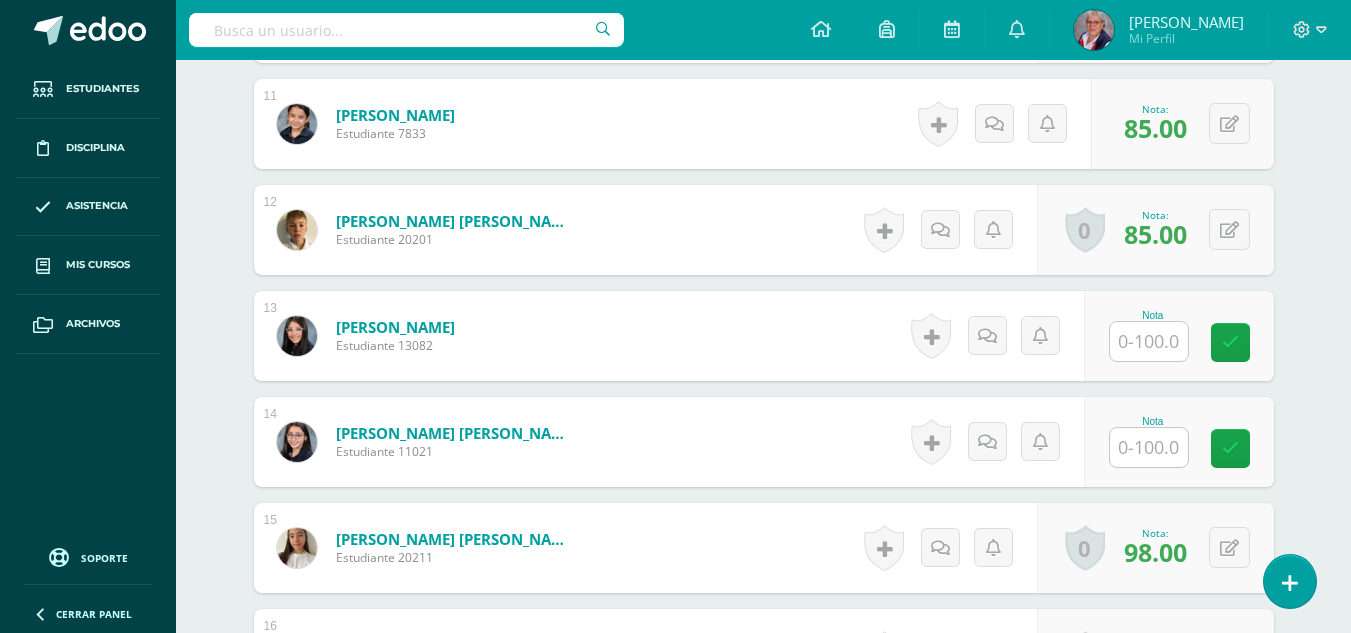 click at bounding box center (1149, 341) 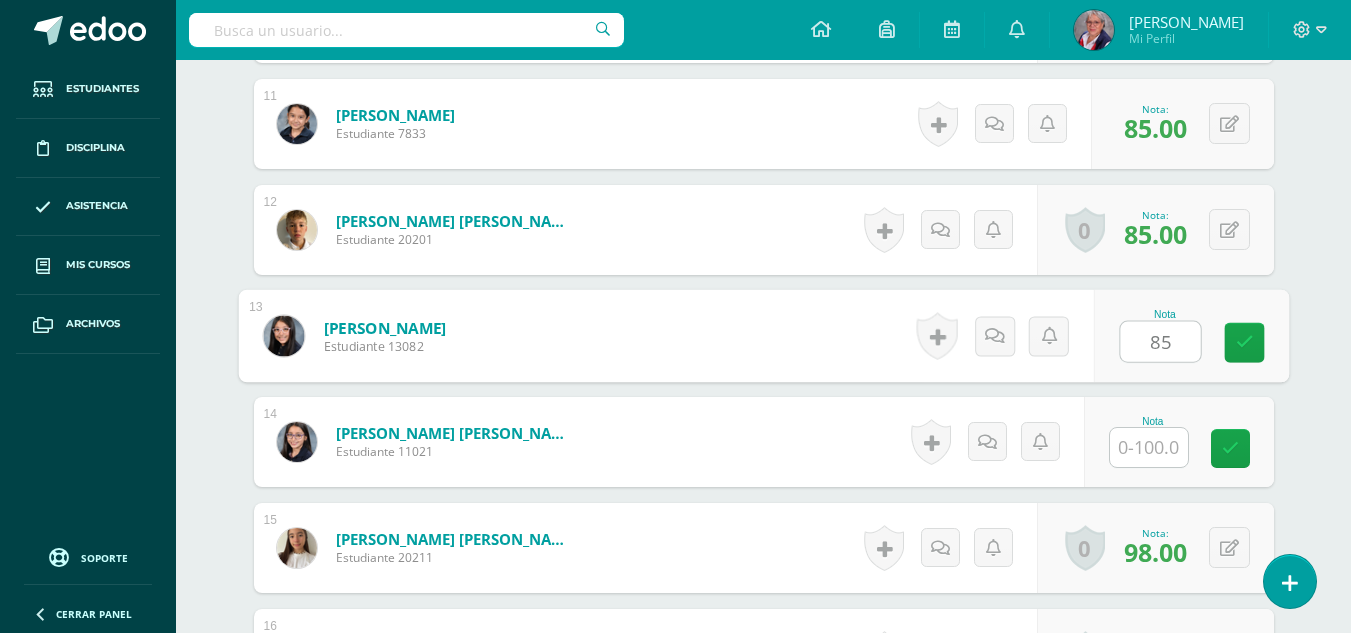 type on "85" 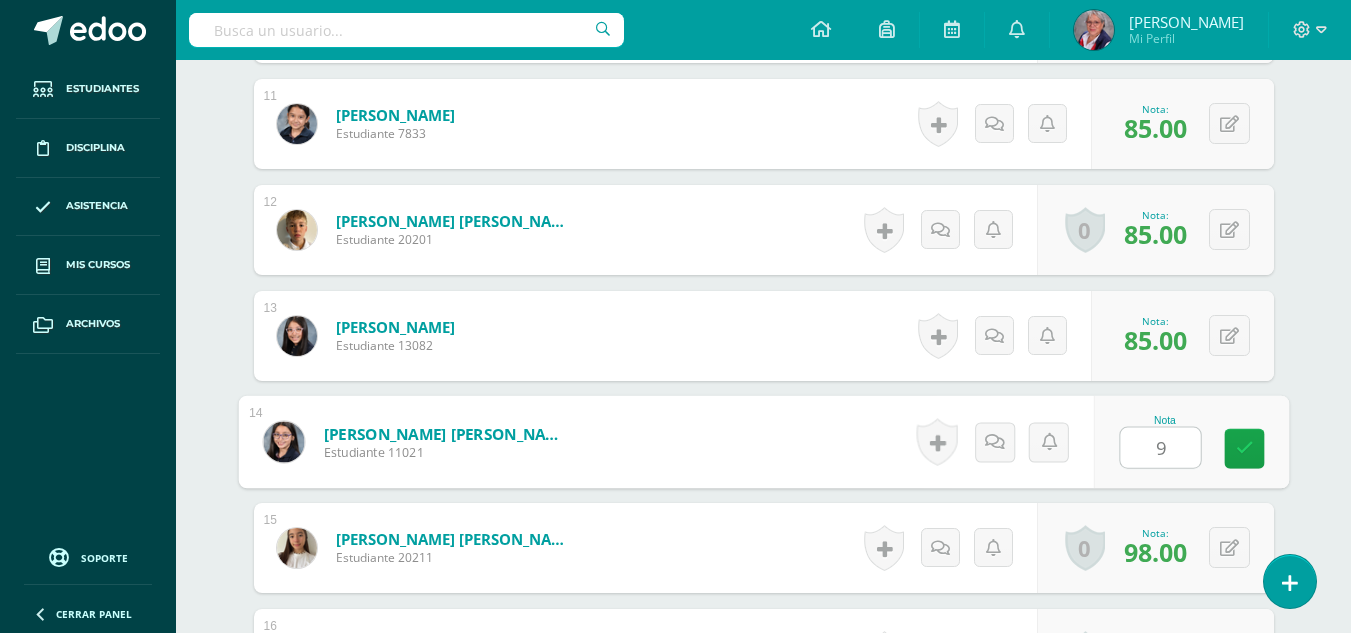 type on "92" 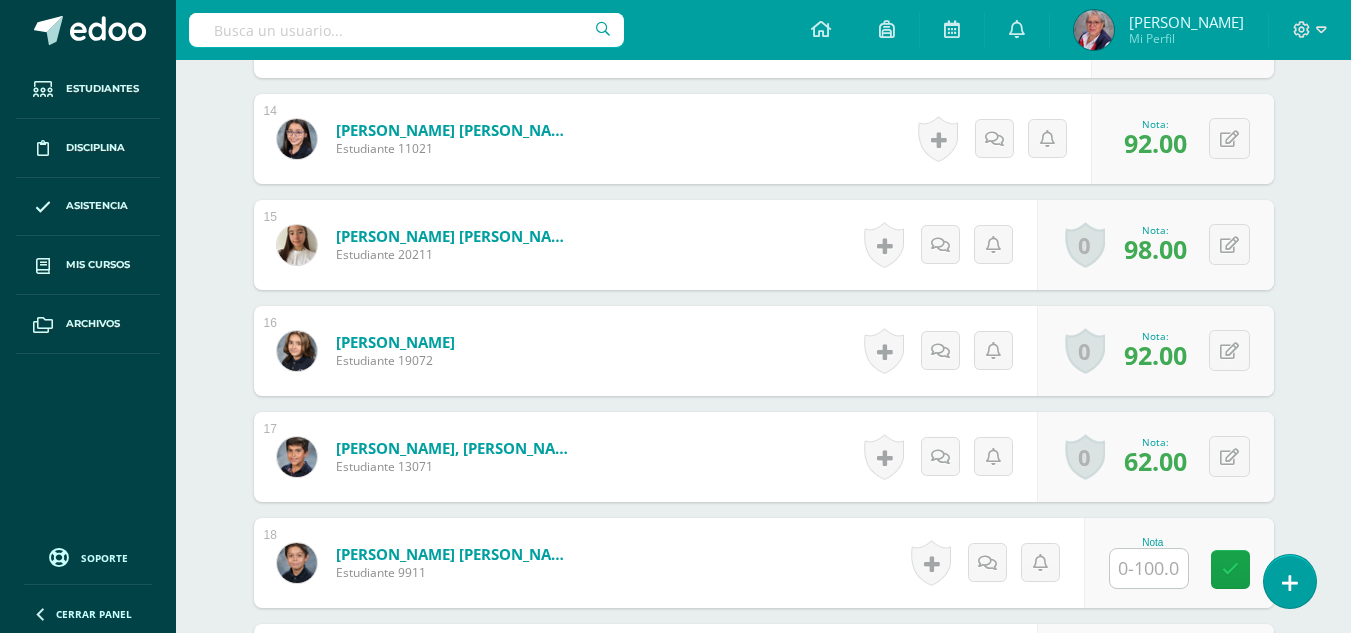 scroll, scrollTop: 2103, scrollLeft: 0, axis: vertical 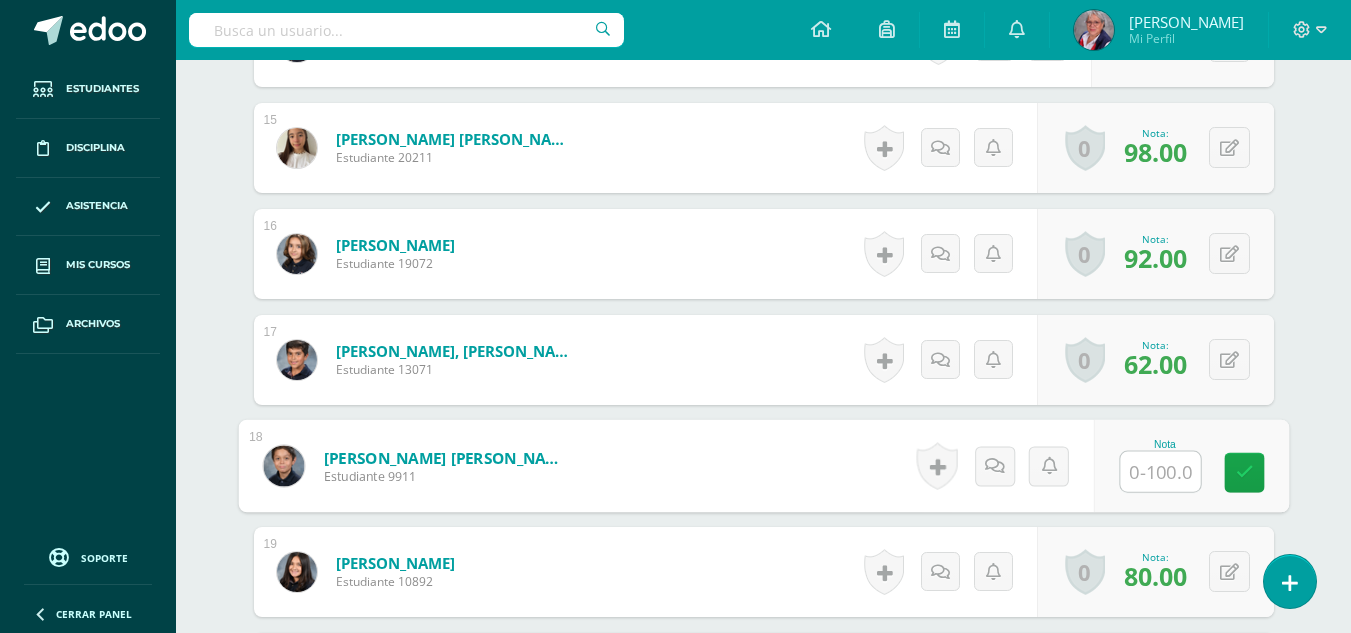 click at bounding box center (1160, 472) 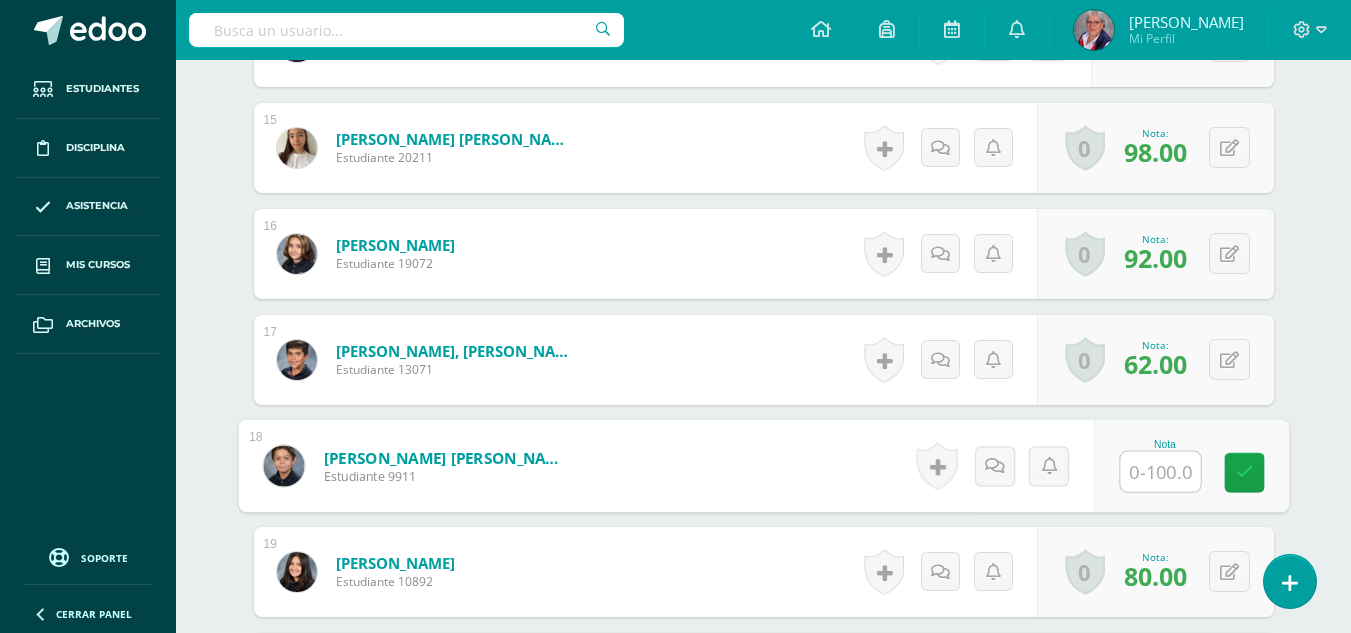 click at bounding box center [1160, 472] 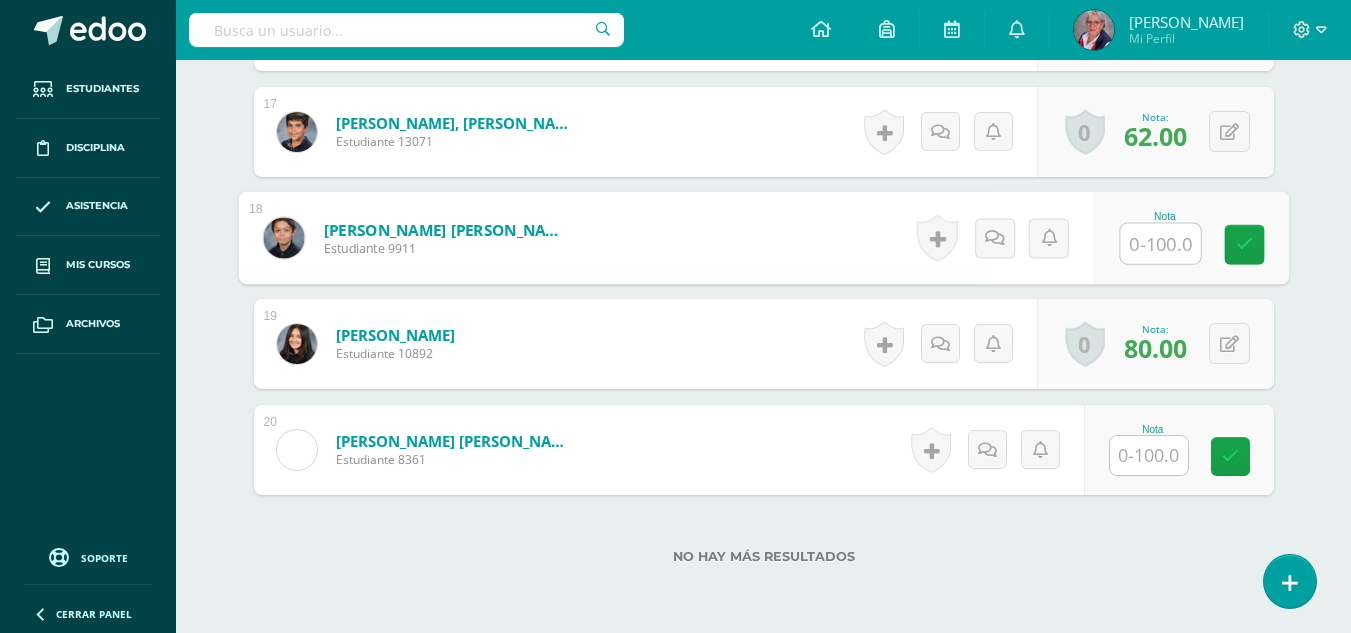 scroll, scrollTop: 2403, scrollLeft: 0, axis: vertical 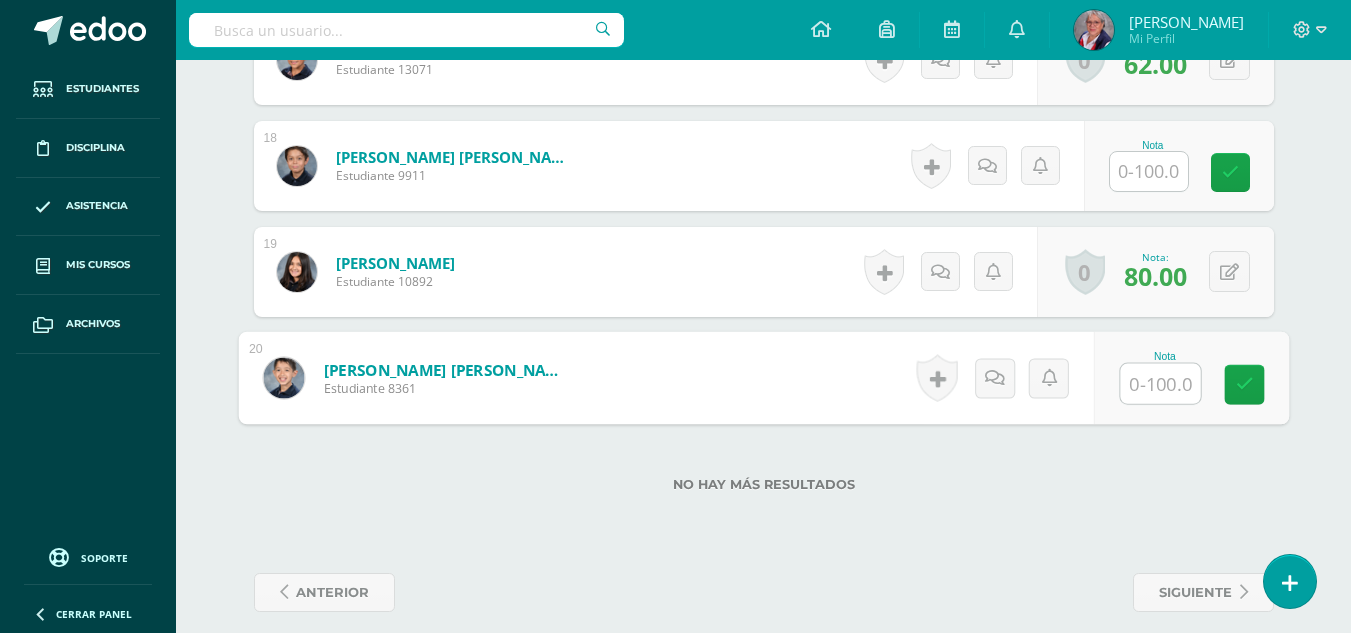 click at bounding box center (1160, 384) 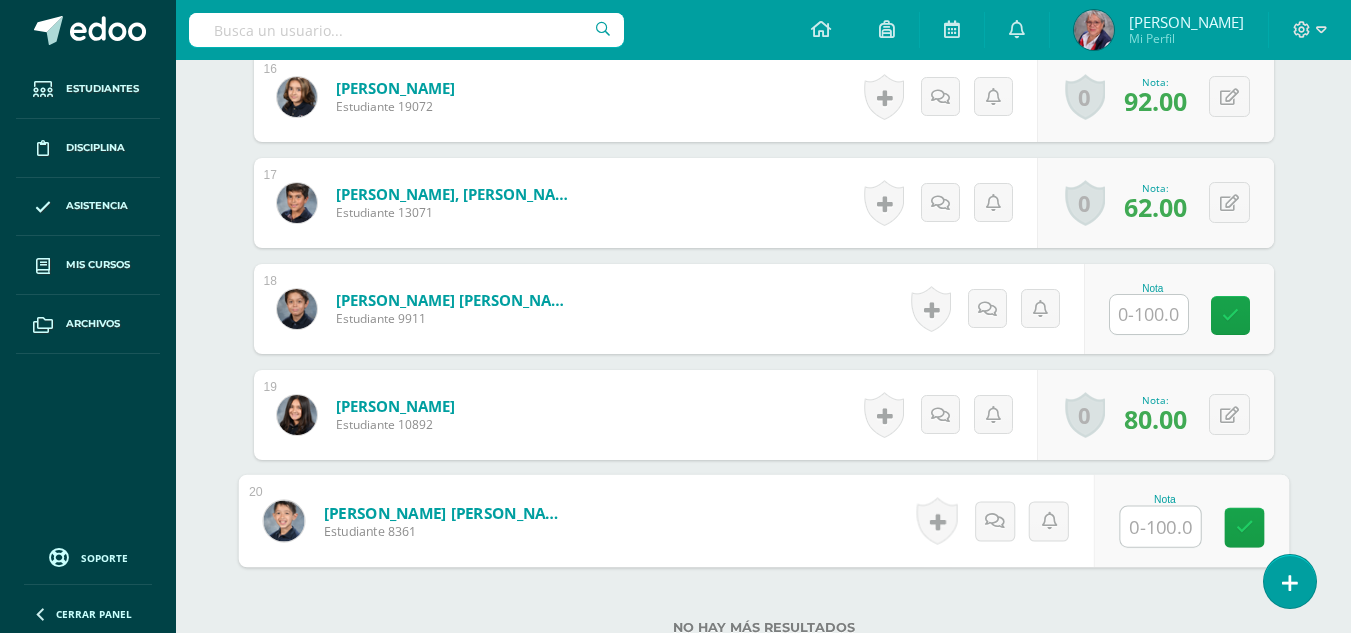 scroll, scrollTop: 2303, scrollLeft: 0, axis: vertical 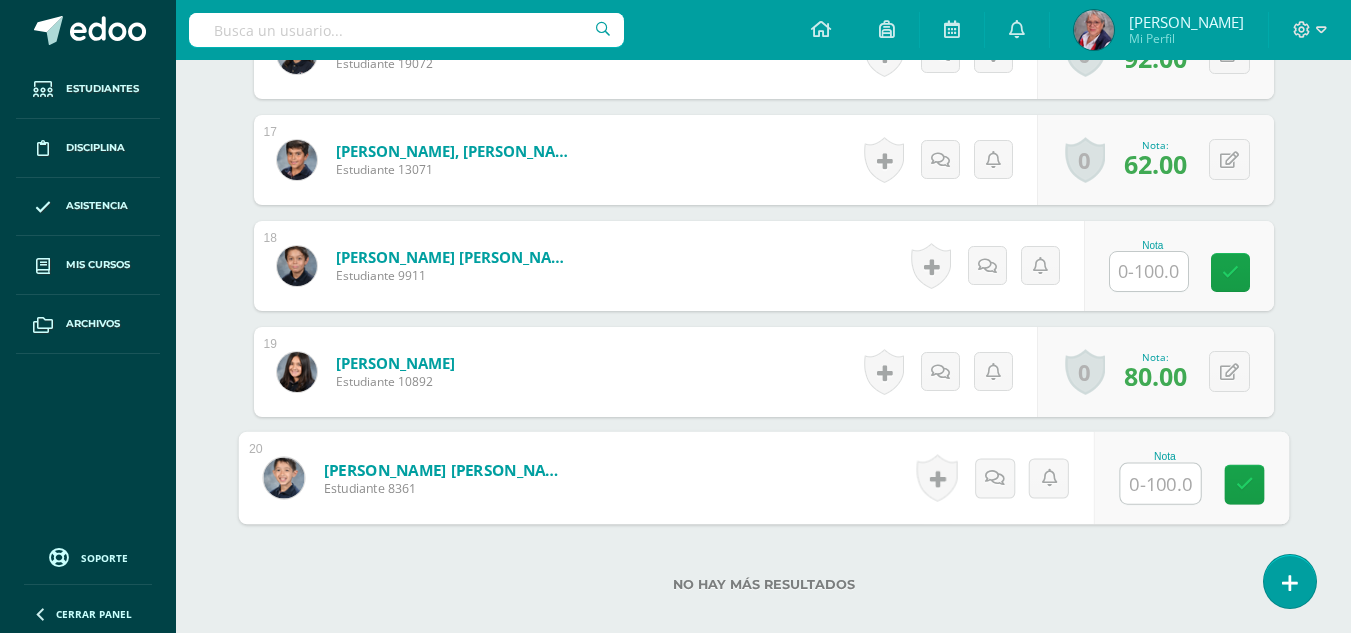 click at bounding box center (1160, 484) 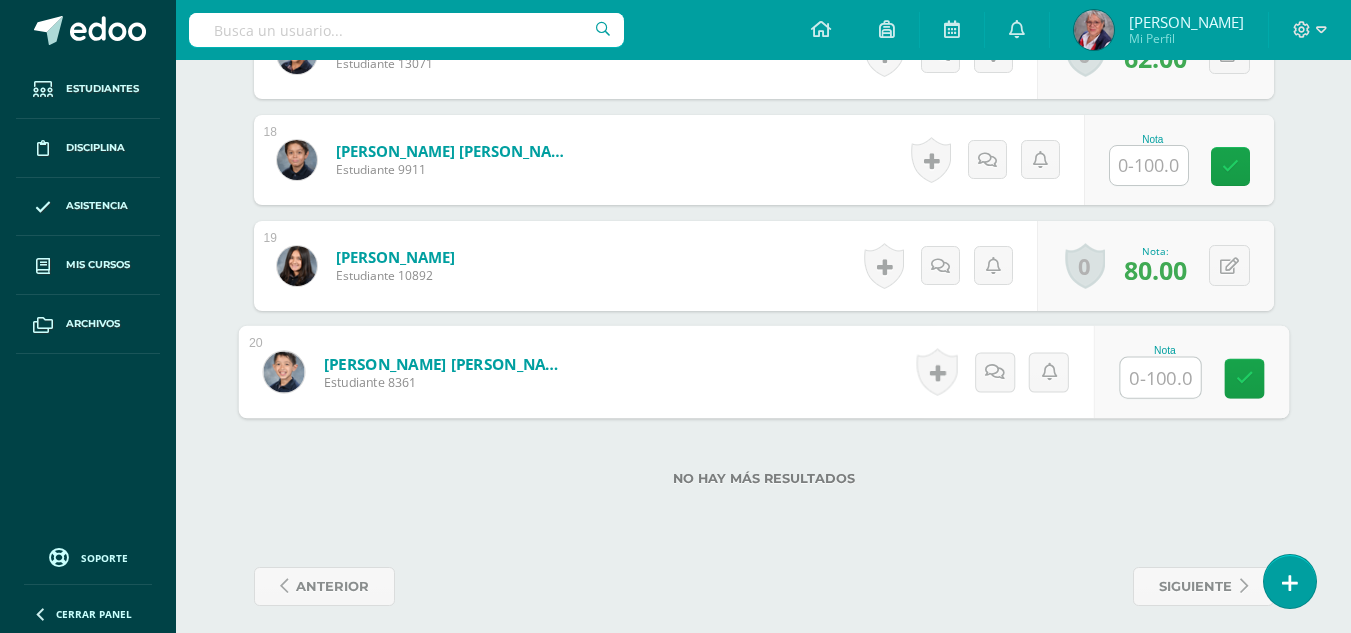 scroll, scrollTop: 2422, scrollLeft: 0, axis: vertical 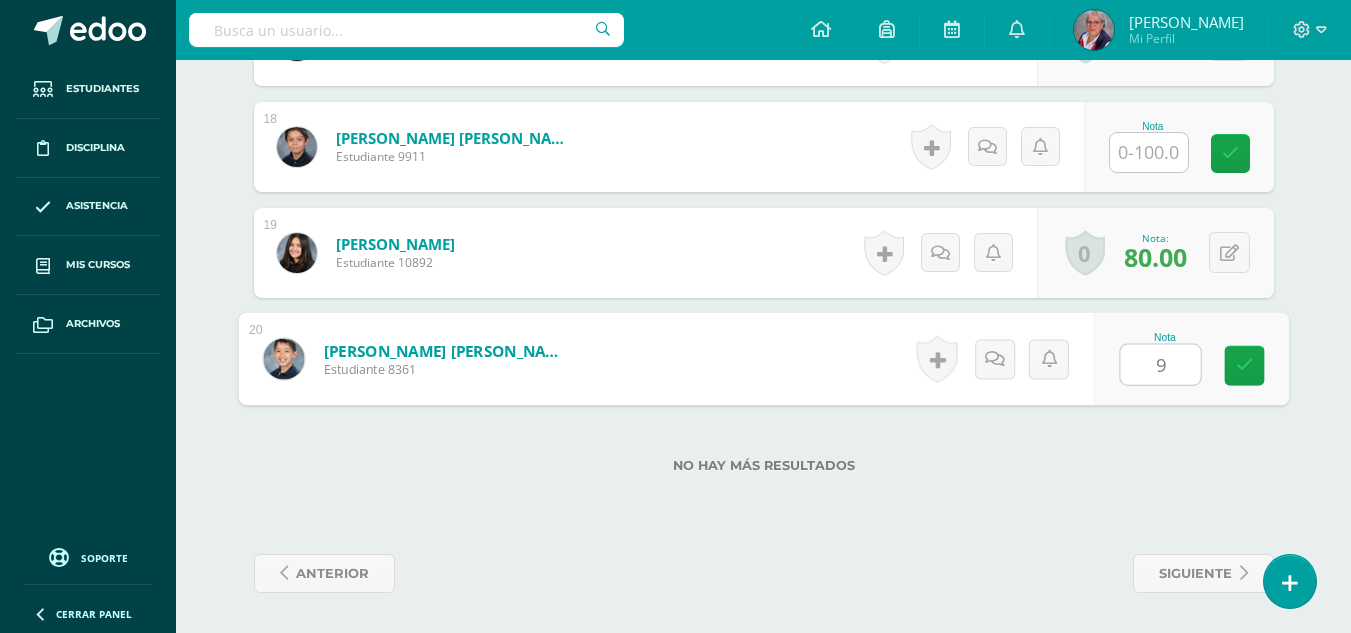 type on "92" 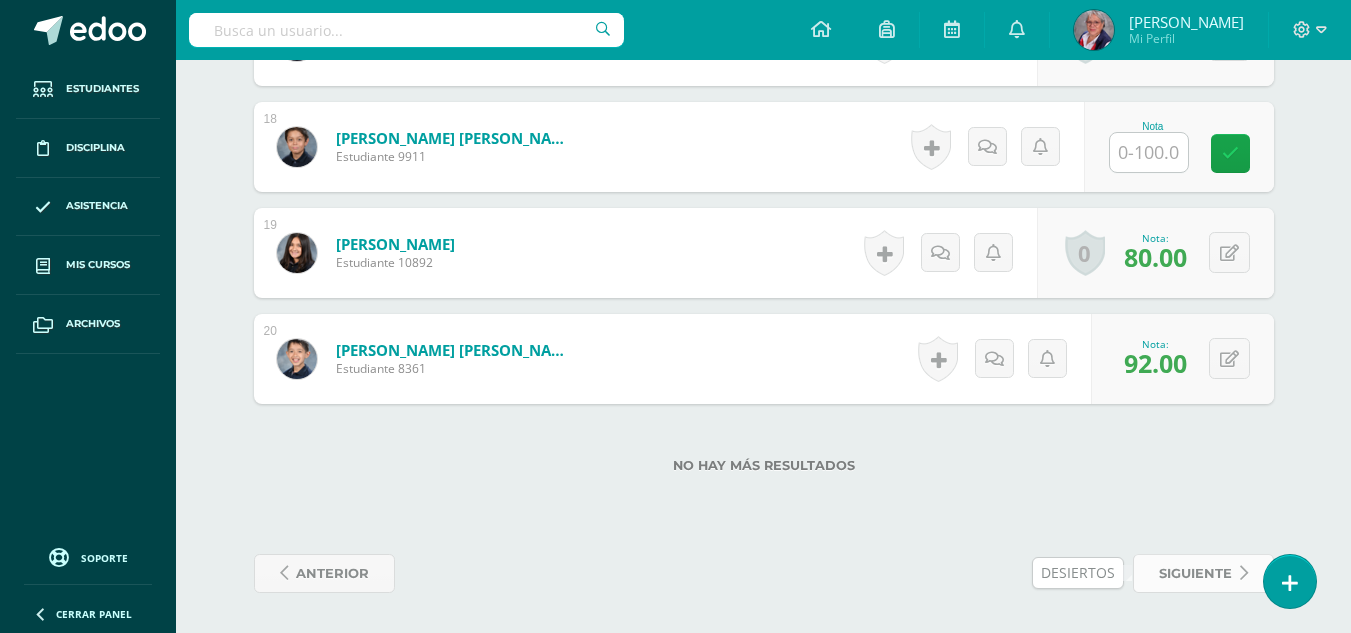 click on "siguiente" at bounding box center (1195, 573) 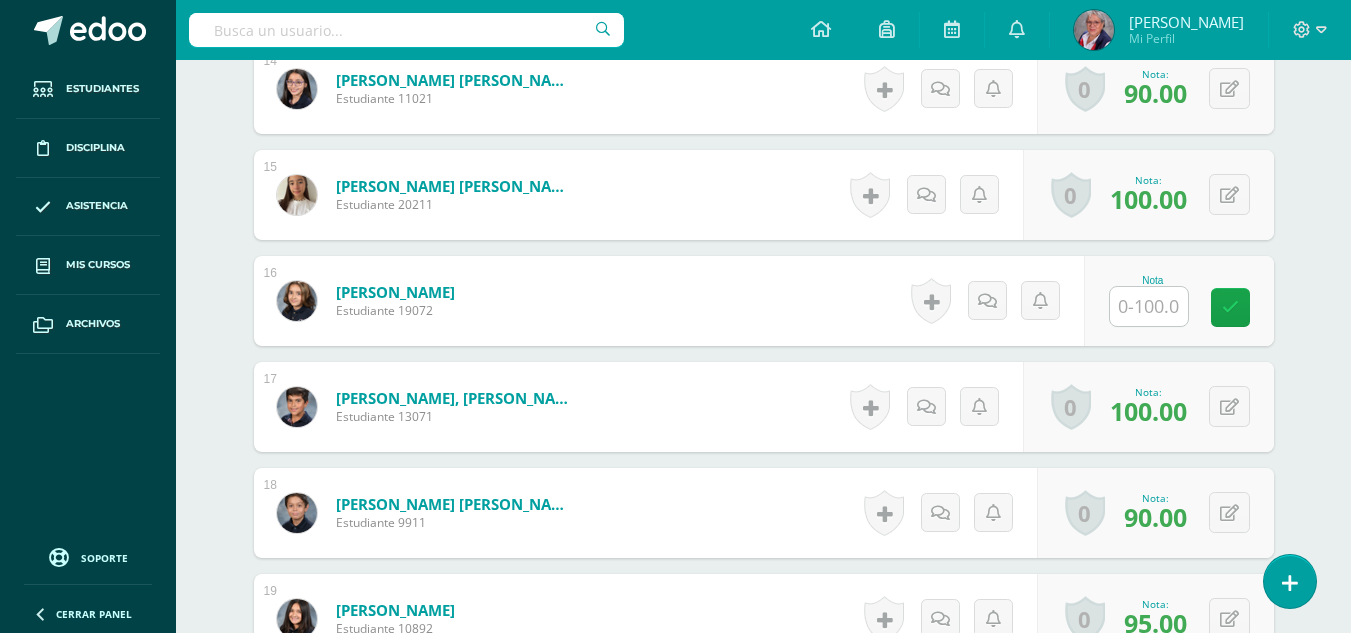 scroll, scrollTop: 2030, scrollLeft: 0, axis: vertical 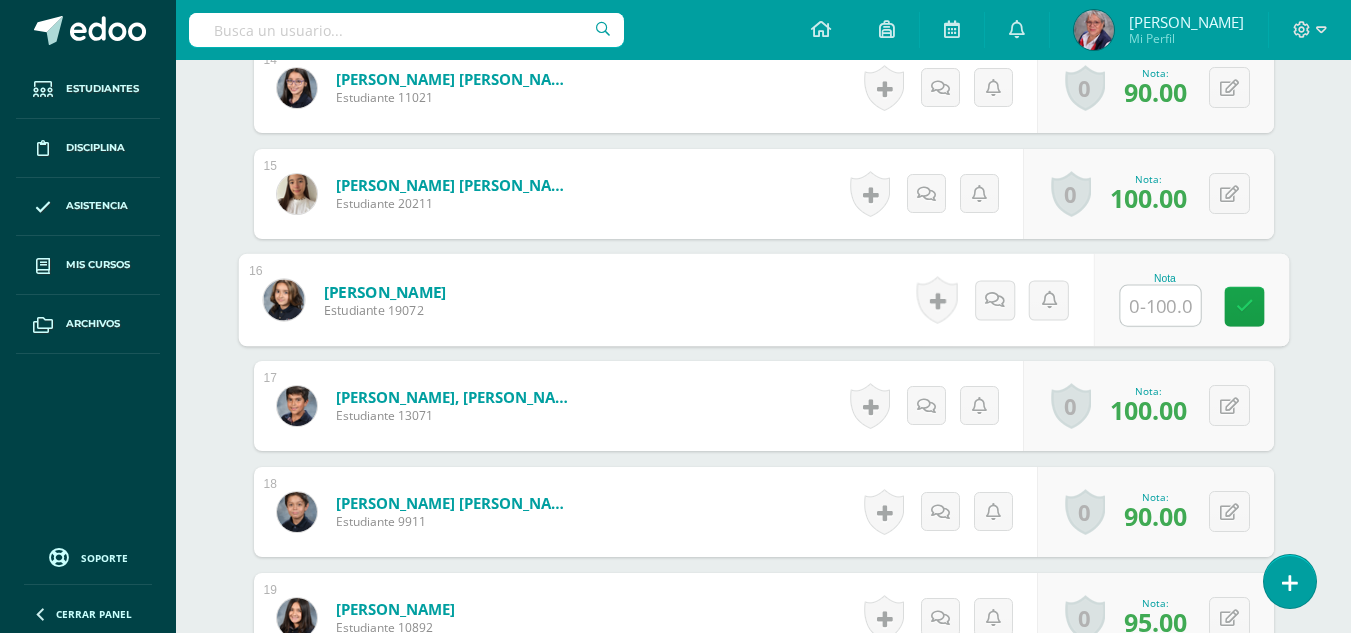 click at bounding box center (1160, 306) 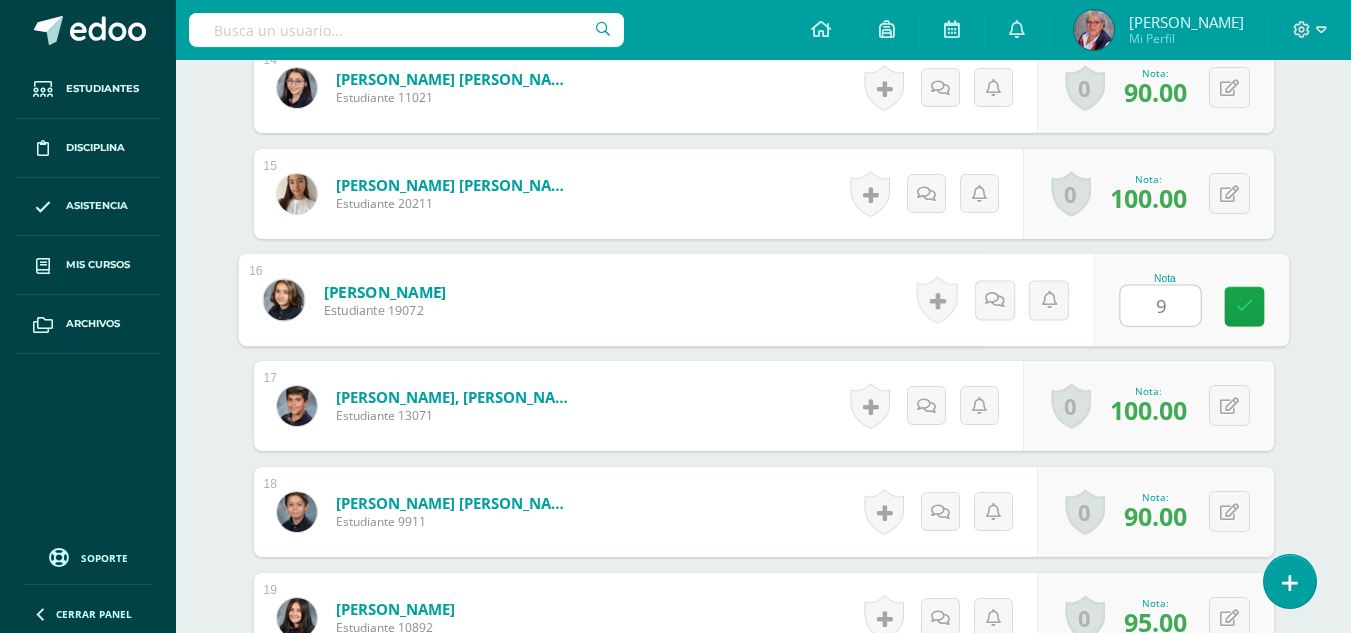 type on "90" 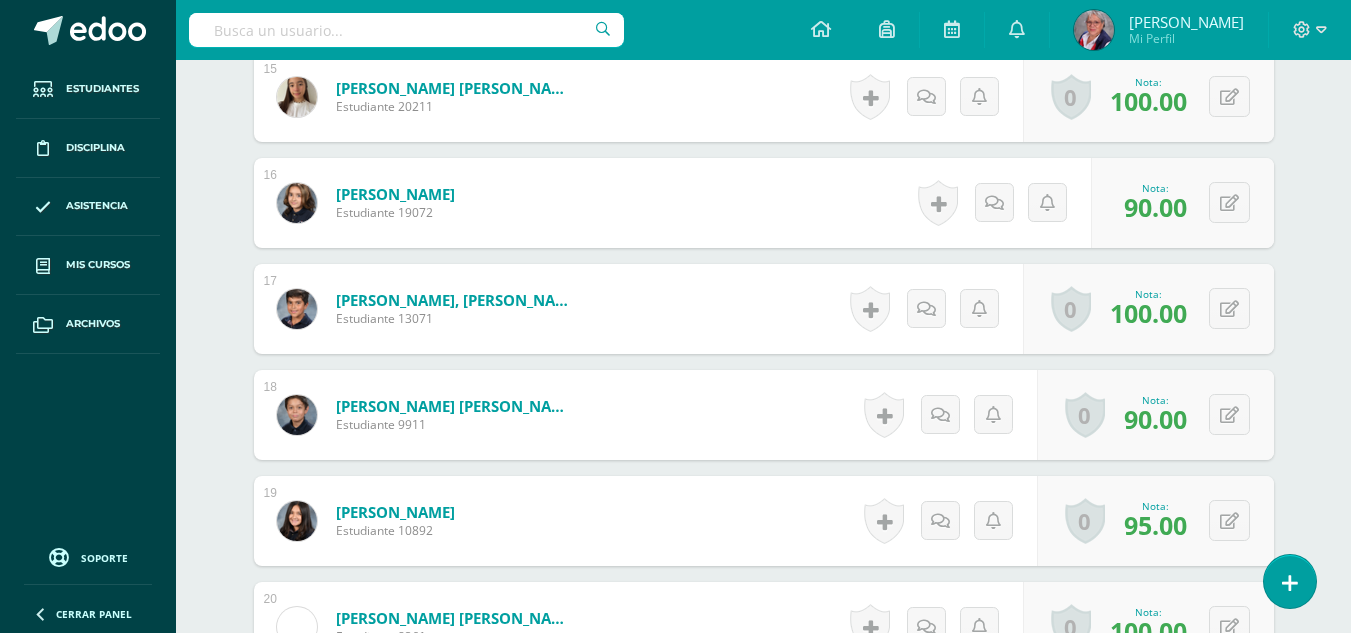 scroll, scrollTop: 2395, scrollLeft: 0, axis: vertical 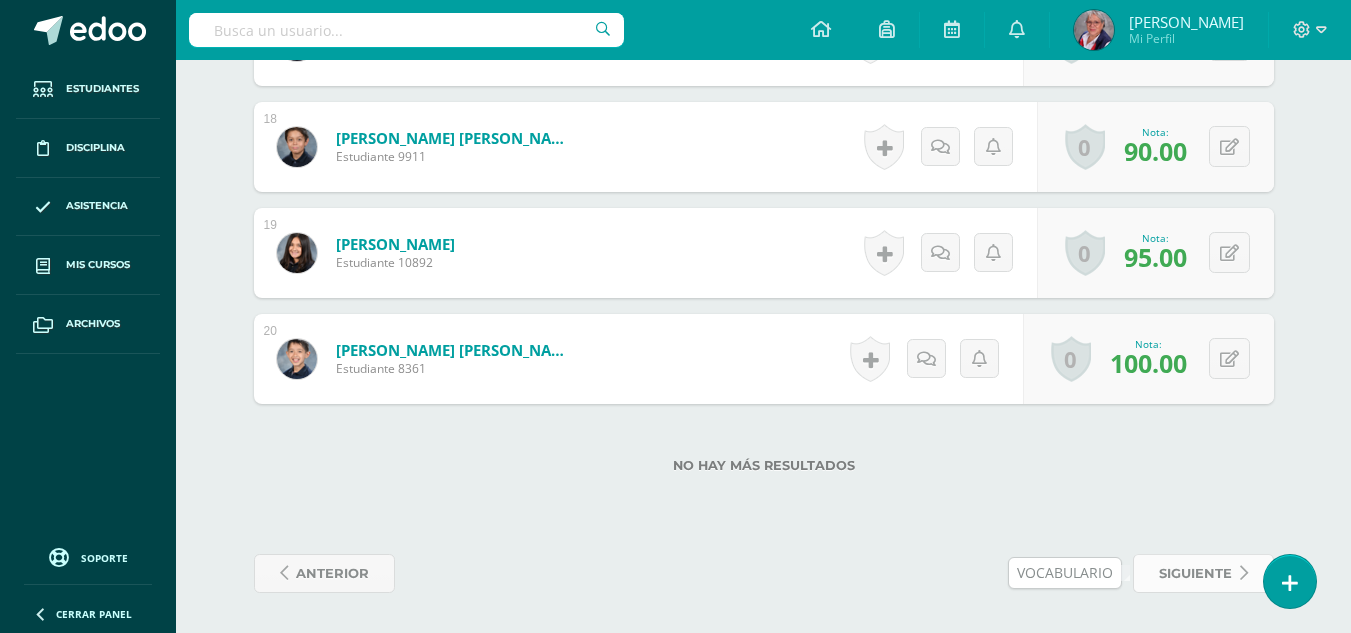 click on "siguiente" at bounding box center [1195, 573] 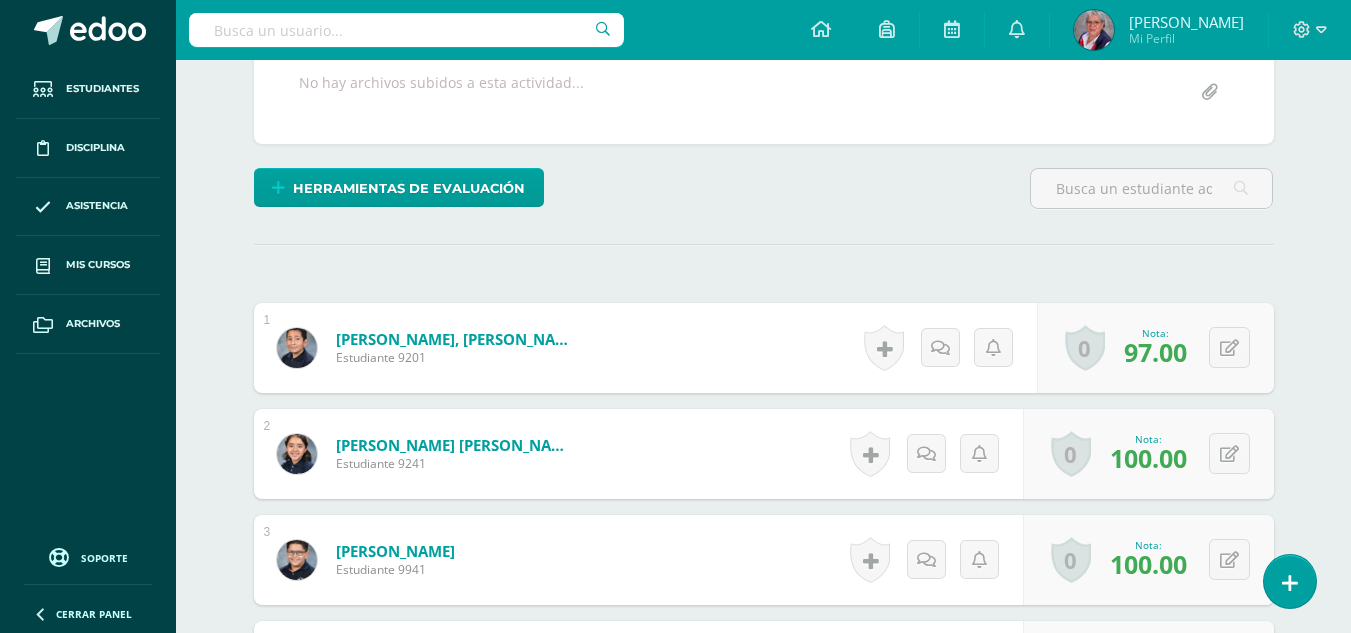 scroll, scrollTop: 383, scrollLeft: 0, axis: vertical 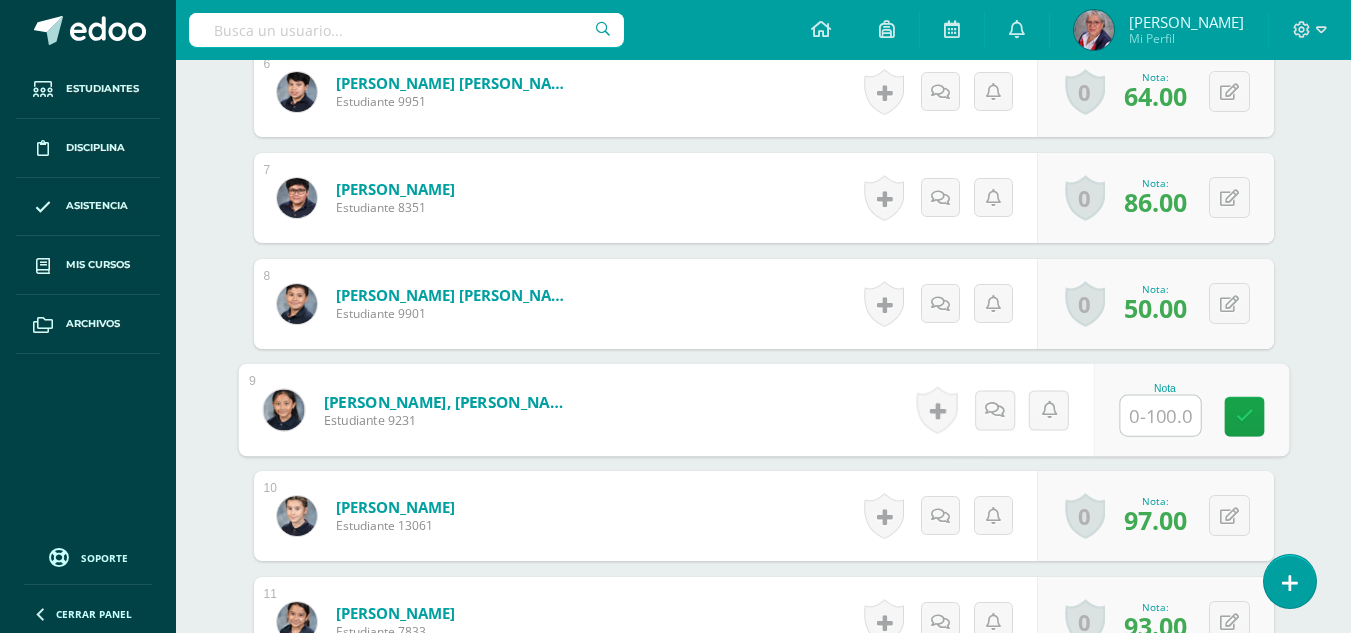 click at bounding box center (1160, 416) 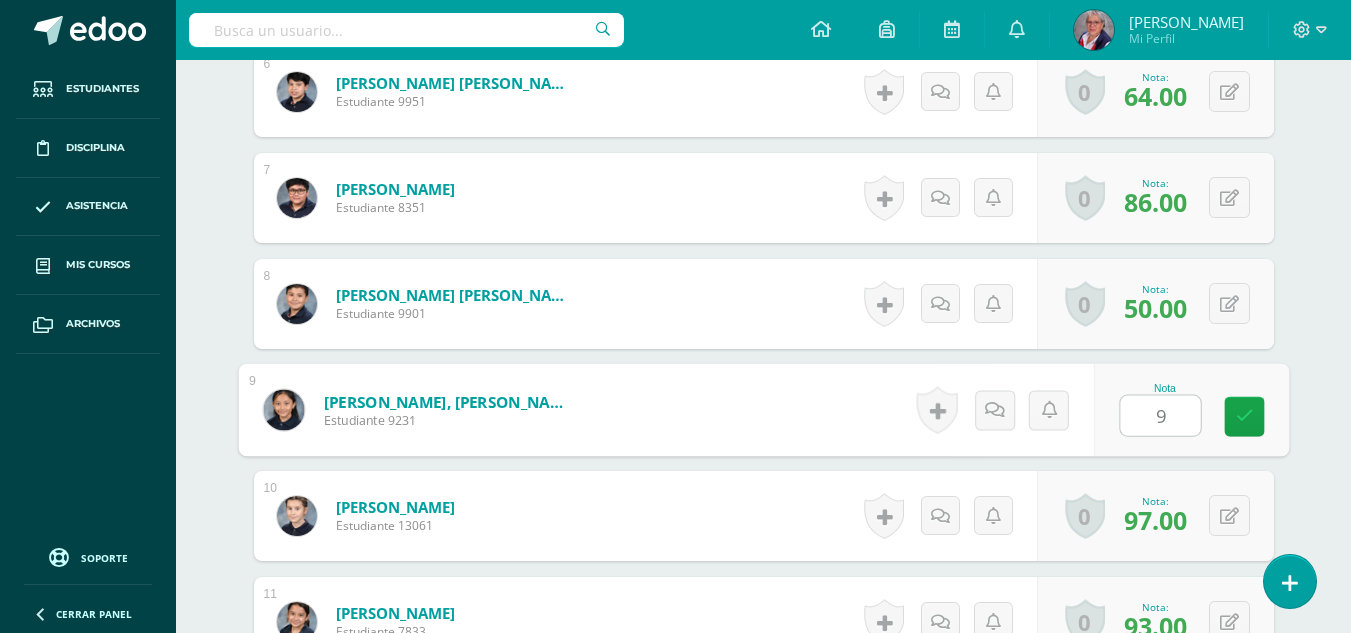 type on "95" 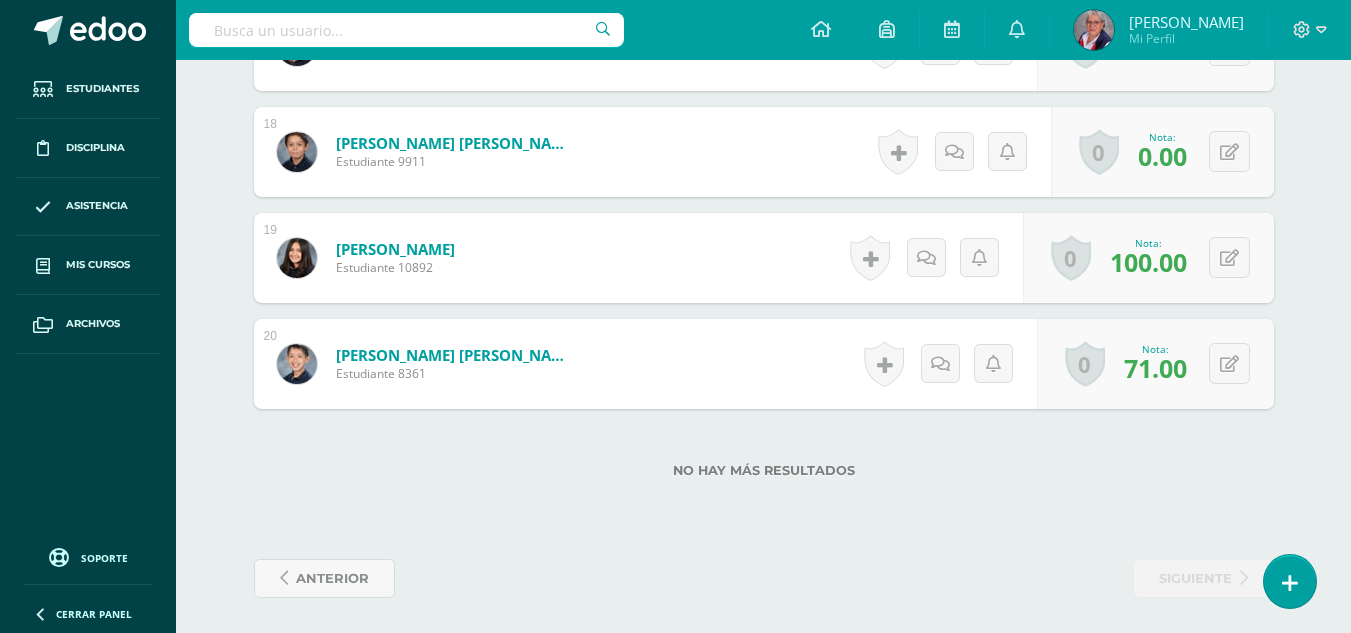 scroll, scrollTop: 2395, scrollLeft: 0, axis: vertical 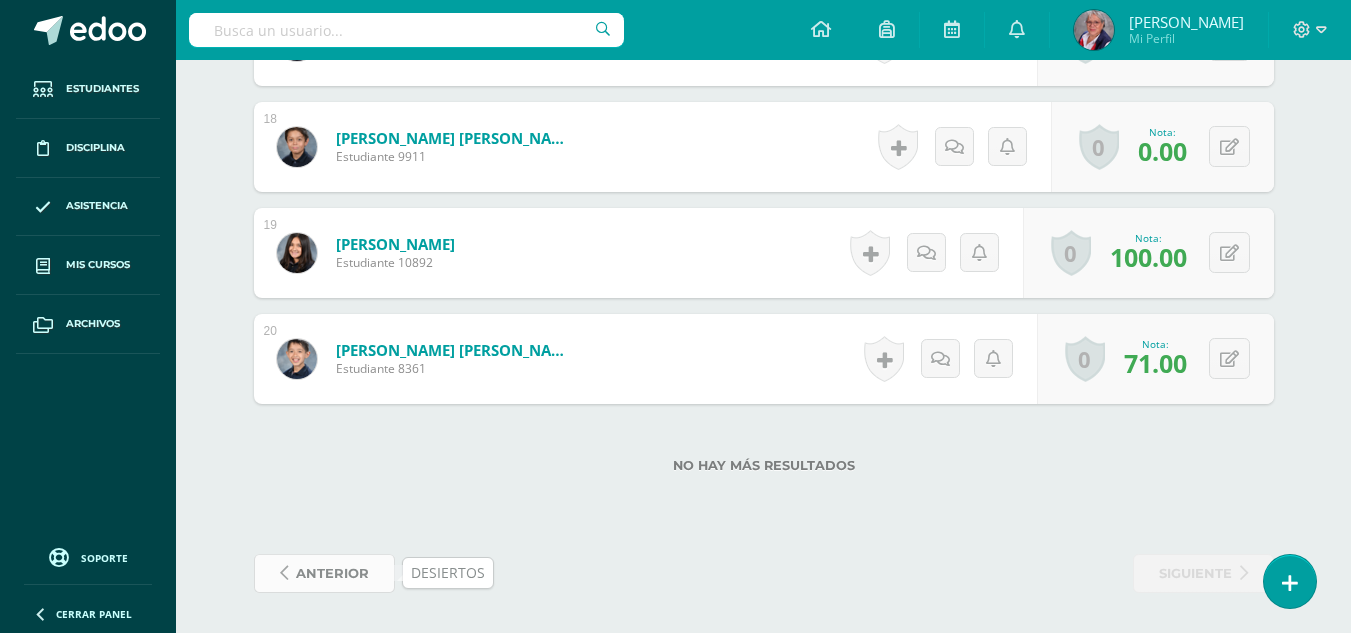 click on "anterior" at bounding box center (332, 573) 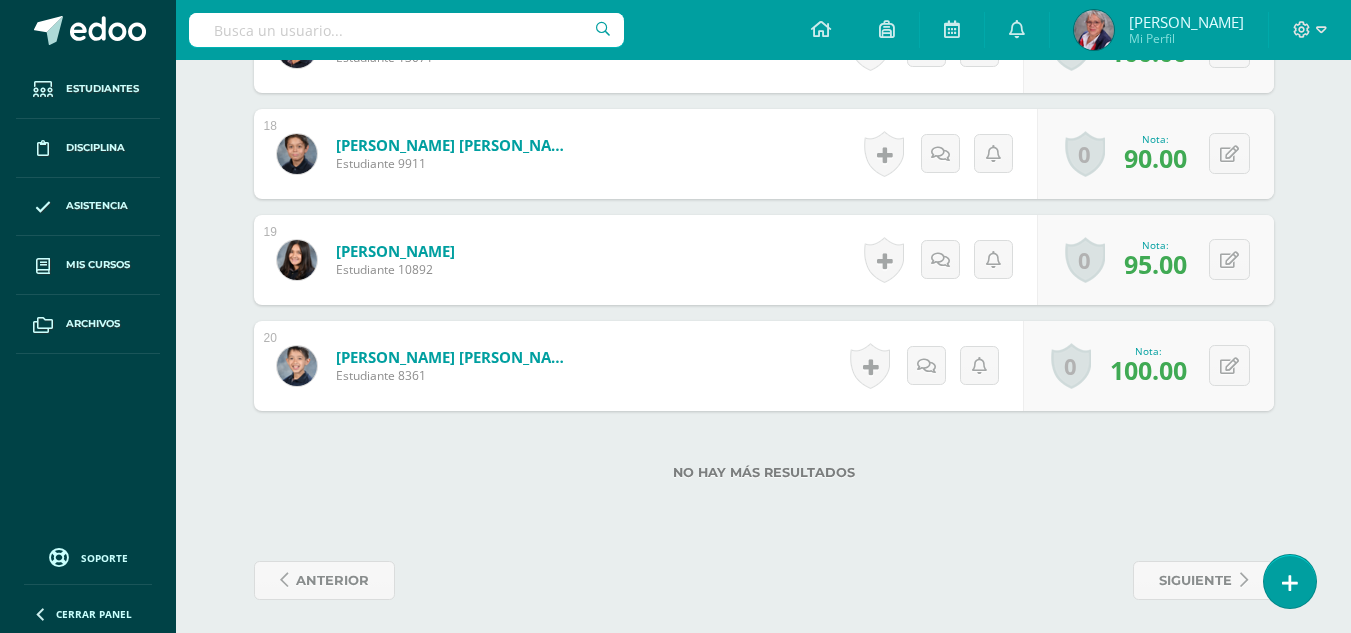 scroll, scrollTop: 2389, scrollLeft: 0, axis: vertical 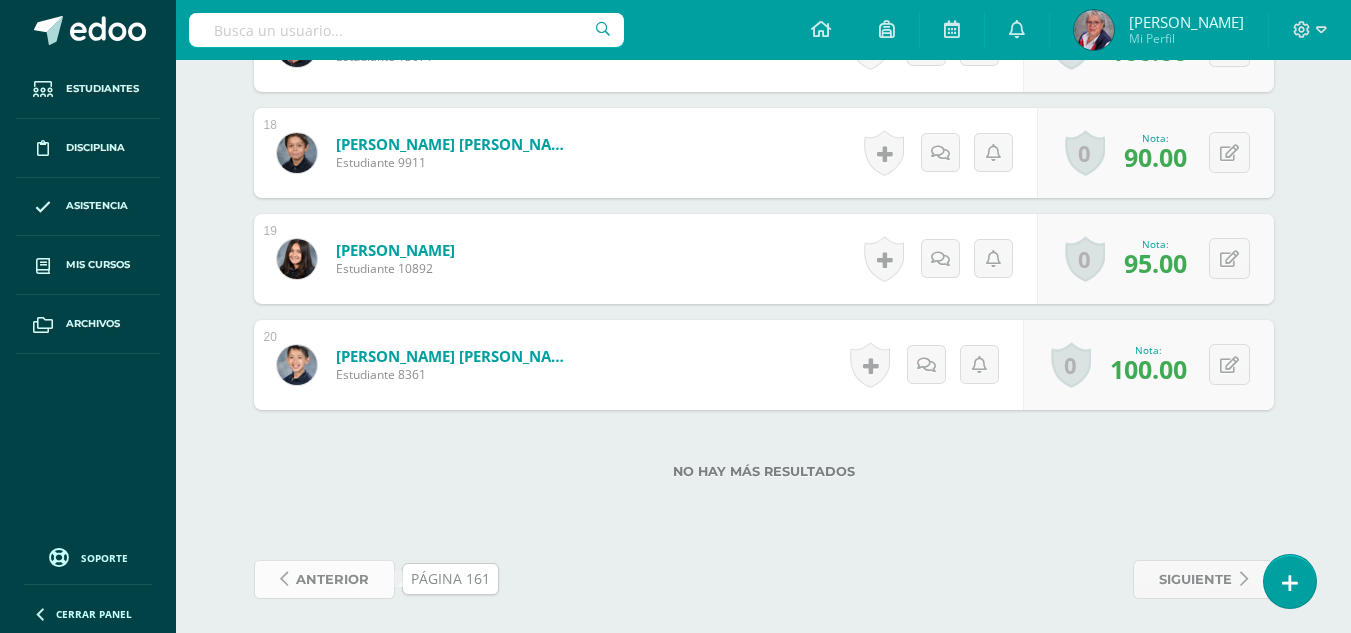 click on "anterior" at bounding box center [332, 579] 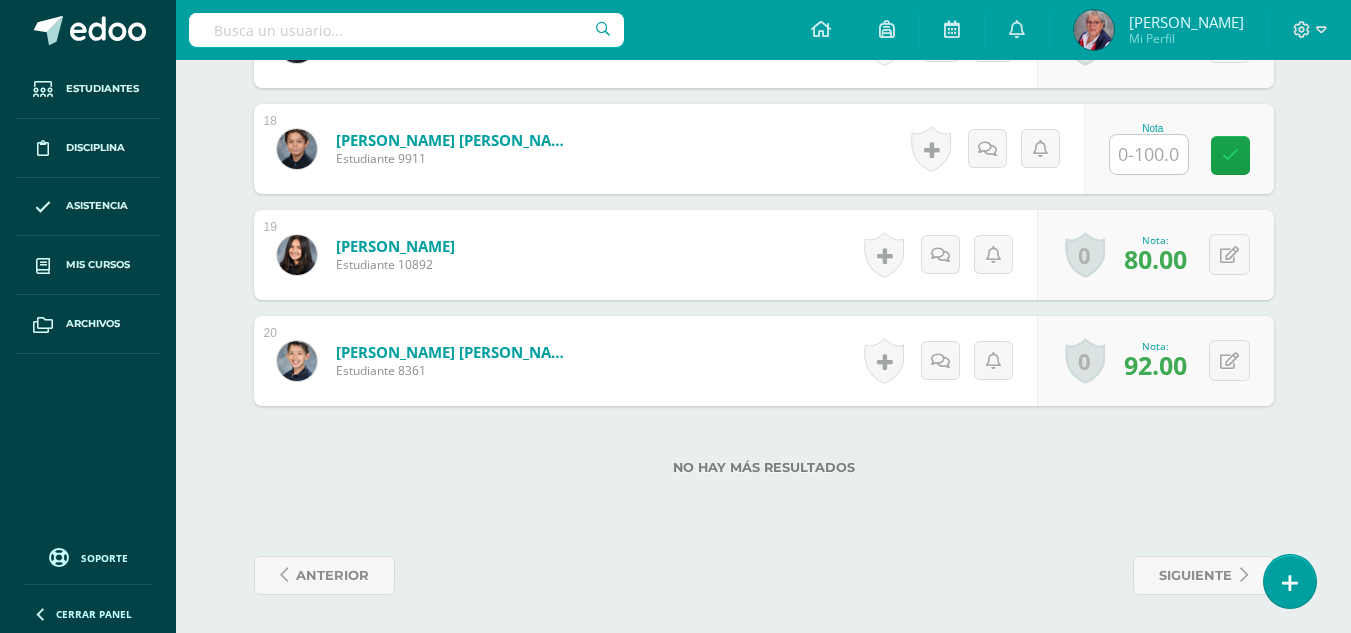 scroll, scrollTop: 2422, scrollLeft: 0, axis: vertical 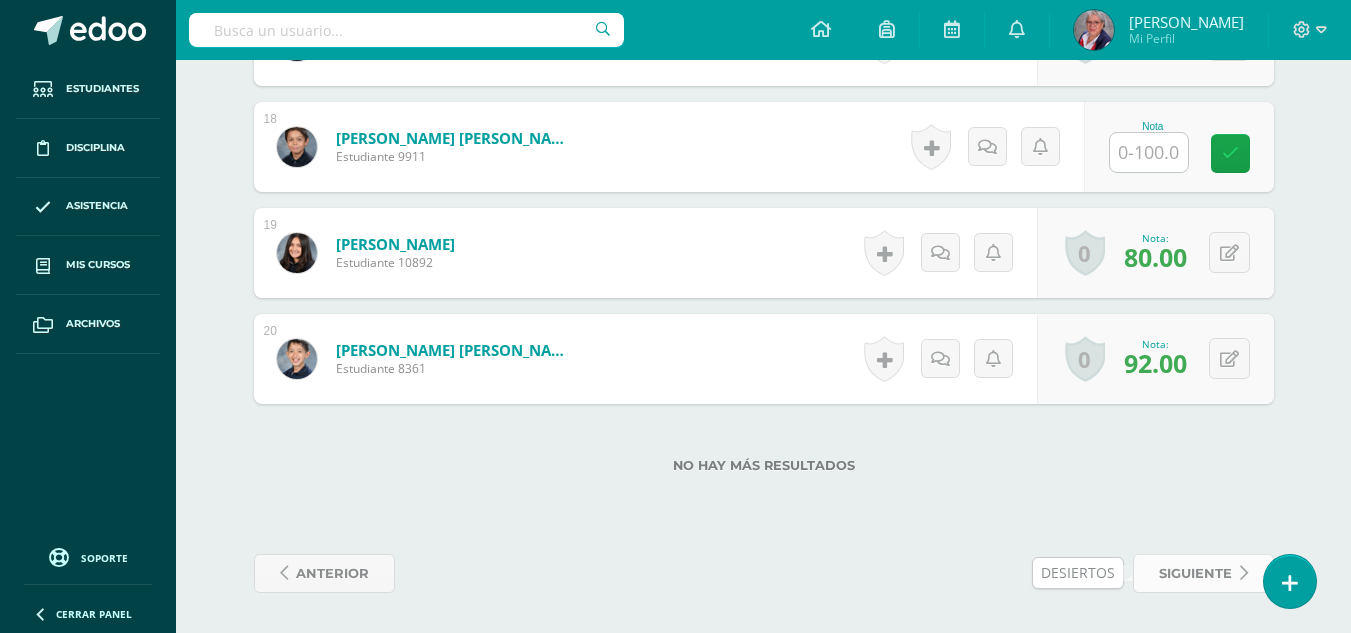 click on "siguiente" at bounding box center (1195, 573) 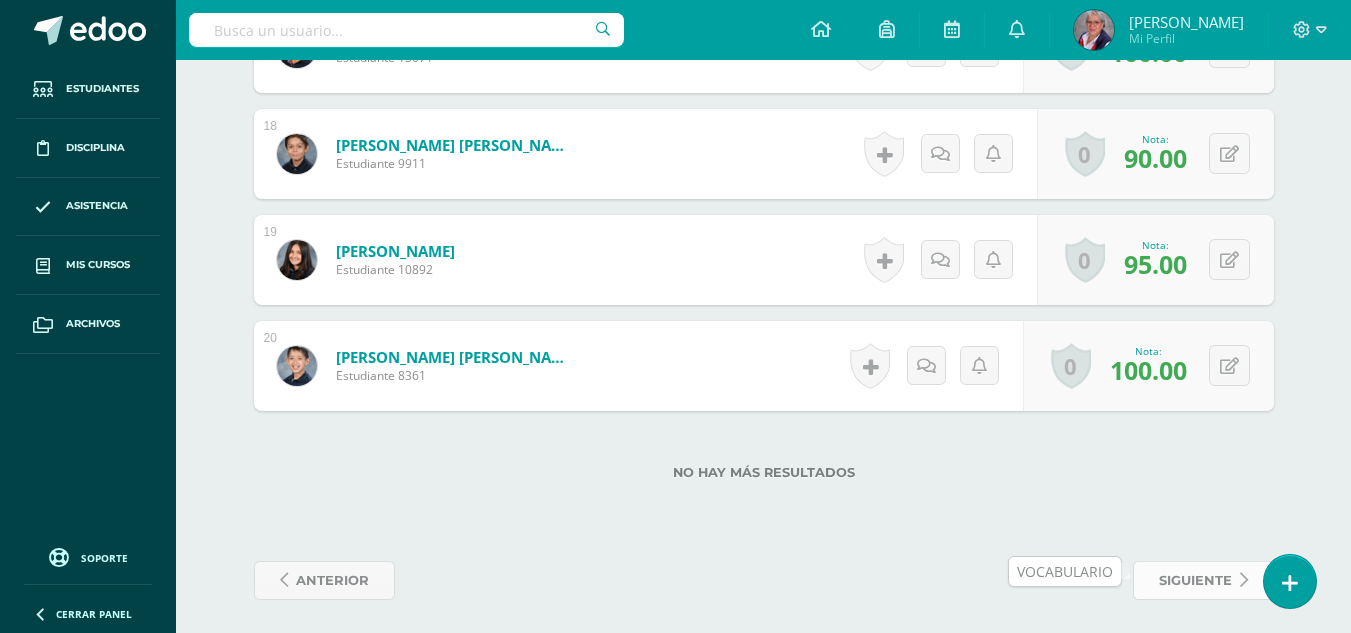scroll, scrollTop: 2389, scrollLeft: 0, axis: vertical 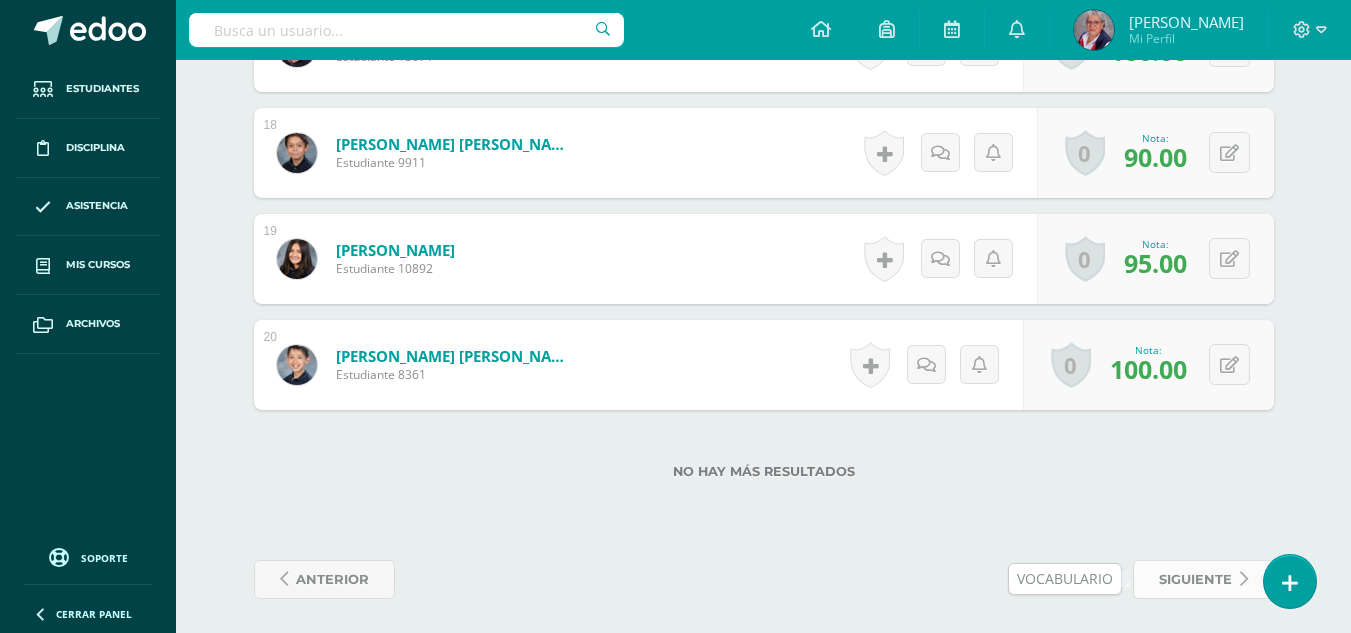 click on "siguiente" at bounding box center (1195, 579) 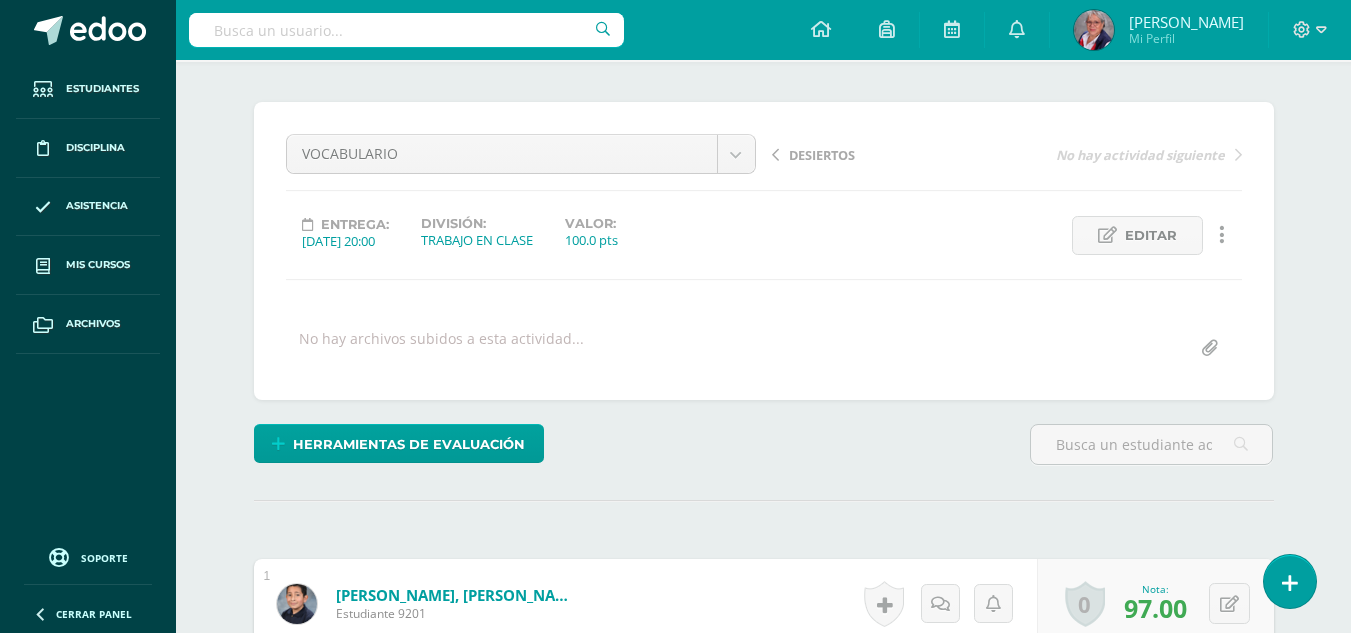 scroll, scrollTop: 0, scrollLeft: 0, axis: both 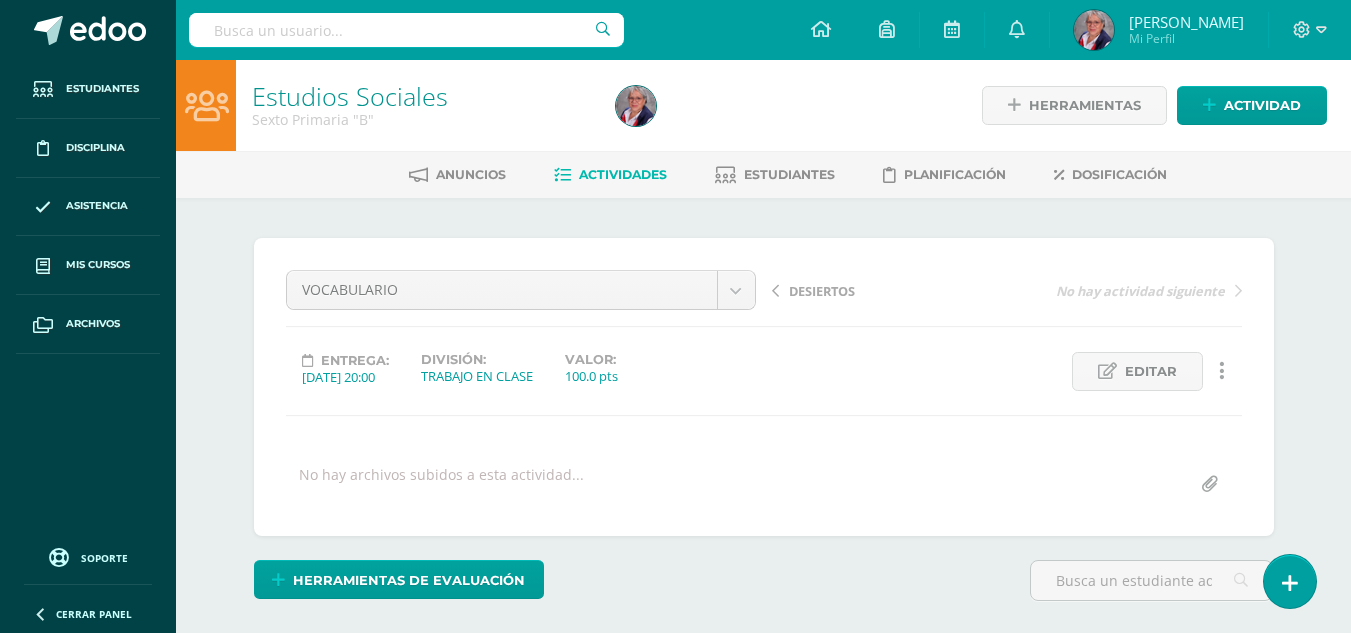 click on "Actividades" at bounding box center [623, 174] 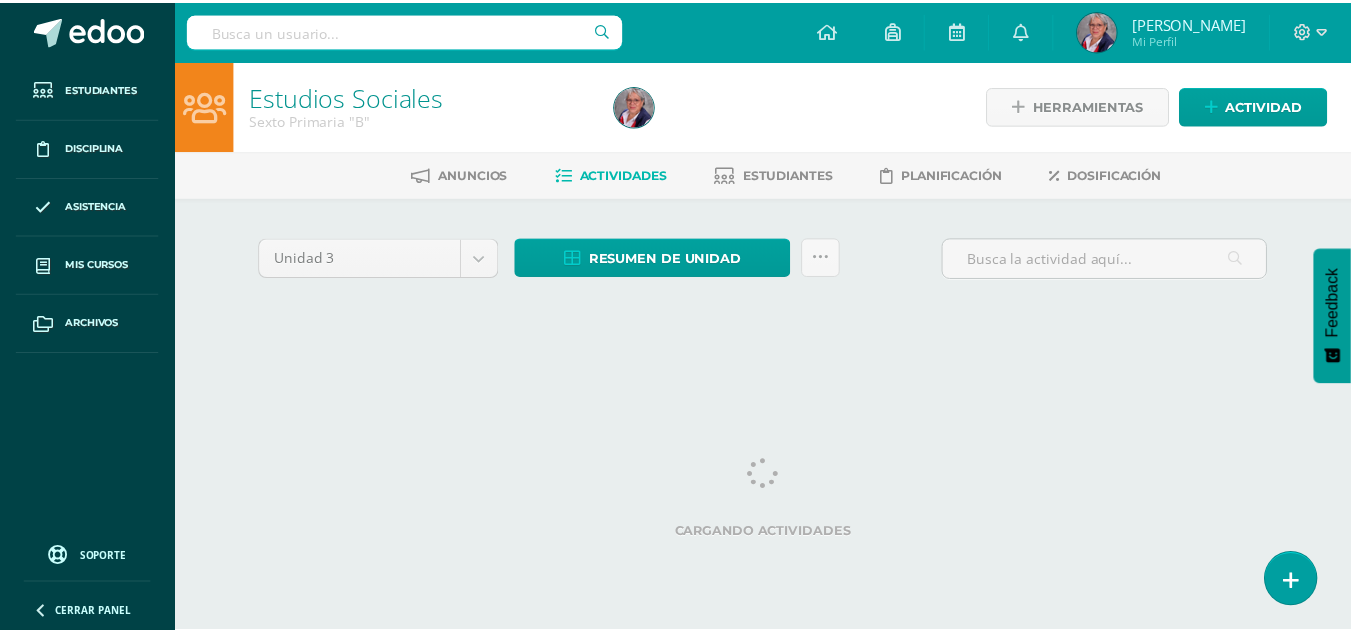 scroll, scrollTop: 0, scrollLeft: 0, axis: both 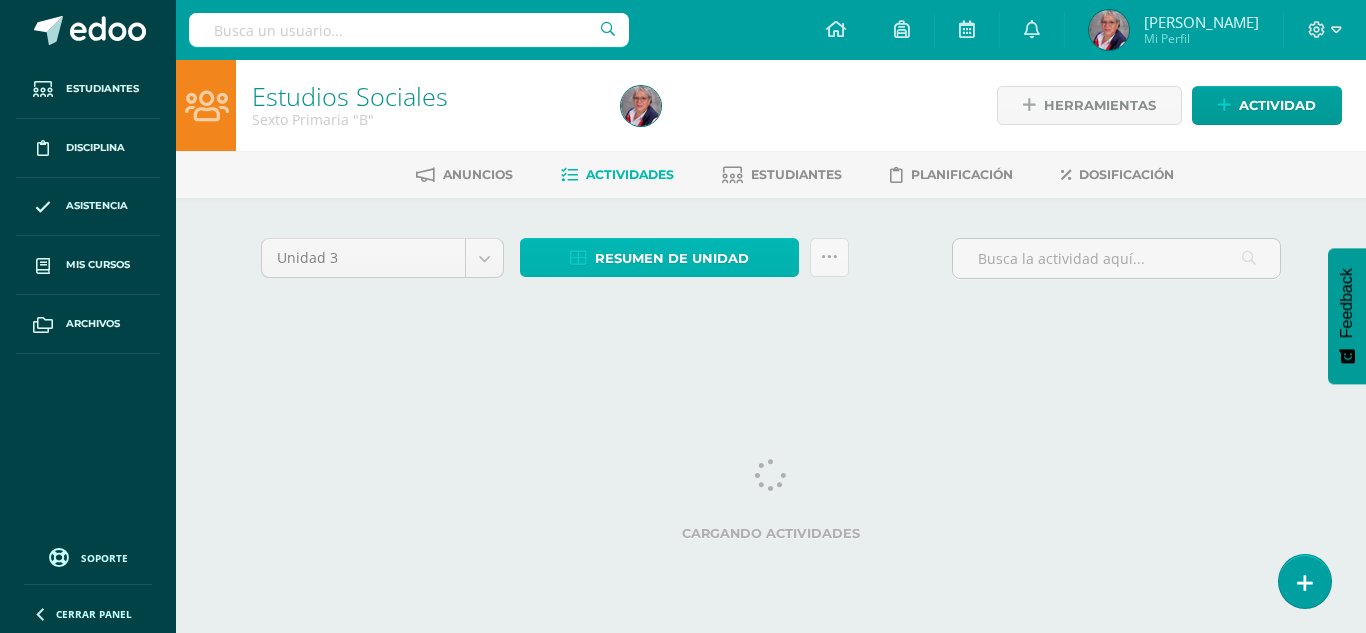 click on "Resumen de unidad" at bounding box center [672, 258] 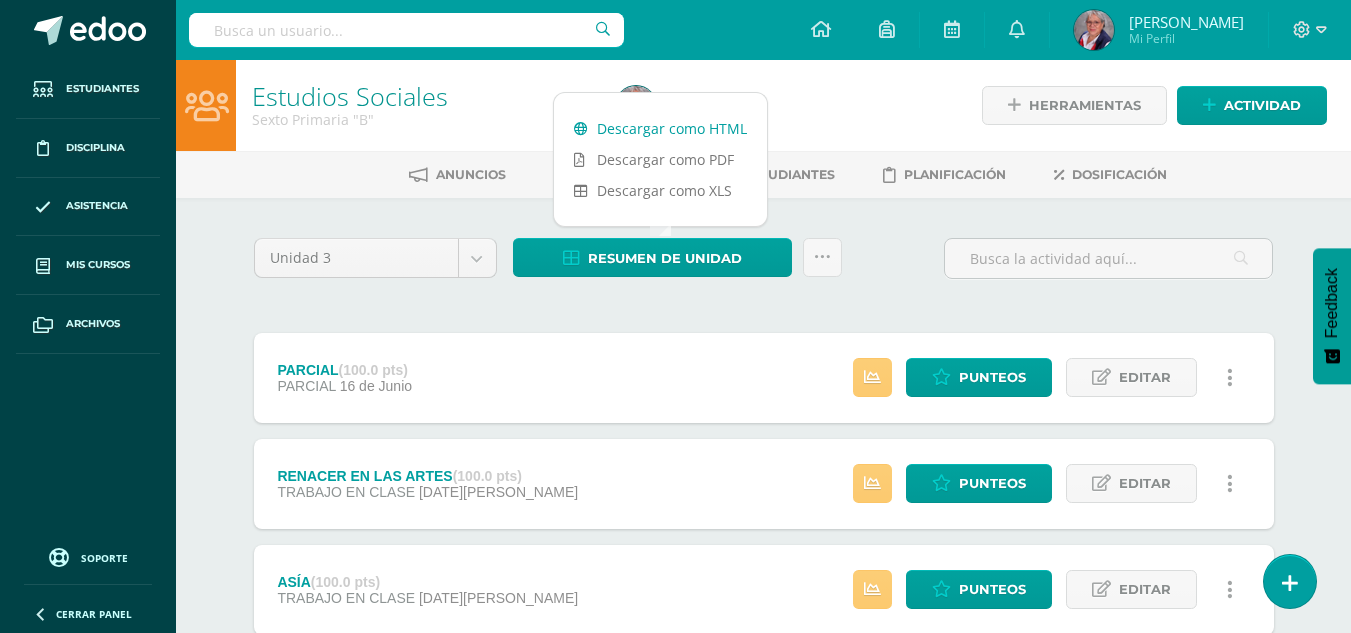 click on "Descargar como HTML" at bounding box center [660, 128] 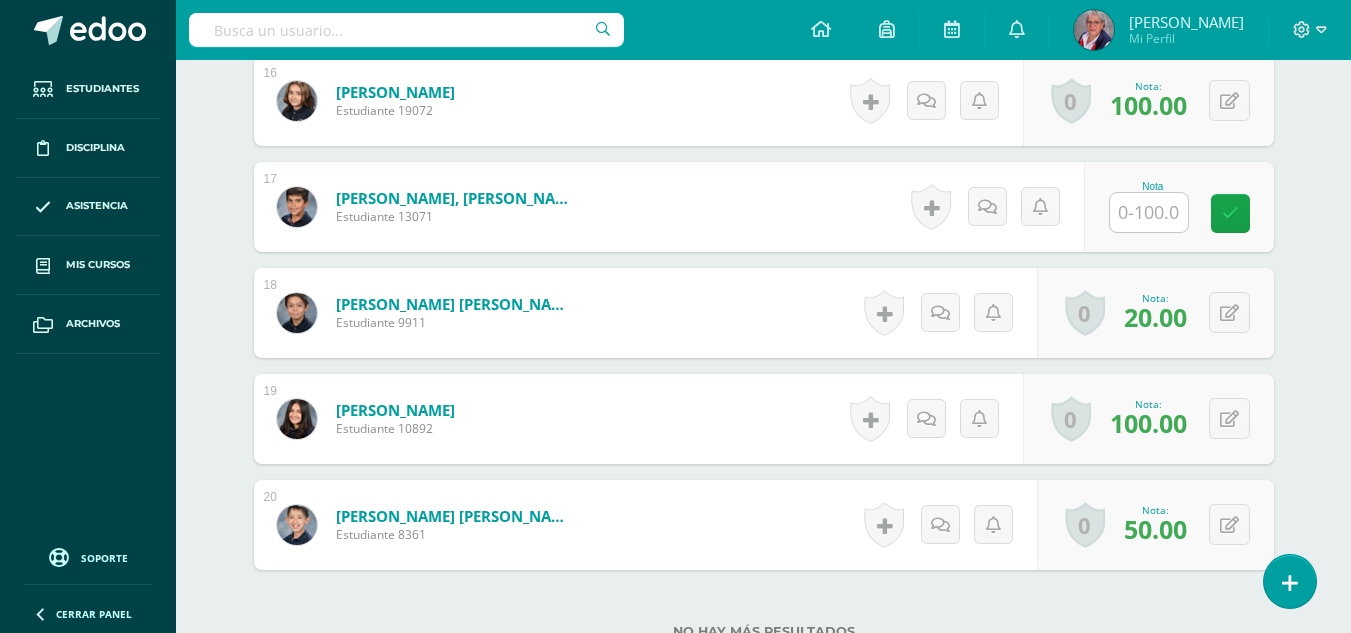 scroll, scrollTop: 2395, scrollLeft: 0, axis: vertical 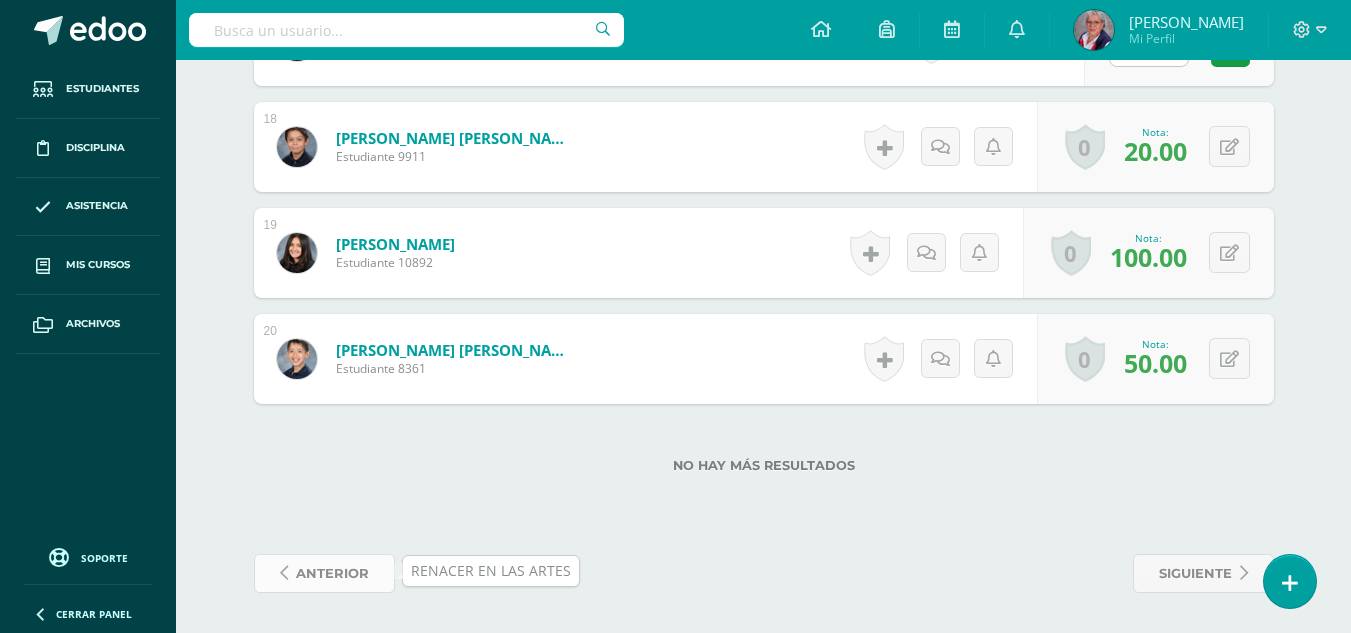 click on "anterior" at bounding box center [332, 573] 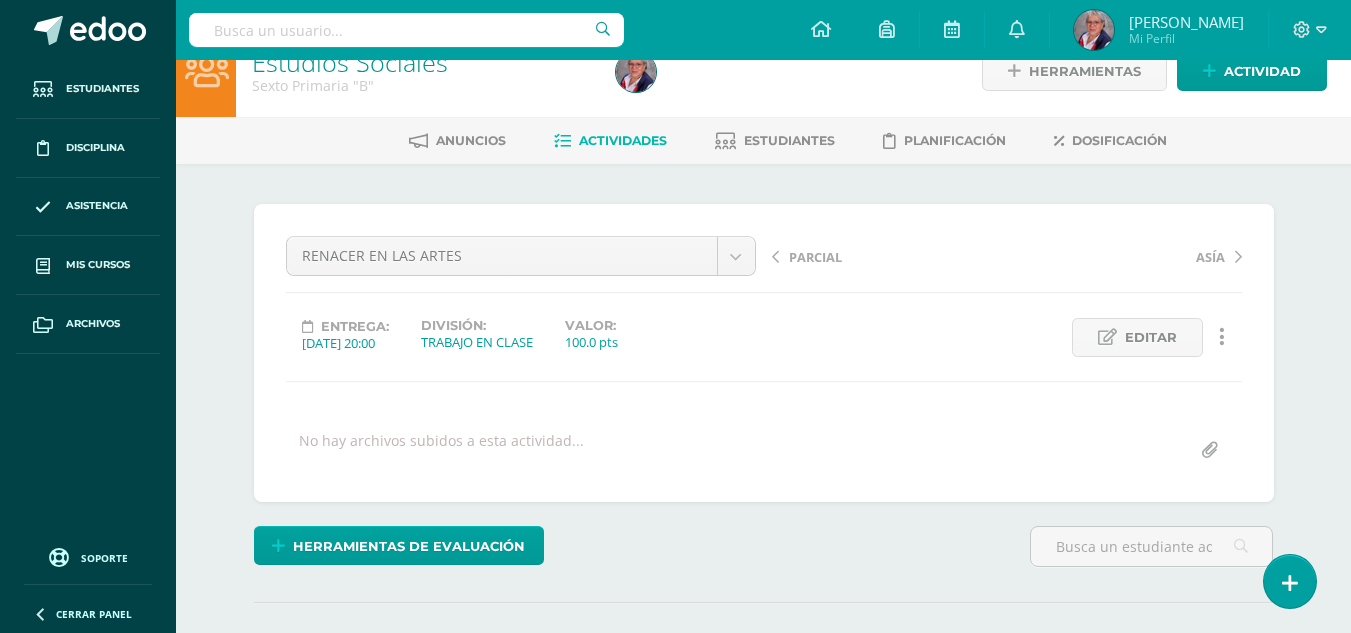 scroll, scrollTop: 0, scrollLeft: 0, axis: both 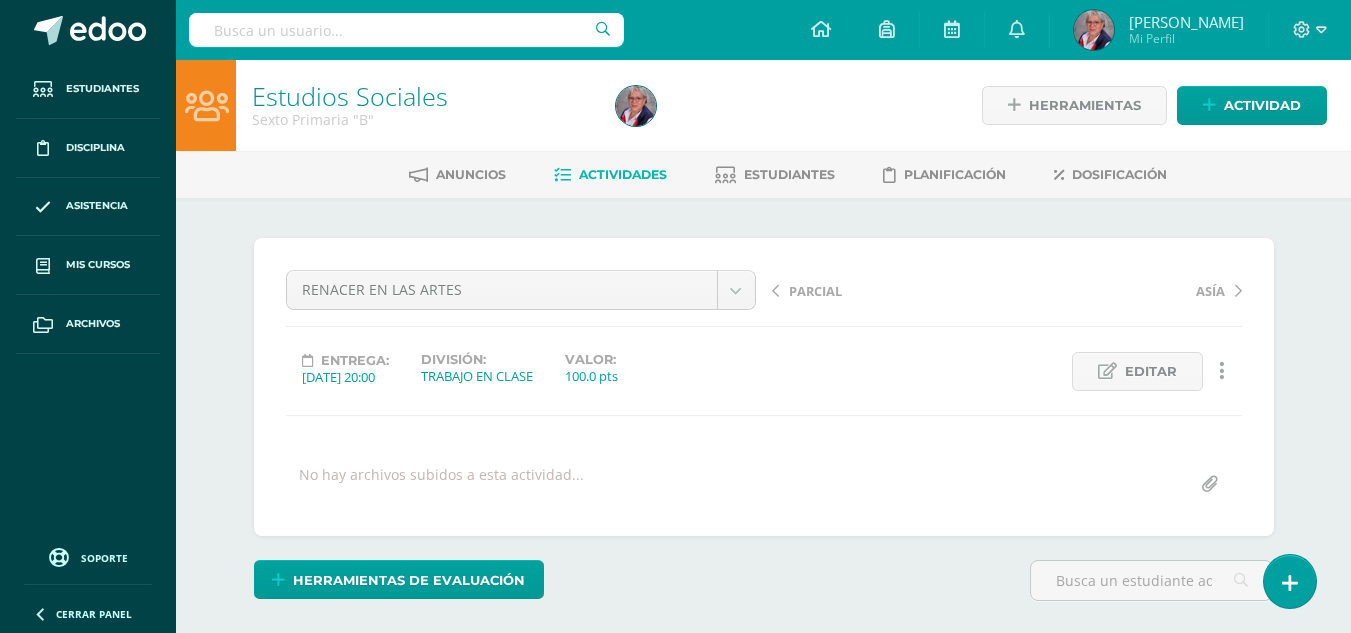click on "Actividades" at bounding box center [623, 174] 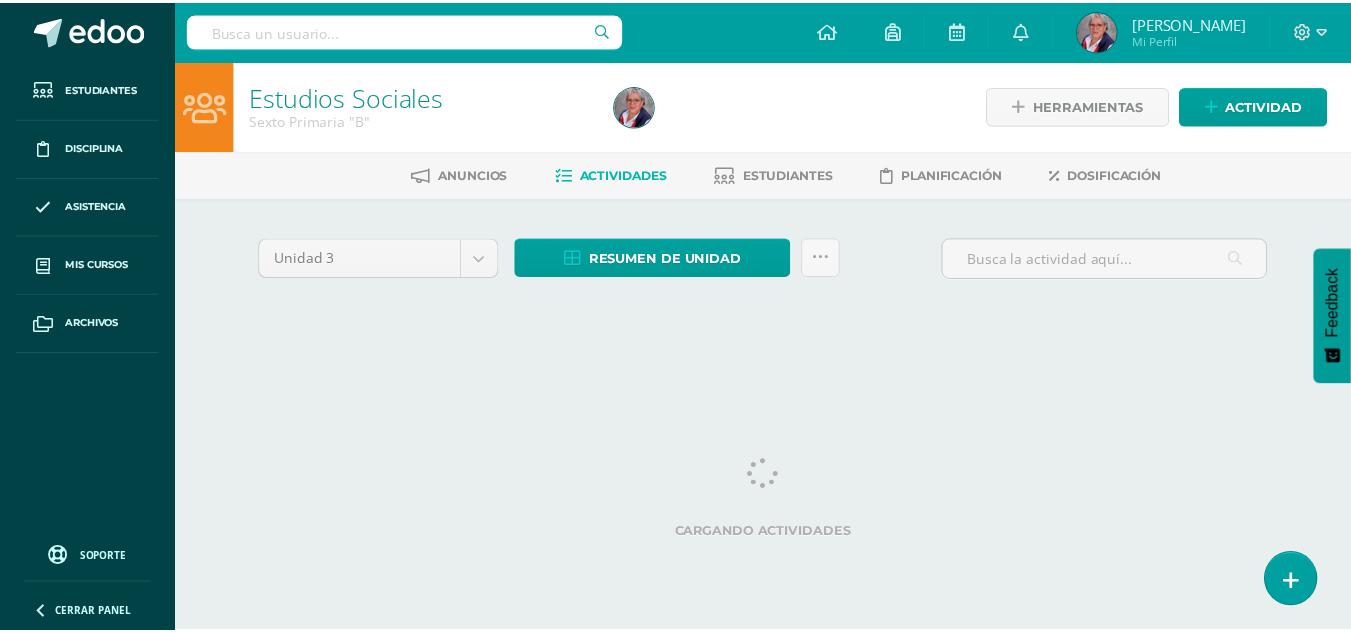 scroll, scrollTop: 0, scrollLeft: 0, axis: both 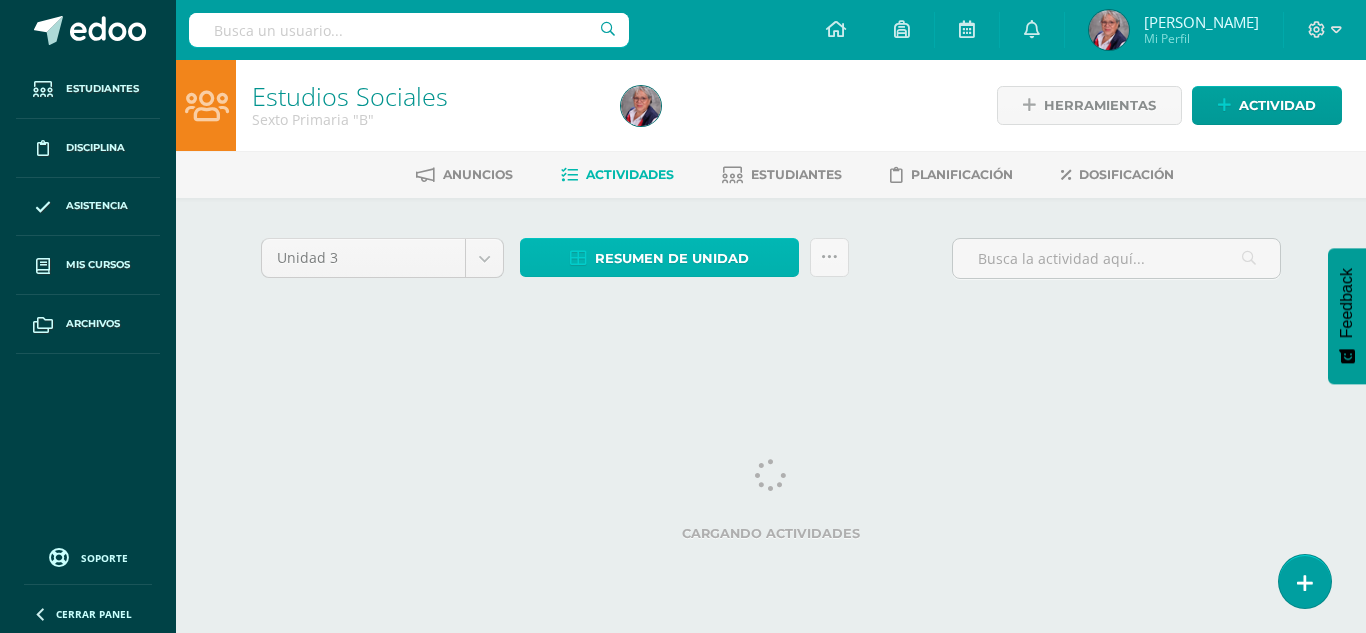 click on "Resumen de unidad" at bounding box center (672, 258) 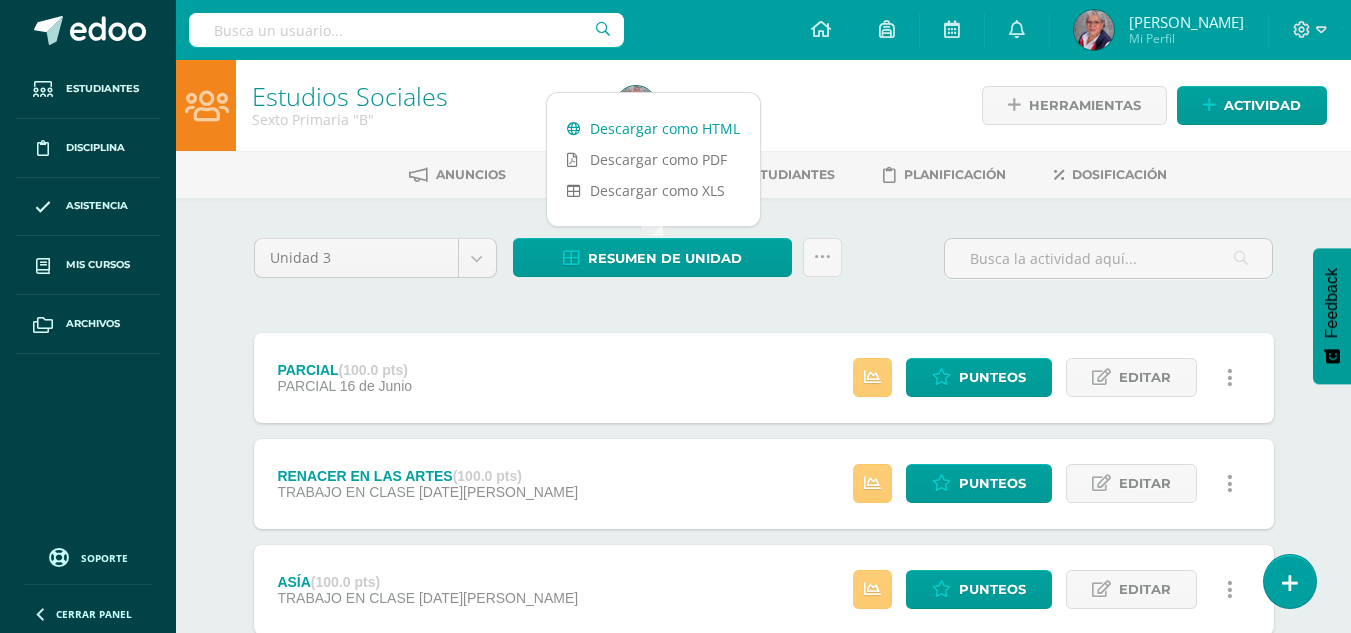 click on "Descargar como HTML" at bounding box center (653, 128) 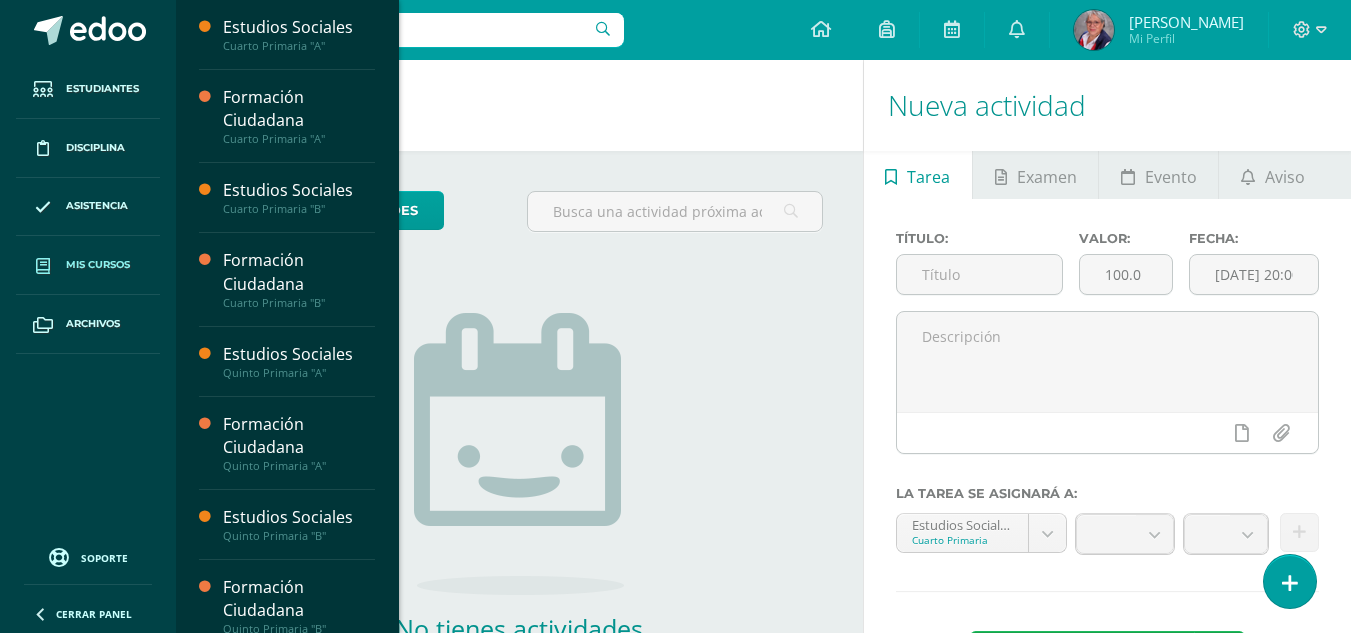 scroll, scrollTop: 0, scrollLeft: 0, axis: both 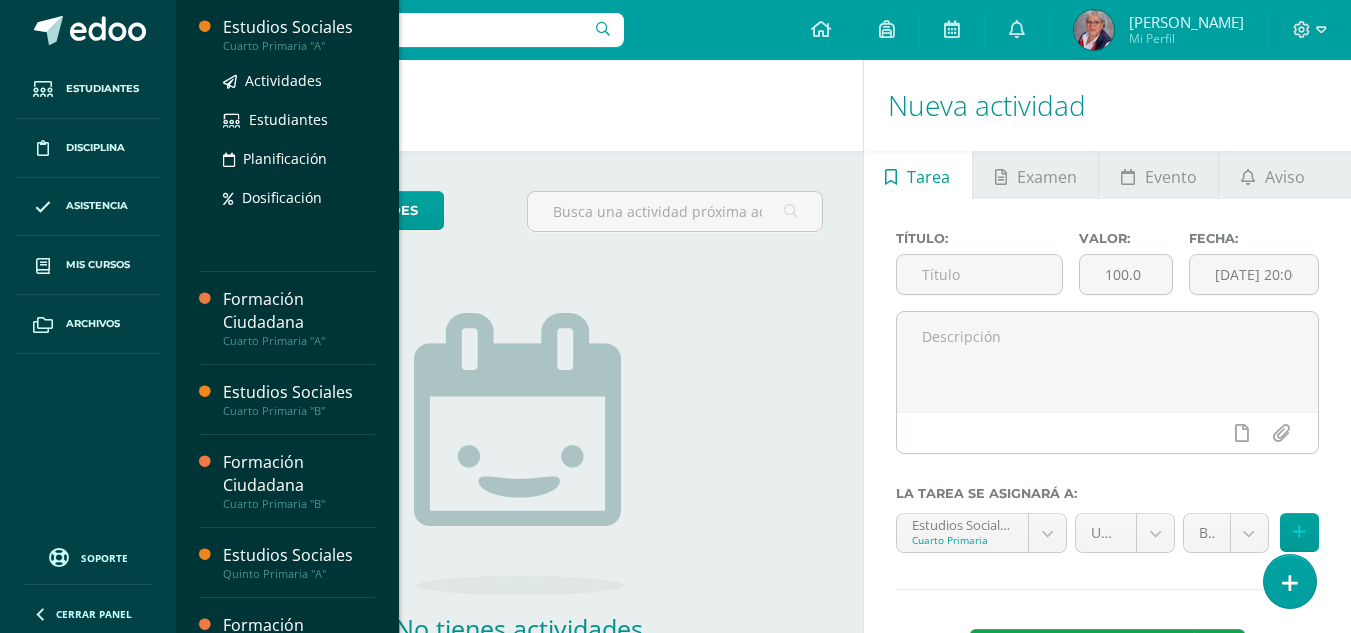 click on "Estudios Sociales" at bounding box center [299, 27] 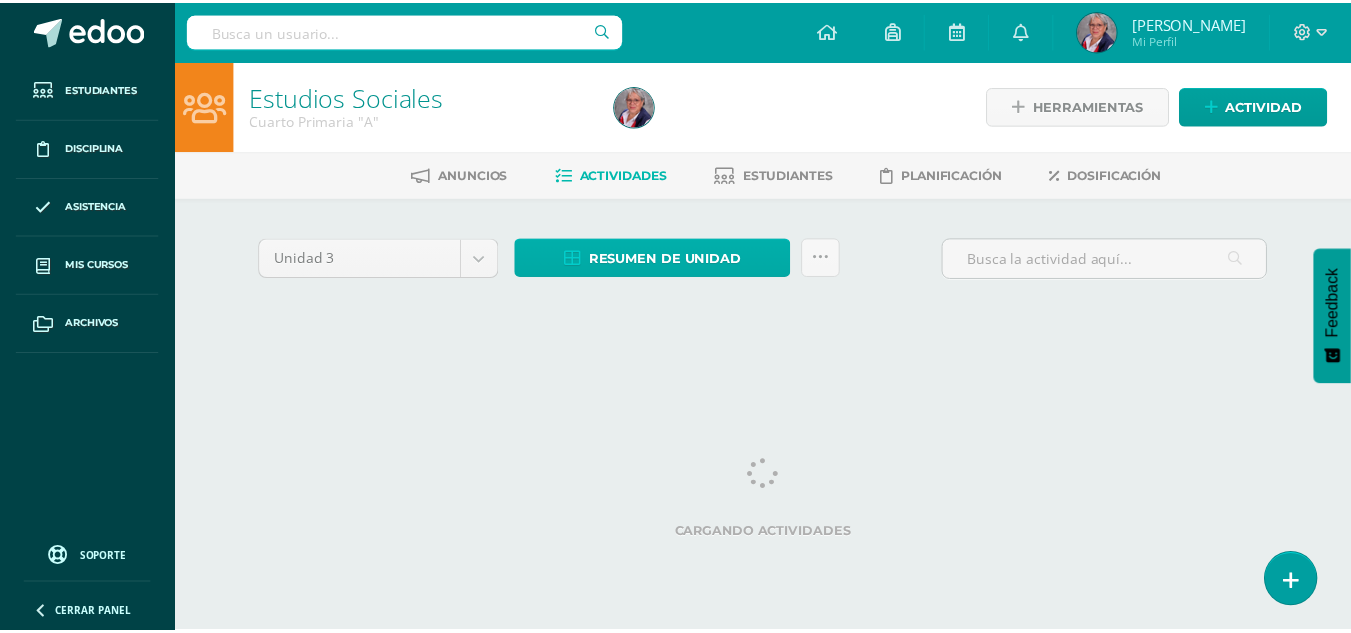 scroll, scrollTop: 0, scrollLeft: 0, axis: both 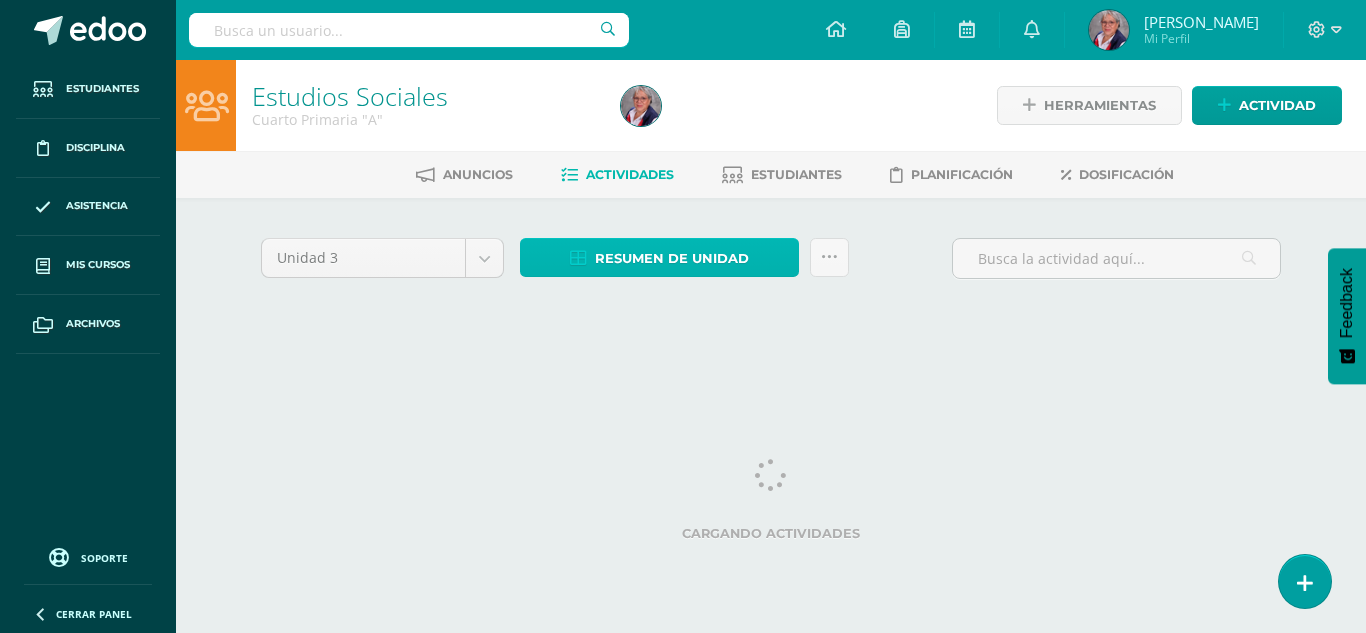 click on "Resumen de unidad" at bounding box center [672, 258] 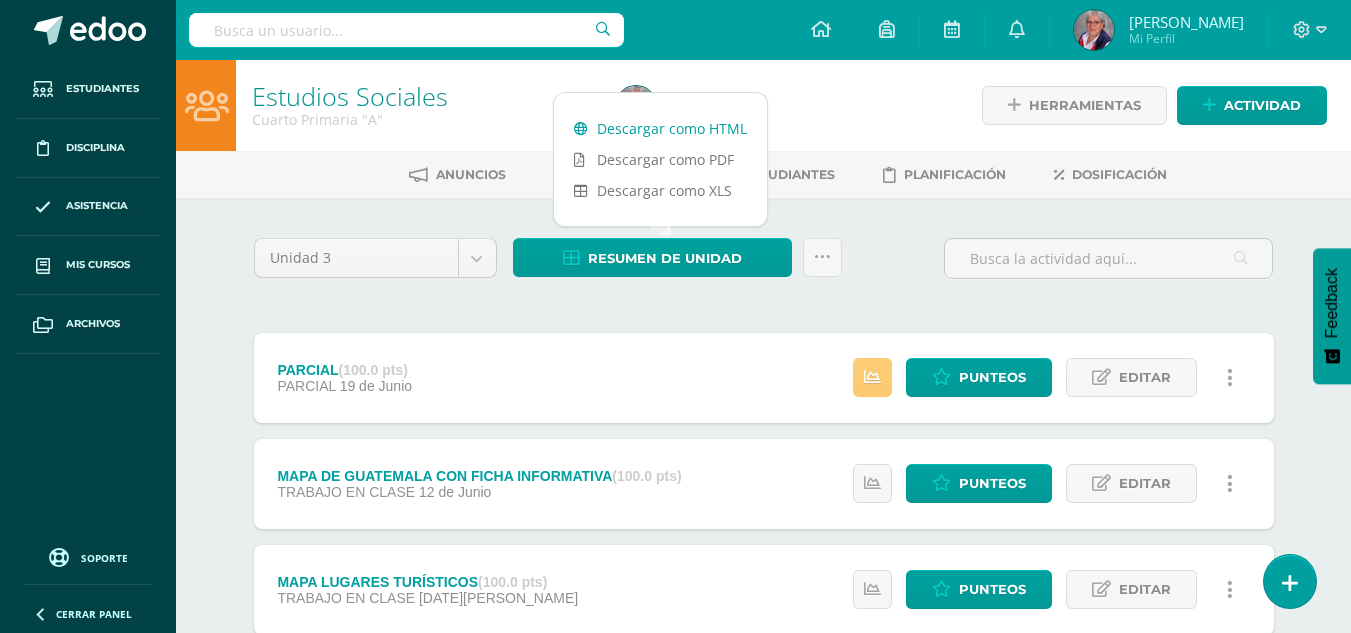 click on "Descargar como HTML" at bounding box center [660, 128] 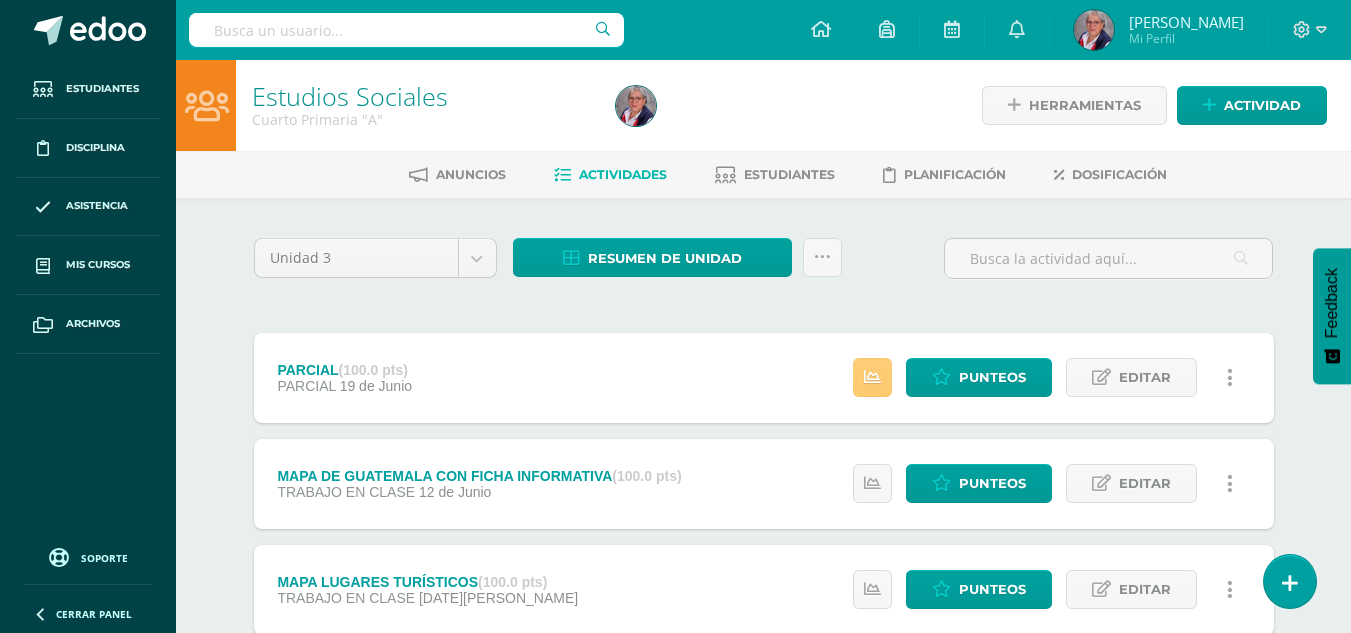click on "PARCIAL  (100.0 pts)
PARCIAL
19 de Junio
Estatus de Actividad:
0
Estudiantes sin calificar
0
Estudiantes con cero
Media
75.8
Max
97
Min
47
Punteos
Editar" at bounding box center (764, 378) 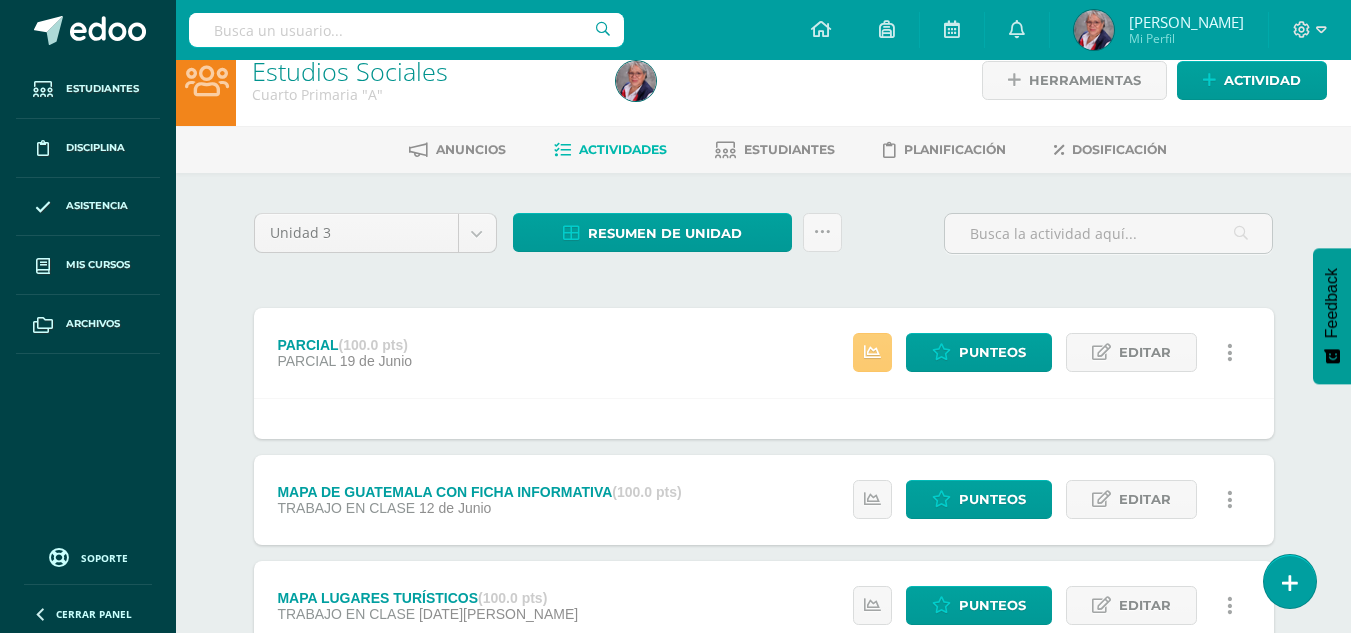 scroll, scrollTop: 100, scrollLeft: 0, axis: vertical 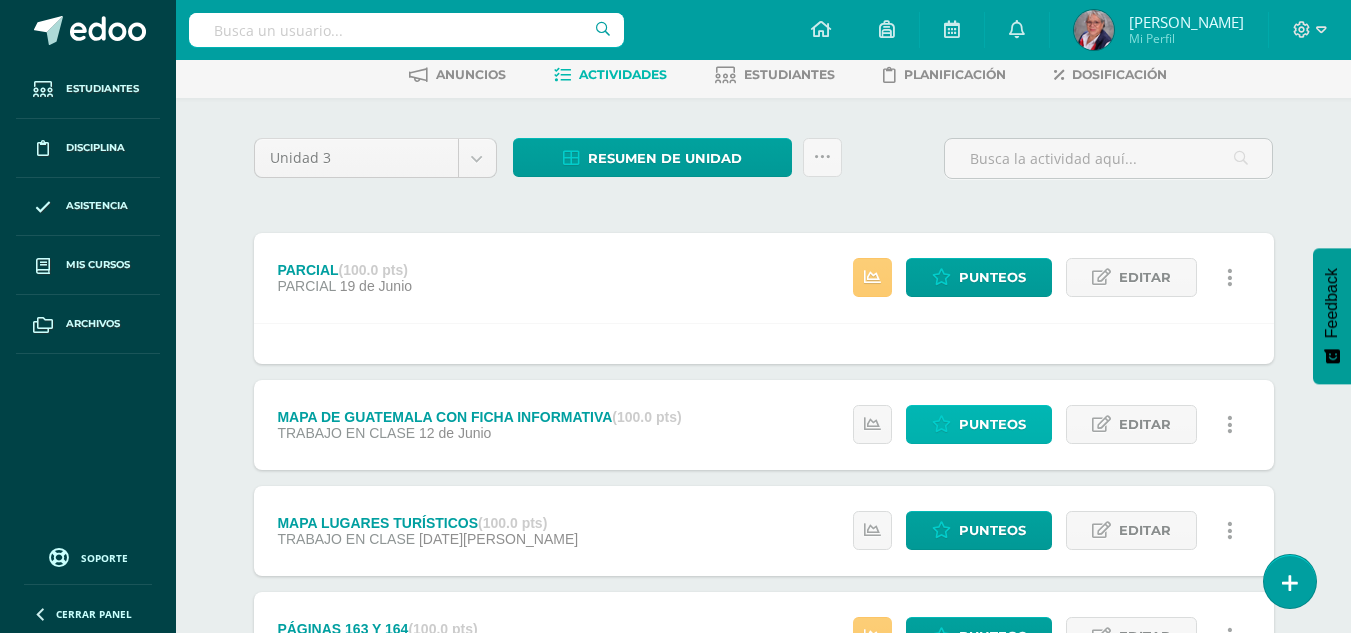 click on "Punteos" at bounding box center [992, 424] 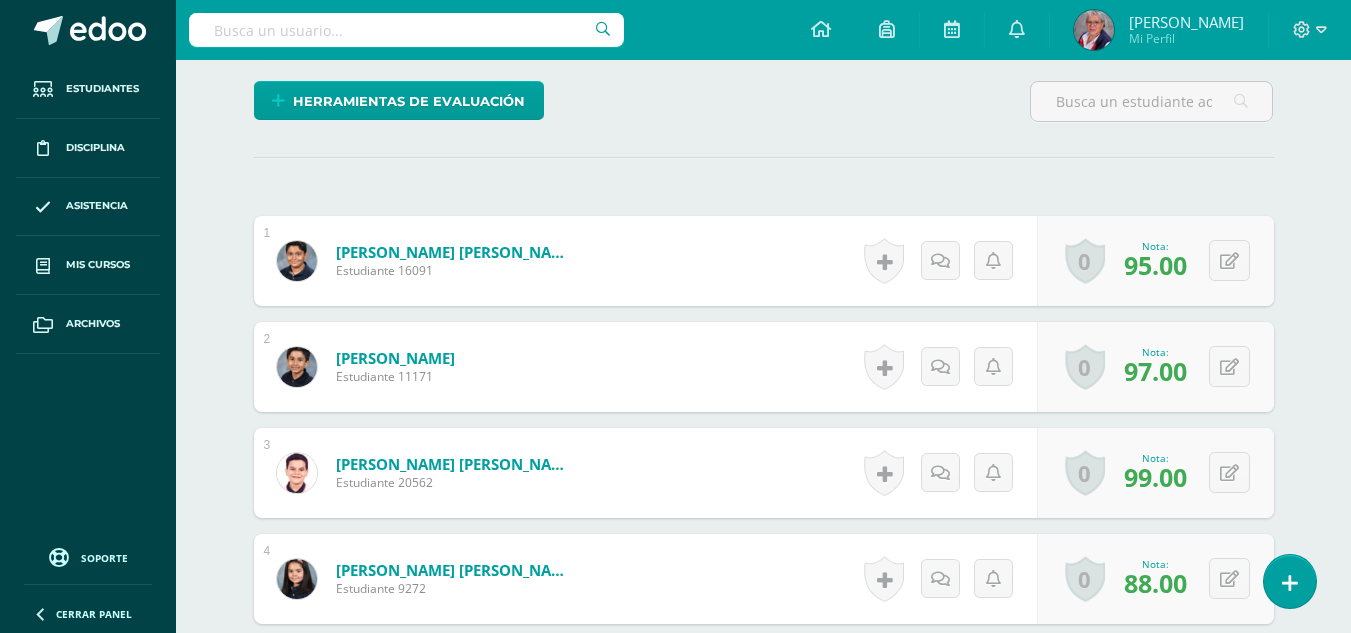 scroll, scrollTop: 480, scrollLeft: 0, axis: vertical 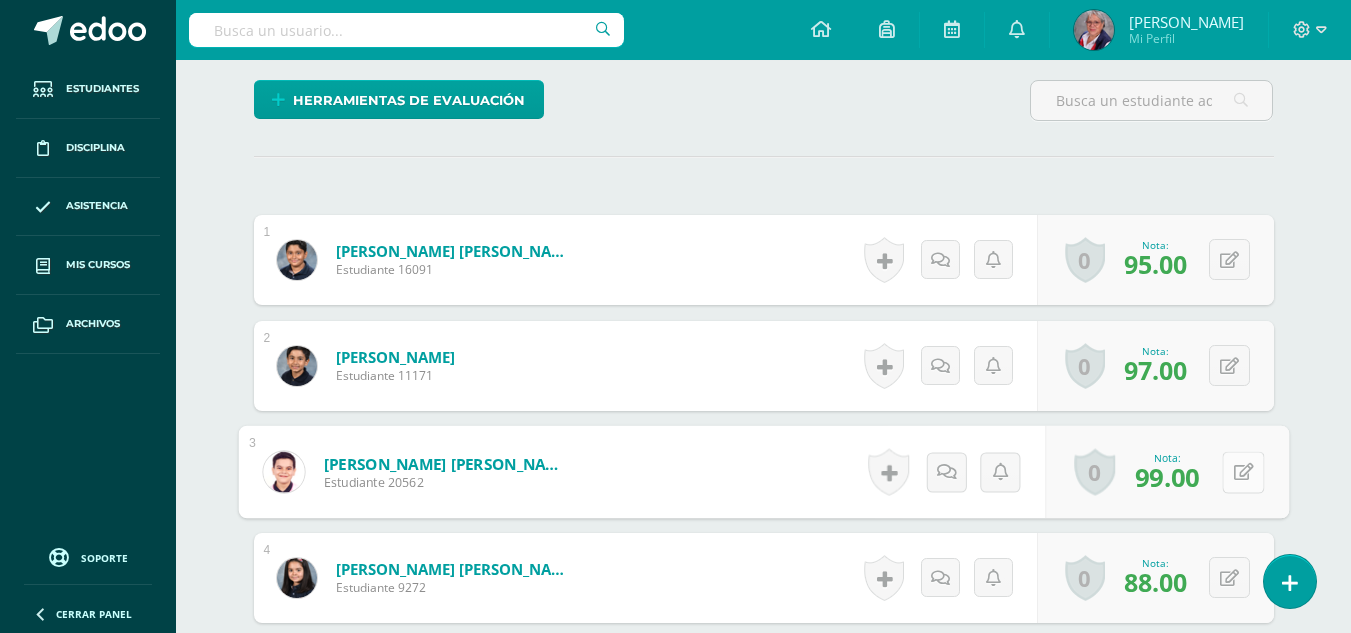 click at bounding box center (1243, 471) 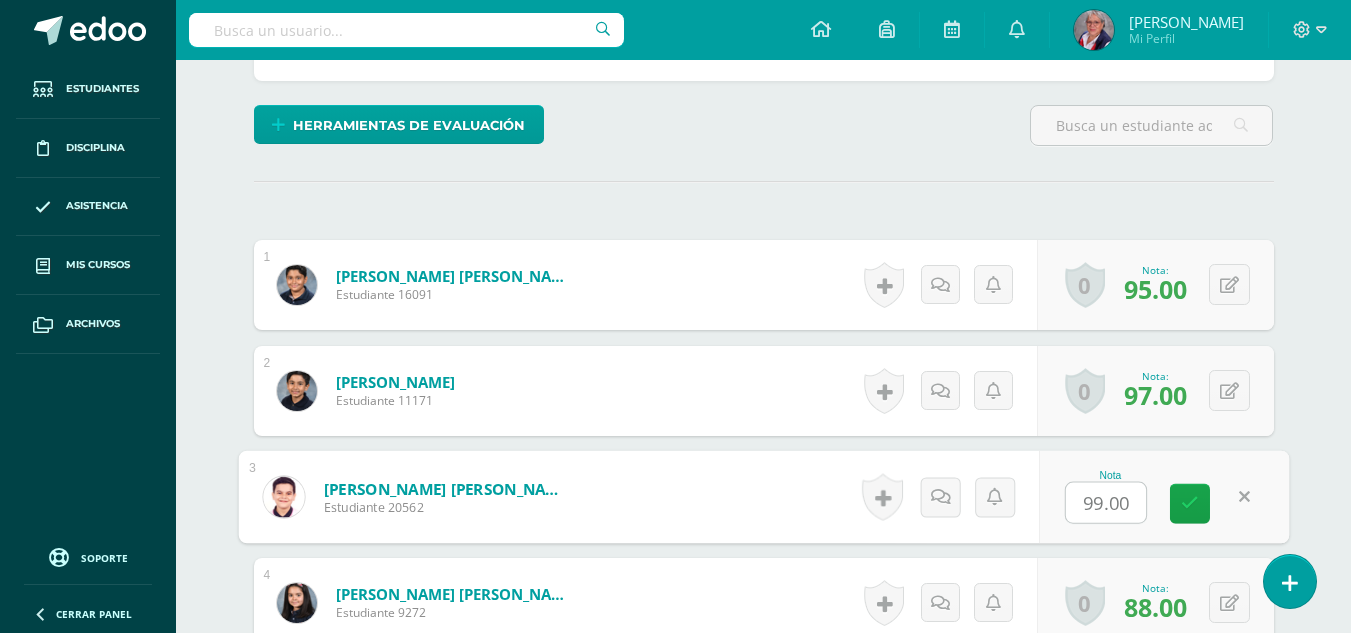 scroll, scrollTop: 485, scrollLeft: 0, axis: vertical 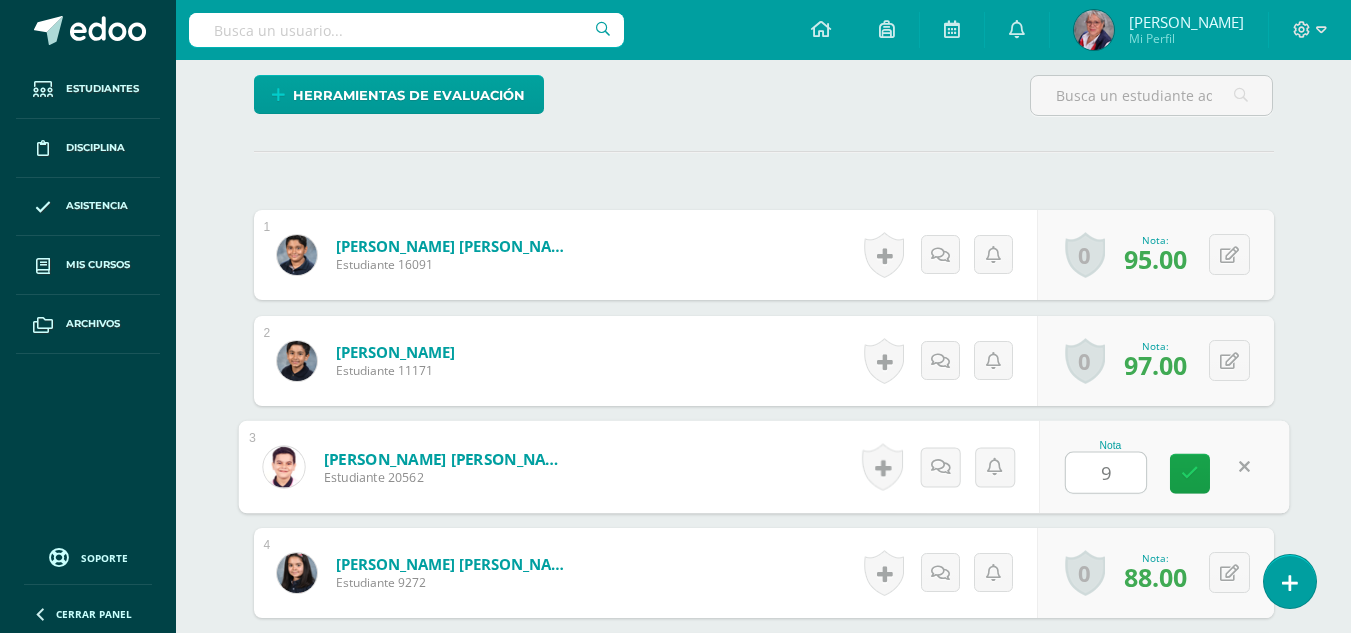 type on "90" 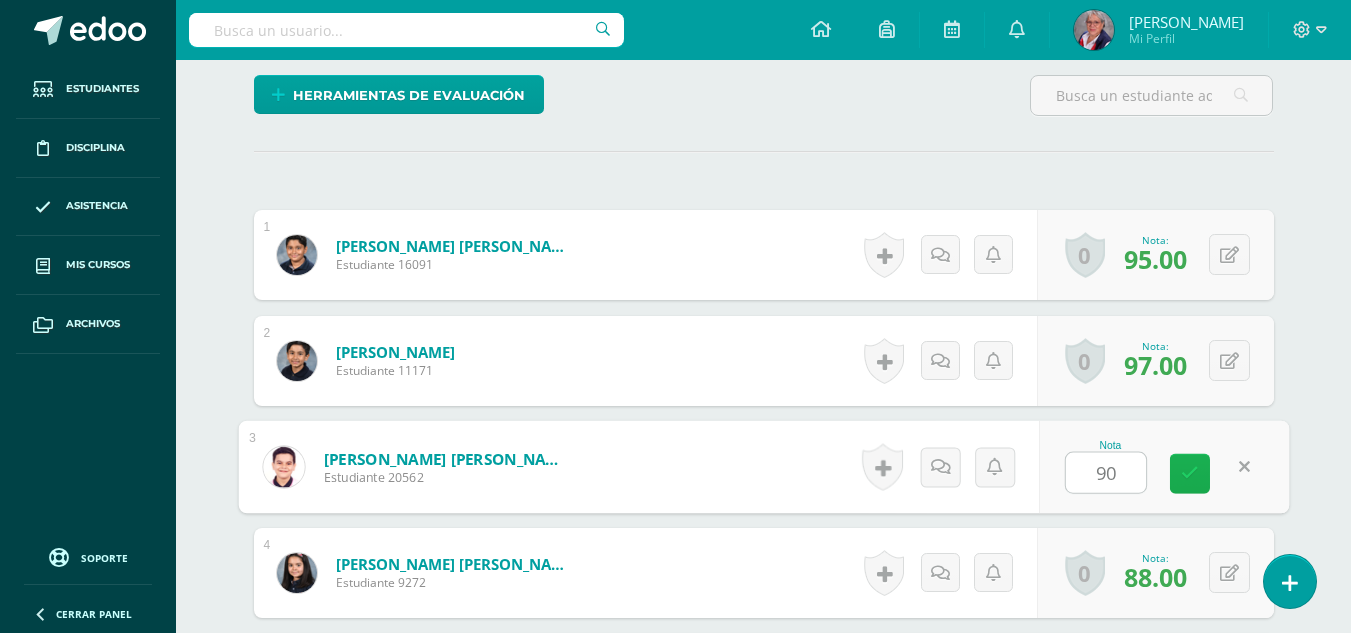 click at bounding box center [1190, 473] 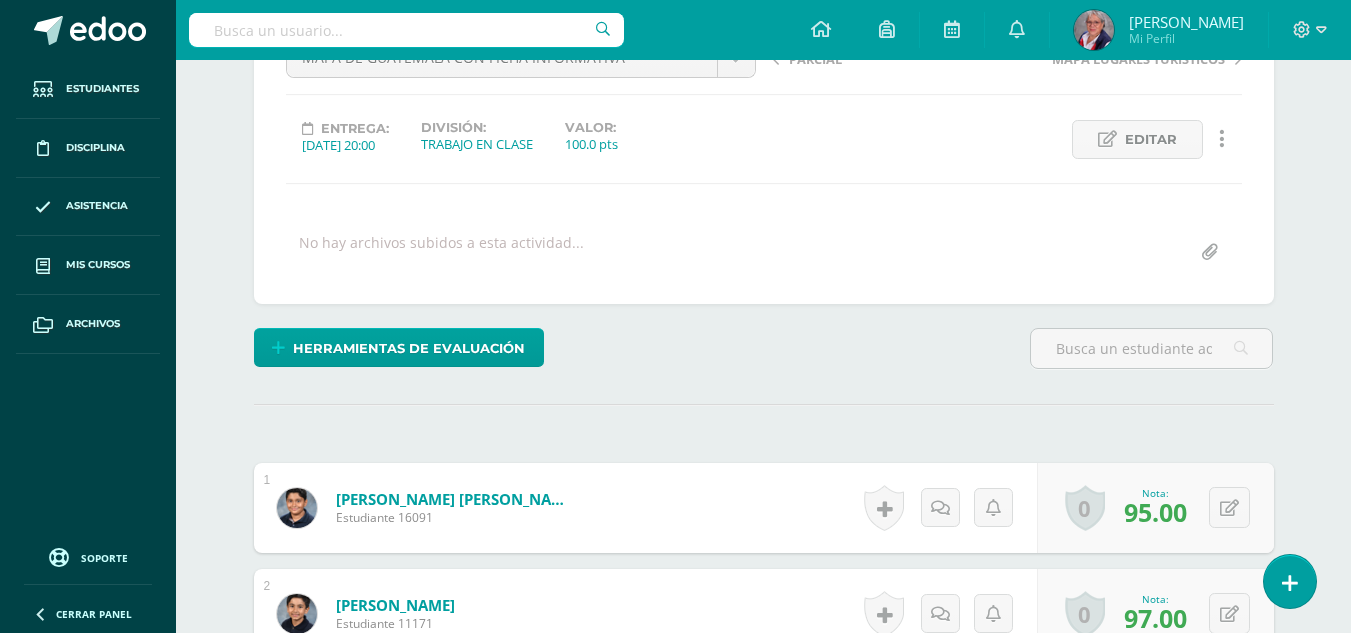 scroll, scrollTop: 0, scrollLeft: 0, axis: both 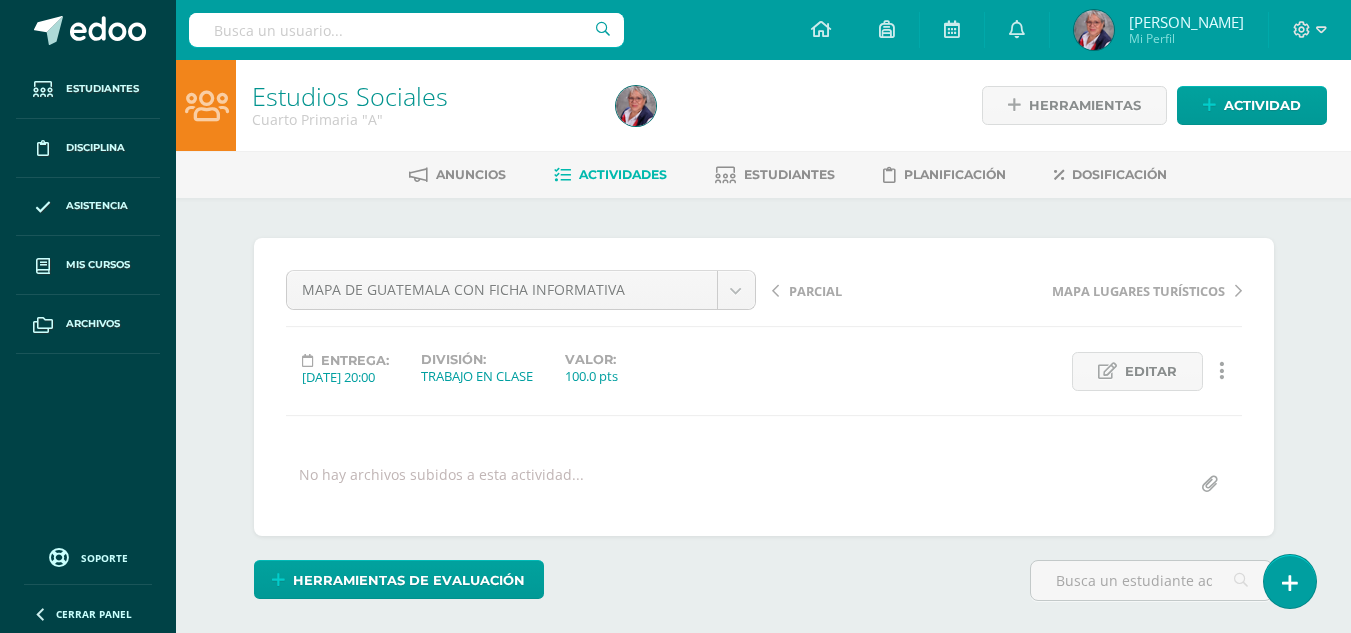 click on "Actividades" at bounding box center [623, 174] 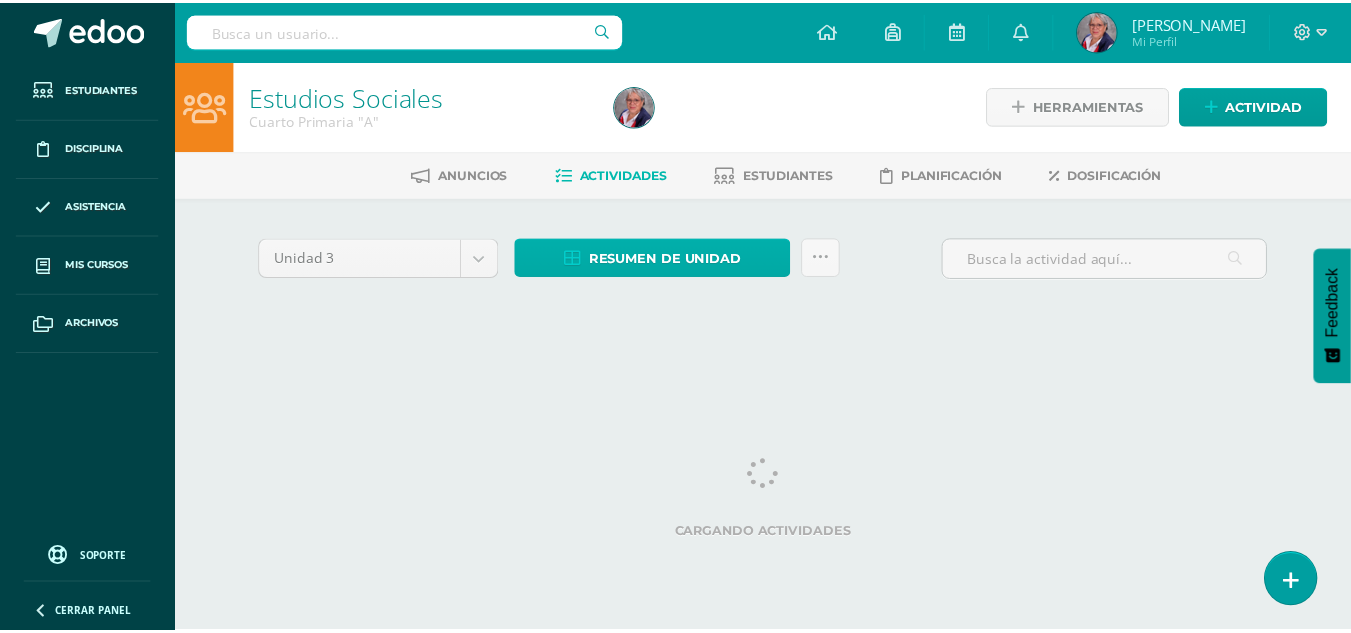 scroll, scrollTop: 0, scrollLeft: 0, axis: both 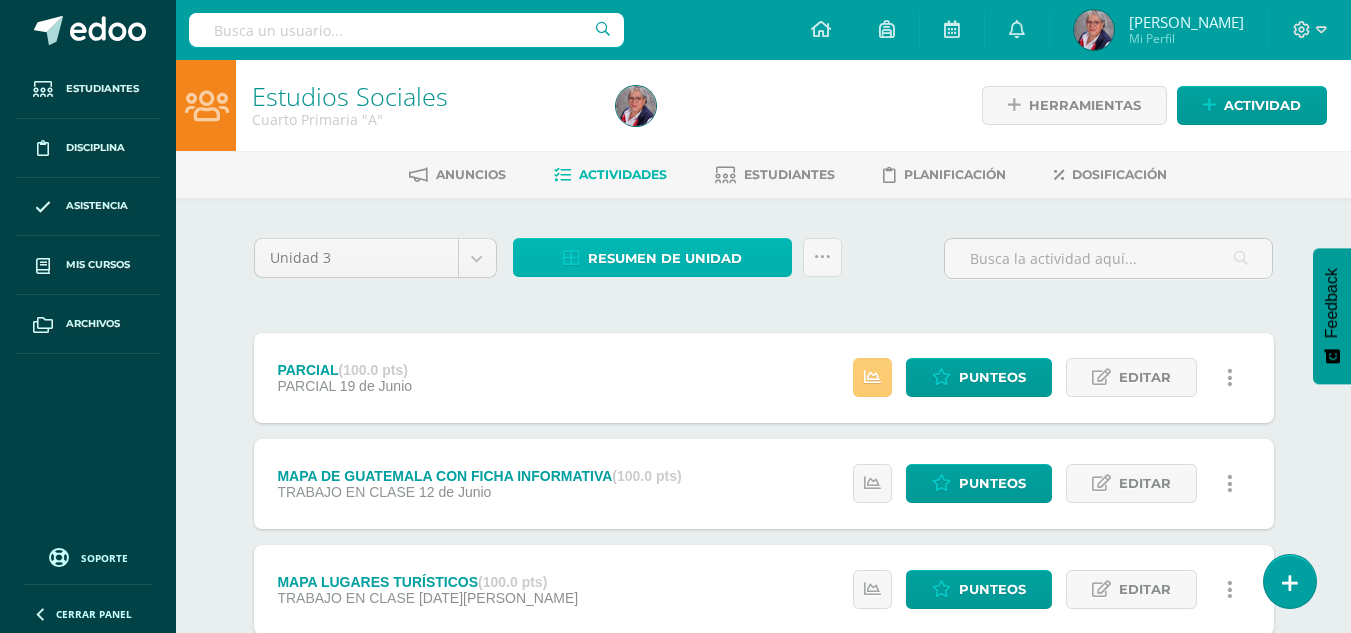 click on "Resumen de unidad" at bounding box center (665, 258) 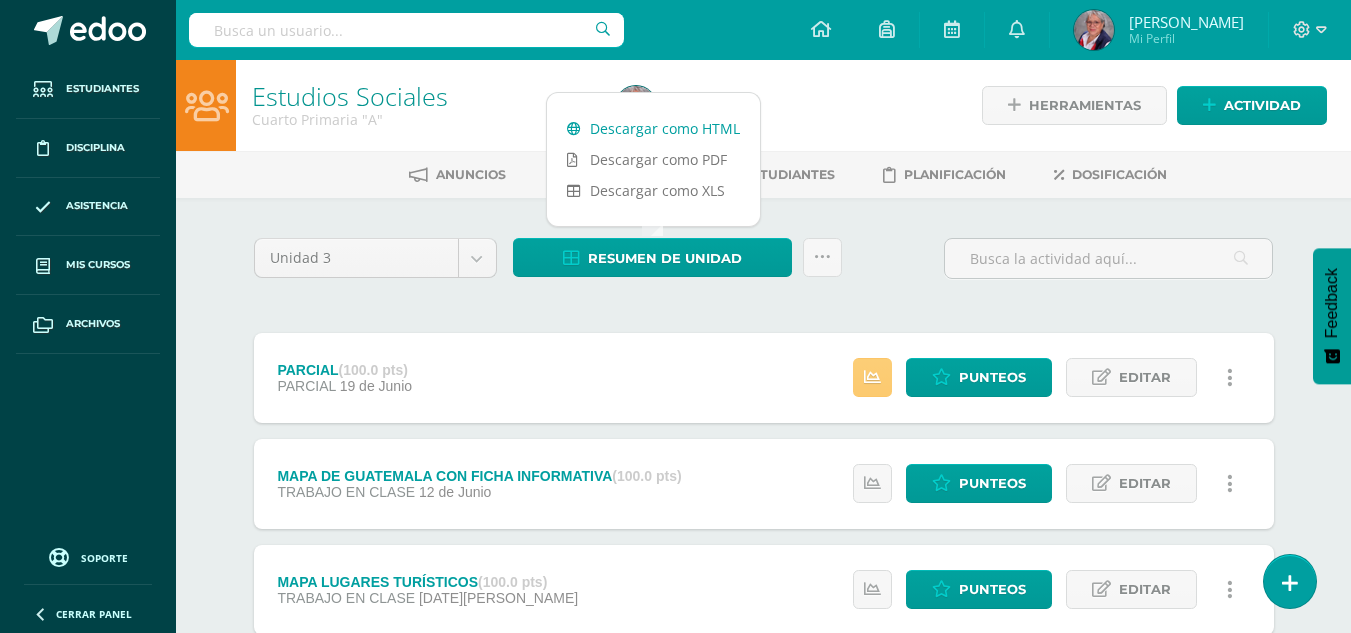 click on "Descargar como HTML" at bounding box center [653, 128] 